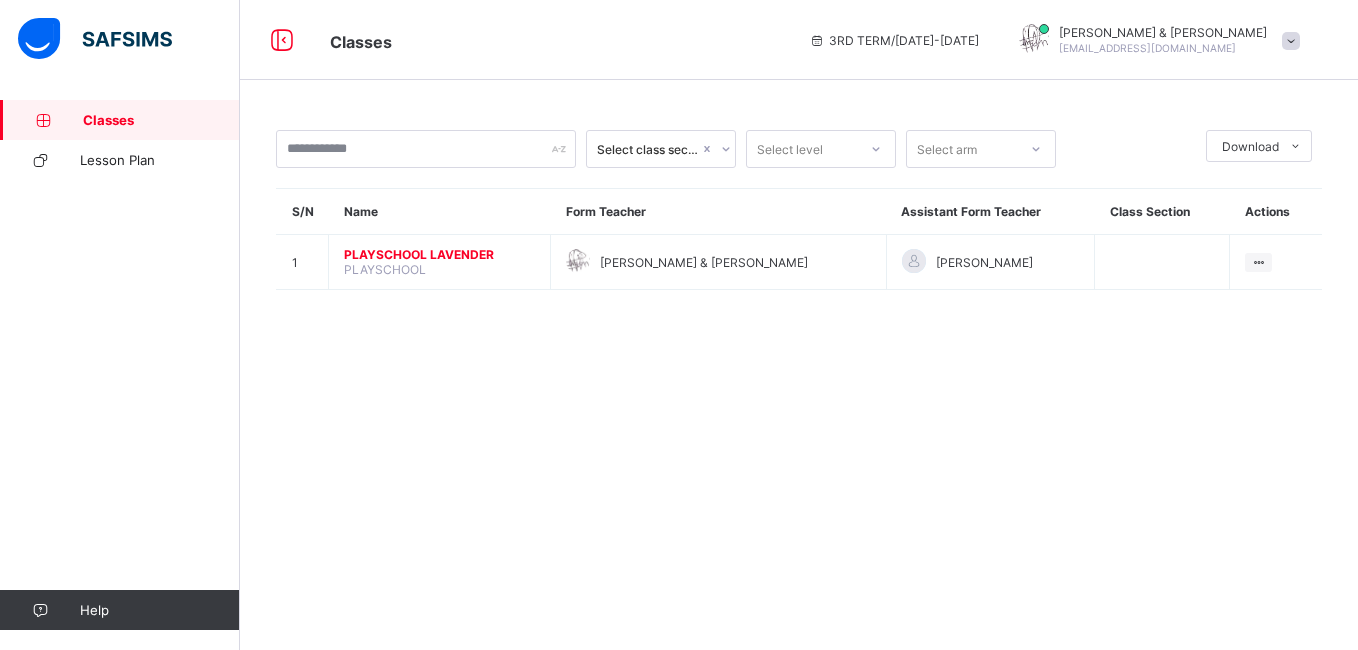 scroll, scrollTop: 0, scrollLeft: 0, axis: both 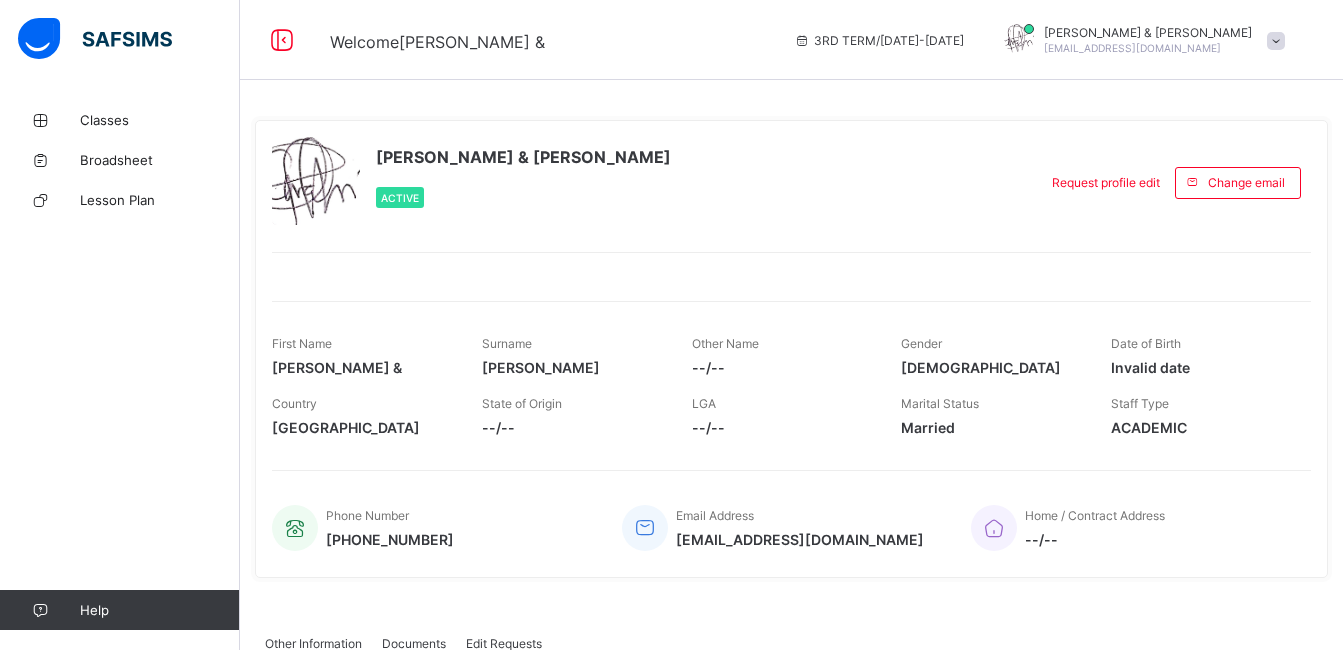 click on "[EMAIL_ADDRESS][DOMAIN_NAME]" at bounding box center (1132, 48) 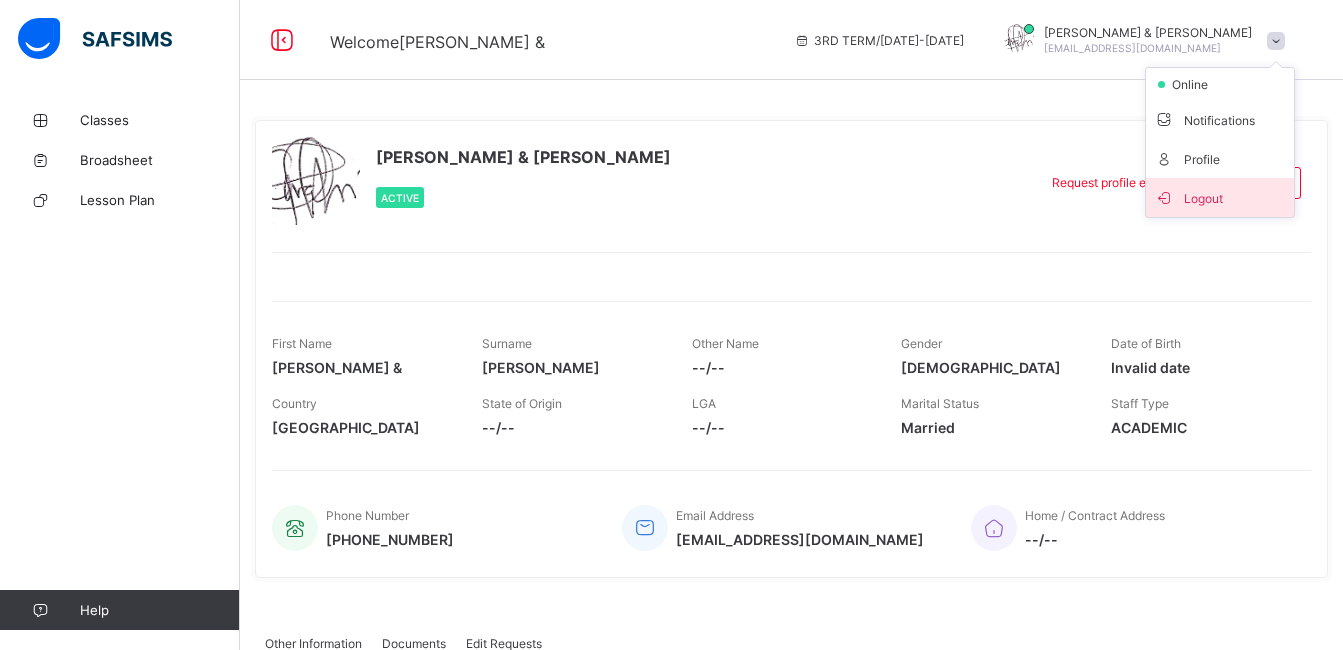 click on "Logout" at bounding box center [1220, 197] 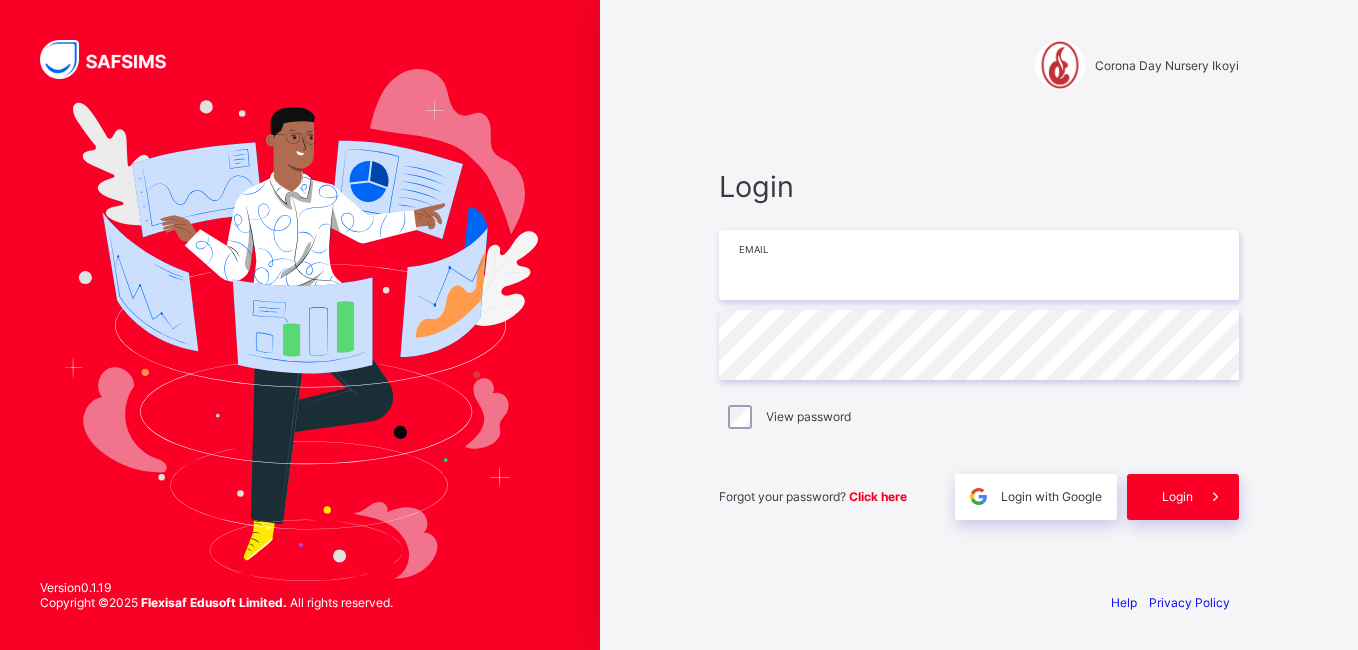 type on "**********" 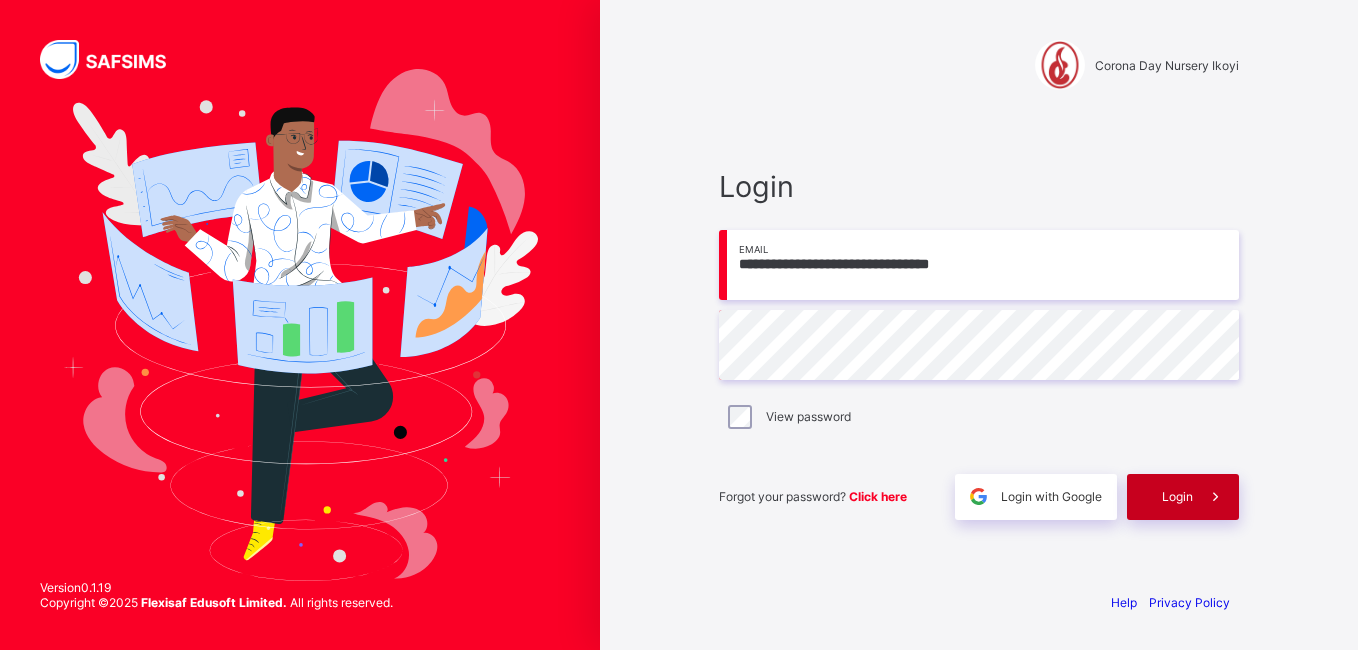 click on "Login" at bounding box center [1177, 496] 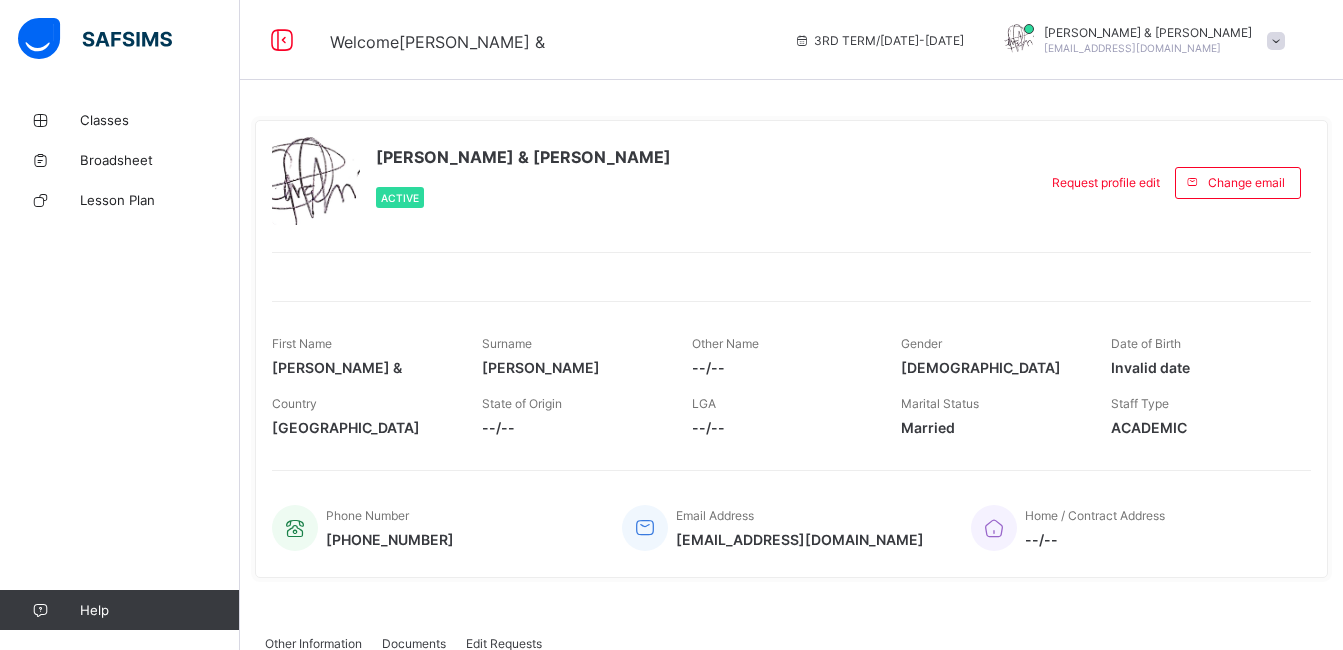 click on "3RD TERM  /  [DATE]-[DATE]   [PERSON_NAME]   &   Chika Okenwa [EMAIL_ADDRESS][DOMAIN_NAME]" at bounding box center (1063, 40) 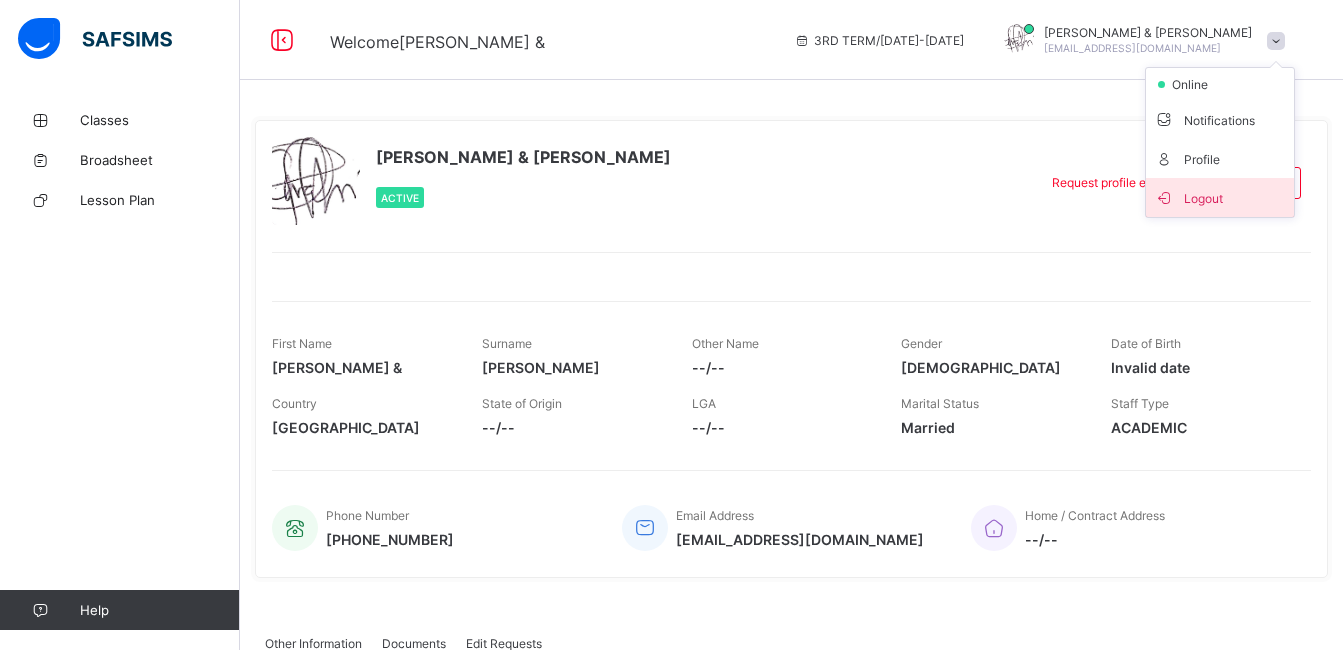 click on "Logout" at bounding box center (1220, 197) 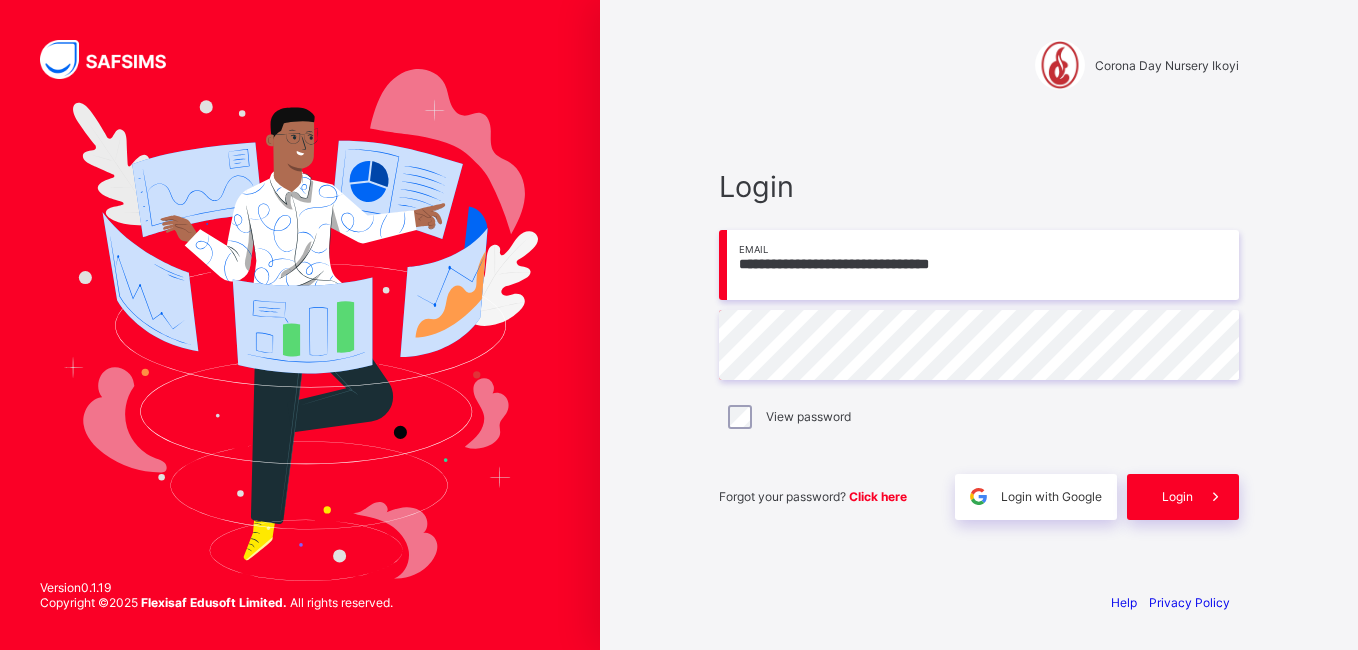 click on "**********" at bounding box center (979, 265) 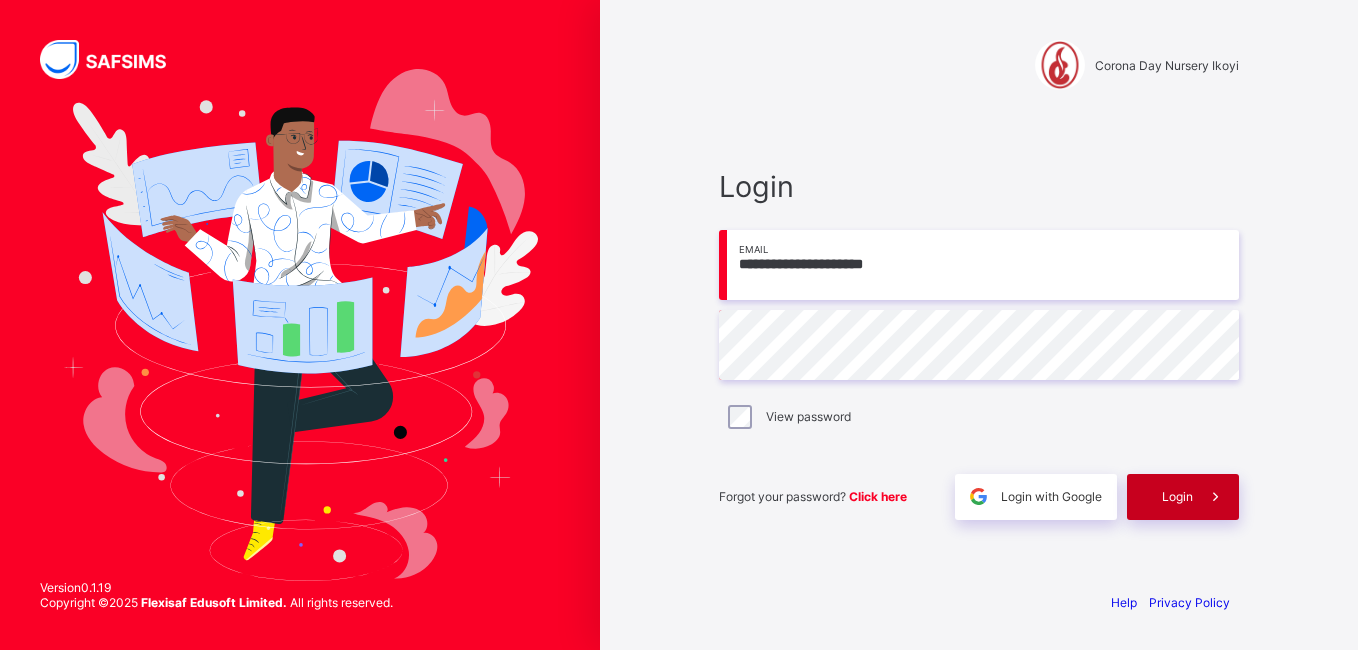 click on "Login" at bounding box center [1183, 497] 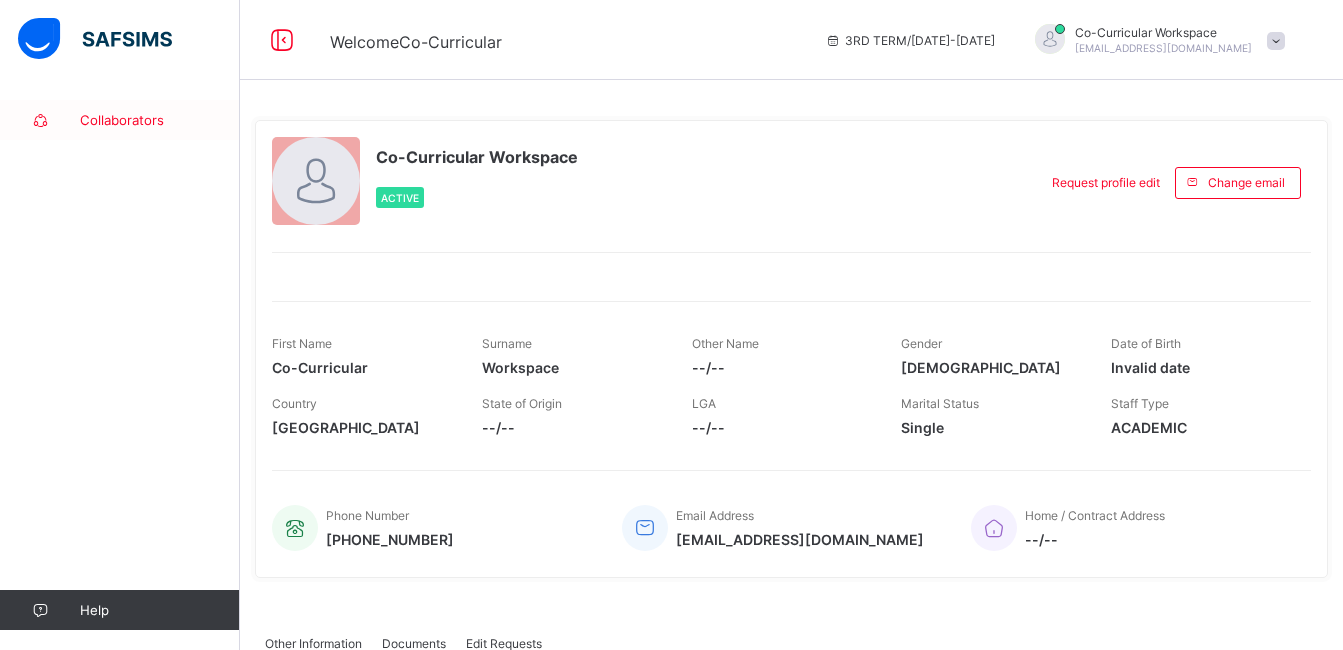 click on "Collaborators" at bounding box center [160, 120] 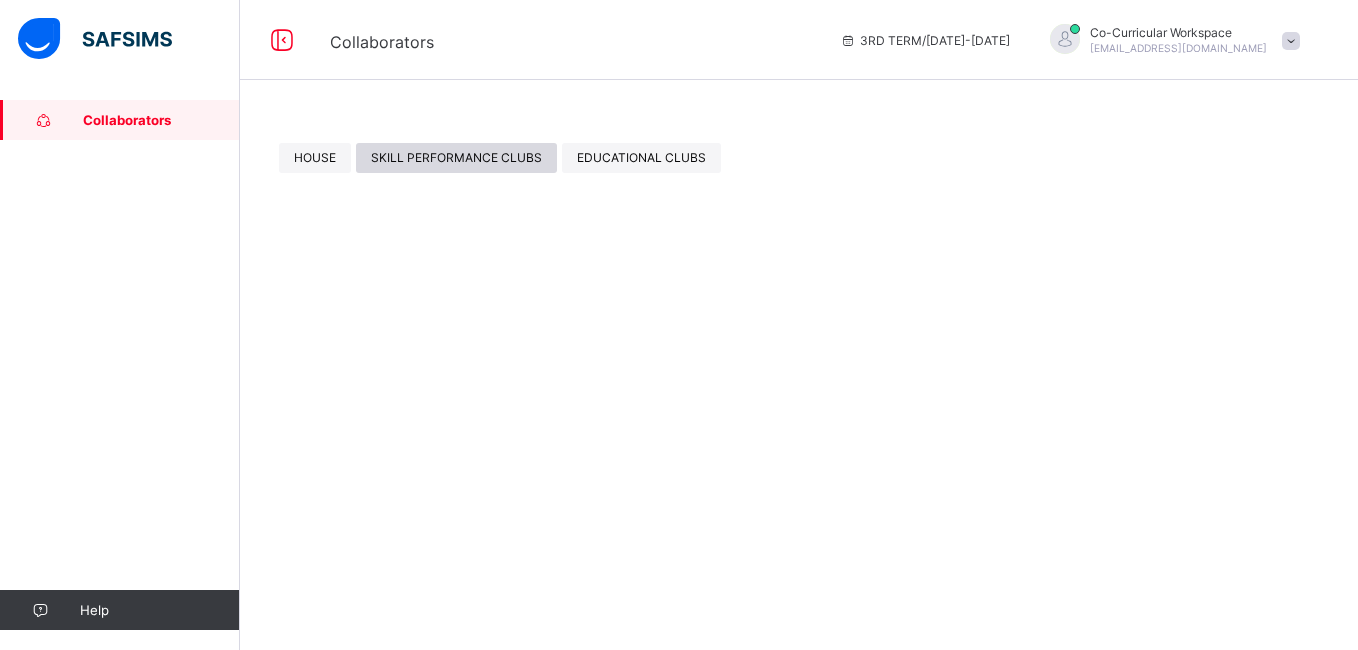 click on "SKILL PERFORMANCE CLUBS" at bounding box center (456, 158) 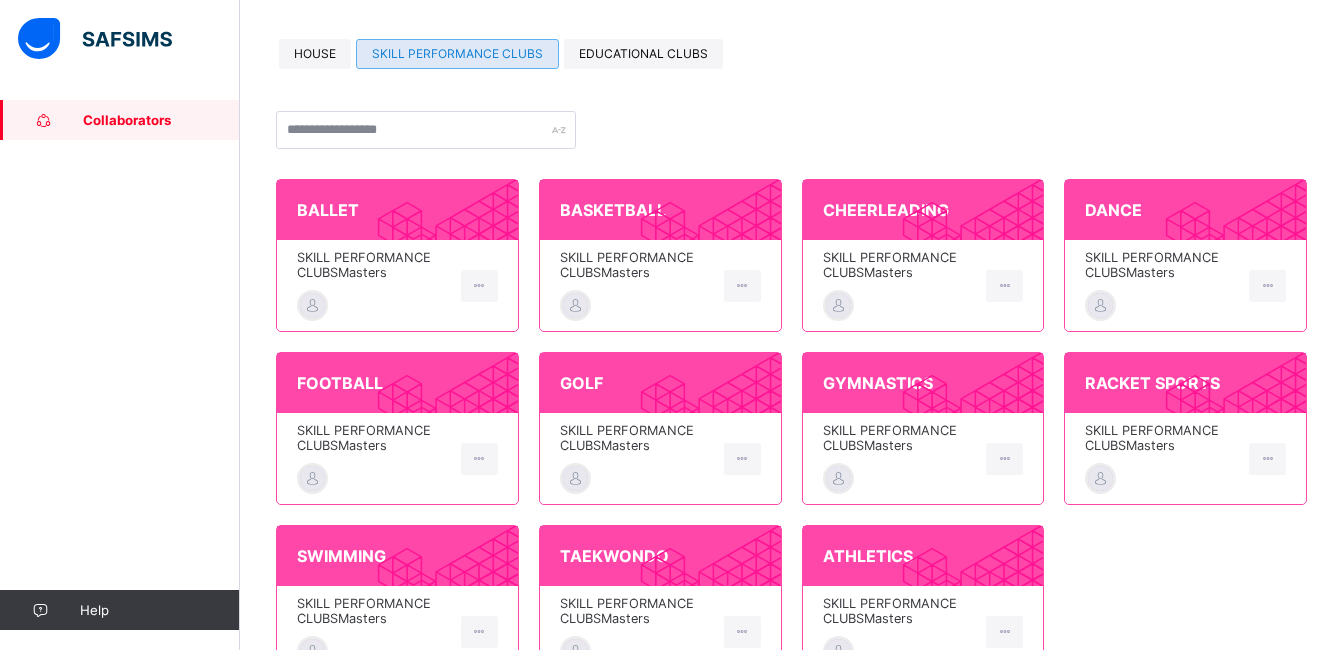 scroll, scrollTop: 162, scrollLeft: 0, axis: vertical 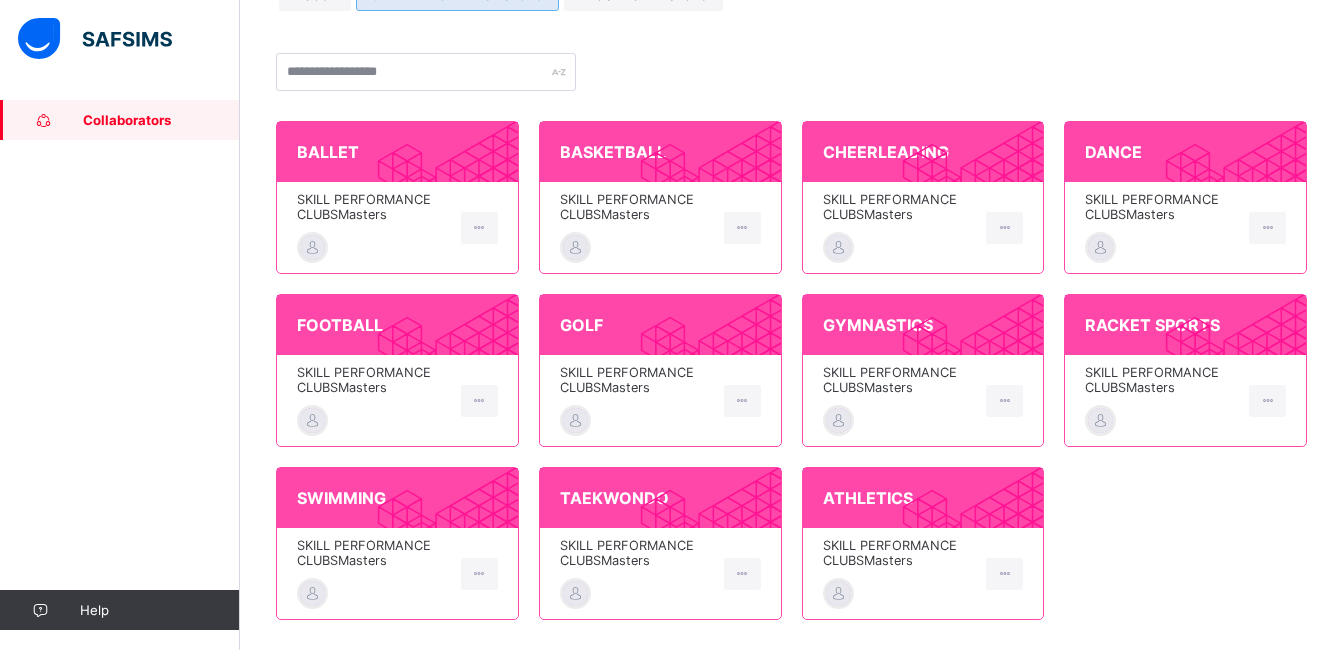 click on "SKILL PERFORMANCE CLUBS  Masters" at bounding box center (637, 573) 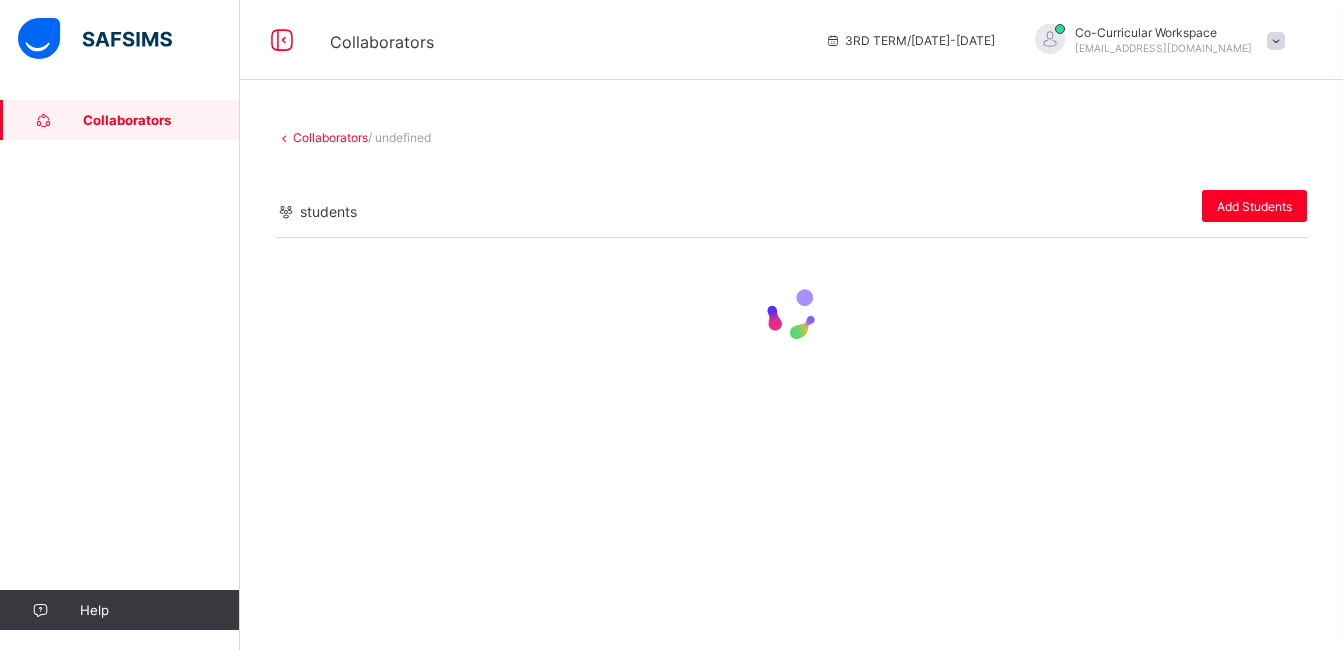 scroll, scrollTop: 0, scrollLeft: 0, axis: both 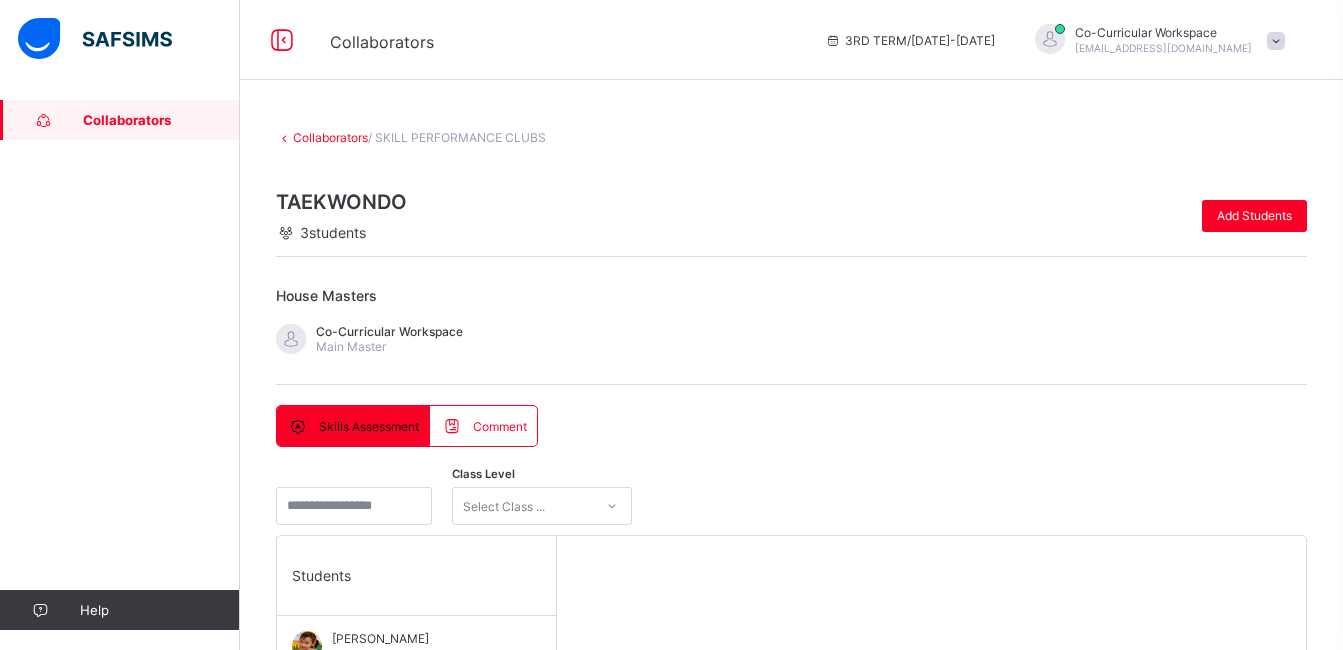 click on "Co-Curricular  Workspace  Main Master" at bounding box center (791, 339) 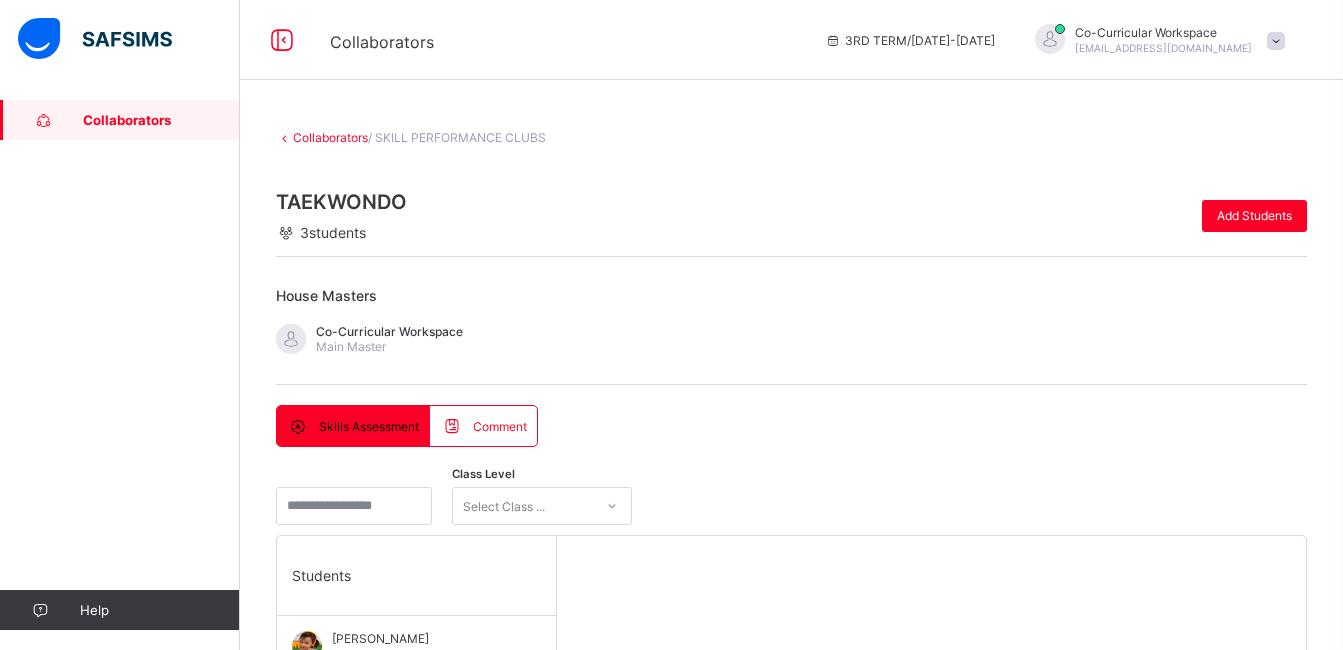 click on "Skills Assessment  Comment Skills Assessment  Comment Class Level Select Class ... Students  [PERSON_NAME]  NURSERY 1 YELLOW [PERSON_NAME]  NURSERY 1 BLUE Oluwadamilare   Oluwadele  NURSERY 1 BLUE Select a Student Select a student from the list to the left to view and enter skill records Class Level Select Class ... Save Entries Students Comment  [PERSON_NAME]  NURSERY 1 YELLOW  [PERSON_NAME]  NURSERY 1 YELLOW [PERSON_NAME]  NURSERY 1 BLUE [PERSON_NAME]  NURSERY 1 BLUE Oluwadamilare   Oluwadele  NURSERY 1 BLUE Oluwadamilare   Oluwadele  NURSERY 1 BLUE" at bounding box center [791, 801] 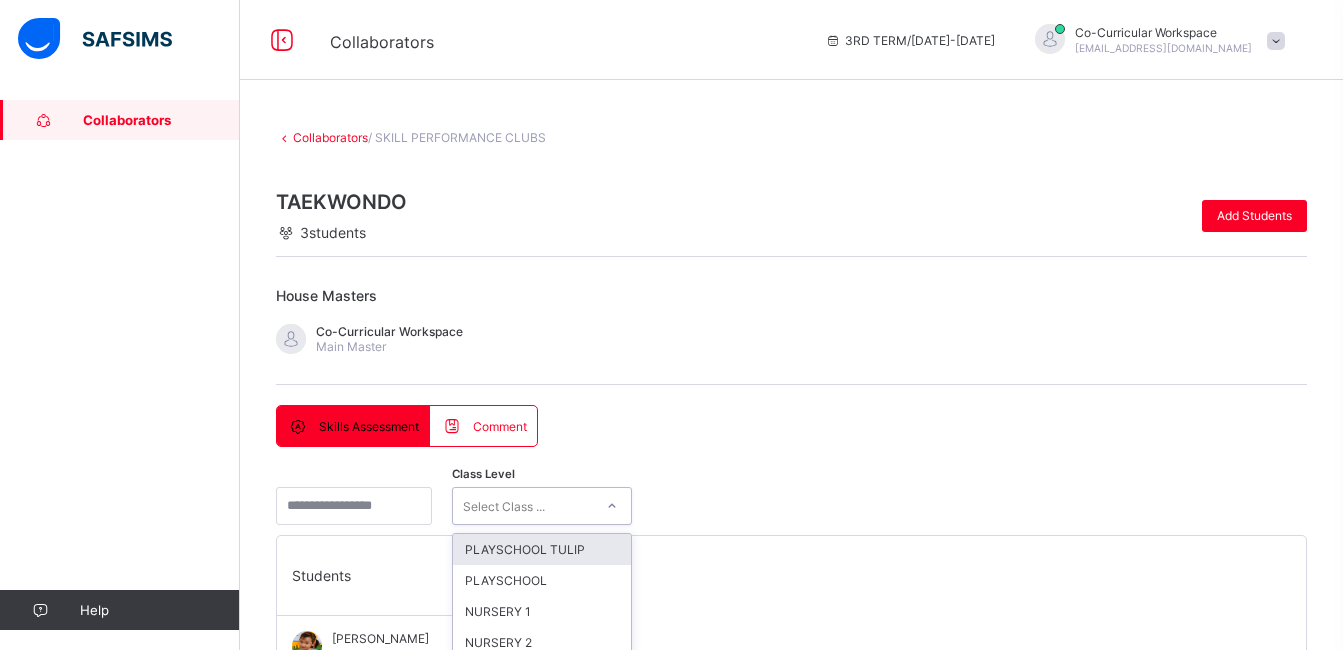 scroll, scrollTop: 17, scrollLeft: 0, axis: vertical 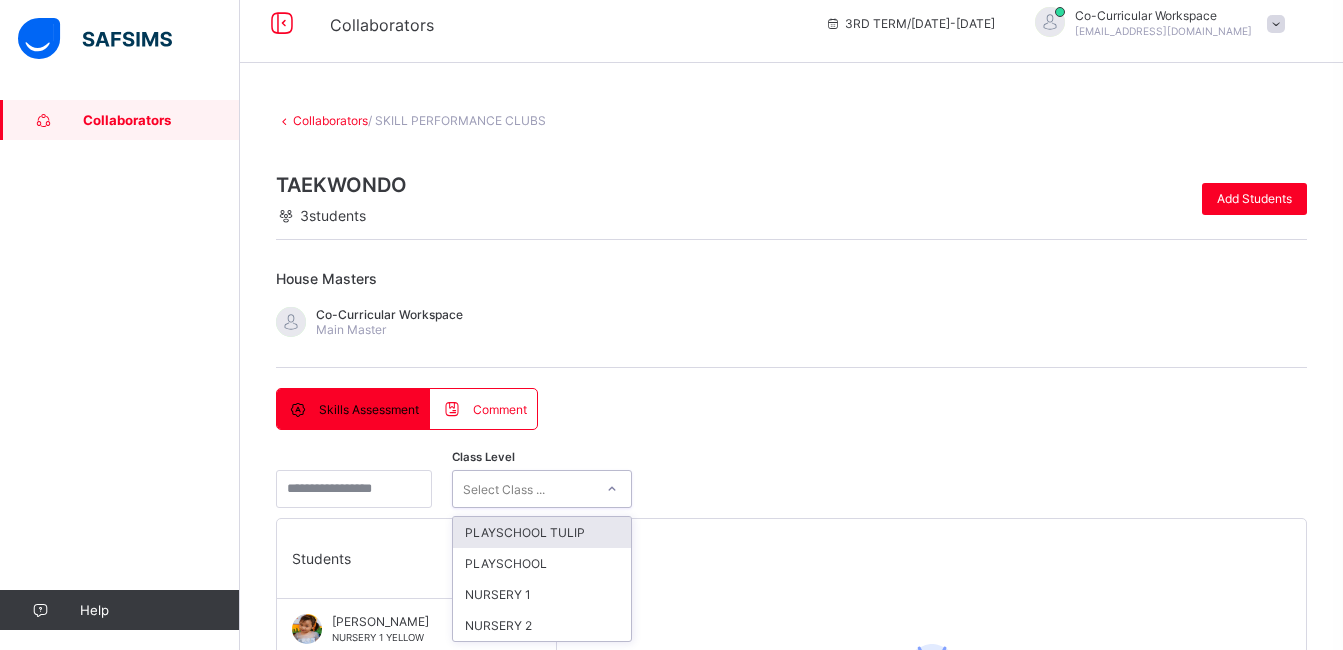 click on "Class Level      option PLAYSCHOOL TULIP focused, 1 of 4. 4 results available. Use Up and Down to choose options, press Enter to select the currently focused option, press Escape to exit the menu, press Tab to select the option and exit the menu. Select Class ... PLAYSCHOOL [PERSON_NAME] PLAYSCHOOL  NURSERY 1 NURSERY 2" at bounding box center [791, 489] 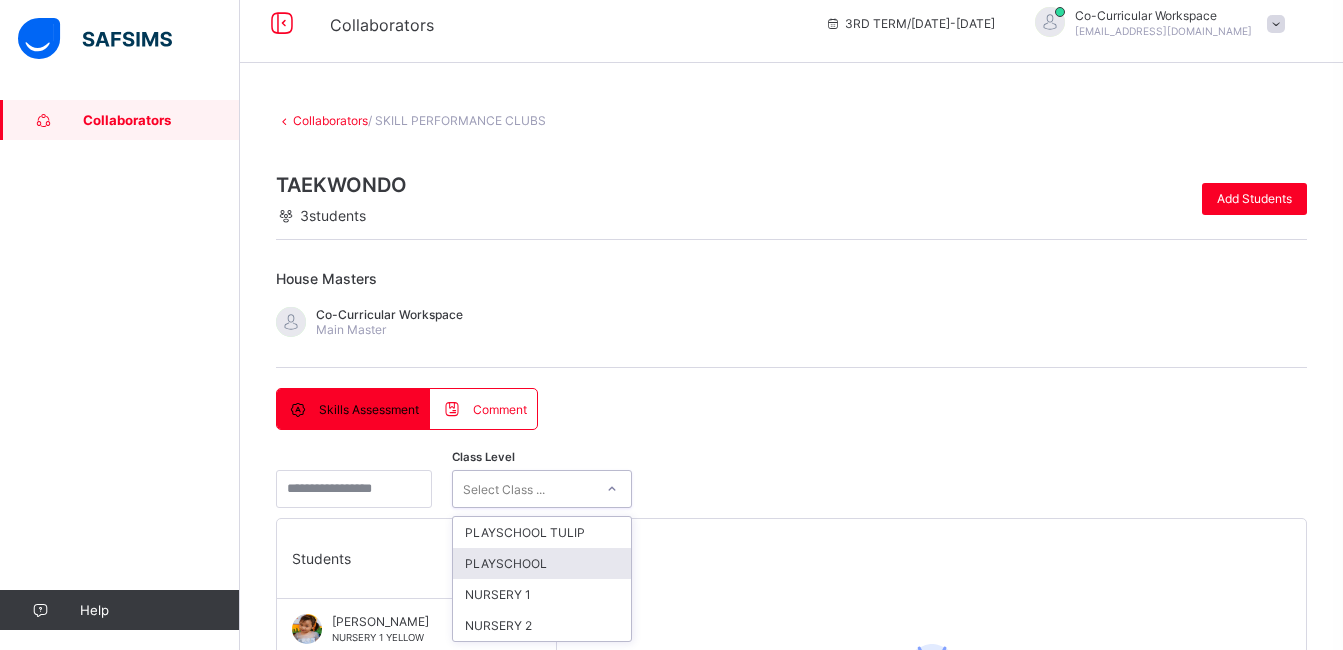 click on "PLAYSCHOOL" at bounding box center (542, 563) 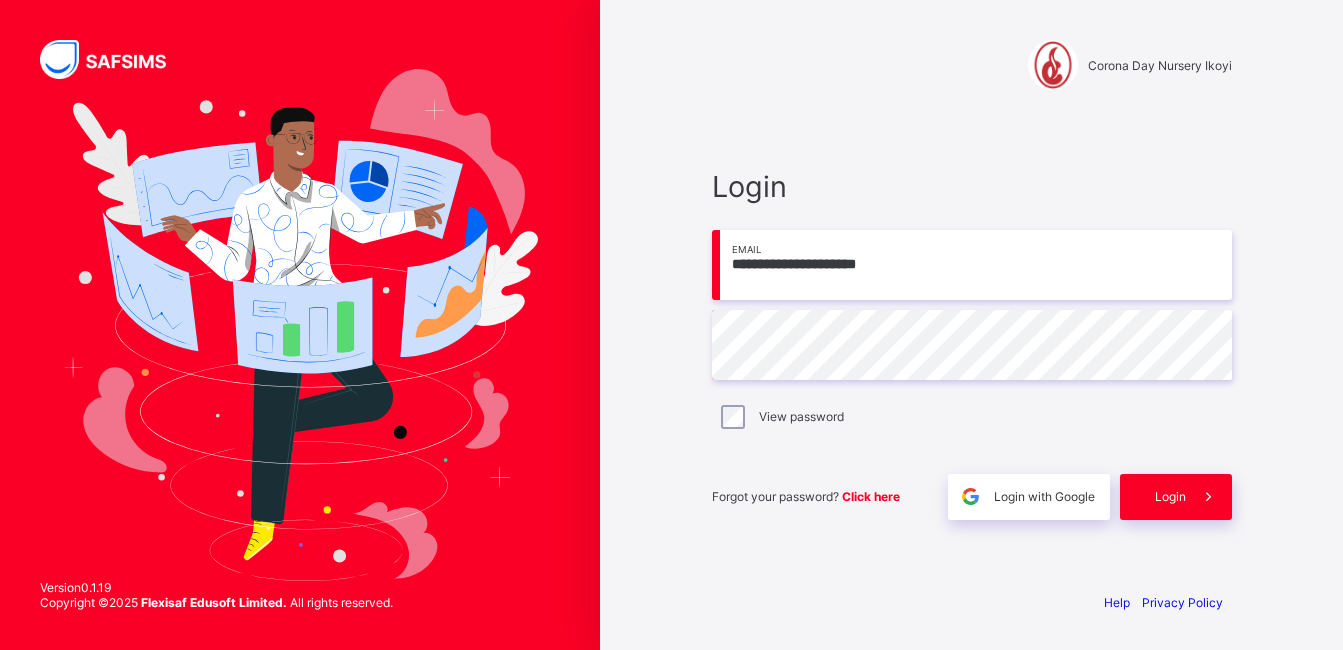 scroll, scrollTop: 0, scrollLeft: 0, axis: both 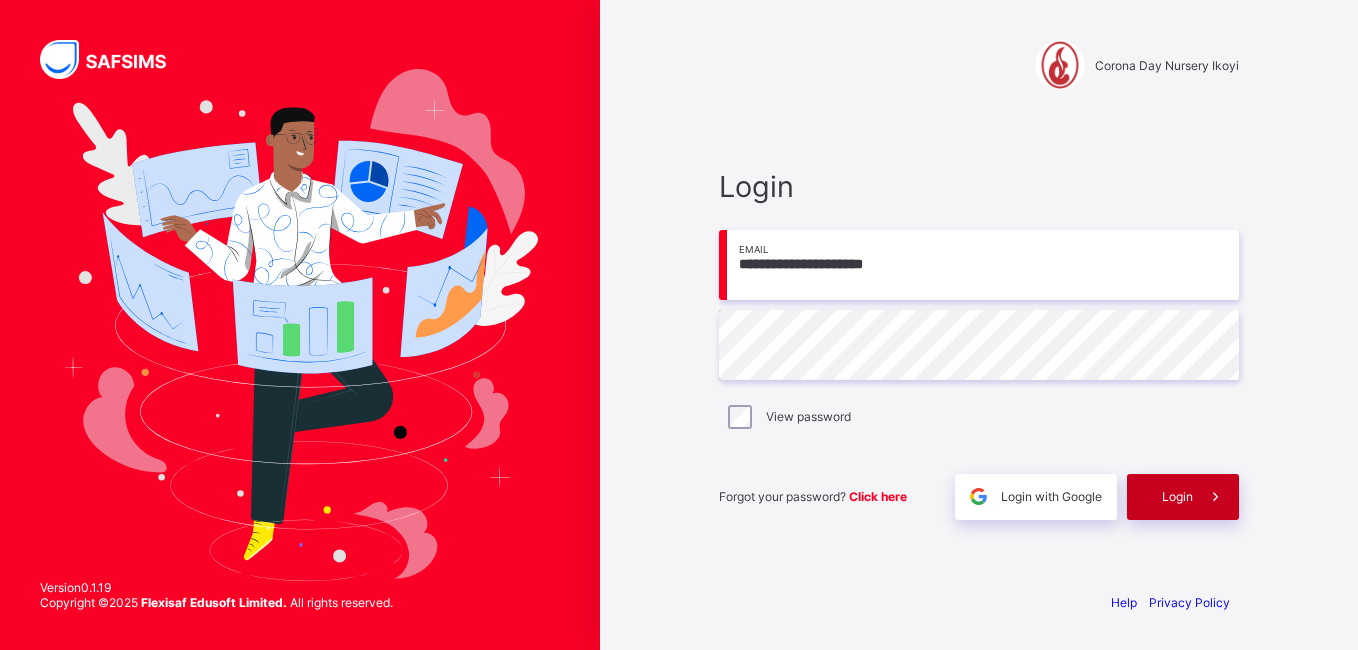click on "Login" at bounding box center [1177, 496] 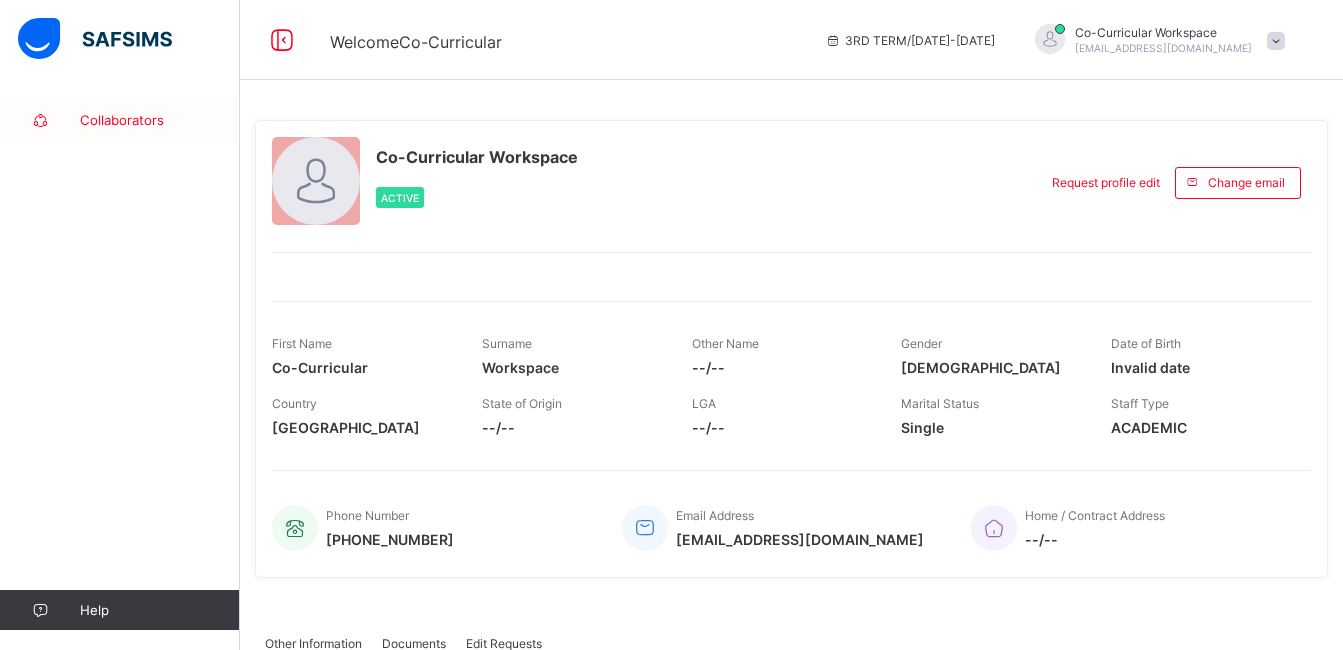 click on "Collaborators" at bounding box center [160, 120] 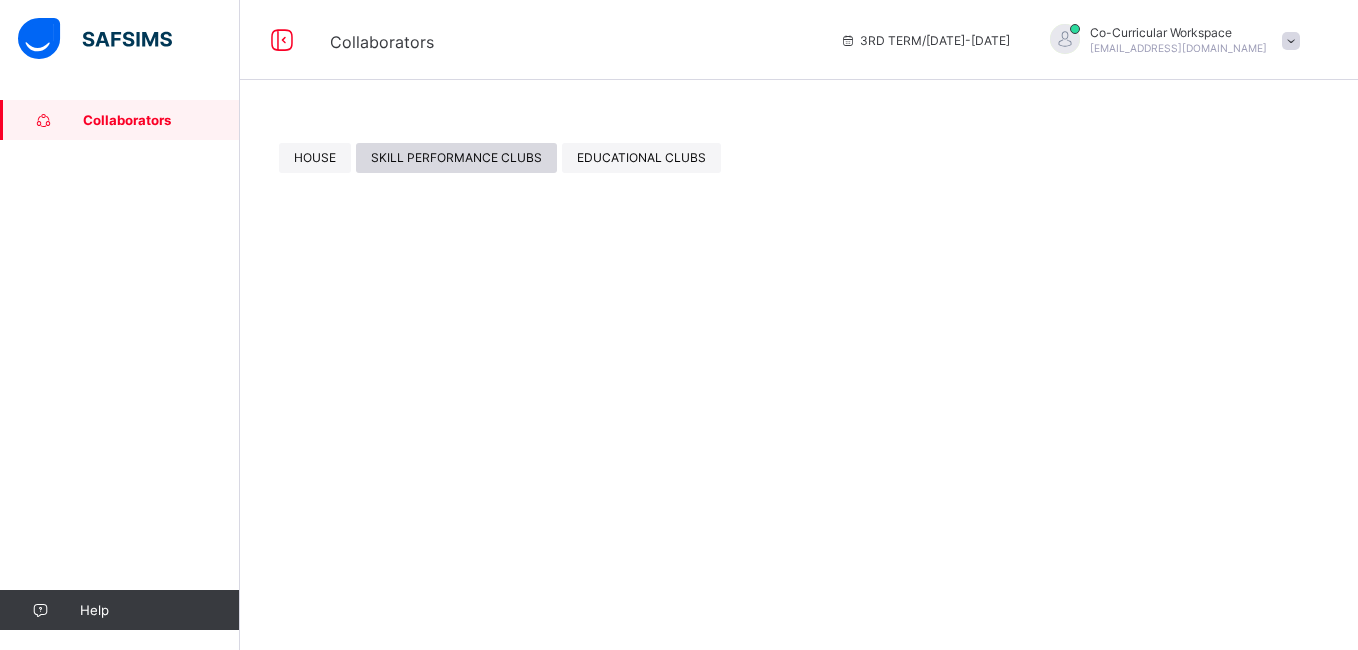 click on "SKILL PERFORMANCE CLUBS" at bounding box center (456, 157) 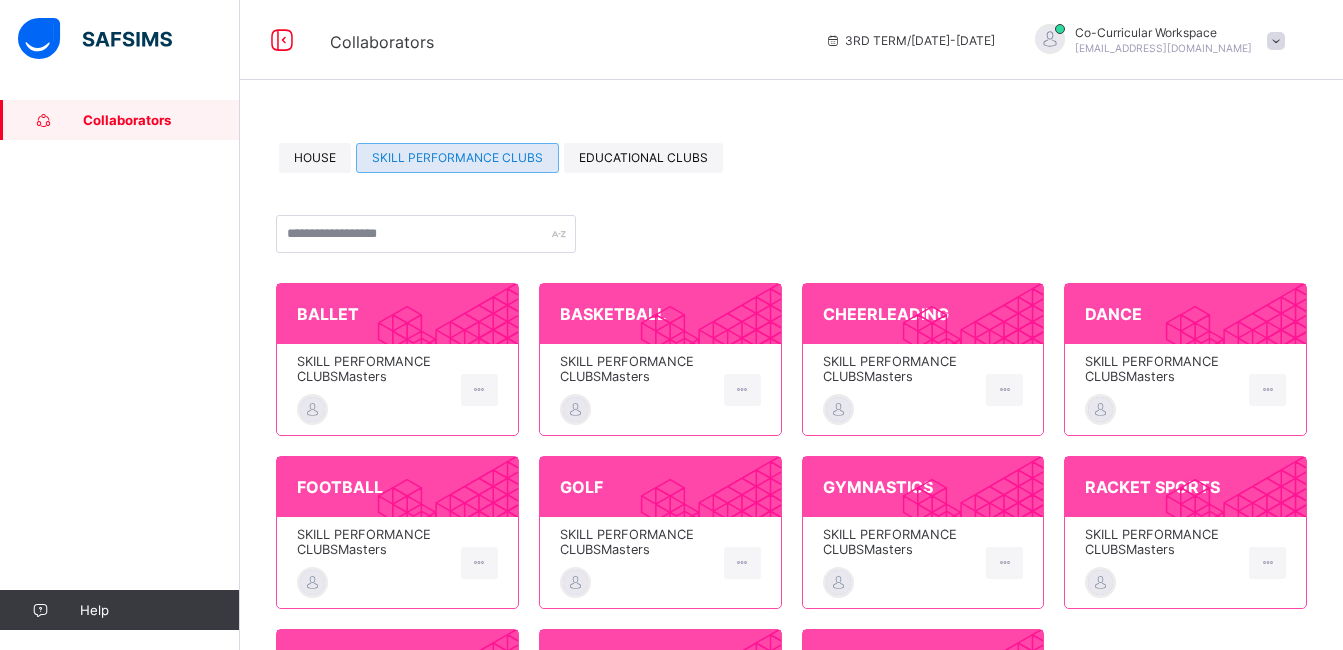 scroll, scrollTop: 162, scrollLeft: 0, axis: vertical 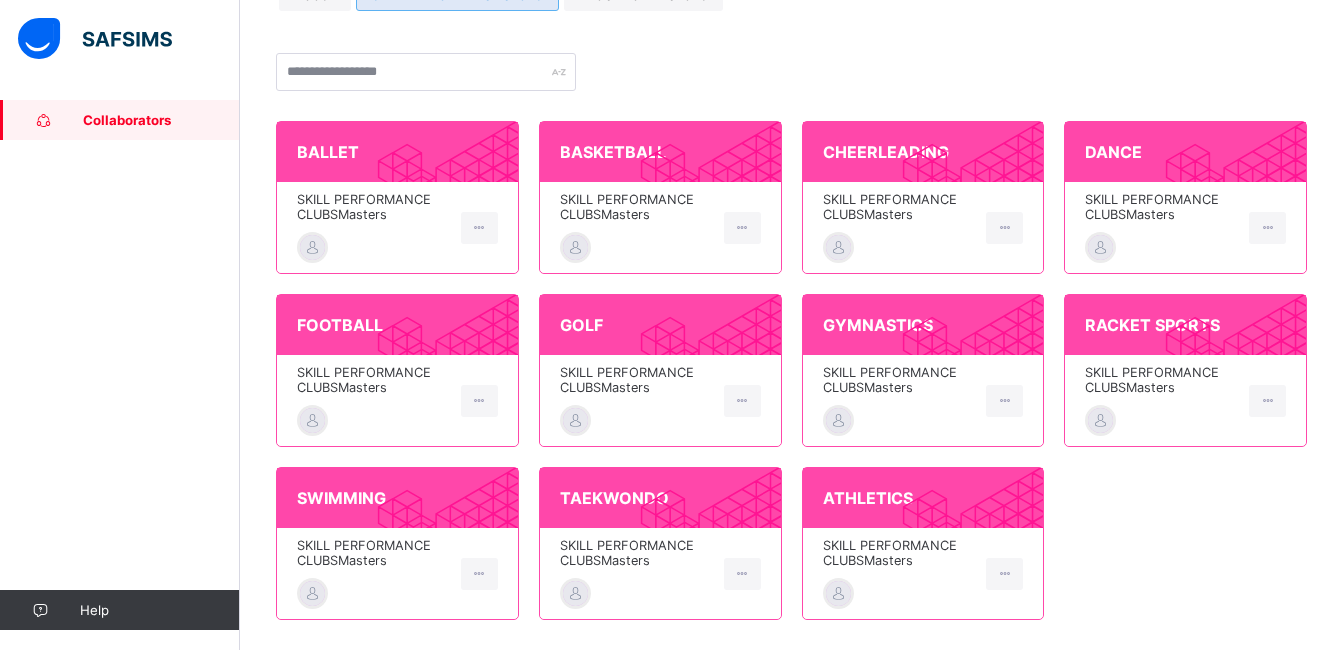 click on "SKILL PERFORMANCE CLUBS  Masters" at bounding box center [637, 553] 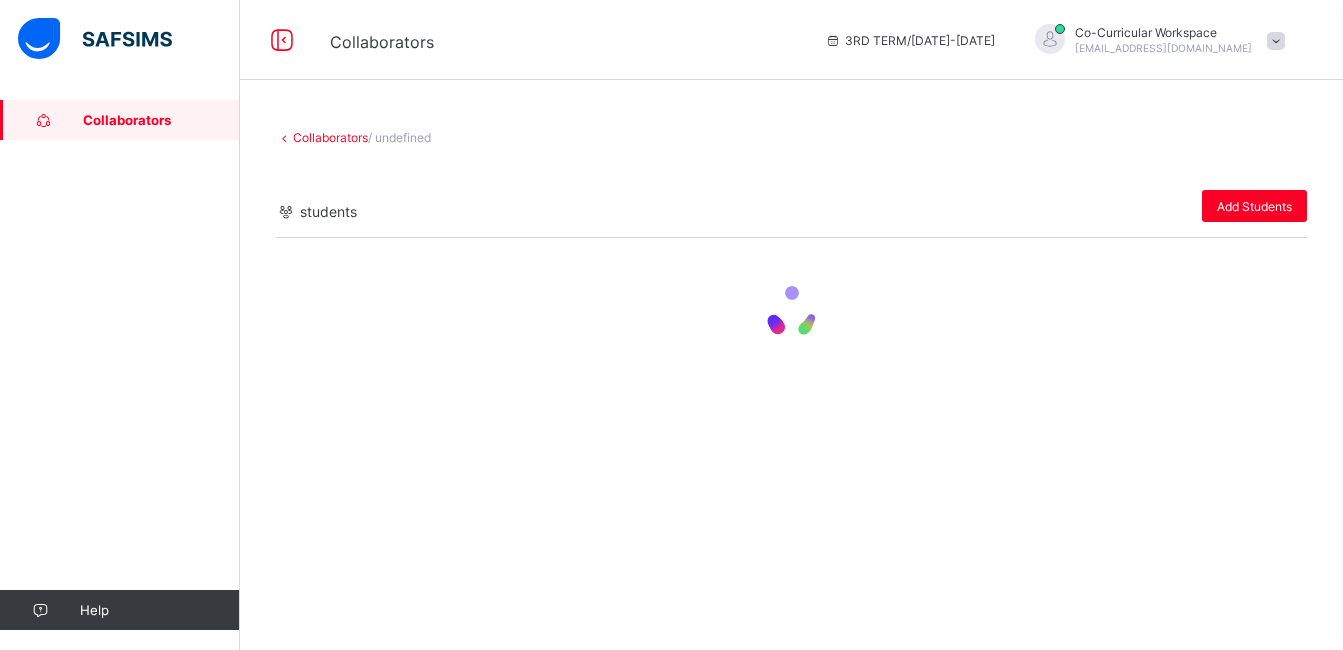 scroll, scrollTop: 0, scrollLeft: 0, axis: both 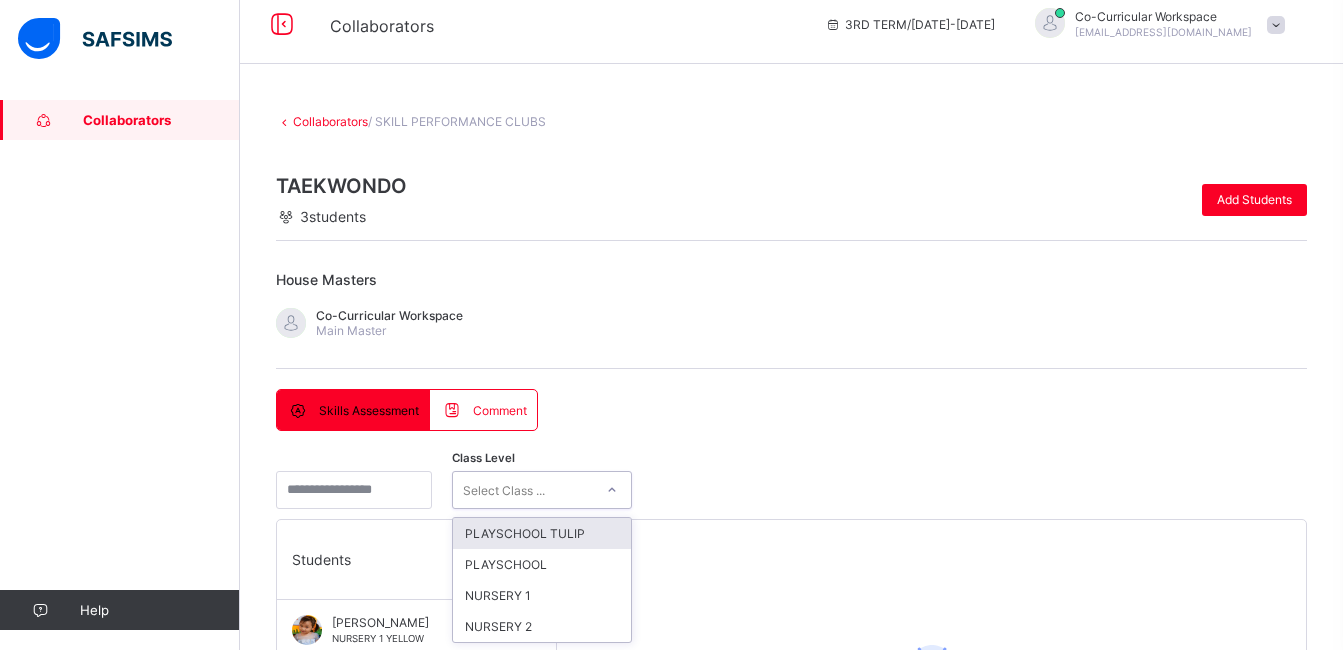 click at bounding box center (612, 490) 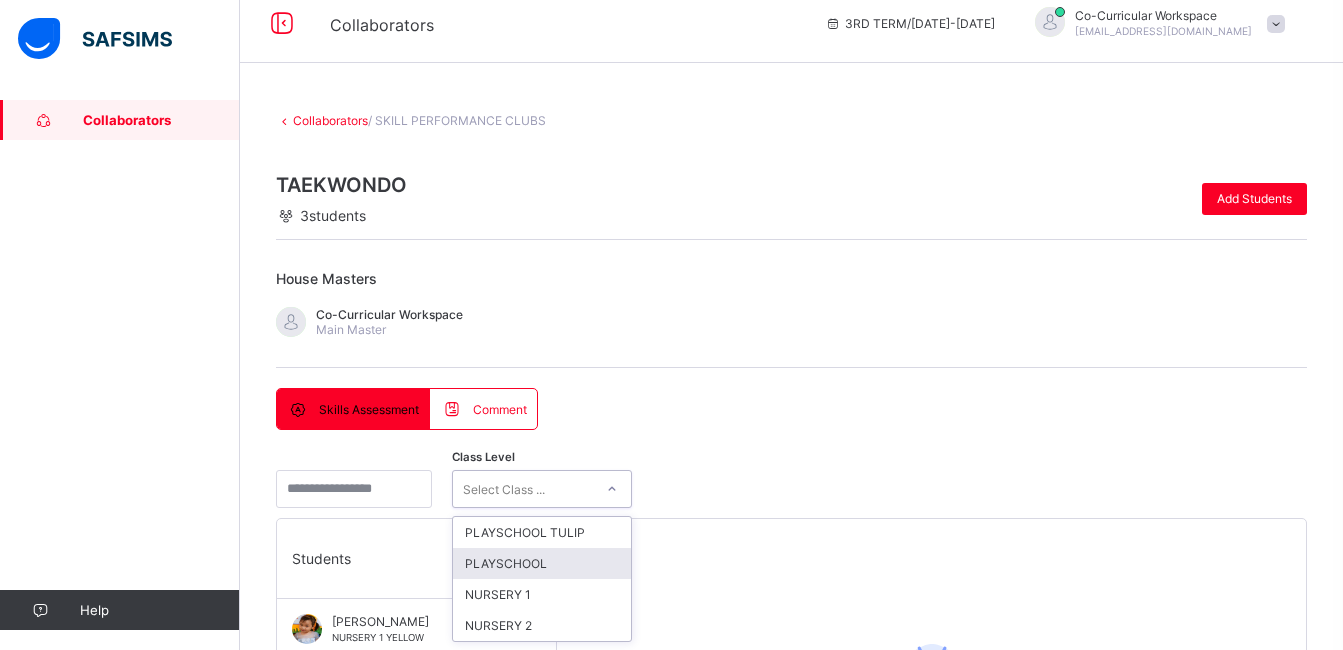 click on "PLAYSCHOOL" at bounding box center [542, 563] 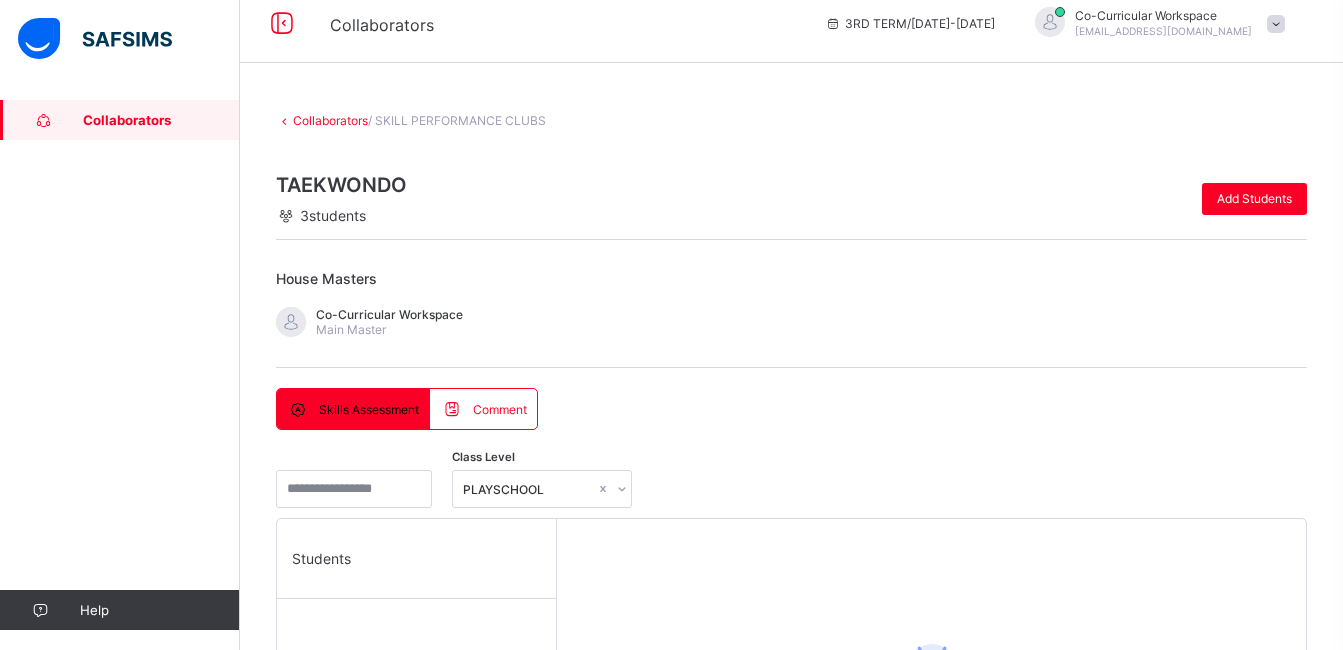 click on "Skills Assessment  Comment Skills Assessment  Comment Class Level PLAYSCHOOL Students Select a Student Select a student from the list to the left to view and enter skill records Class Level Select Class ... Save Entries Students Comment  [PERSON_NAME]  NURSERY 1 YELLOW  [PERSON_NAME]  NURSERY 1 YELLOW [PERSON_NAME]  NURSERY 1 BLUE [PERSON_NAME]  NURSERY 1 BLUE Oluwadamilare   Oluwadele  NURSERY 1 BLUE Oluwadamilare   Oluwadele  NURSERY 1 BLUE" at bounding box center [791, 784] 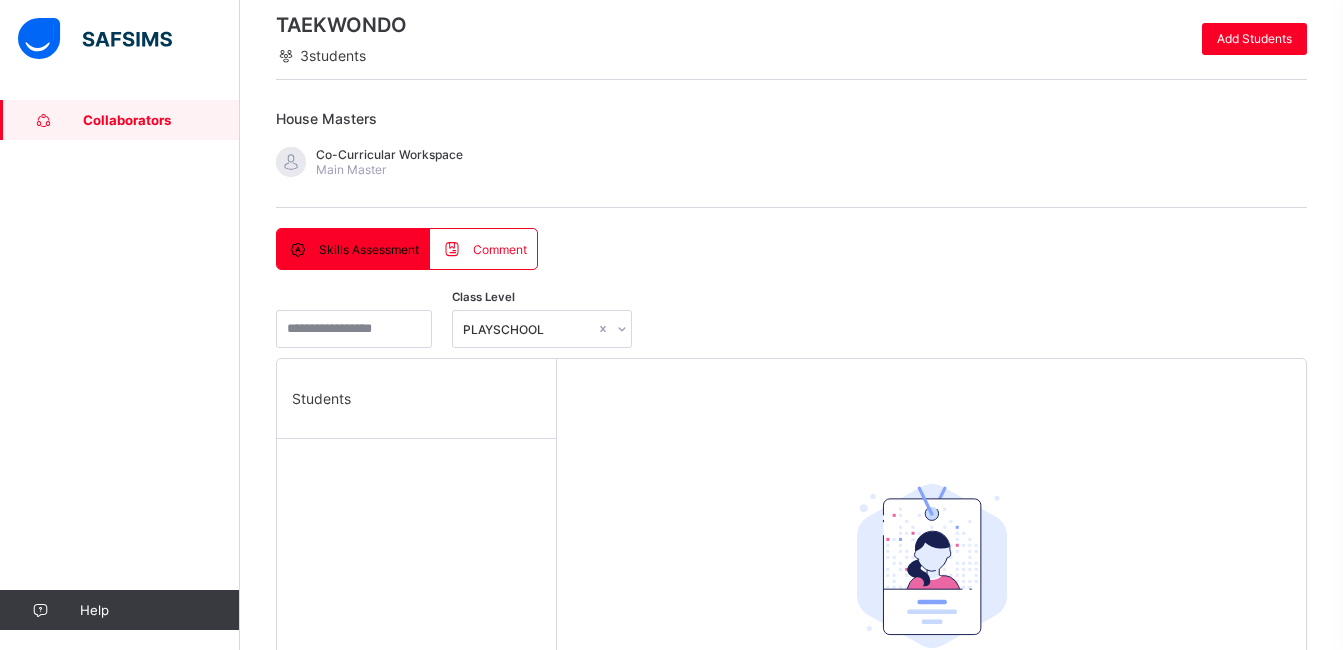 scroll, scrollTop: 217, scrollLeft: 0, axis: vertical 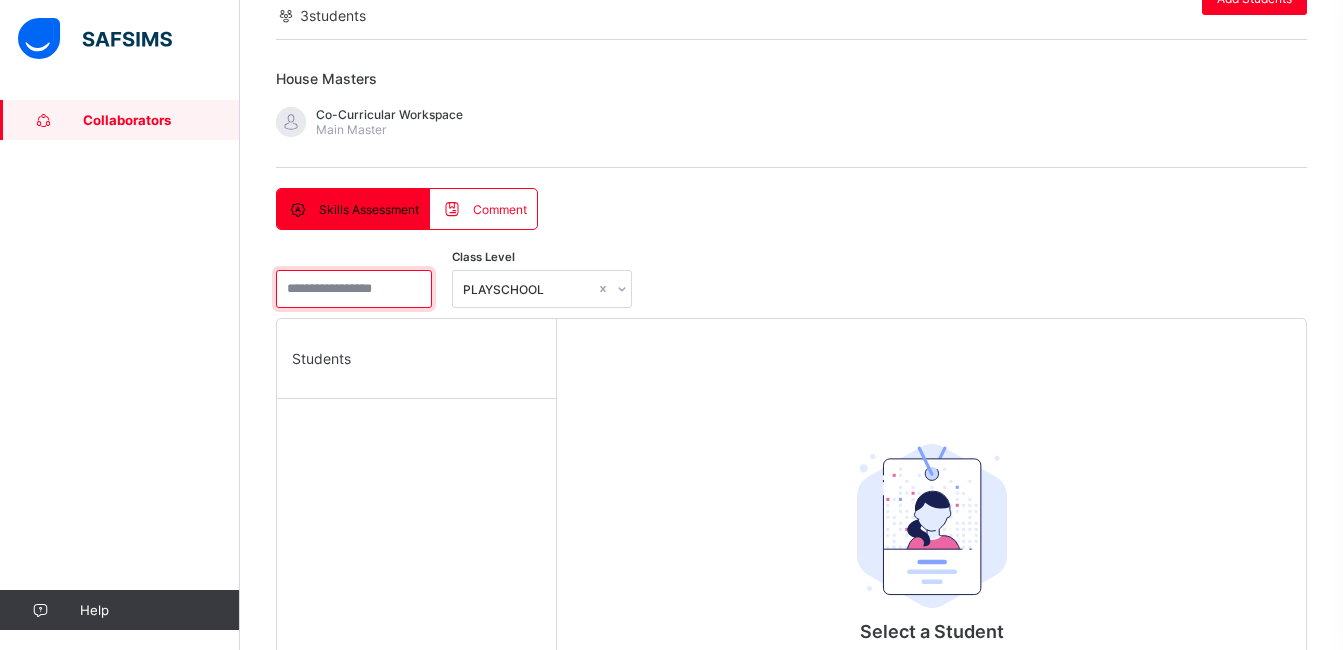 click at bounding box center [354, 289] 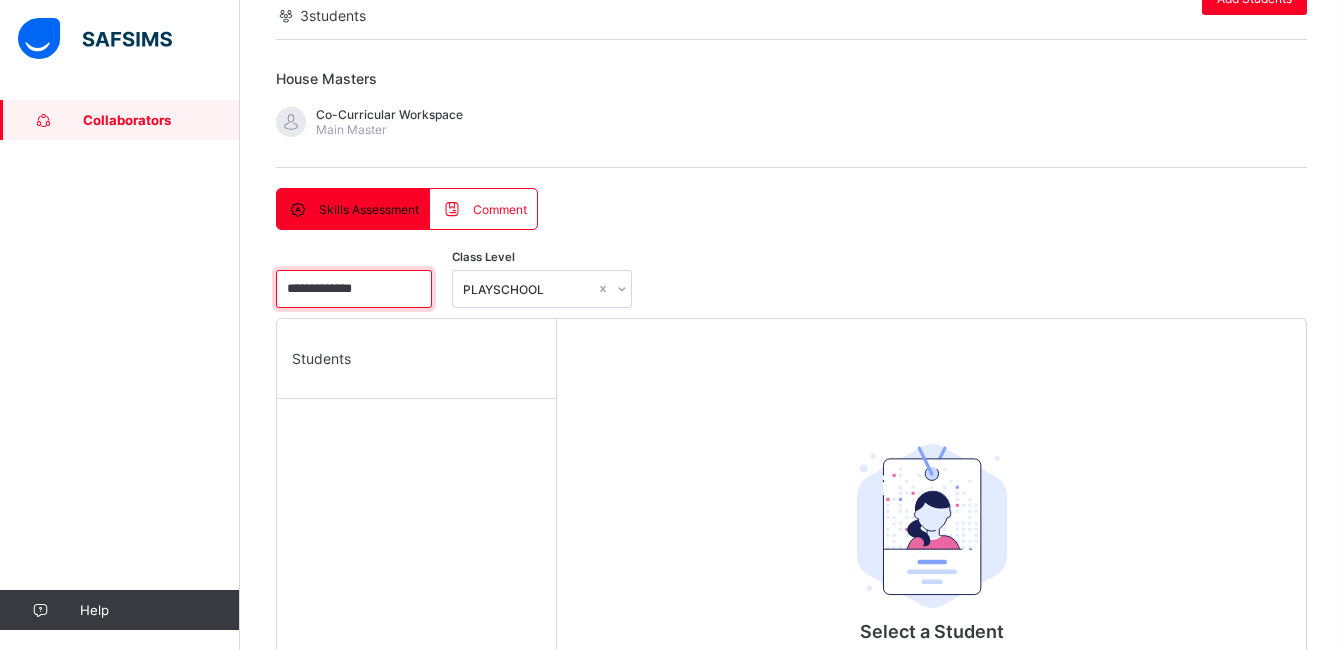 click on "**********" at bounding box center [354, 289] 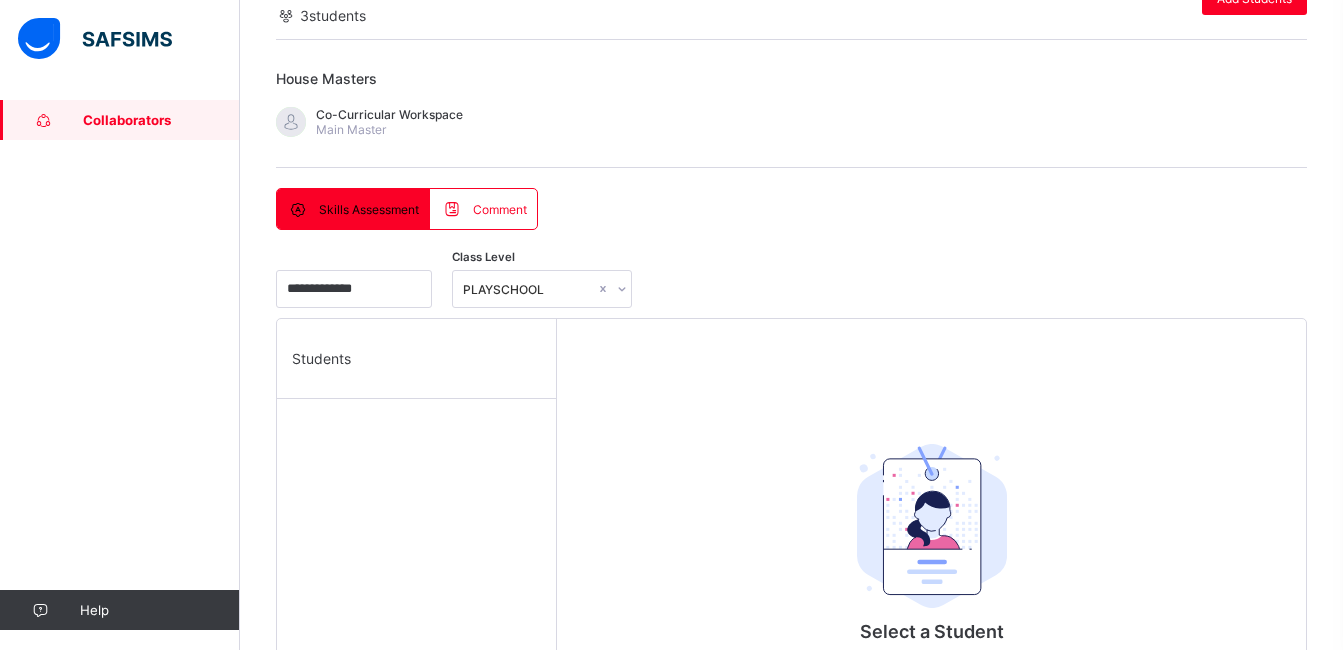 click on "Students" at bounding box center [416, 359] 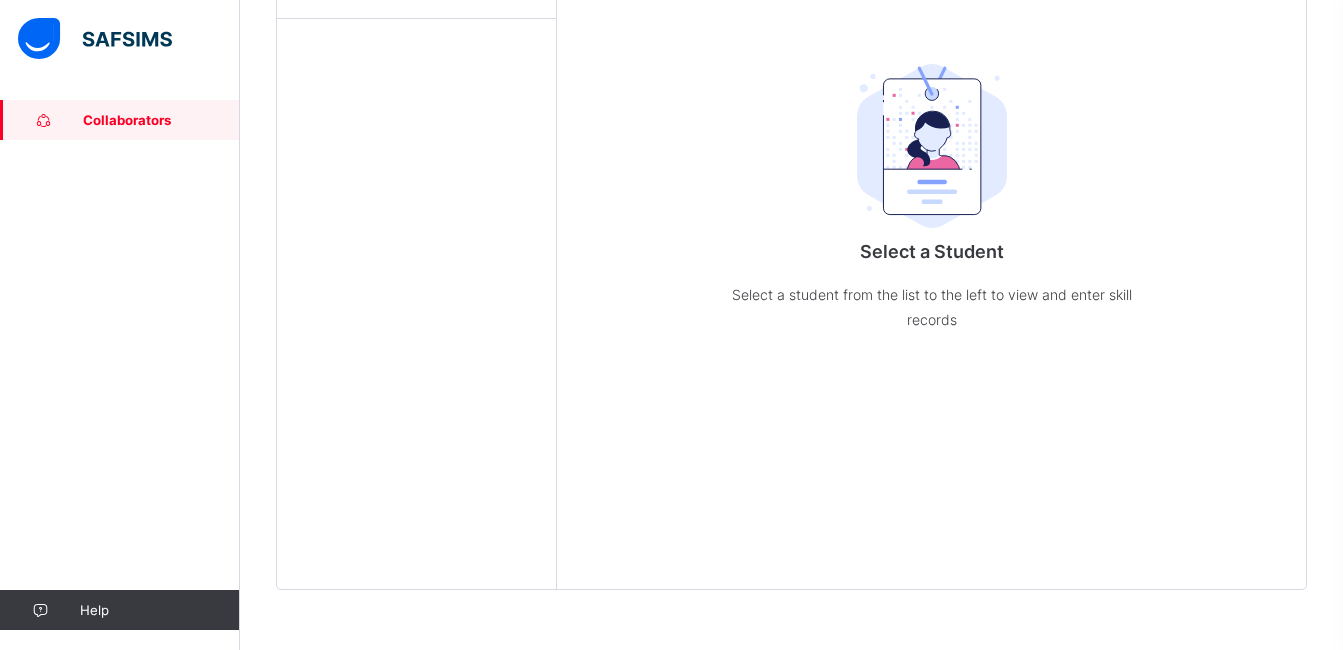 click at bounding box center (932, 146) 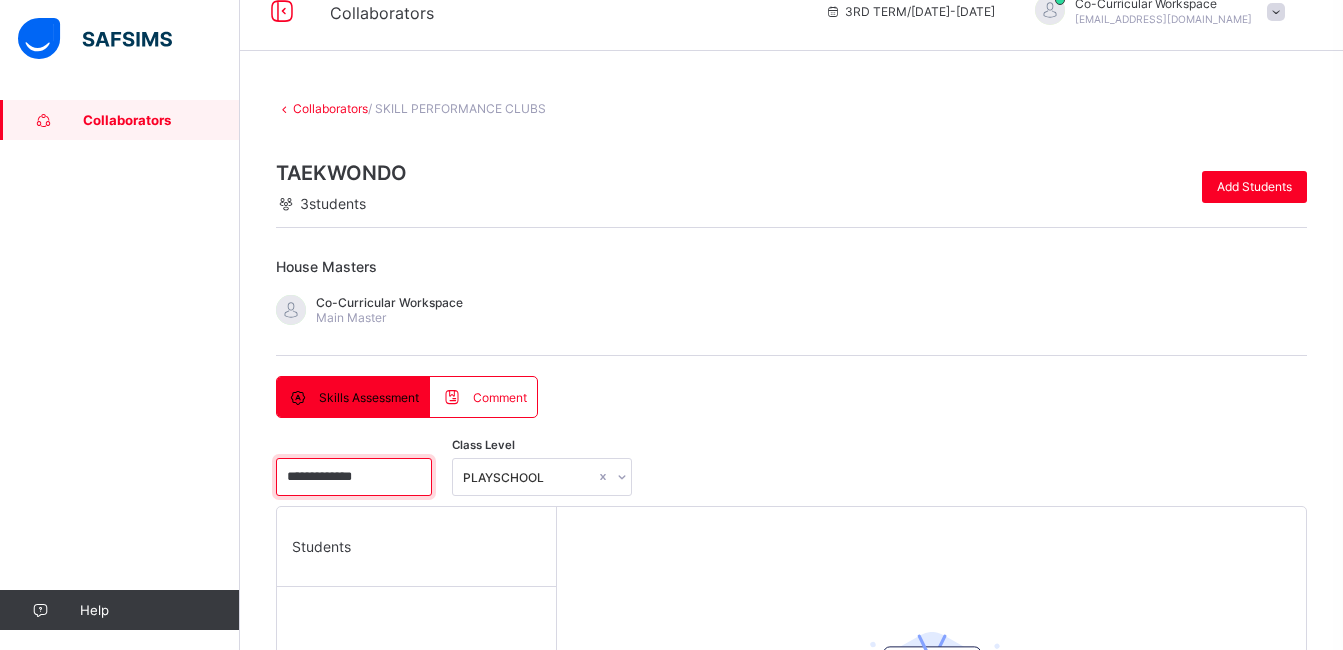 click on "**********" at bounding box center [354, 477] 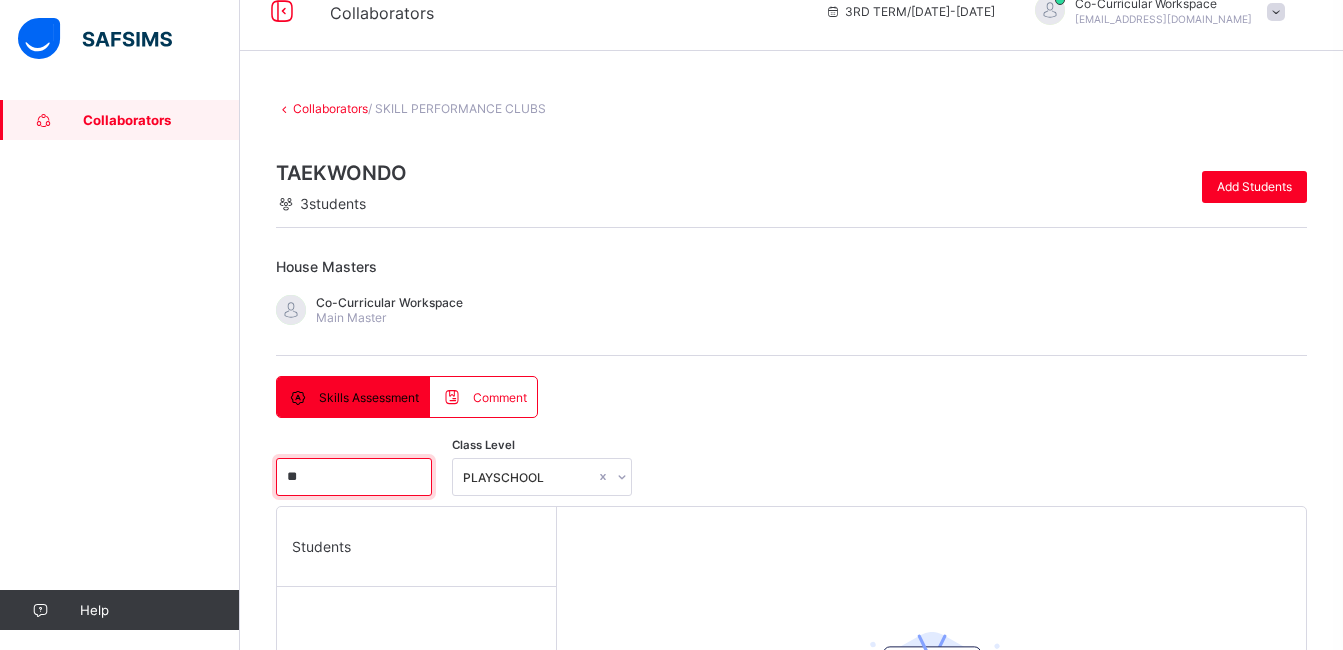 type on "*" 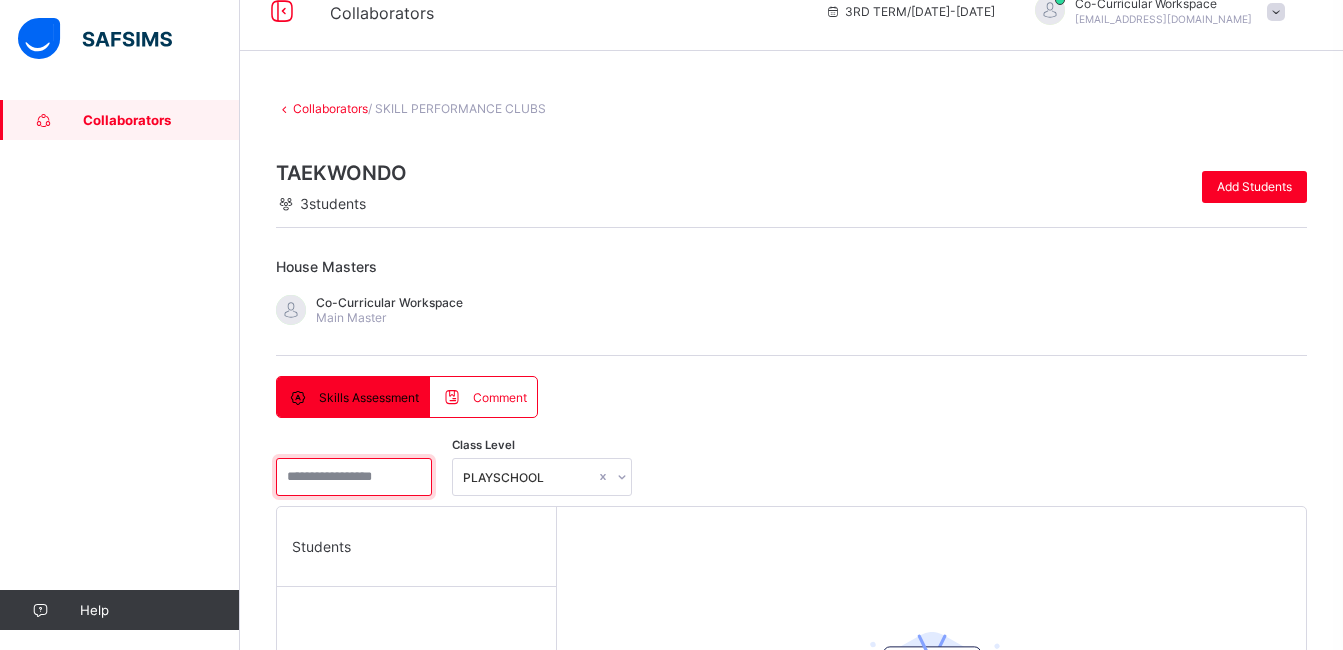 click at bounding box center (354, 477) 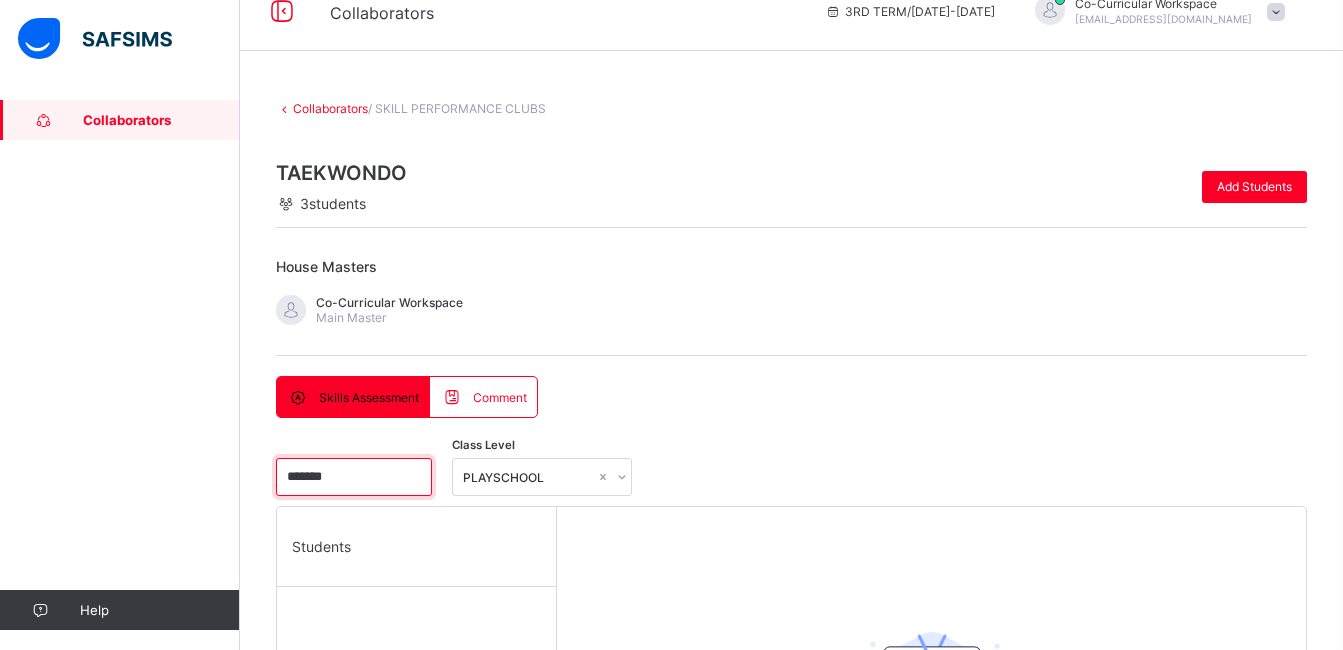 type on "*******" 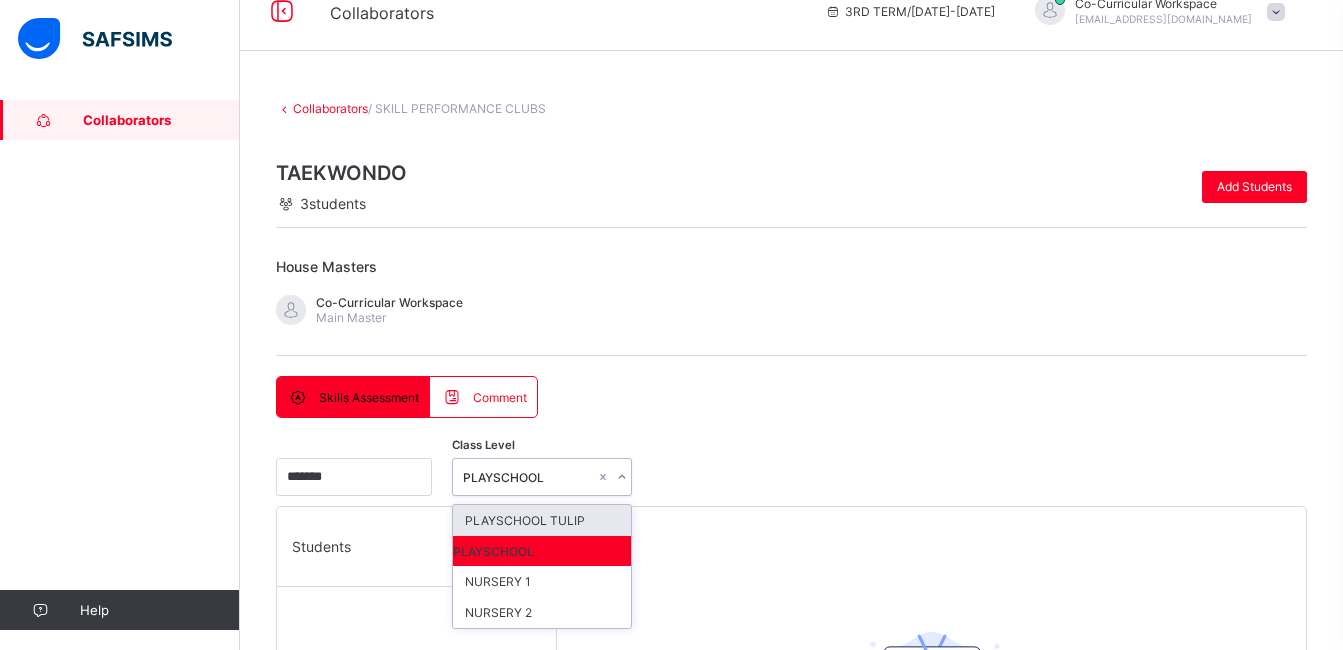 click 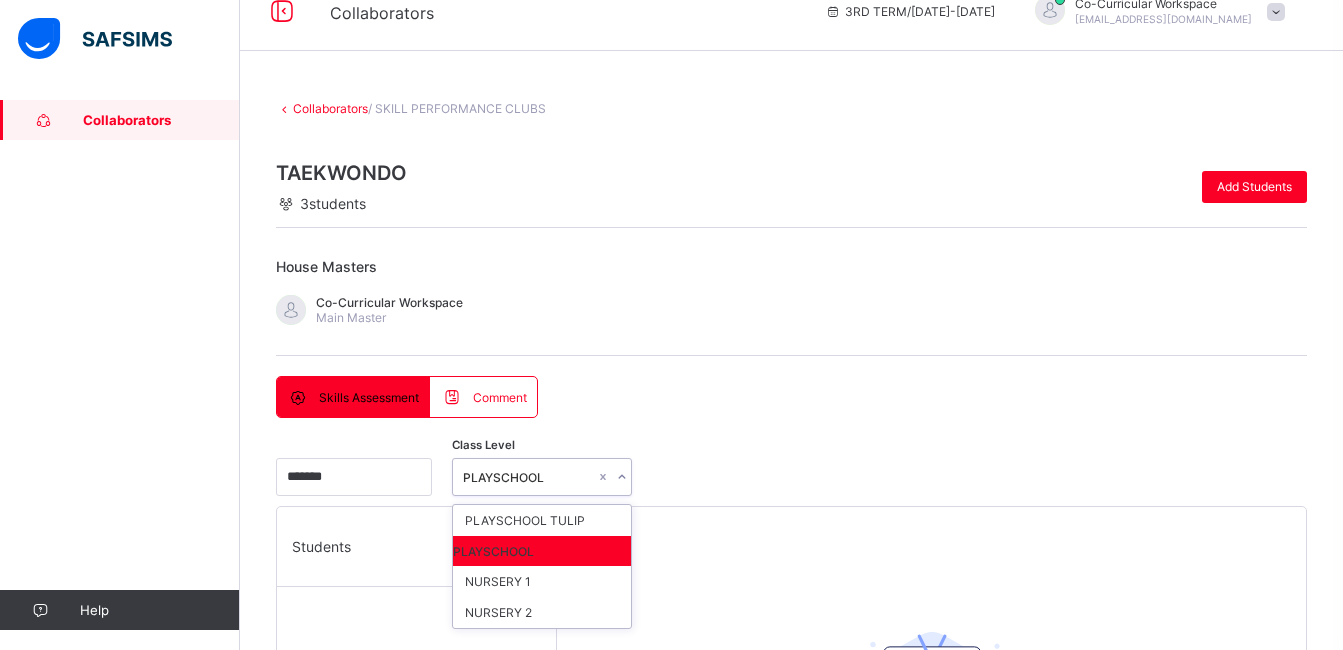 click on "PLAYSCHOOL" at bounding box center [542, 551] 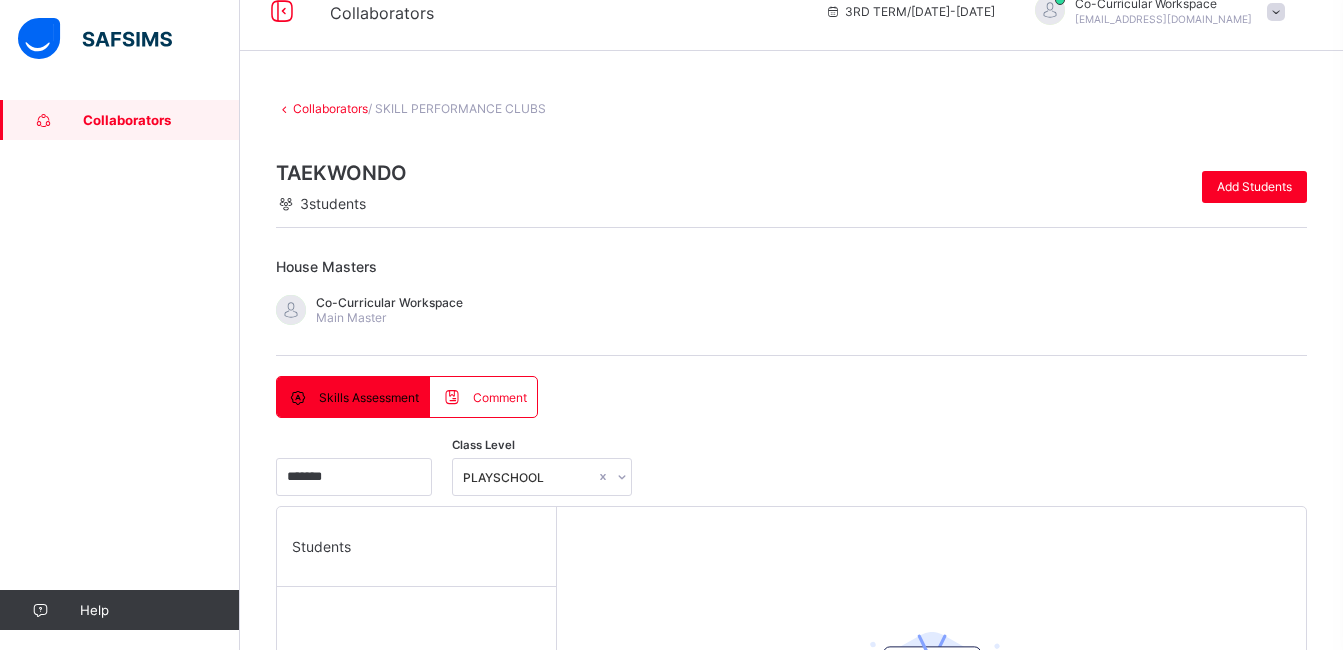click on "Select a Student Select a student from the list to the left to view and enter skill records" at bounding box center (931, 832) 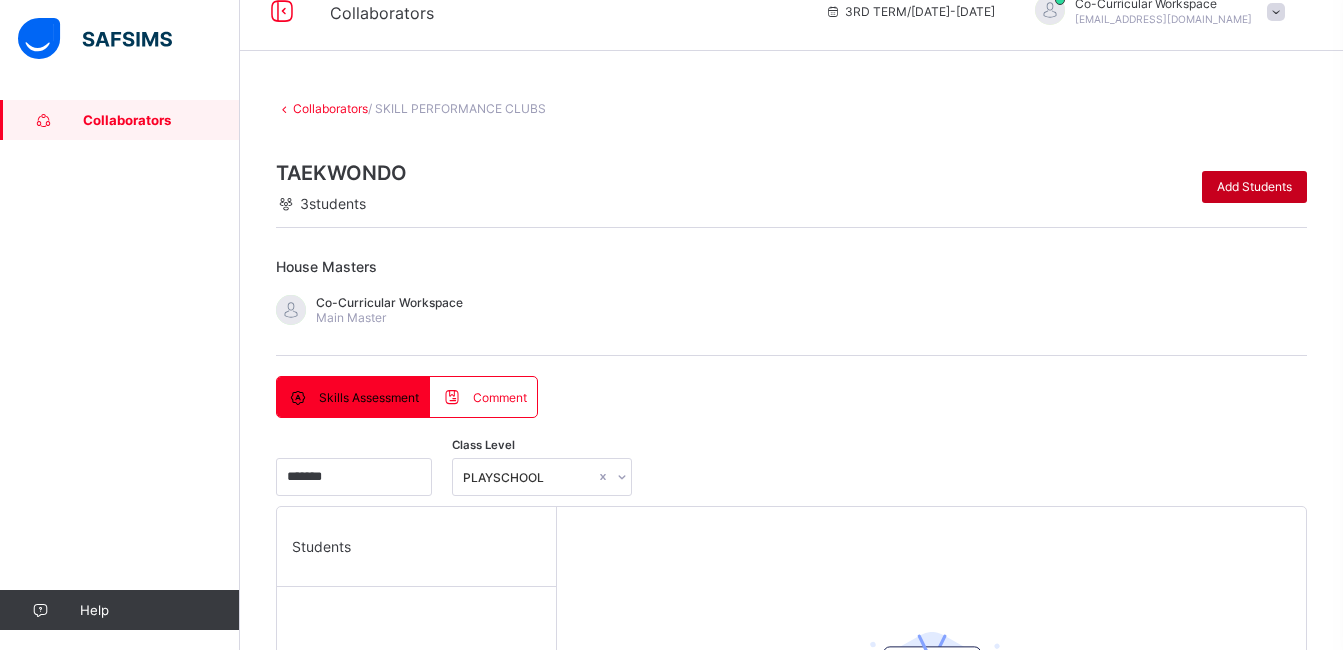 click on "Add Students" at bounding box center [1254, 187] 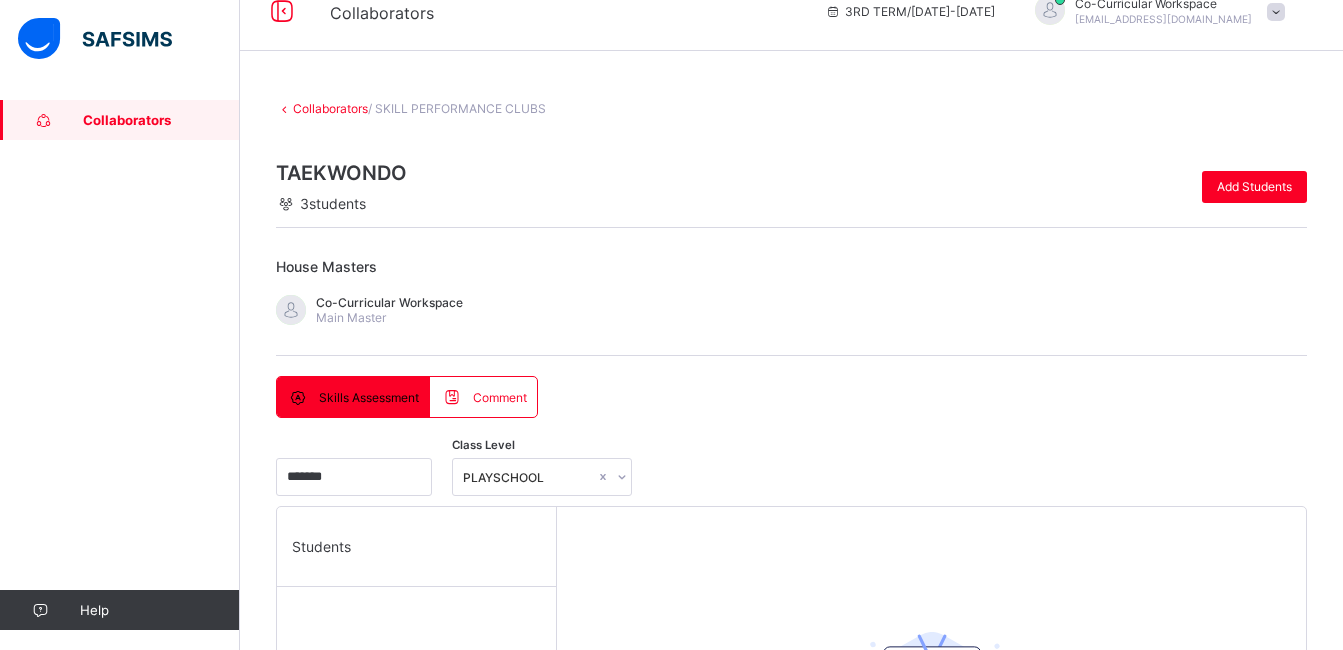 scroll, scrollTop: 221, scrollLeft: 0, axis: vertical 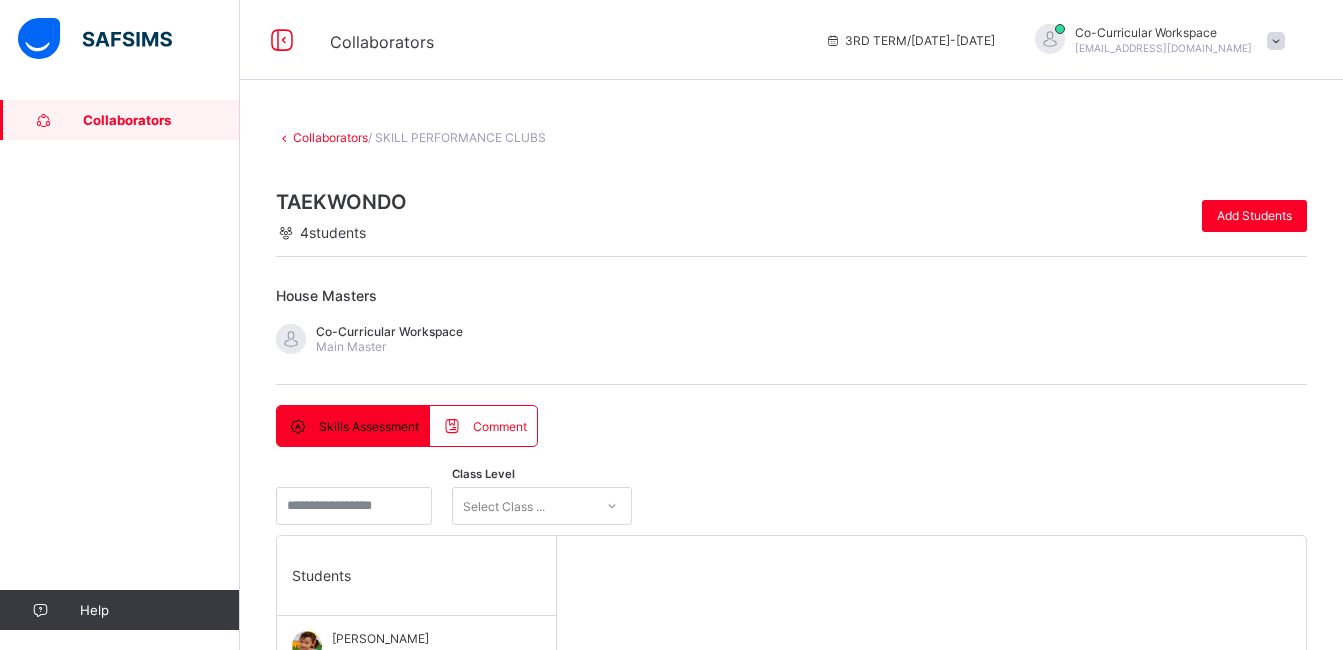 click on "2" at bounding box center (959, 1874) 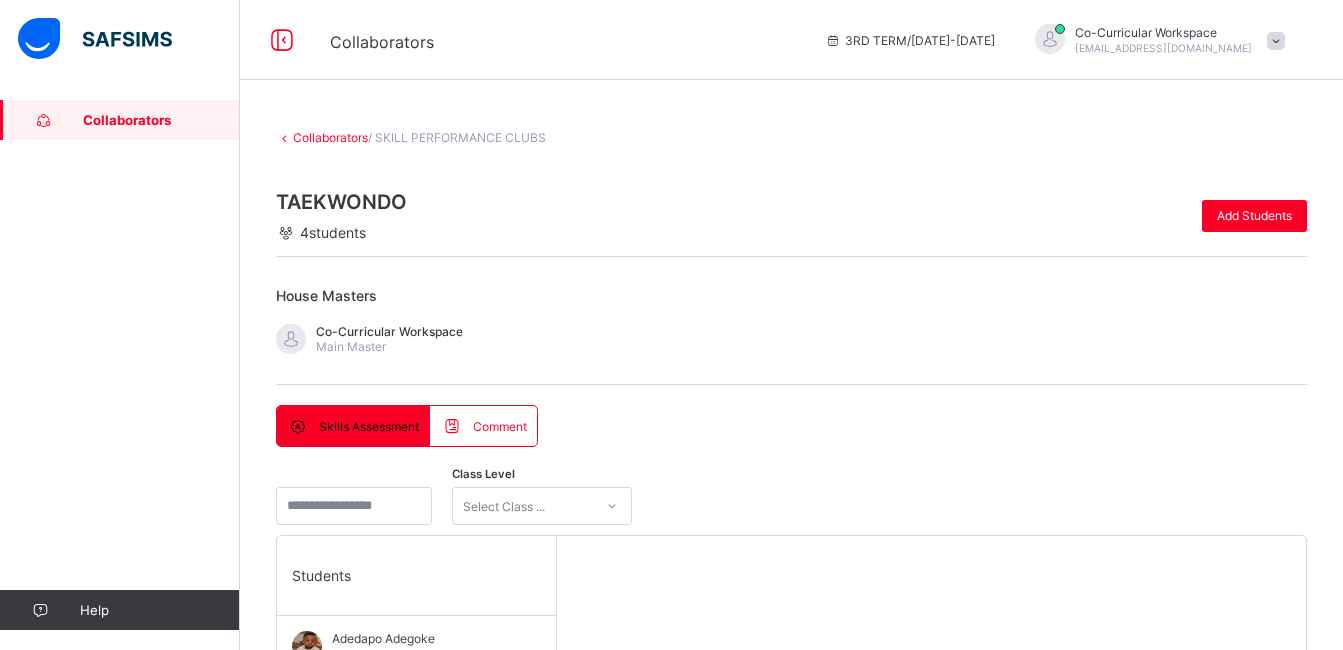 click at bounding box center [1173, 1787] 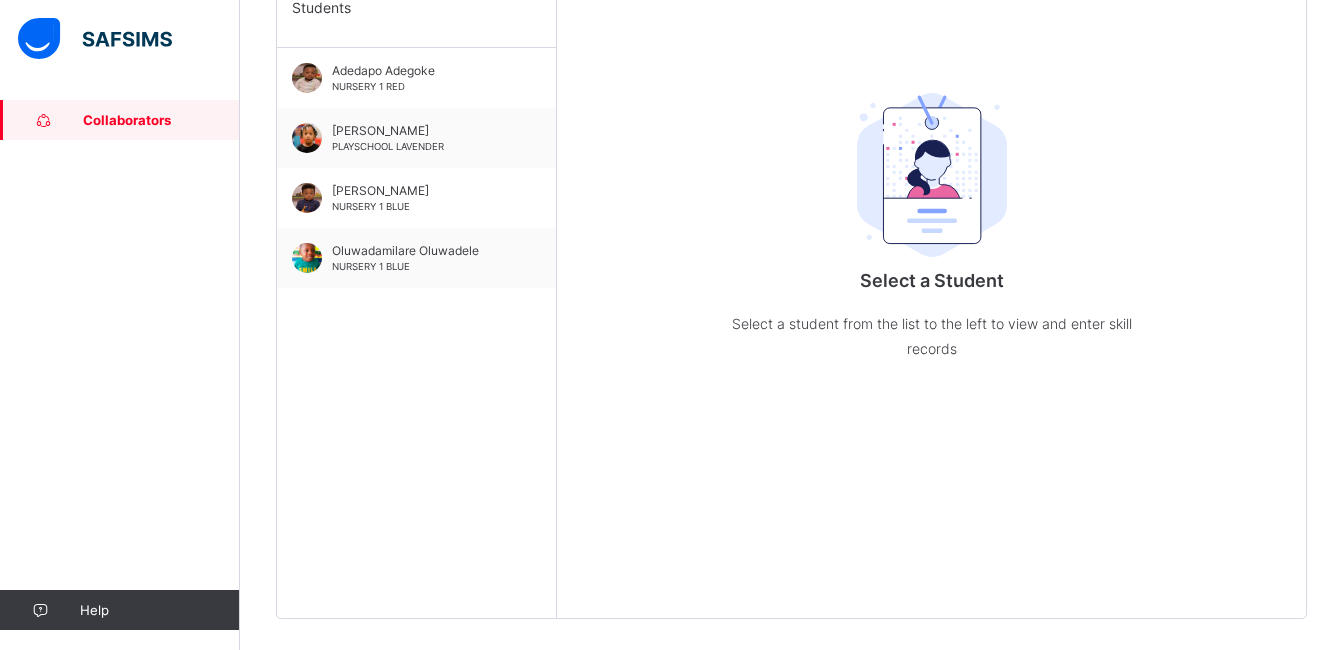 scroll, scrollTop: 221, scrollLeft: 0, axis: vertical 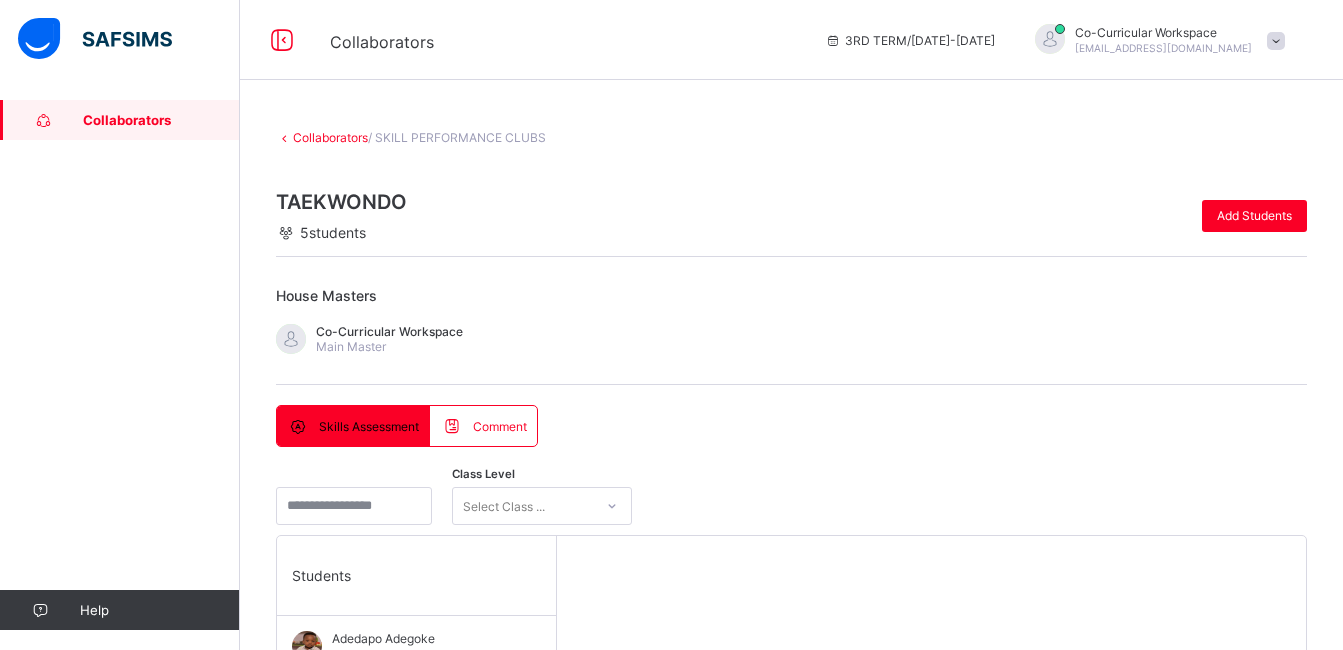 click on "2" at bounding box center [959, 1874] 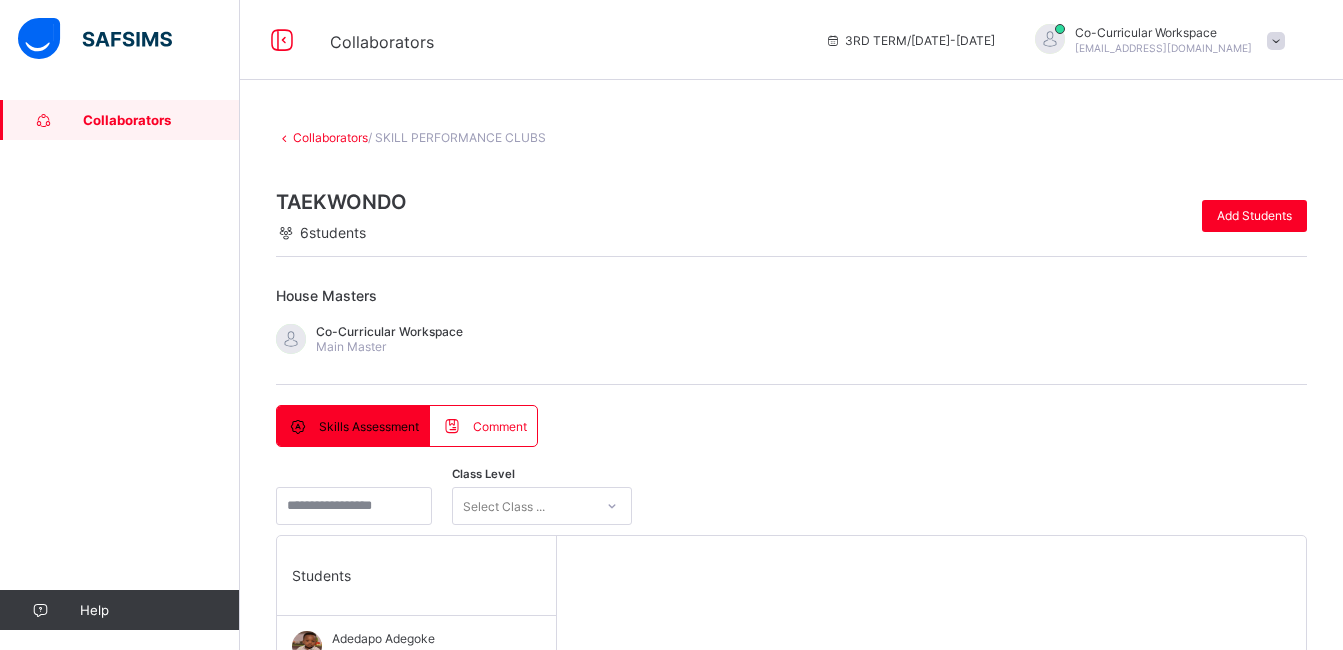 click on "6" at bounding box center [1059, 1874] 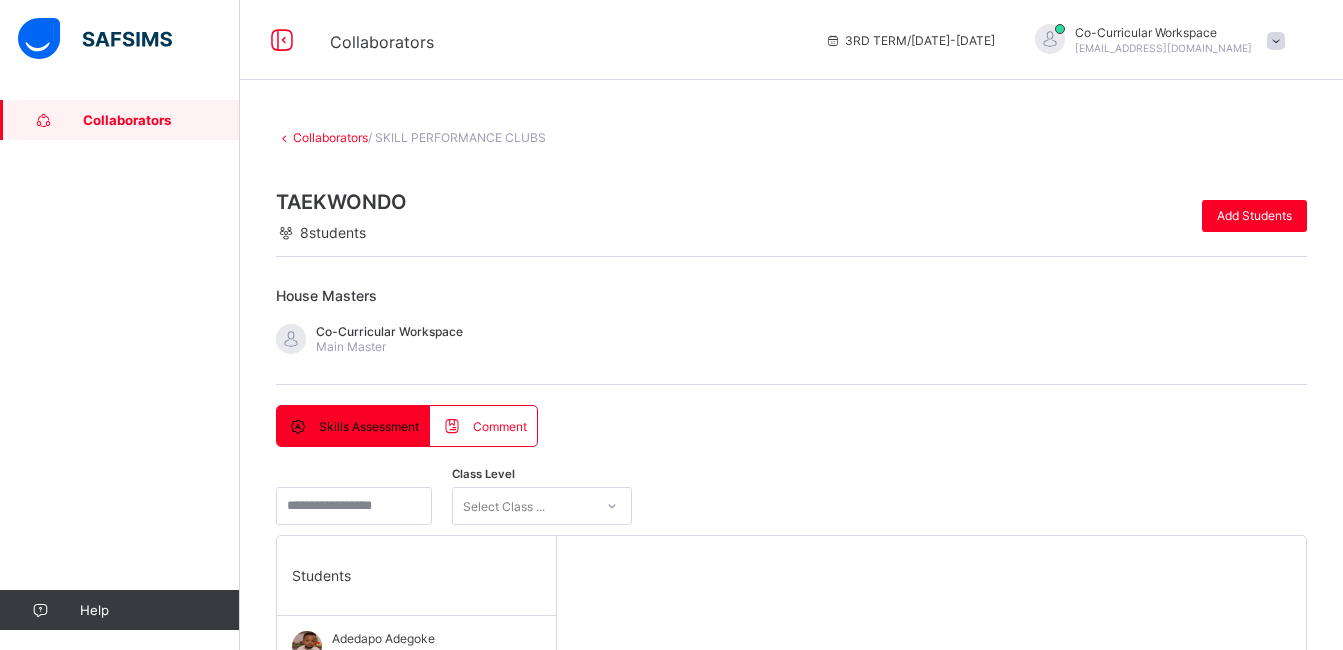 click on "7" at bounding box center (1059, 1874) 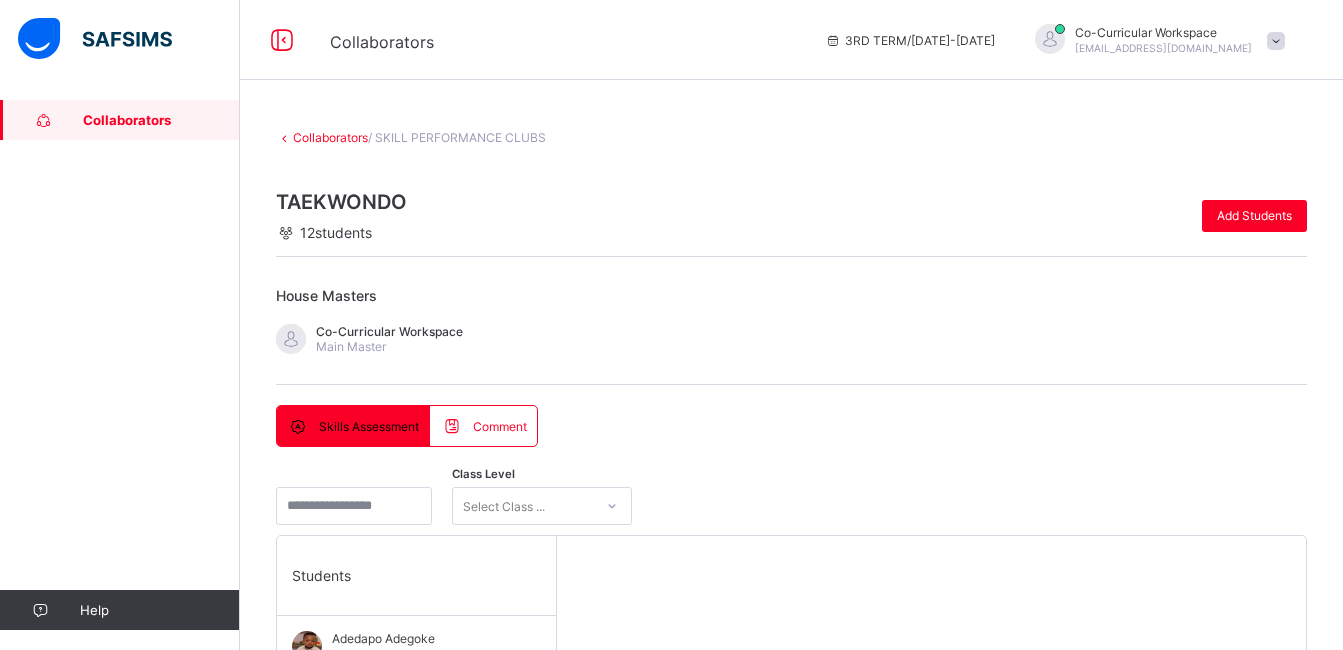 click on "8" at bounding box center (1059, 1874) 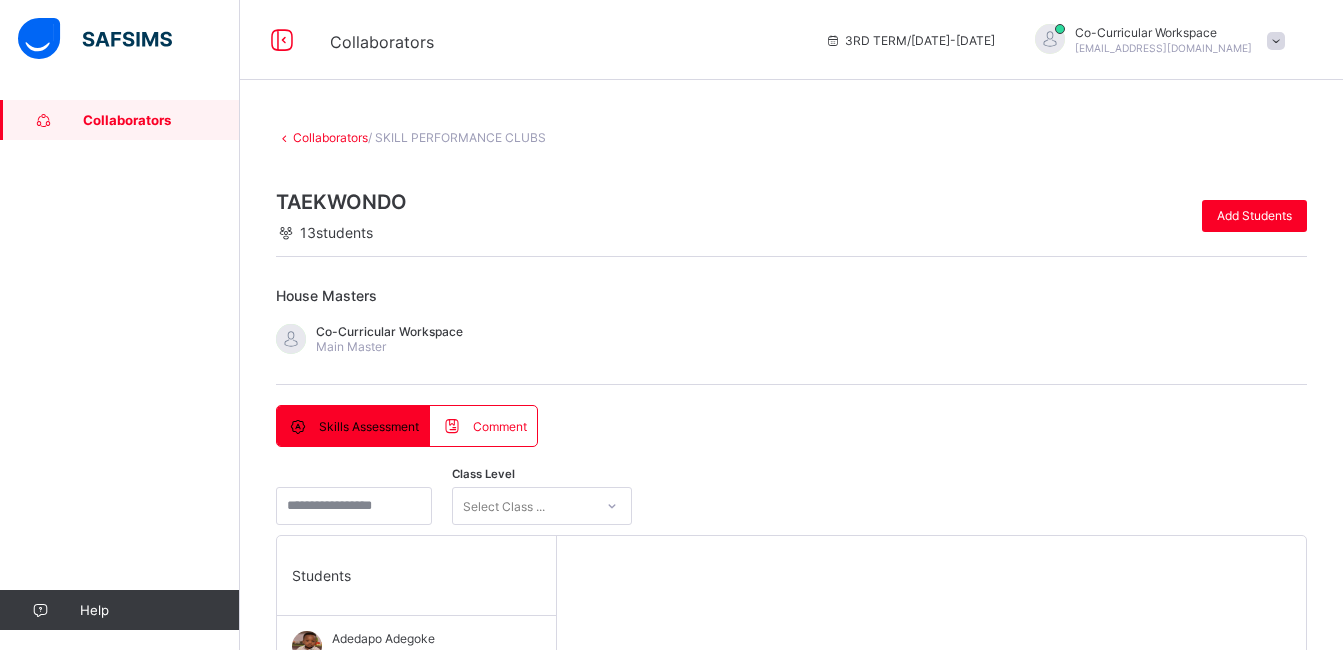 click on "Collaborators    3RD TERM  /  [DATE]-[DATE]   Co-Curricular   Workspace [EMAIL_ADDRESS][DOMAIN_NAME] Collaborators   Help Onboarding Great job! You have finished setting up all essential configurations. Our wizard which has lots of in-built templates will continue to guide you through with the academic configurations. Academic Configuration Steps Continue × Idle Mode Due to inactivity you would be logged out to the system in the next   15mins , click the "Resume" button to keep working or the "Log me out" button to log out of the system. Log me out Resume Collaborators  / SKILL PERFORMANCE CLUBS TAEKWONDO     13  students Add Students House Masters Co-Curricular  Workspace  Main Master  Skills Assessment  Comment Skills Assessment  Comment Class Level Select Class ... Students [PERSON_NAME]  NURSERY 1 RED Ajigbotoluwa  Olundegun  NURSERY 1 BLUE Akaolisa  EGBUCHE  NURSERY 1 YELLOW ARAOLUWA   ADETOKUN  NURSERY 1 BLUE Asandia   EFFANGA NURSERY 2 RED [PERSON_NAME] PLAYSCHOOL [PERSON_NAME]  NURSERY 1 RED" at bounding box center (671, 984) 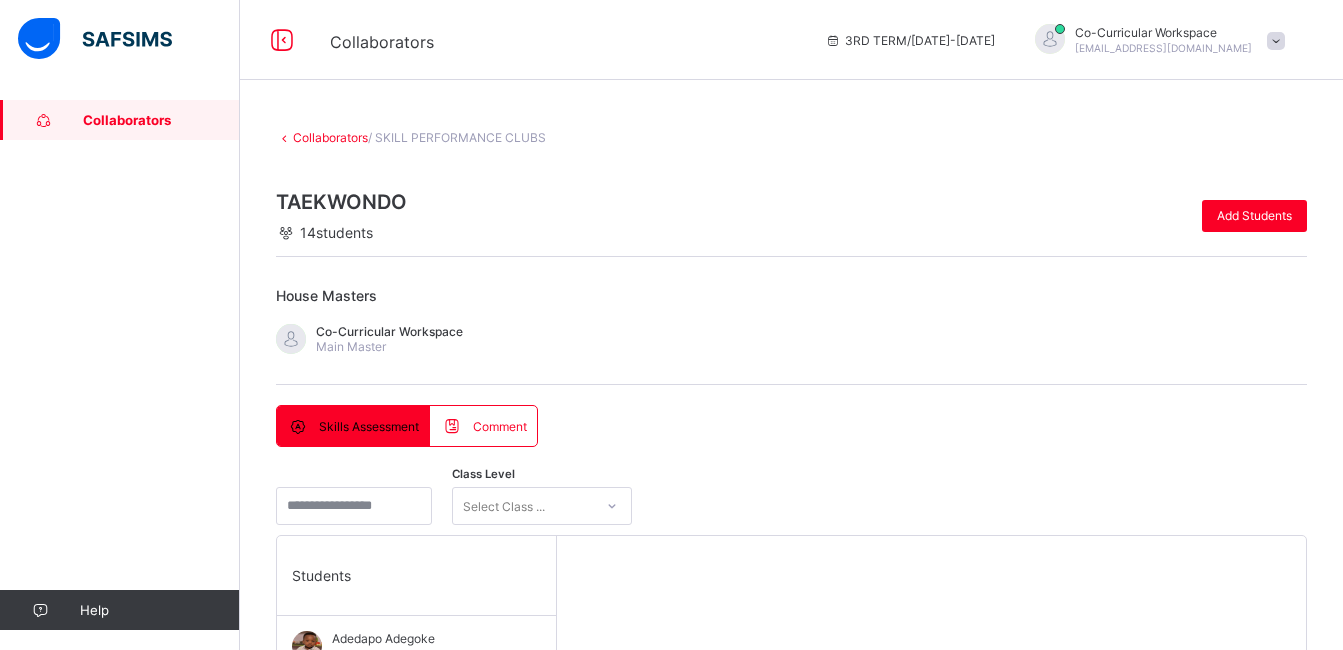 drag, startPoint x: 1078, startPoint y: 604, endPoint x: 1082, endPoint y: 687, distance: 83.09633 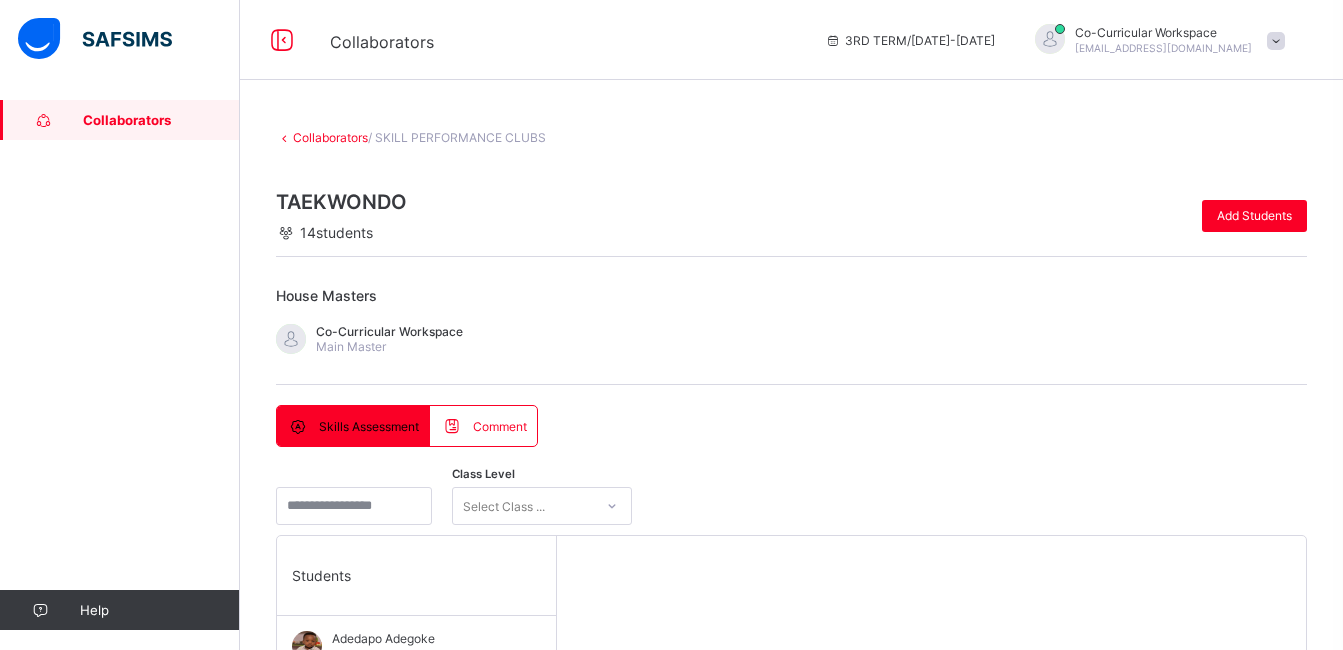 click on "Co-Curricular  Workspace  Main Master" at bounding box center [791, 339] 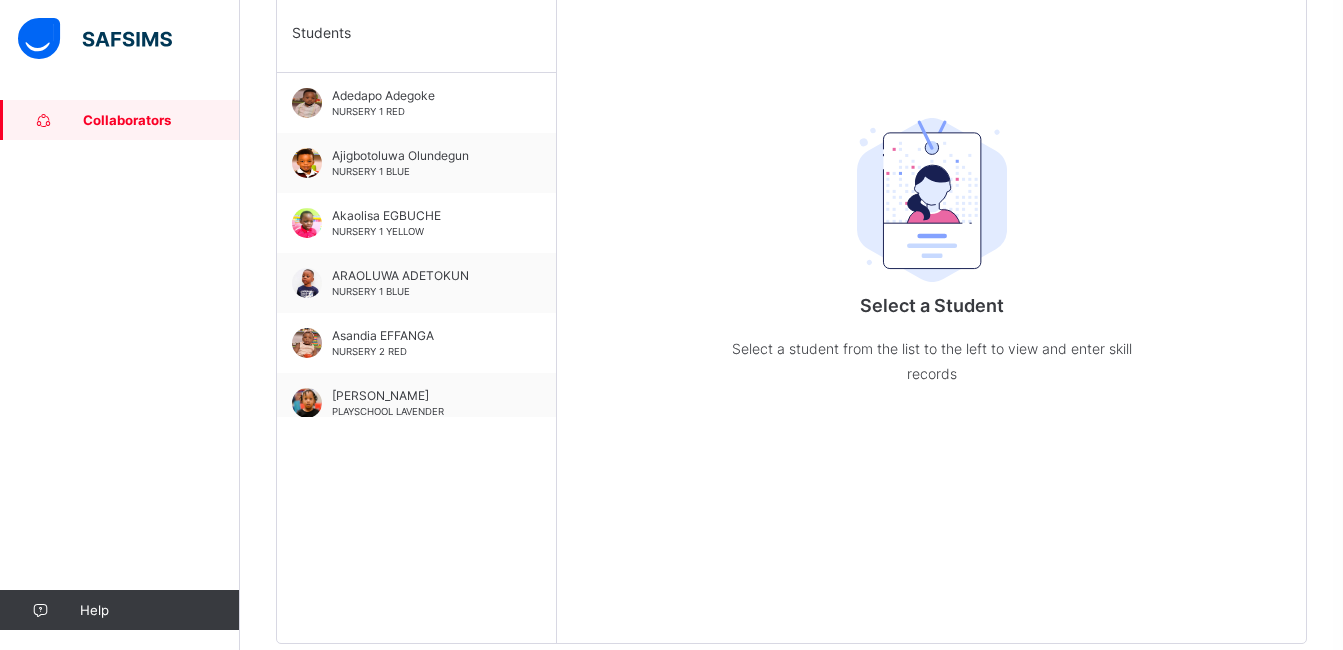 scroll, scrollTop: 597, scrollLeft: 0, axis: vertical 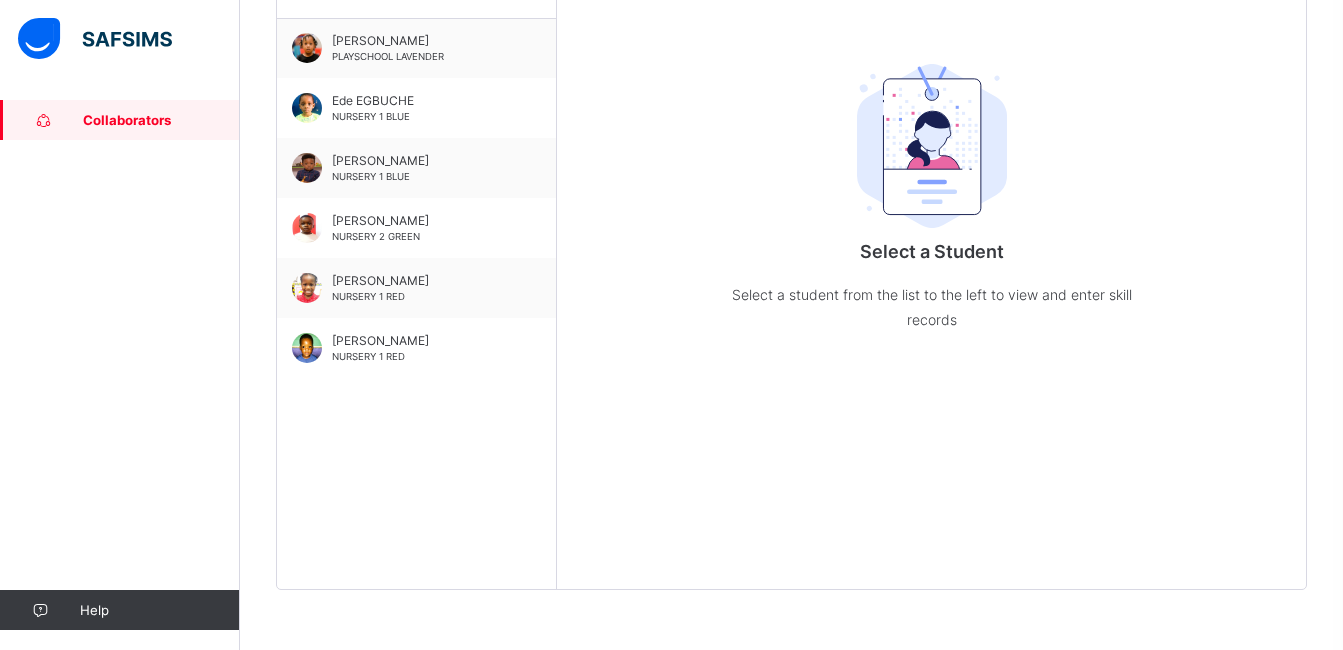 click at bounding box center (932, 146) 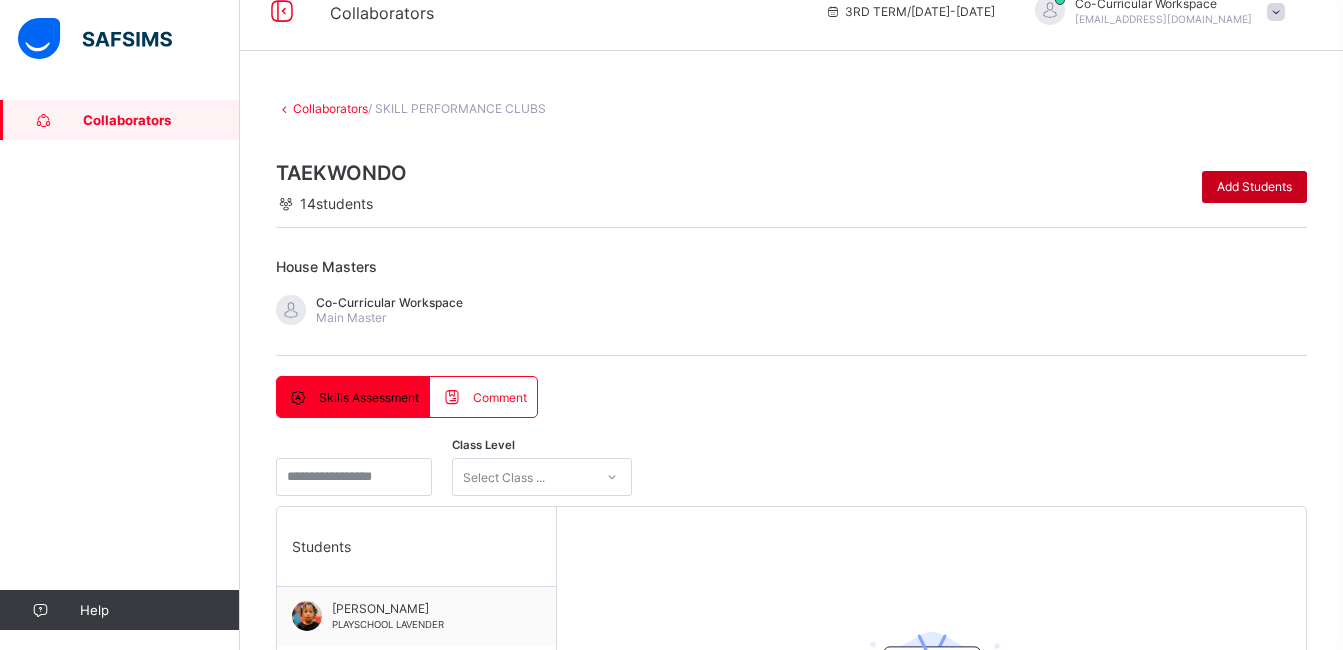 click on "Add Students" at bounding box center [1254, 186] 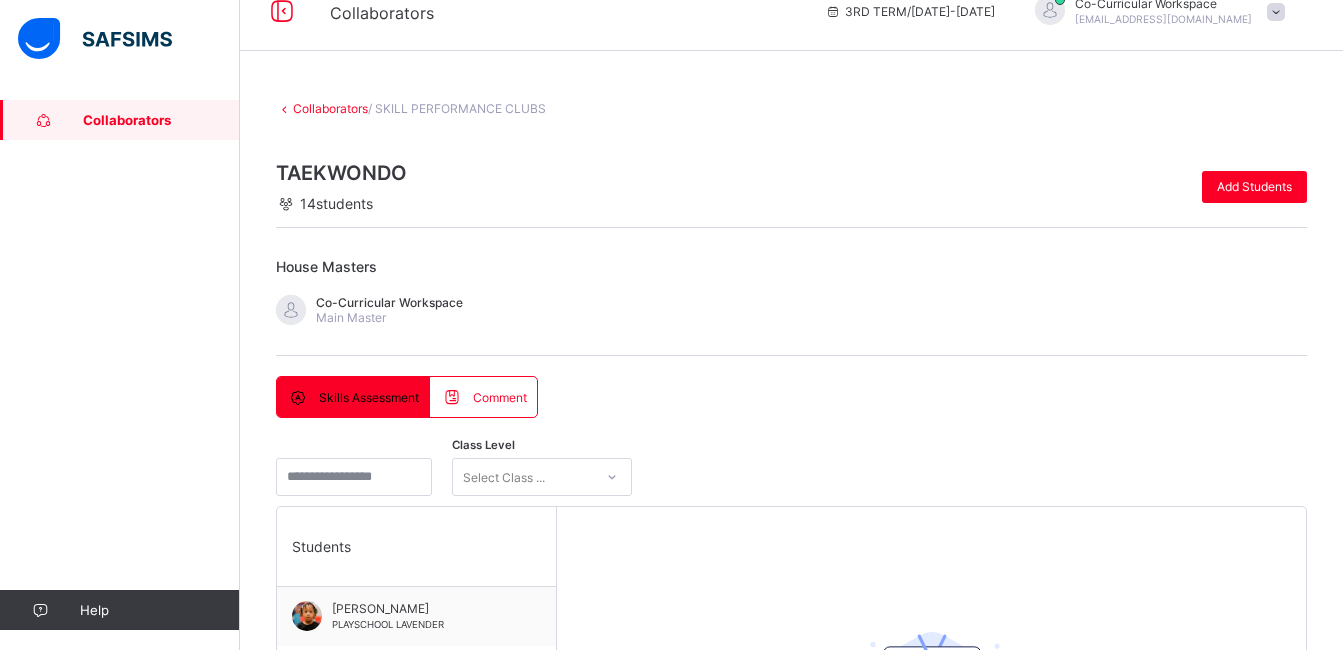 scroll, scrollTop: 221, scrollLeft: 0, axis: vertical 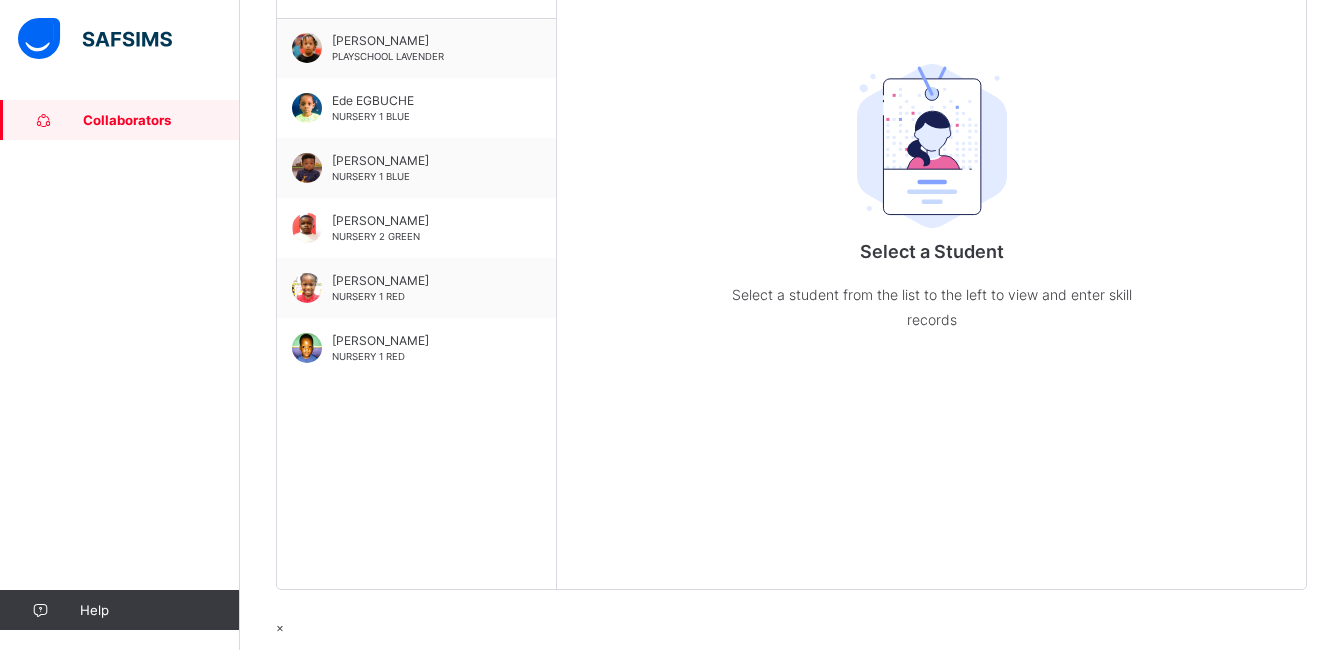 click at bounding box center (345, 1137) 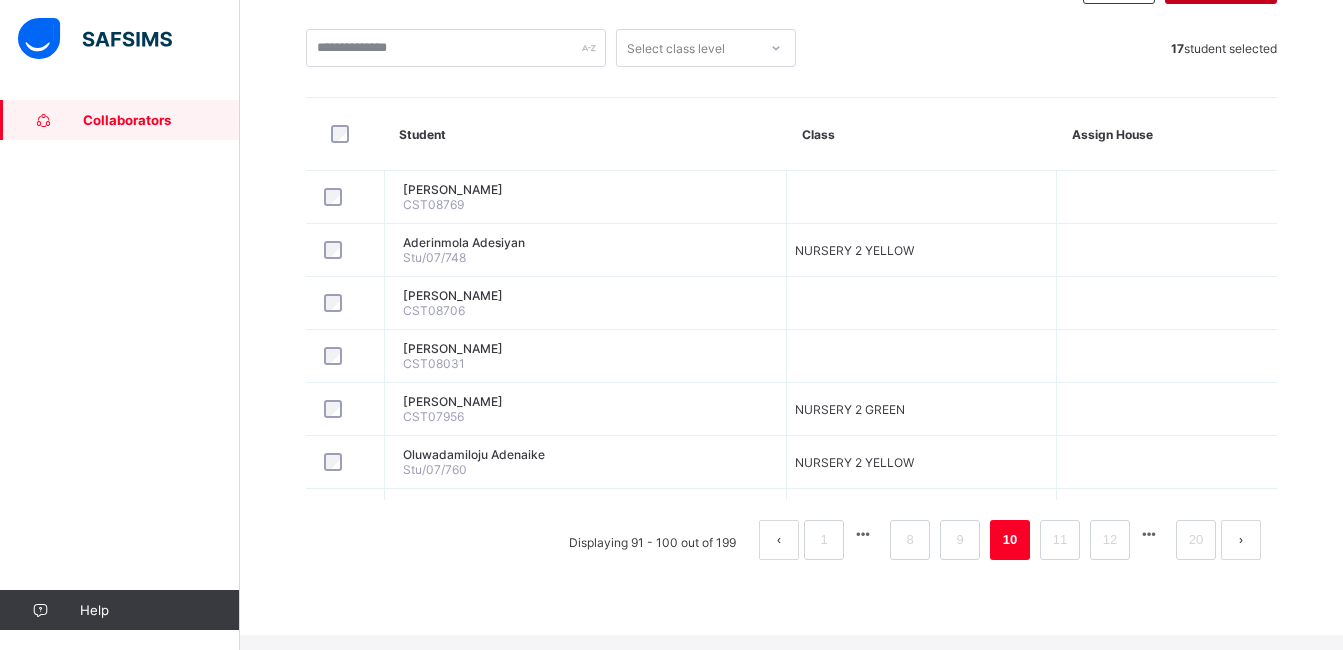 scroll, scrollTop: 0, scrollLeft: 0, axis: both 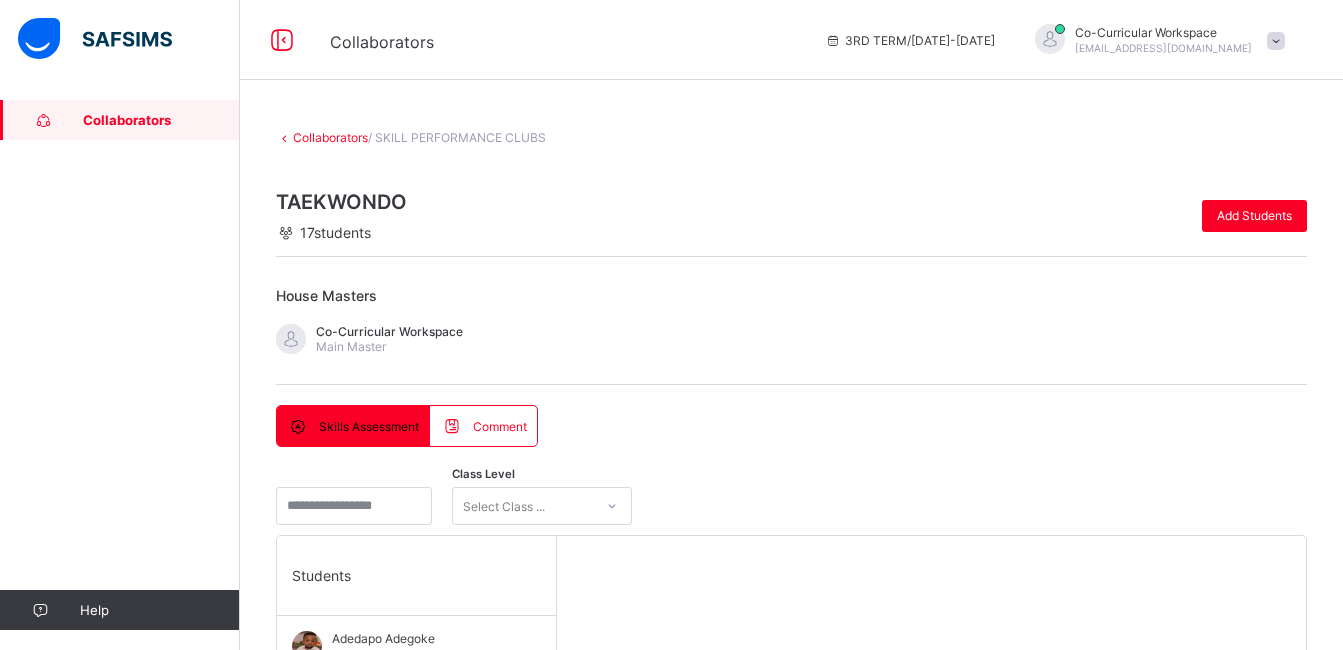 click on "11" at bounding box center (1060, 1874) 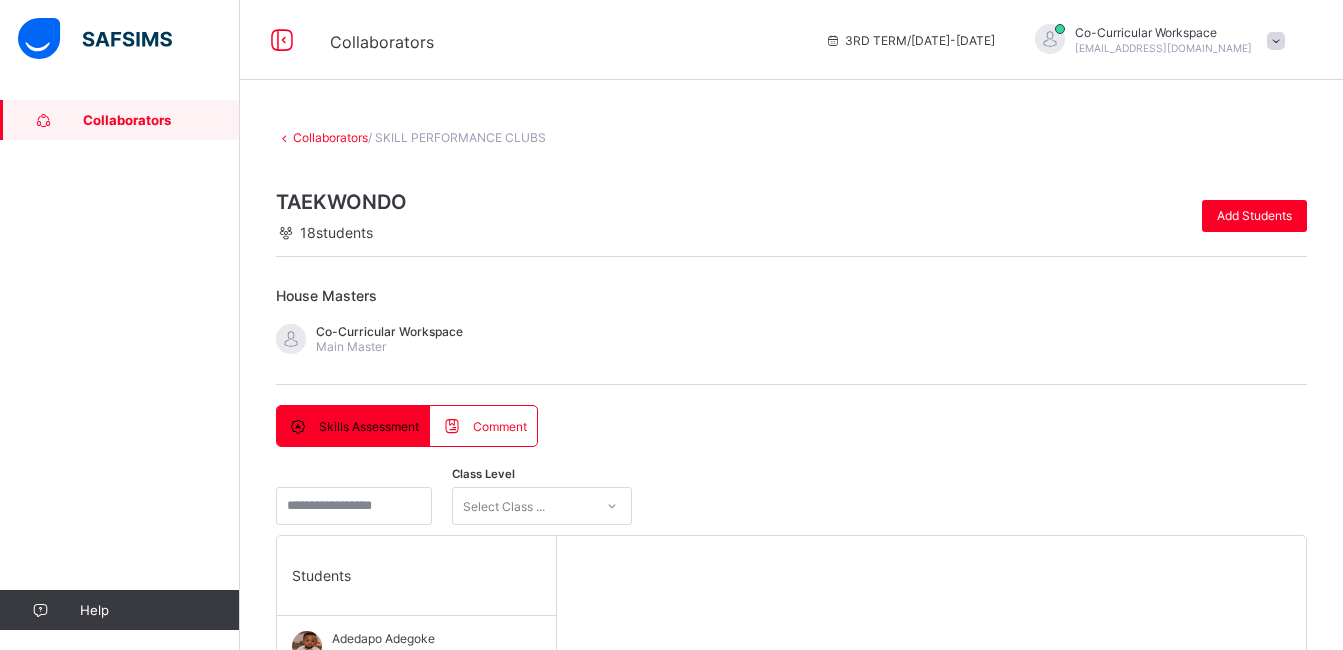 click on "Save Changes" at bounding box center (1221, 1322) 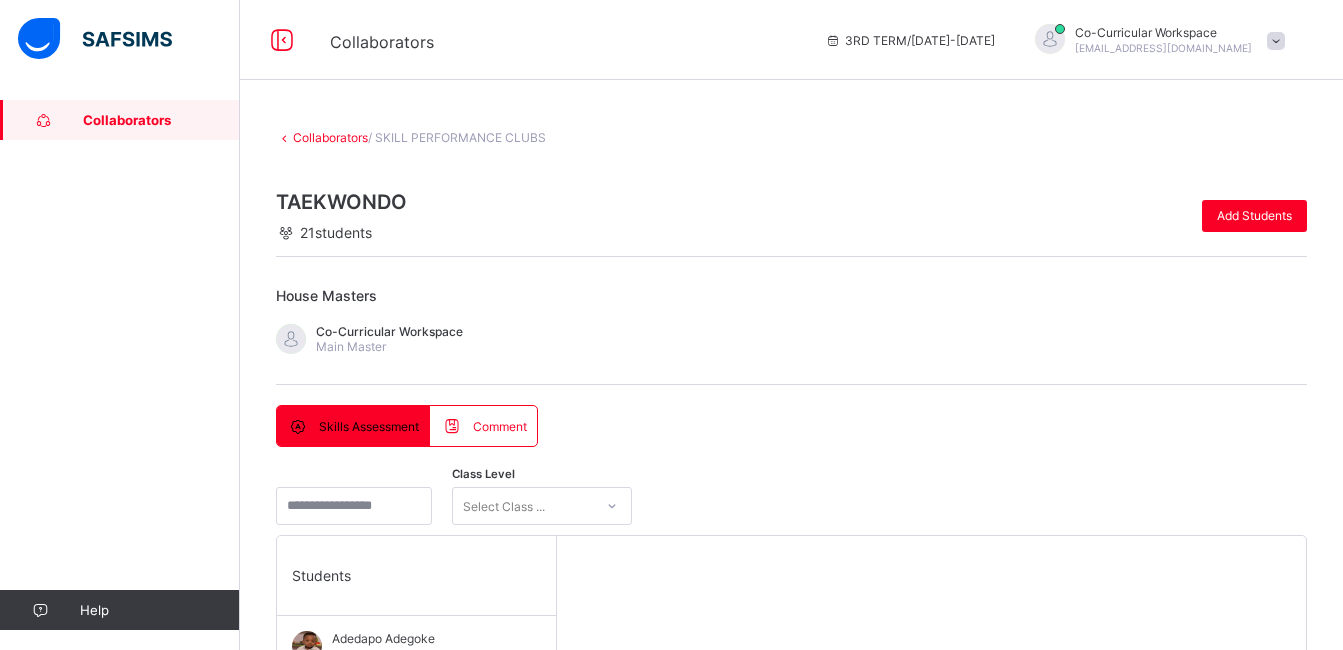 click on "13" at bounding box center (1060, 1874) 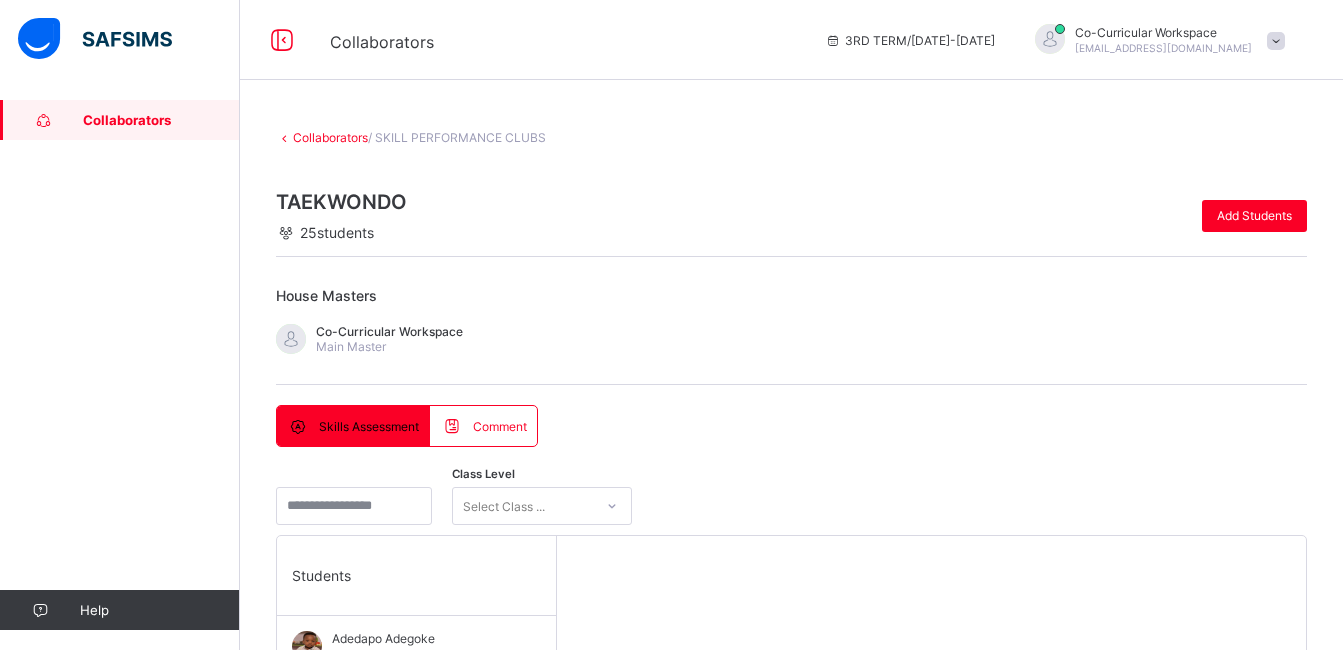 click on "14" at bounding box center (1060, 1874) 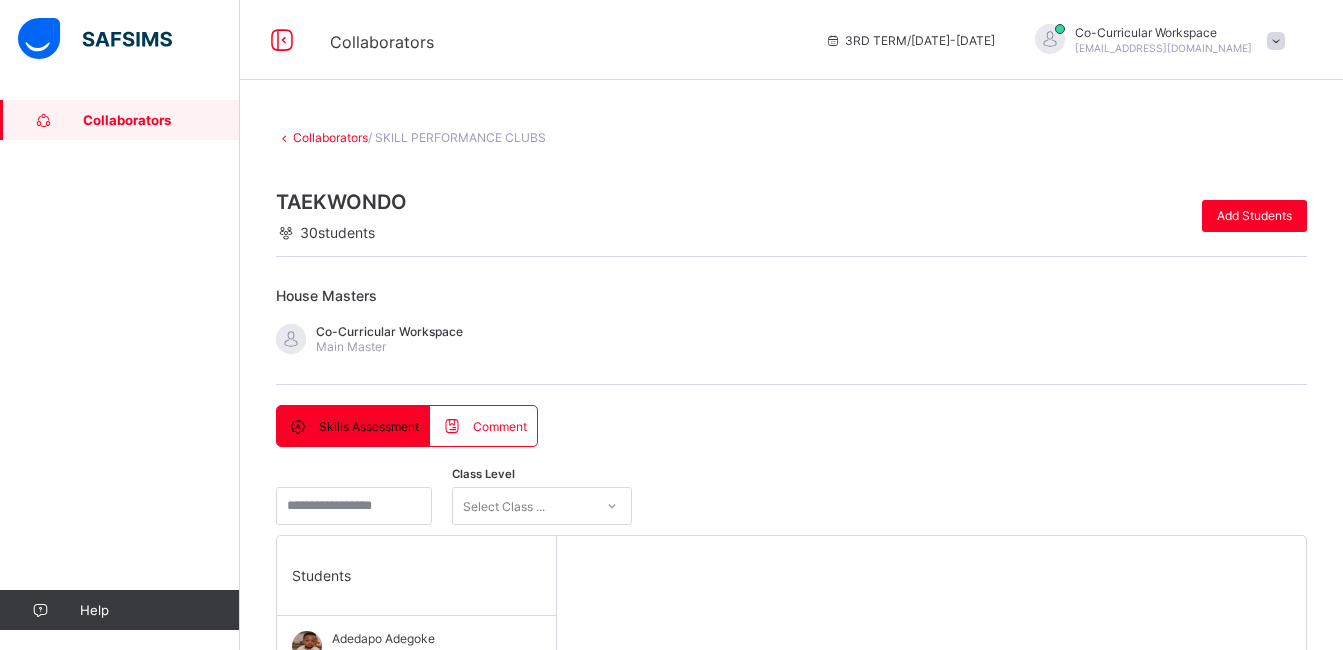 click on "Save Changes" at bounding box center (1221, 1322) 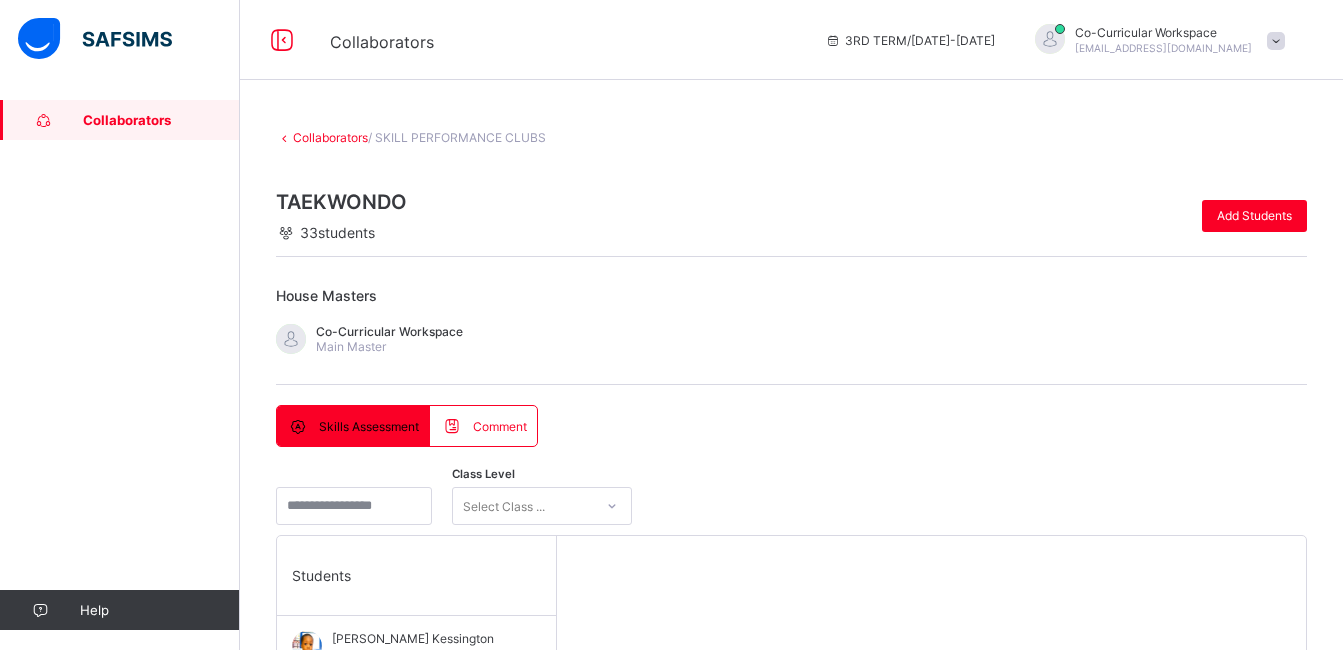 click on "17" at bounding box center (1060, 1874) 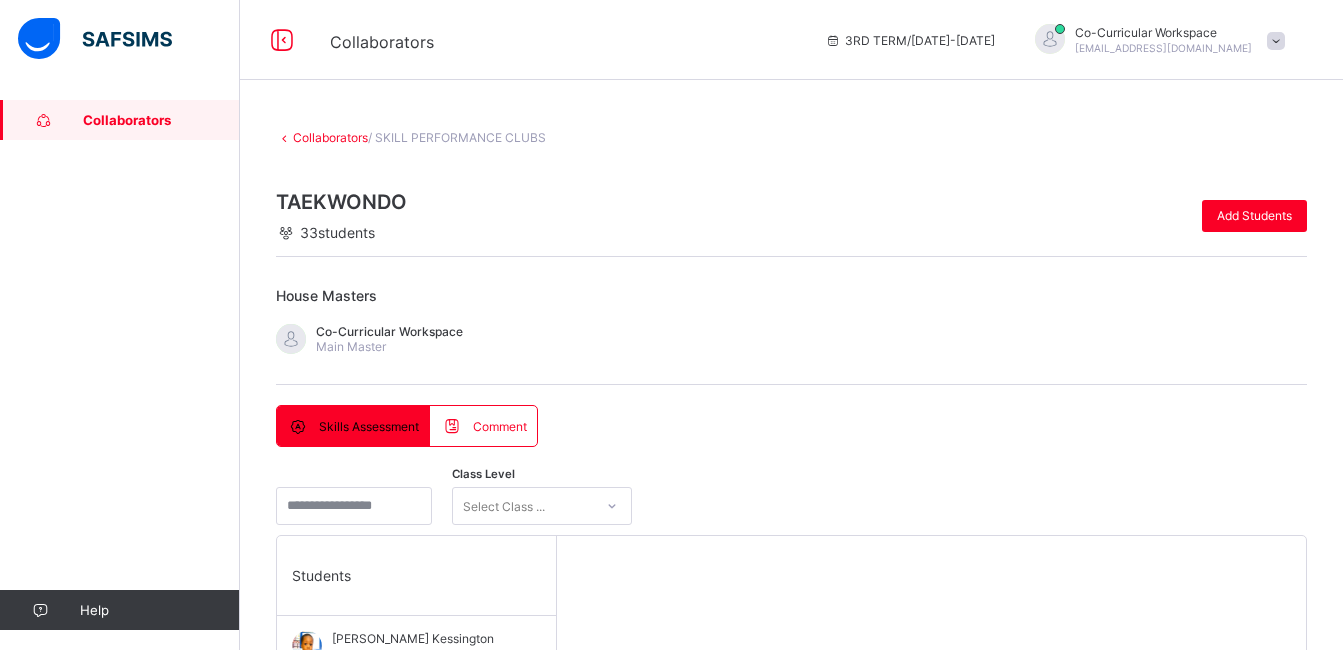 scroll, scrollTop: 221, scrollLeft: 0, axis: vertical 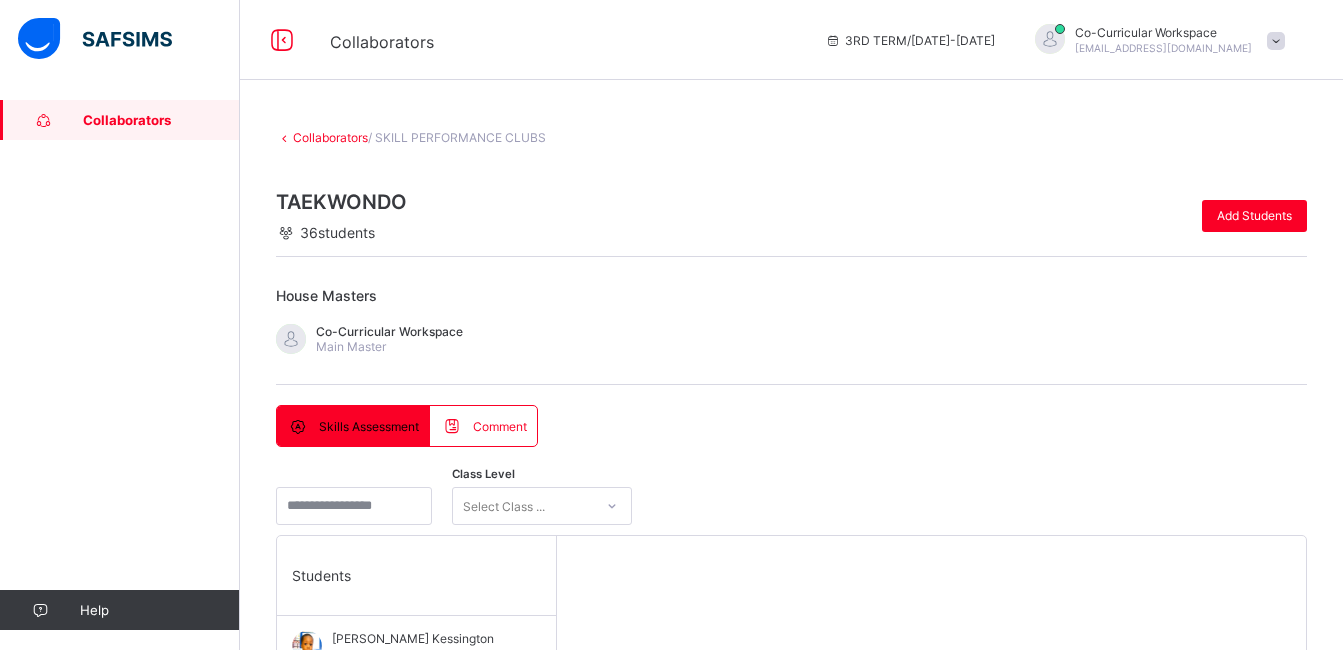click on "18" at bounding box center [1096, 1874] 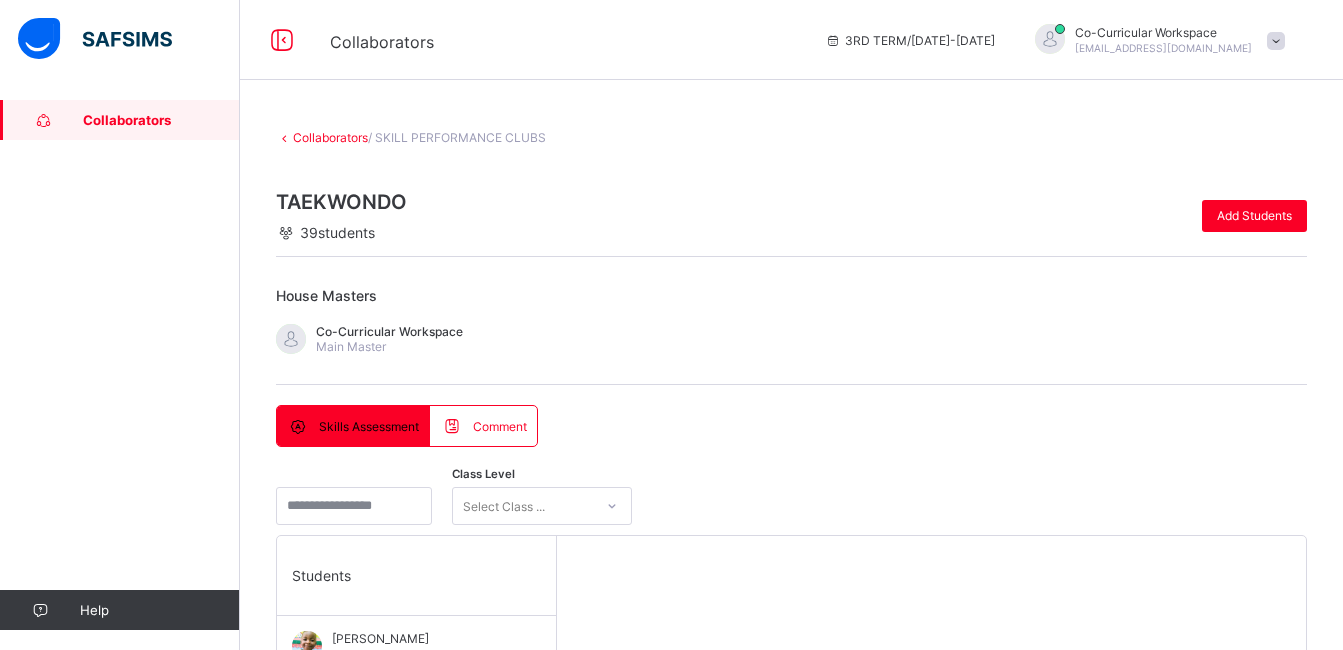 click on "20" at bounding box center (1196, 1874) 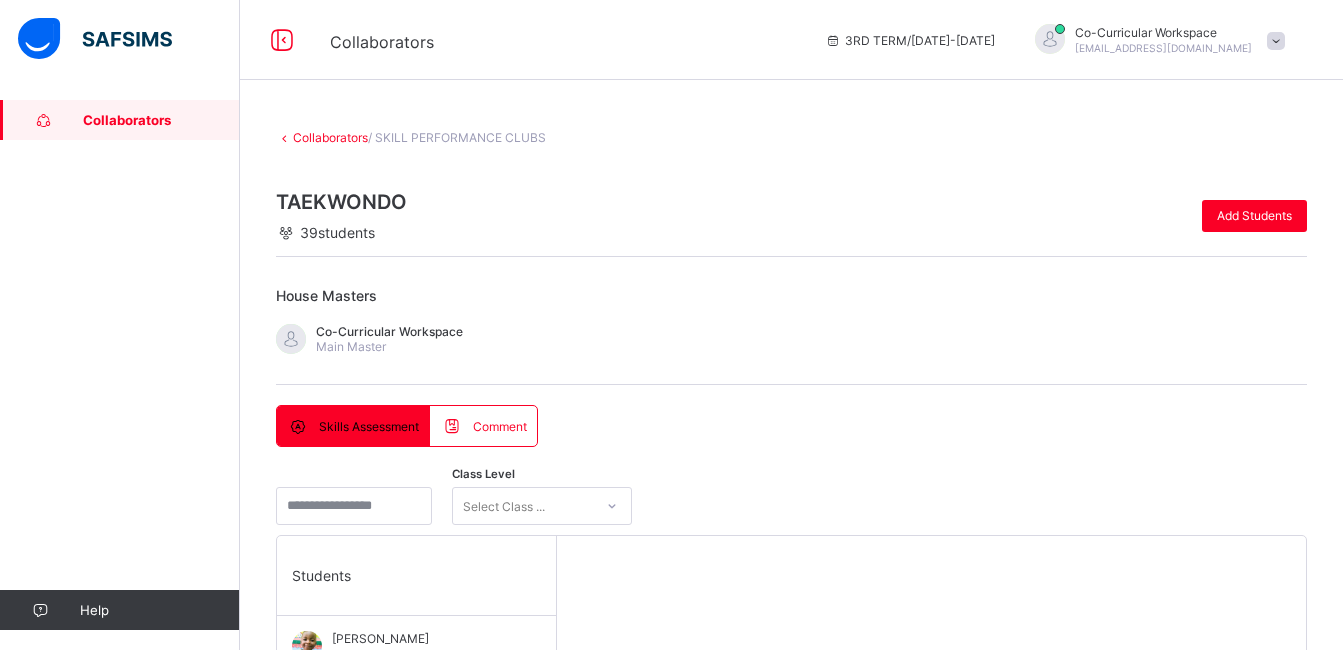 click at bounding box center (345, 1796) 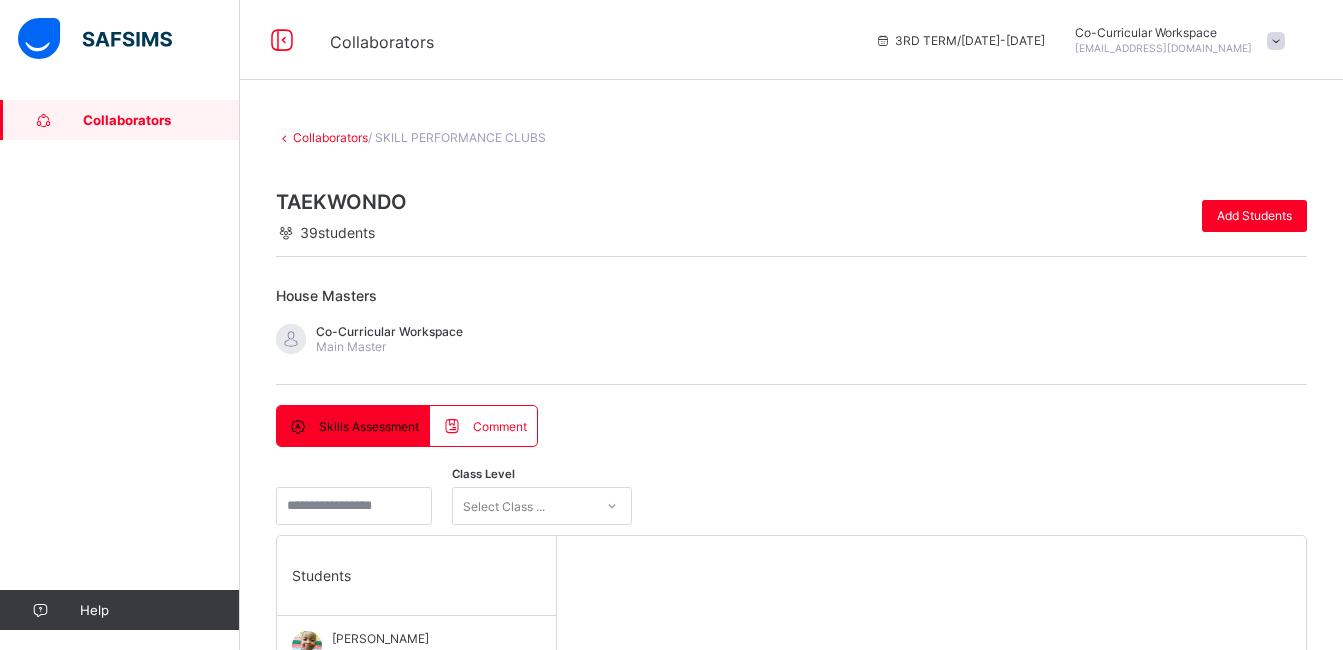 click on "Add Student     Cancel     Save Changes   Select class level   41  student selected     Student Class  Assign House  [PERSON_NAME]/07/834    NURSERY 1   BLUE ERIOLUWA   OLUGBENJO   CST08789     [PERSON_NAME]   CST08705     [PERSON_NAME]   Cstc-8062     Oluwademilade   OKI   CST08677     Keiniabasi  [PERSON_NAME]   CST08319    NURSERY 1   YELLOW Zikorachukwu  Ogbuka   CST07424    NURSERY 1   RED FARAYIOLUWA   OKI   CST07880     [PERSON_NAME]   CST08588     Displaying 191 - 199 out of 199 1 16 17 18 19 20" at bounding box center [791, 1585] 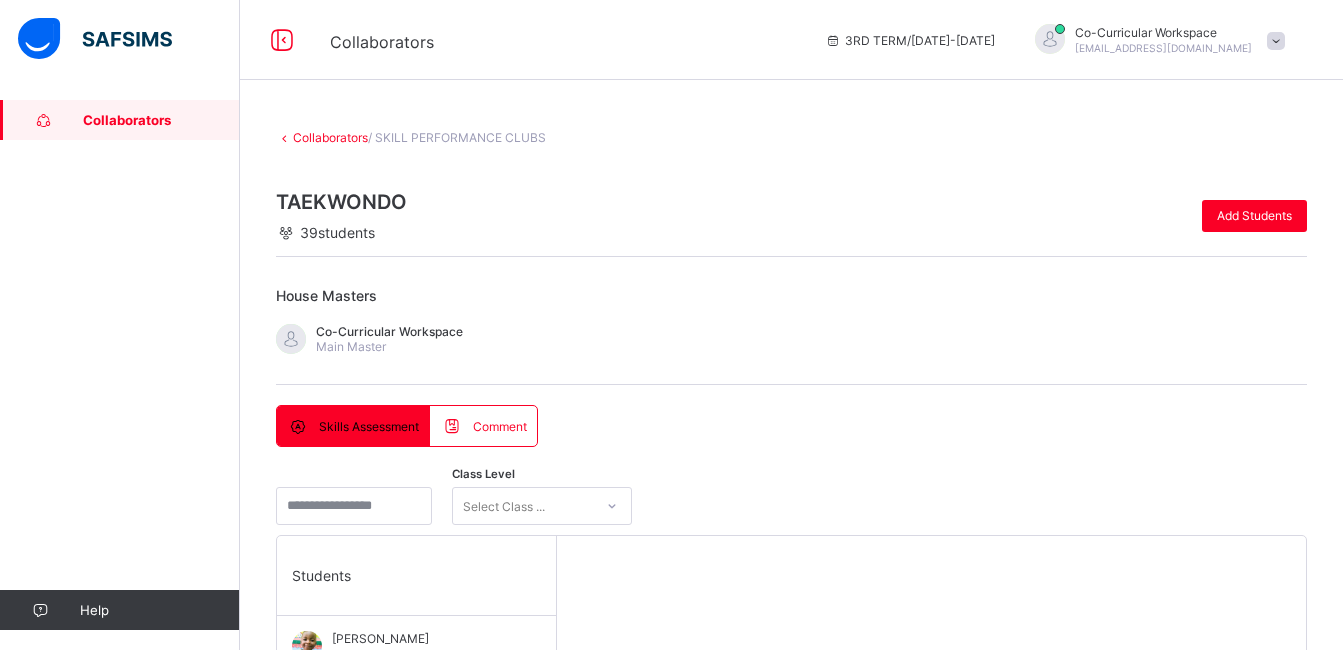 click on "Save Changes" at bounding box center [1221, 1322] 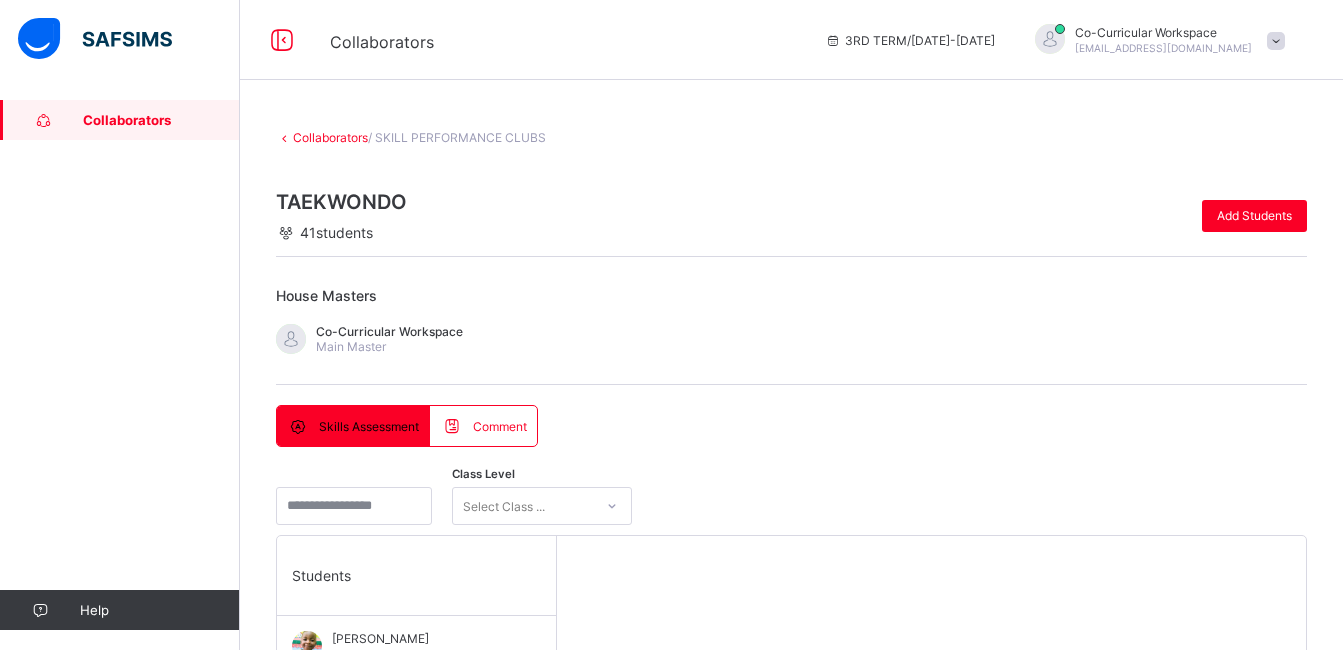 scroll, scrollTop: 0, scrollLeft: 0, axis: both 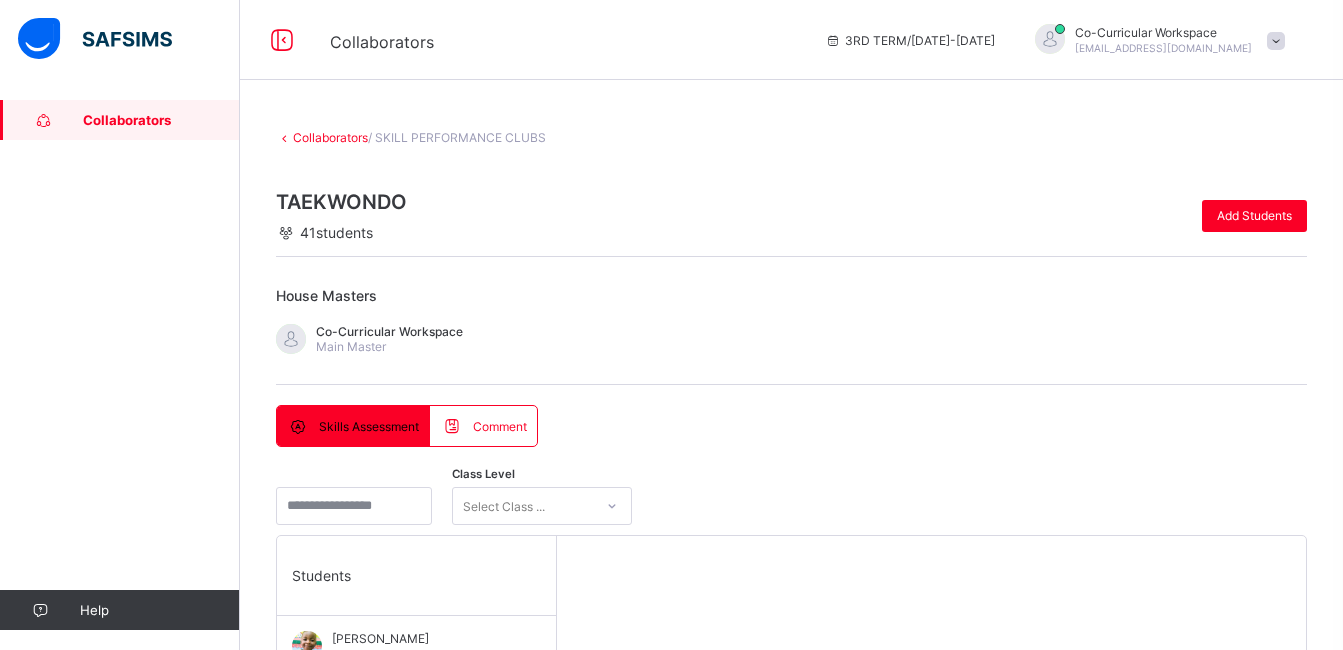 click on "Skills Assessment  Comment Skills Assessment  Comment Class Level Select Class ... Students [PERSON_NAME] NURSERY 2 [PERSON_NAME]   Kessington NURSERY 2 RED Adedapo  Adegoke  NURSERY 1 RED Ademurewa  [PERSON_NAME] PLAYSCHOOL LAVENDER Aderinmola  Adesiyan NURSERY 2 YELLOW Aderinsola   AWODIJI NURSERY 2 GREEN Ajigbotoluwa  Olundegun  NURSERY 1 BLUE Akaolisa  EGBUCHE  NURSERY 1 YELLOW ARAOLUWA   ADETOKUN  NURSERY 1 BLUE Asandia   EFFANGA NURSERY 2 RED [PERSON_NAME] PLAYSCHOOL LAVENDER Ede      EGBUCHE  NURSERY 1 BLUE [PERSON_NAME]  NURSERY 1 BLUE [PERSON_NAME] NURSERY 2 [PERSON_NAME]   IYIO  NURSERY 1 RED ERIOLUWA   OLUGBENJO  NURSERY 1 RED [PERSON_NAME] OMOIJIADE  NURSERY 1 RED Folajade  Dada  NURSERY 1 BLUE Folajimi  Dada NURSERY 2 RED Jaden  Danjuma  NURSERY 1 RED Jidenna  Nnaemeka NURSERY 2 RED [PERSON_NAME] NURSERY 2 RED Keiniabasi  [PERSON_NAME]  NURSERY 1 YELLOW [PERSON_NAME] NURSERY 2 RED Lyona-[PERSON_NAME]  NURSERY 1 RED [PERSON_NAME]  NURSERY 1 RED Nosaze   AMENAGHAWON Students" at bounding box center [791, 801] 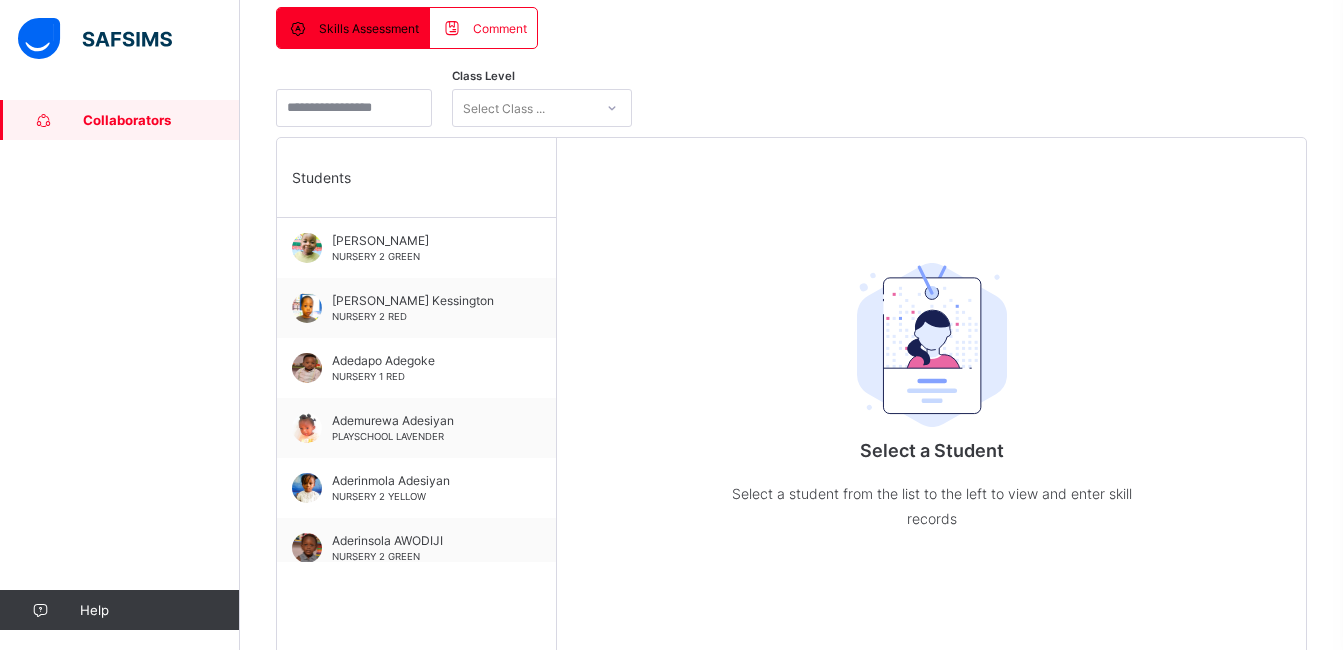 scroll, scrollTop: 400, scrollLeft: 0, axis: vertical 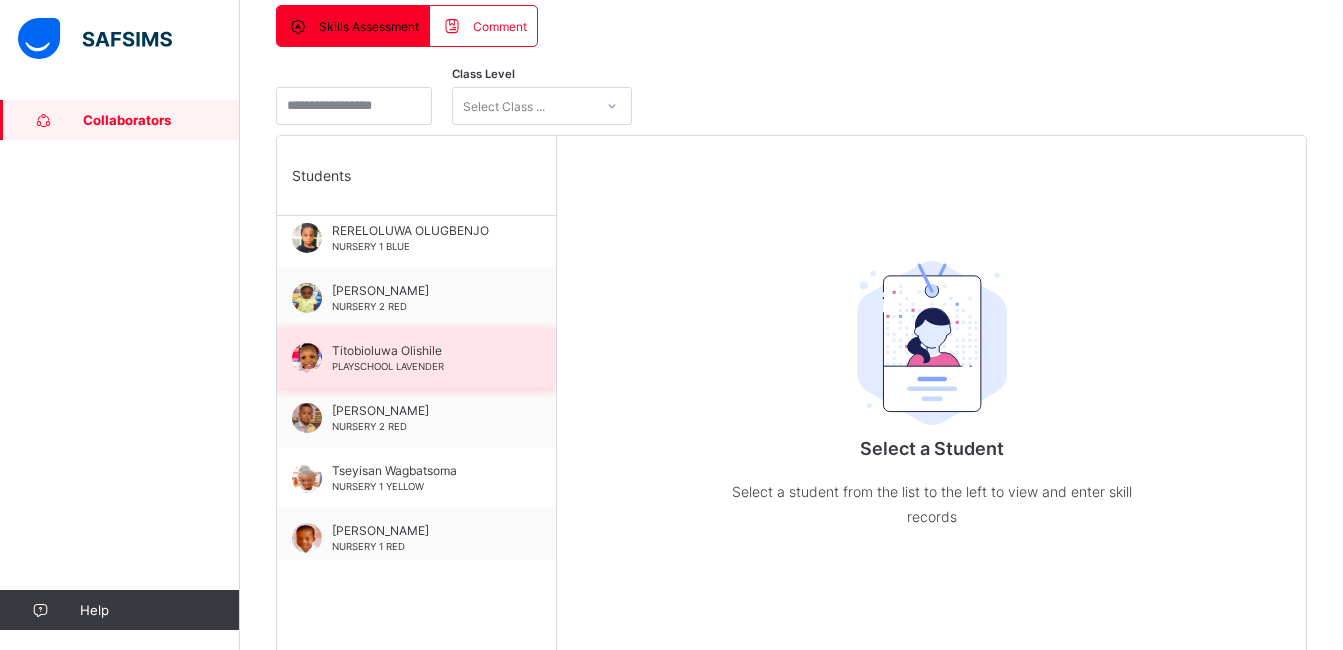 click on "Titobioluwa  Olishile PLAYSCHOOL LAVENDER" at bounding box center (421, 358) 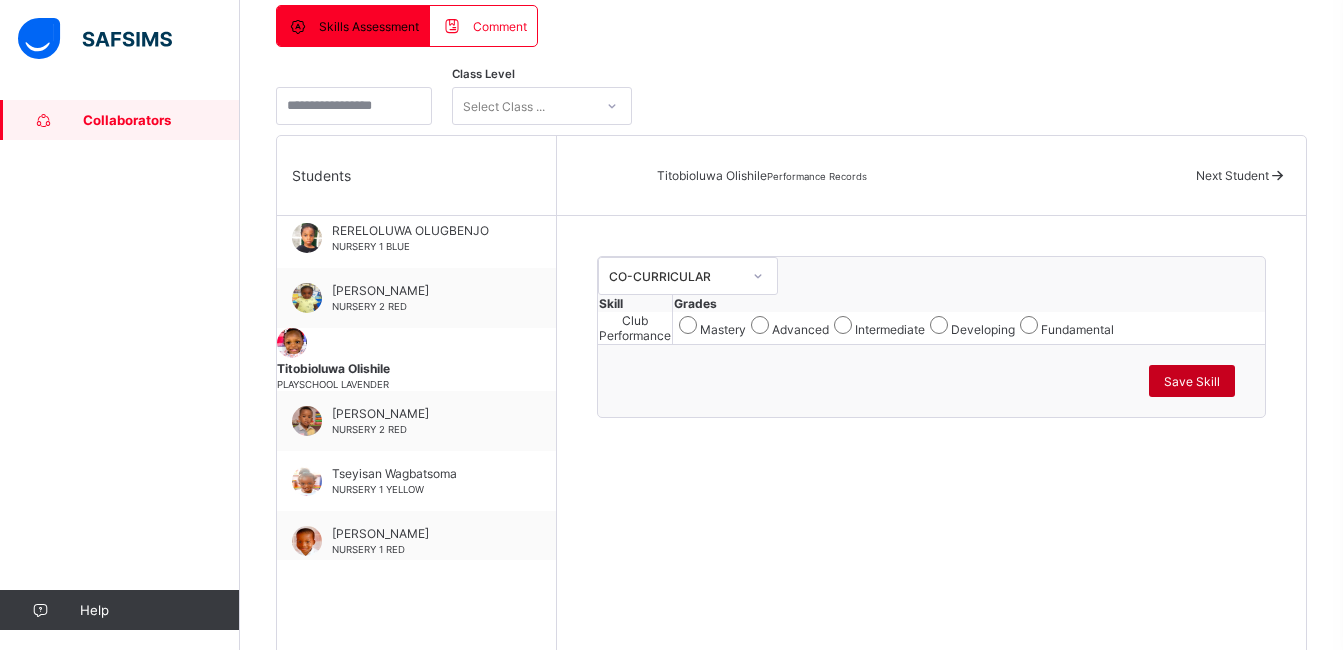 click on "Save Skill" at bounding box center [1192, 381] 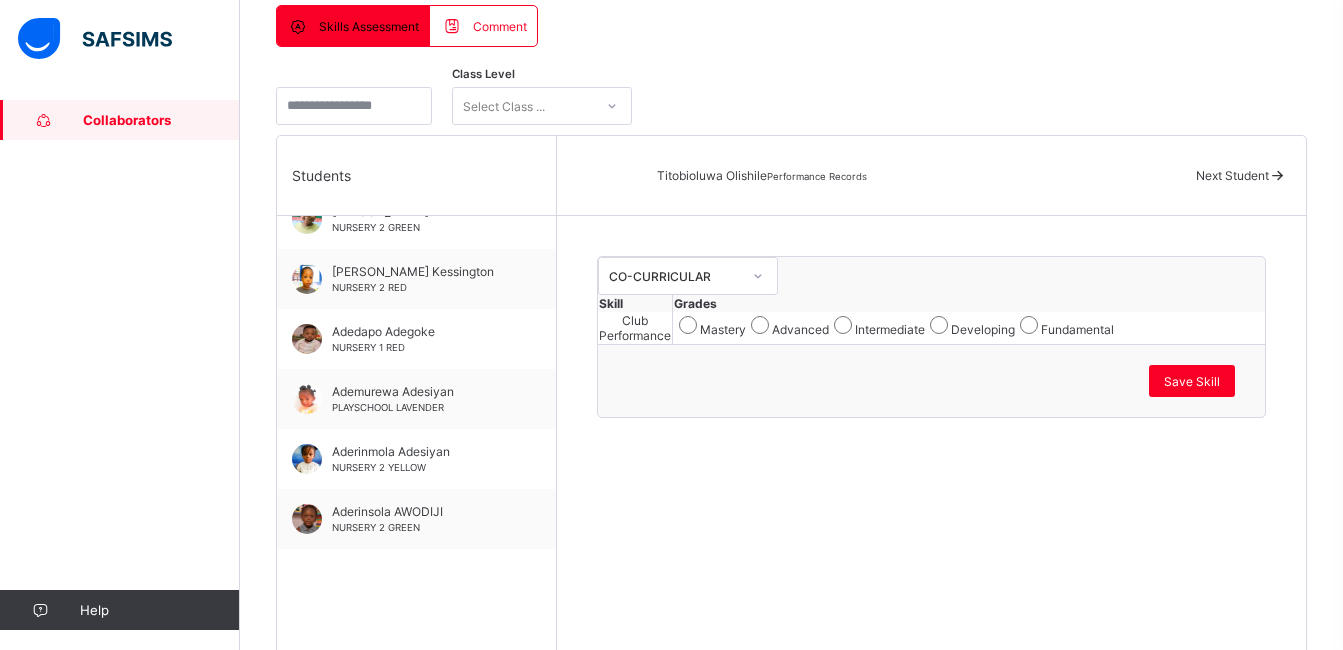 scroll, scrollTop: 0, scrollLeft: 0, axis: both 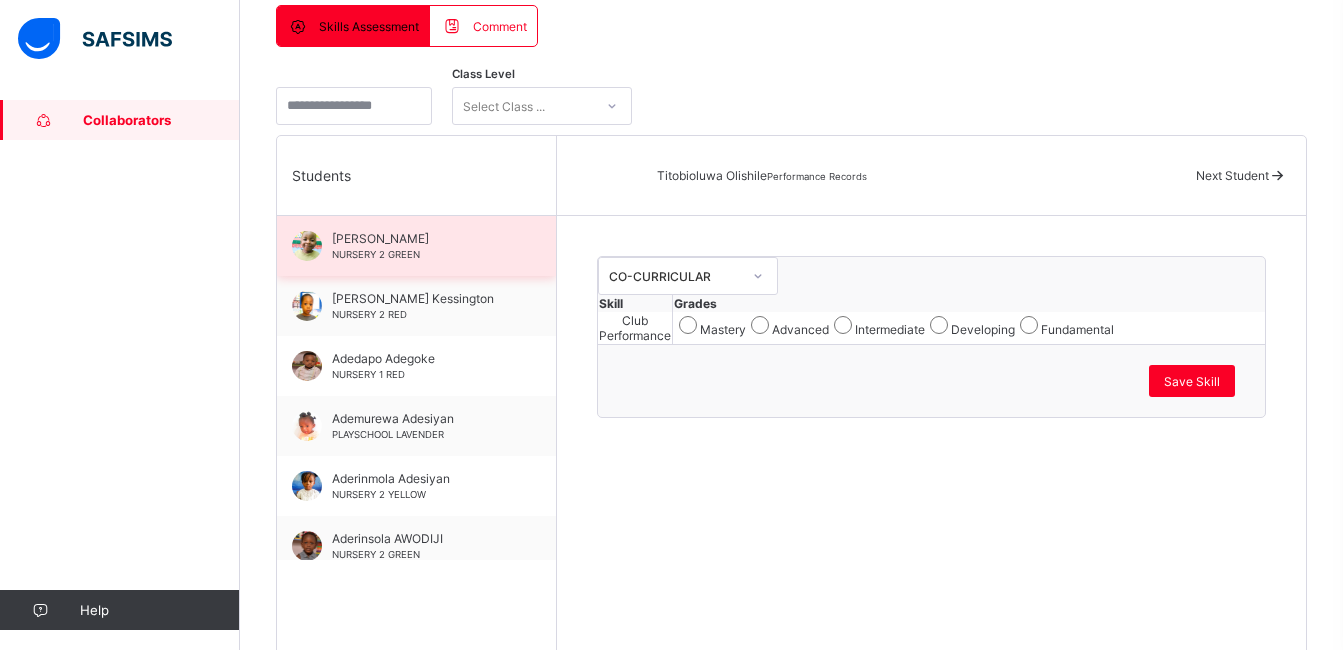 click on "[PERSON_NAME] NURSERY 2 GREEN" at bounding box center (416, 246) 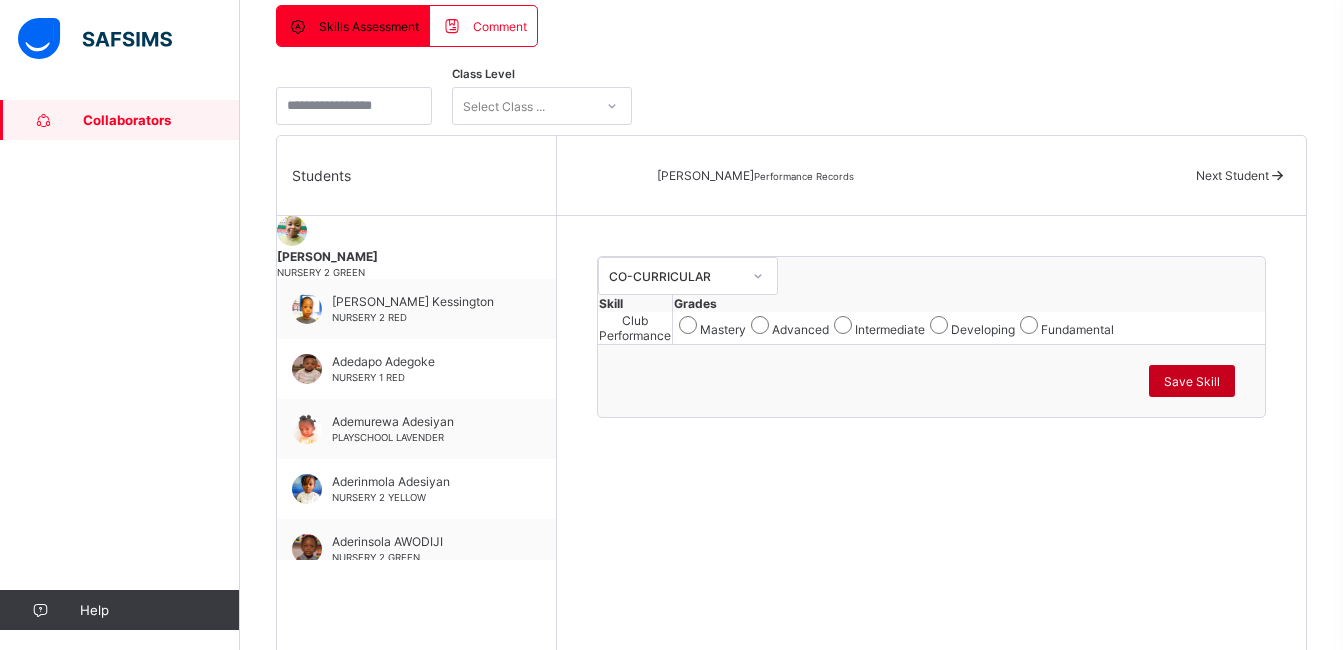 click on "Save Skill" at bounding box center (1192, 381) 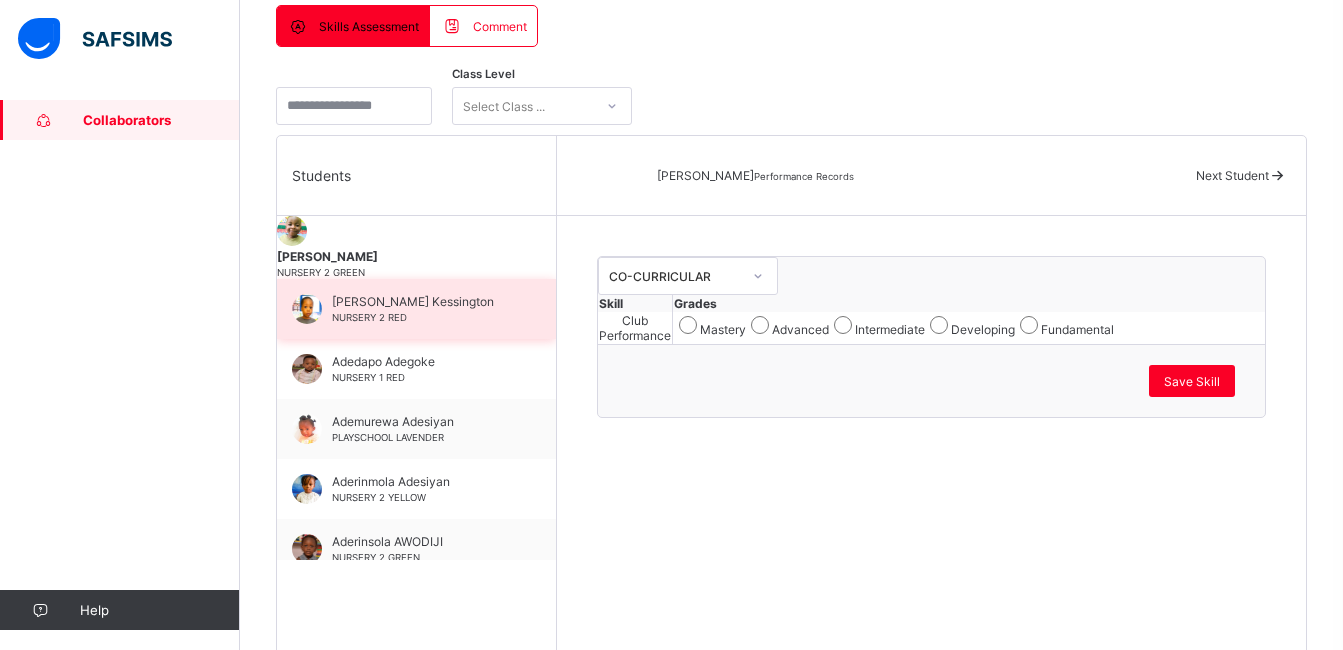 click on "[PERSON_NAME]   Kessington NURSERY 2 RED" at bounding box center (421, 309) 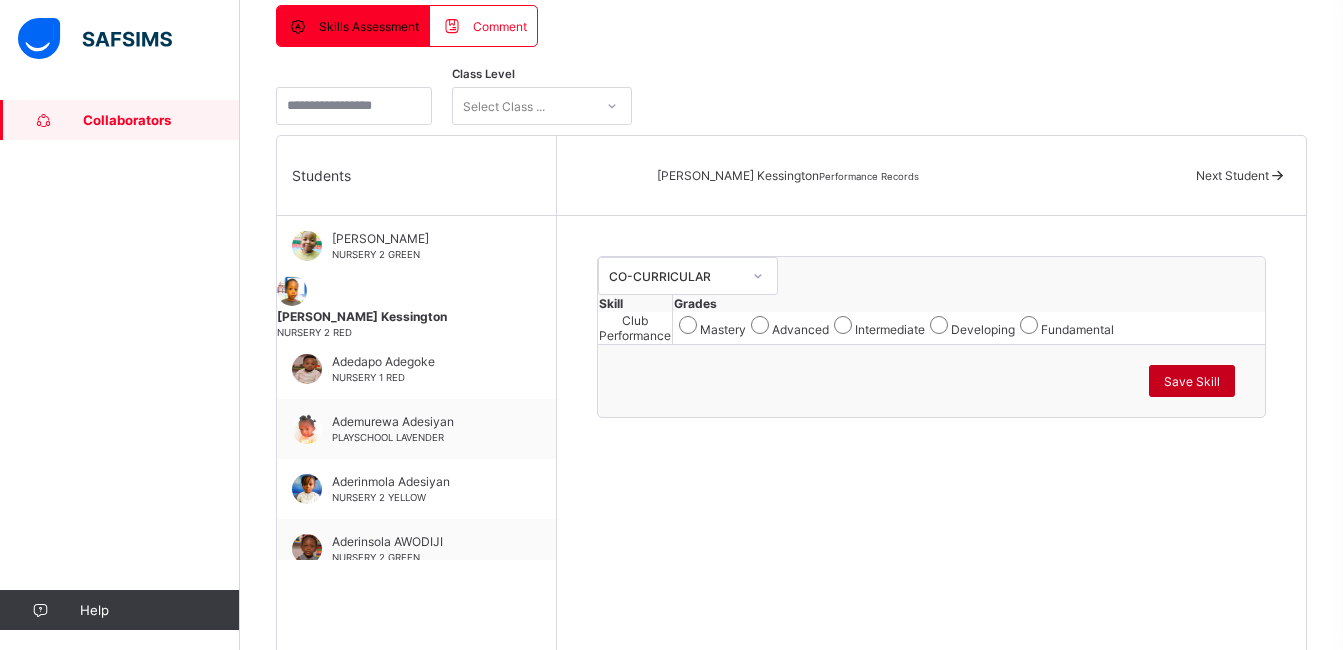 click on "Save Skill" at bounding box center (1192, 381) 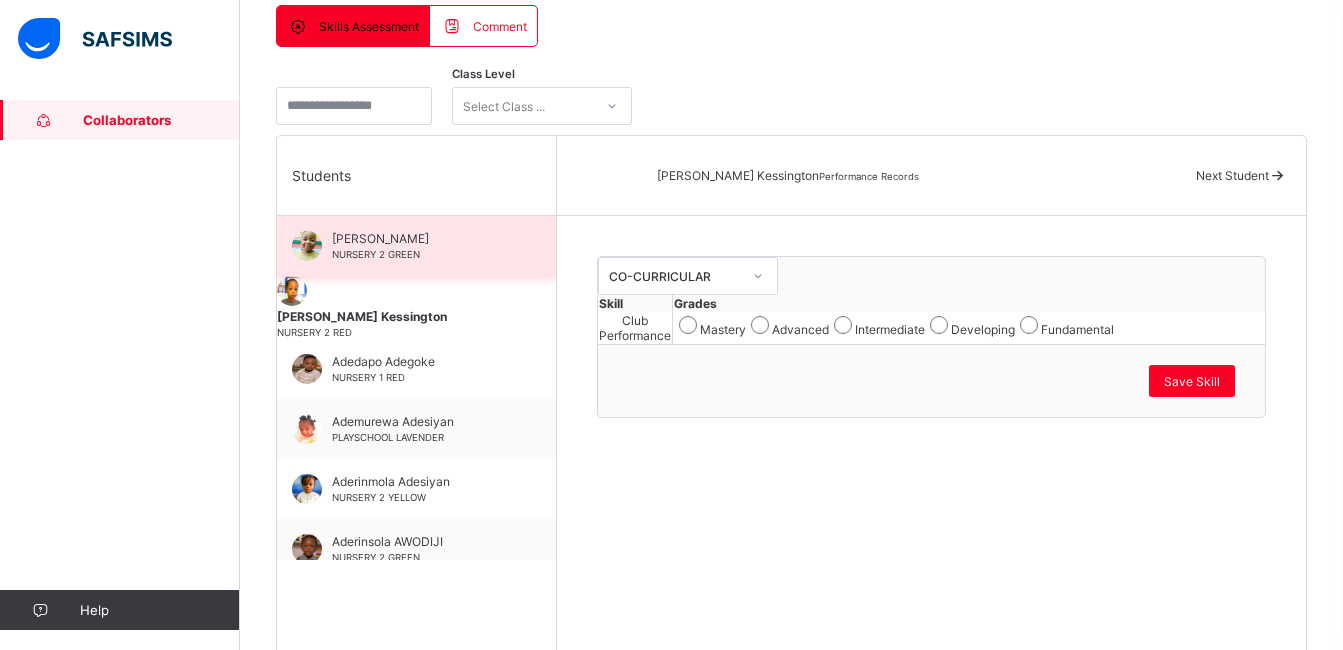 click on "[PERSON_NAME] NURSERY 2 GREEN" at bounding box center [416, 246] 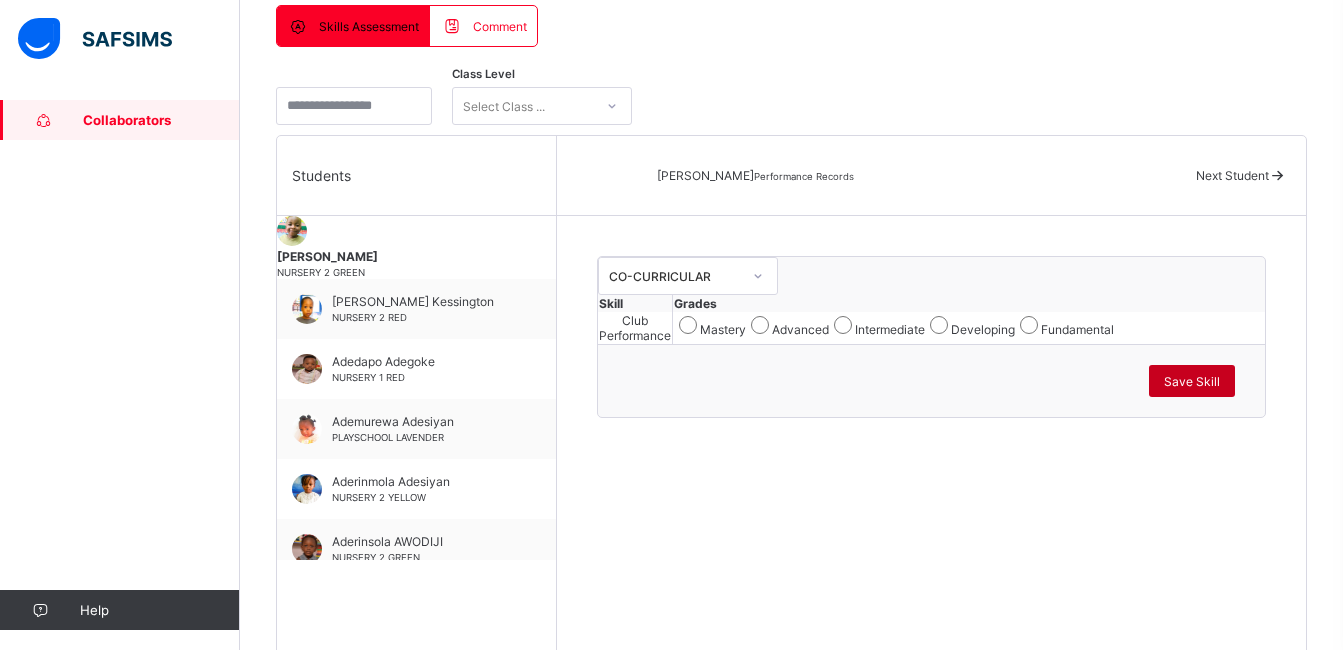 click on "Save Skill" at bounding box center (1192, 381) 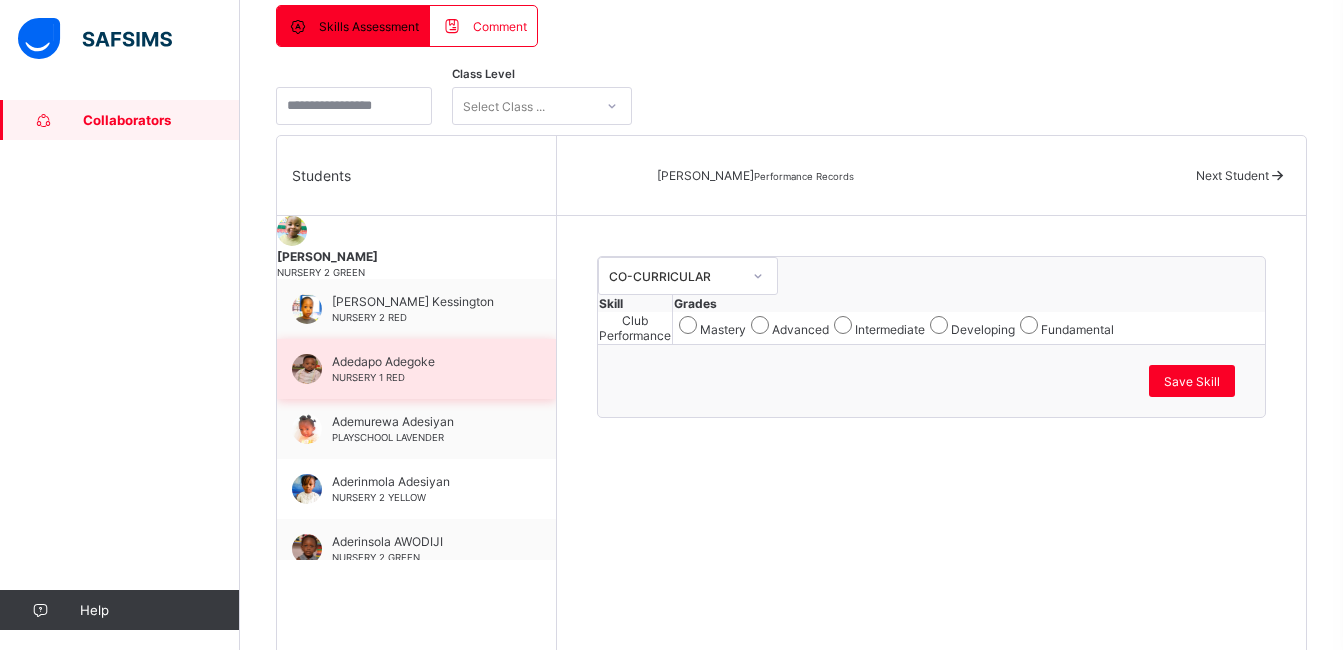 click on "Adedapo  Adegoke" at bounding box center (421, 361) 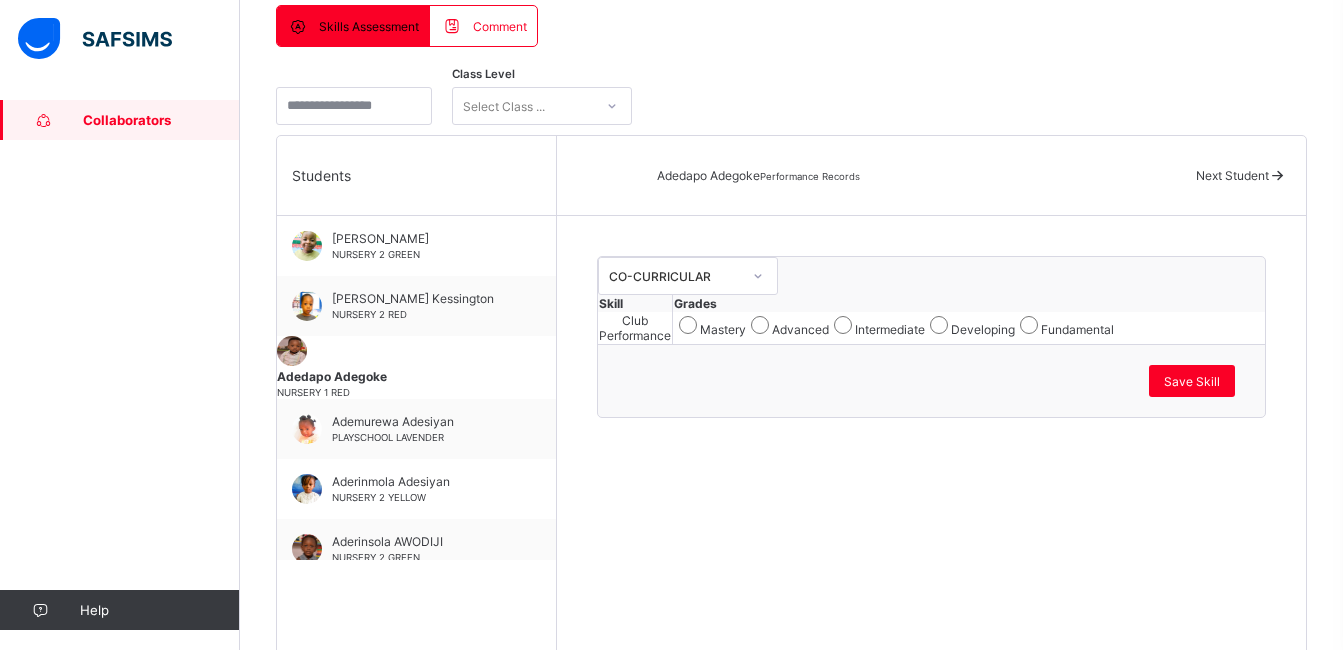 click on "Intermediate" at bounding box center (877, 325) 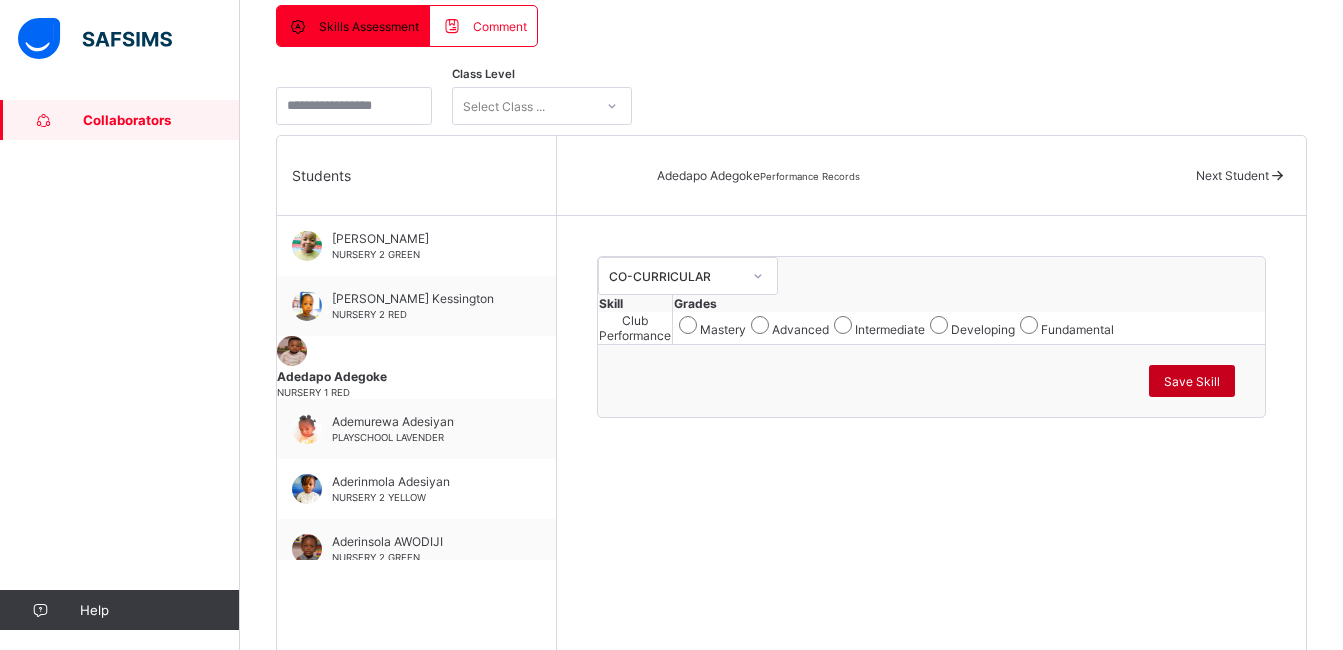 click on "Save Skill" at bounding box center (1192, 381) 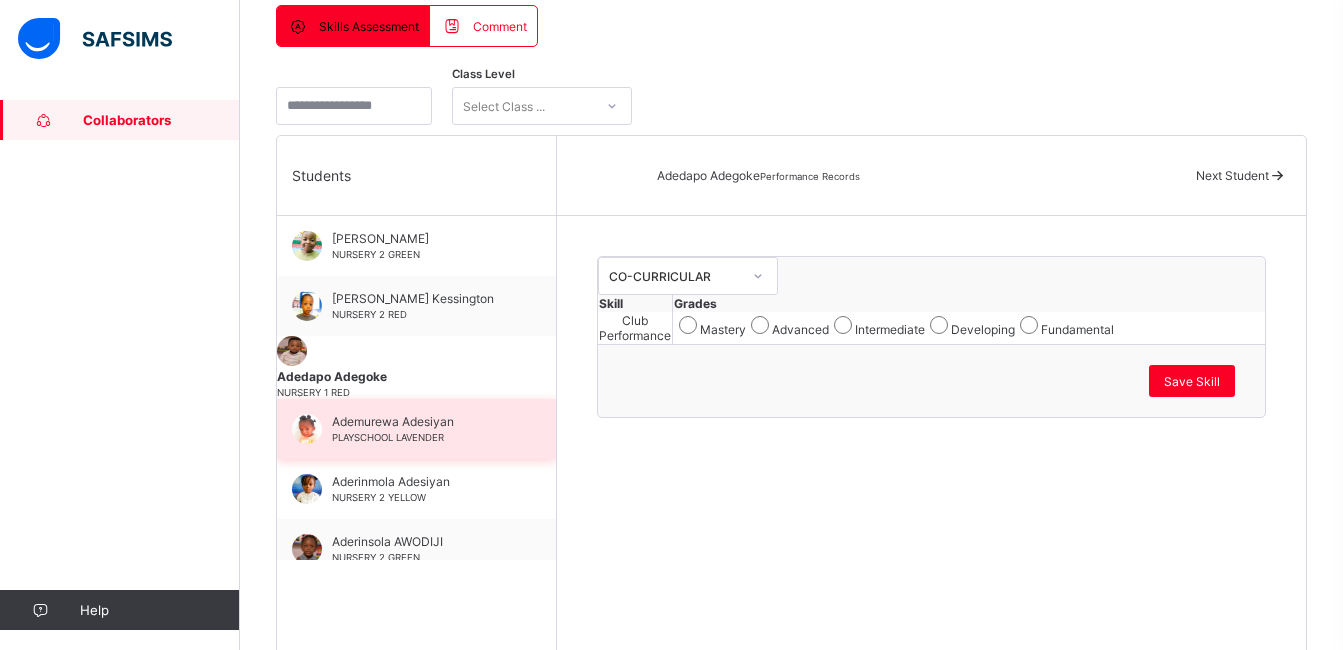 click on "Ademurewa  [PERSON_NAME] PLAYSCHOOL LAVENDER" at bounding box center (416, 429) 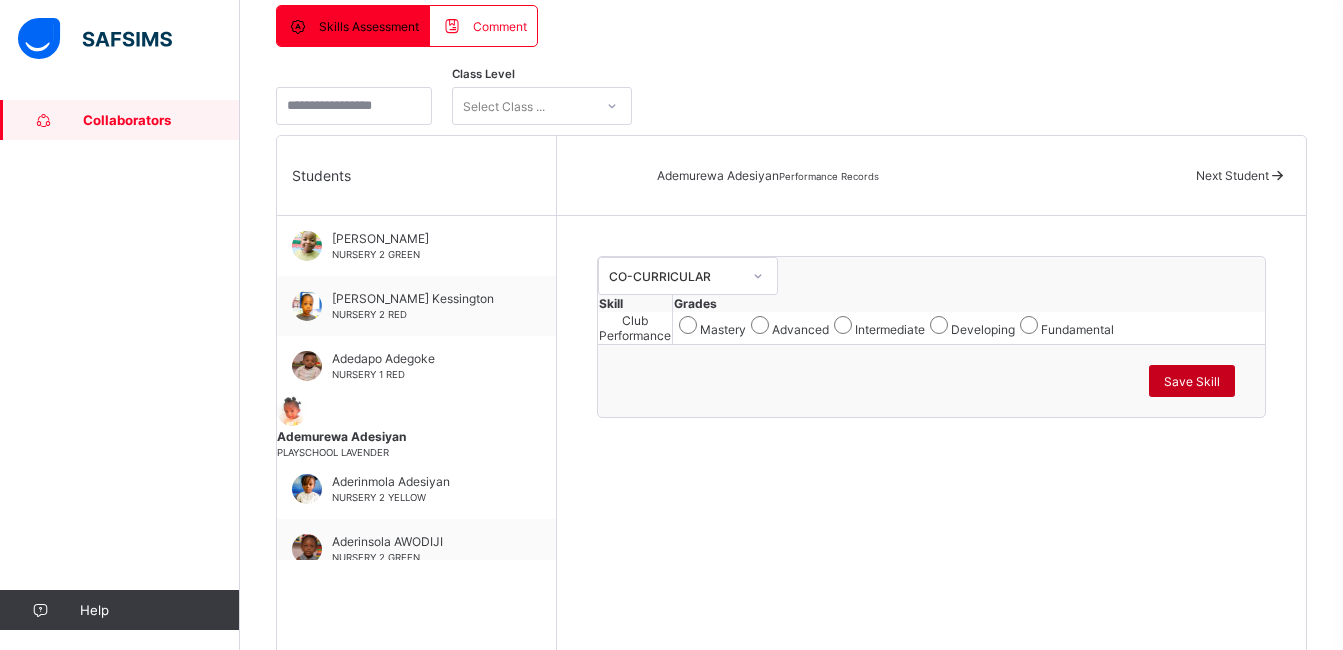 click on "Save Skill" at bounding box center [1192, 381] 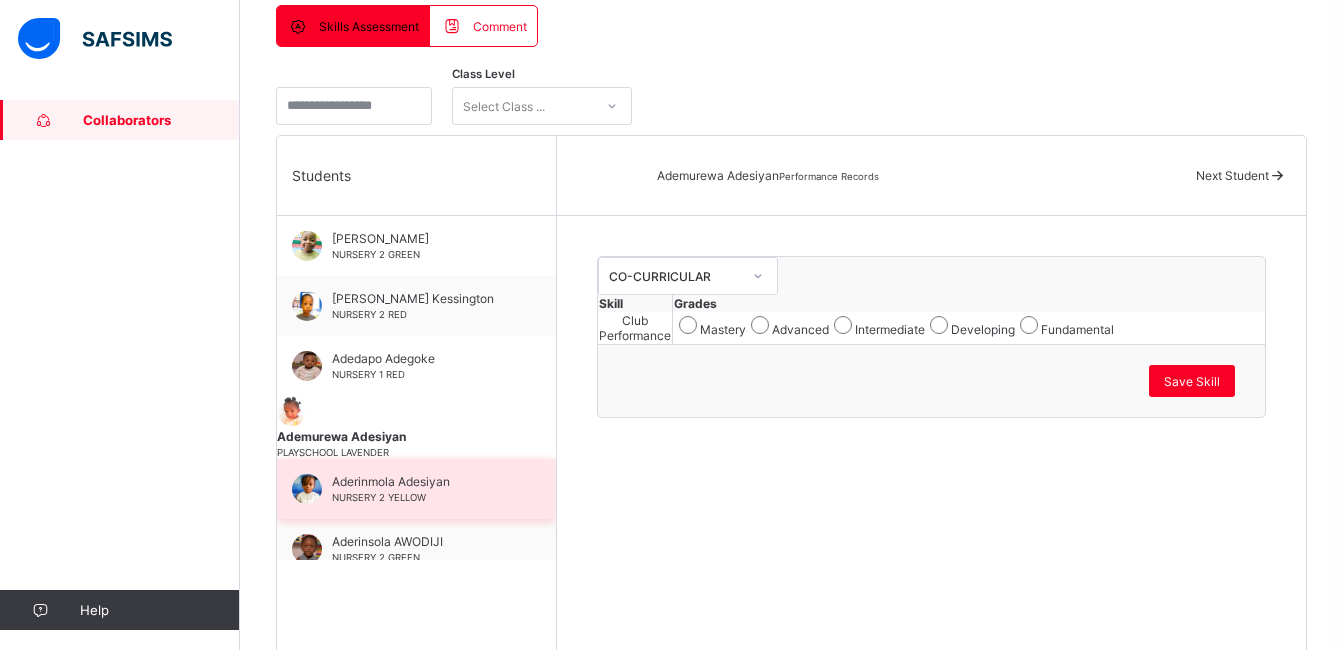 click on "Aderinmola  Adesiyan NURSERY 2 YELLOW" at bounding box center [416, 489] 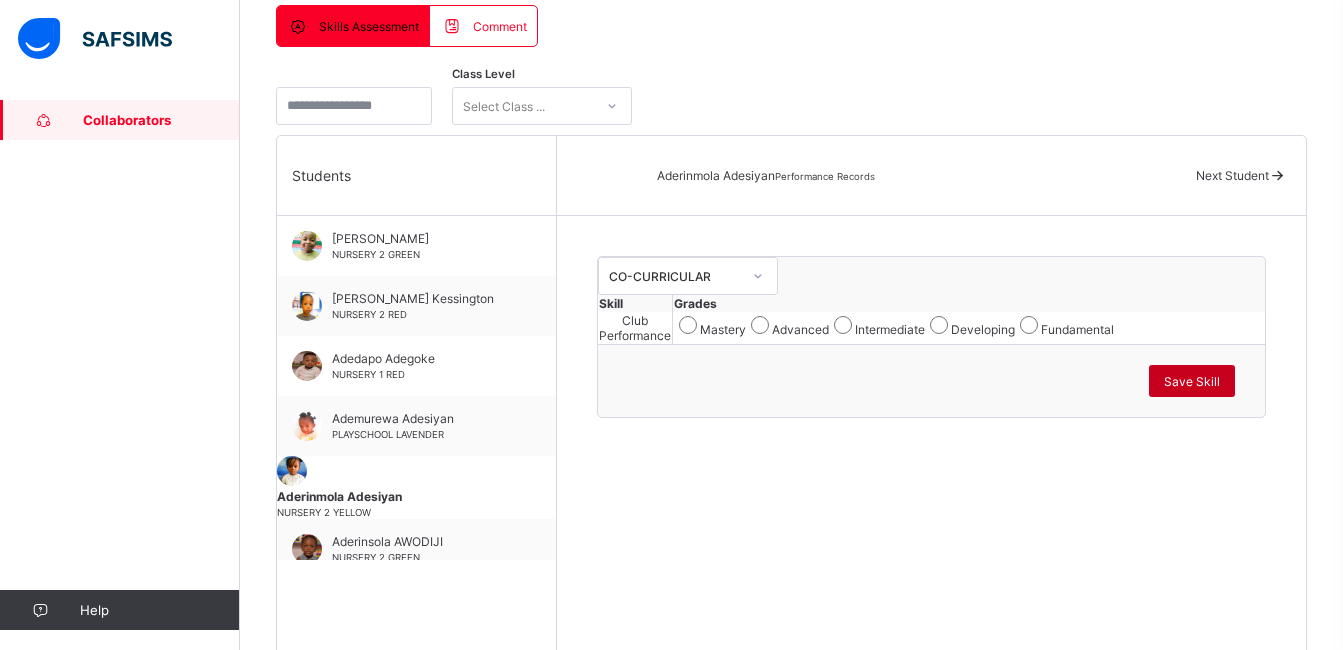 click on "Save Skill" at bounding box center [1192, 381] 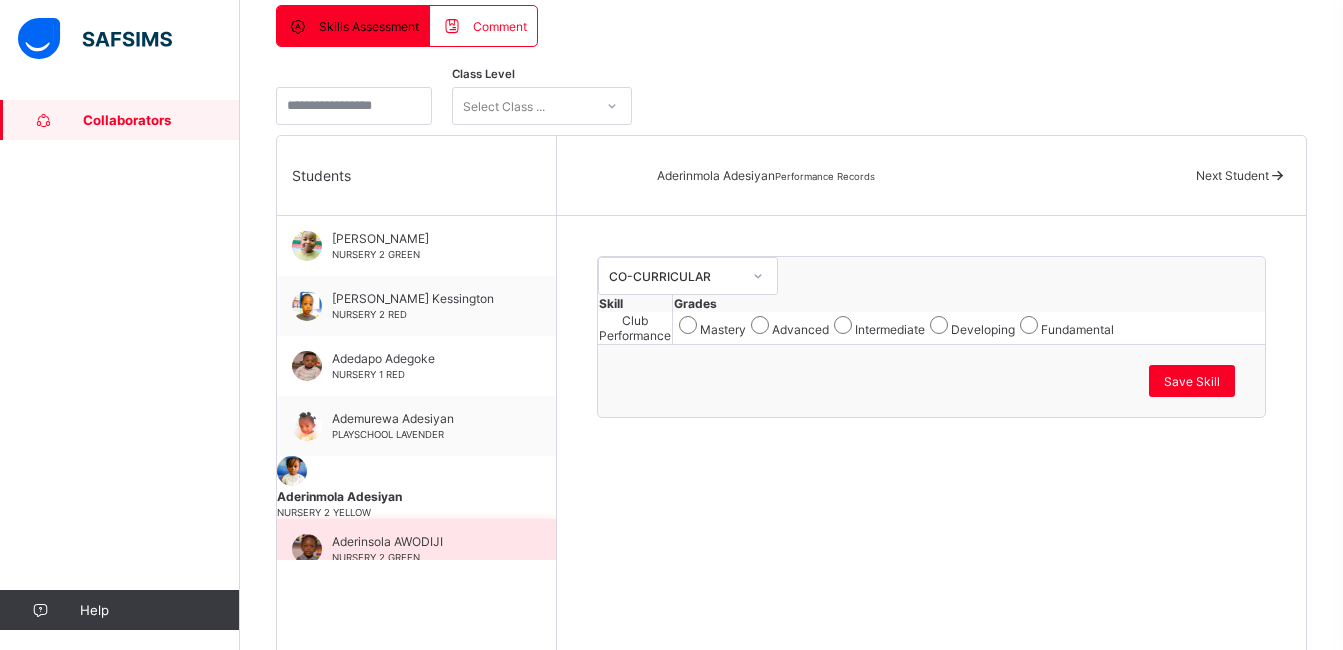 click on "NURSERY 2 GREEN" at bounding box center [376, 557] 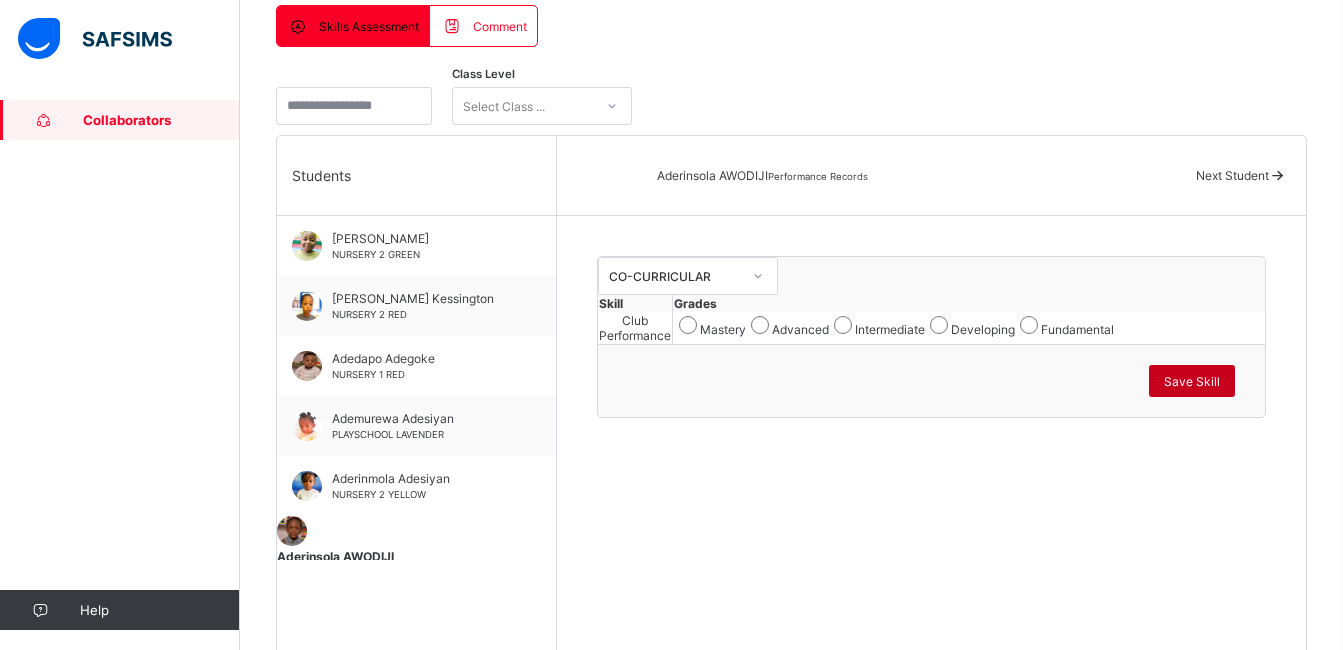 click on "Save Skill" at bounding box center (1192, 381) 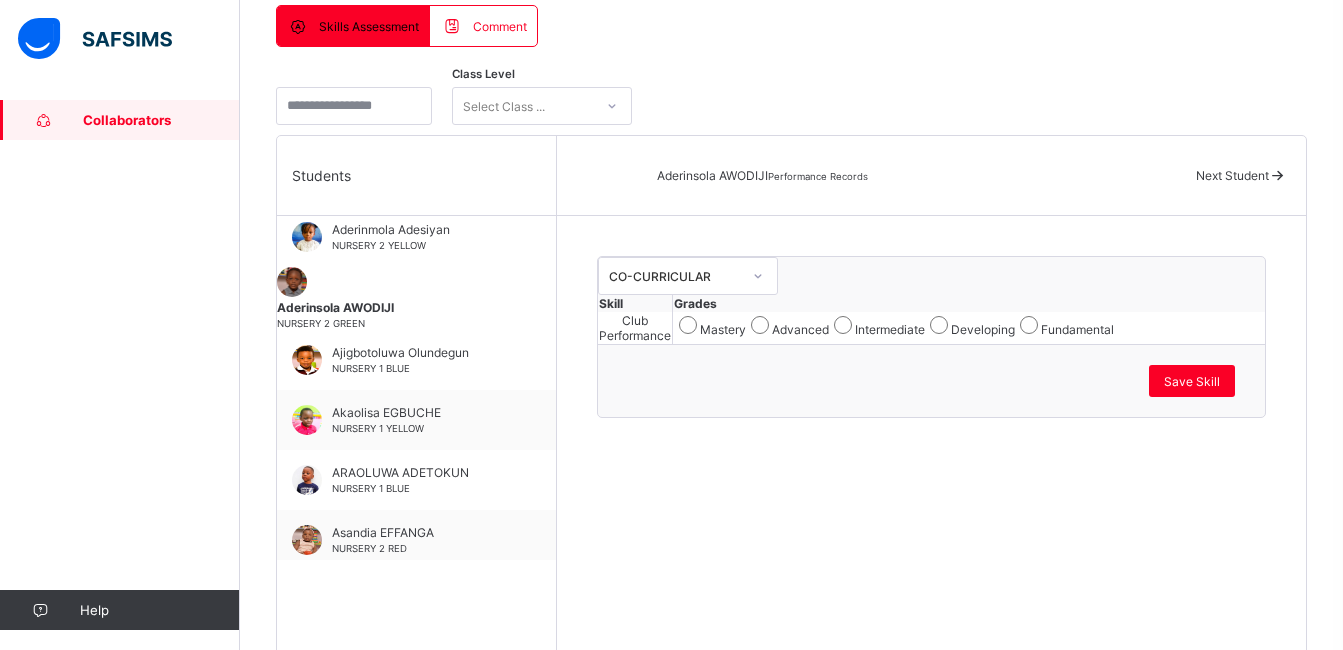 scroll, scrollTop: 301, scrollLeft: 0, axis: vertical 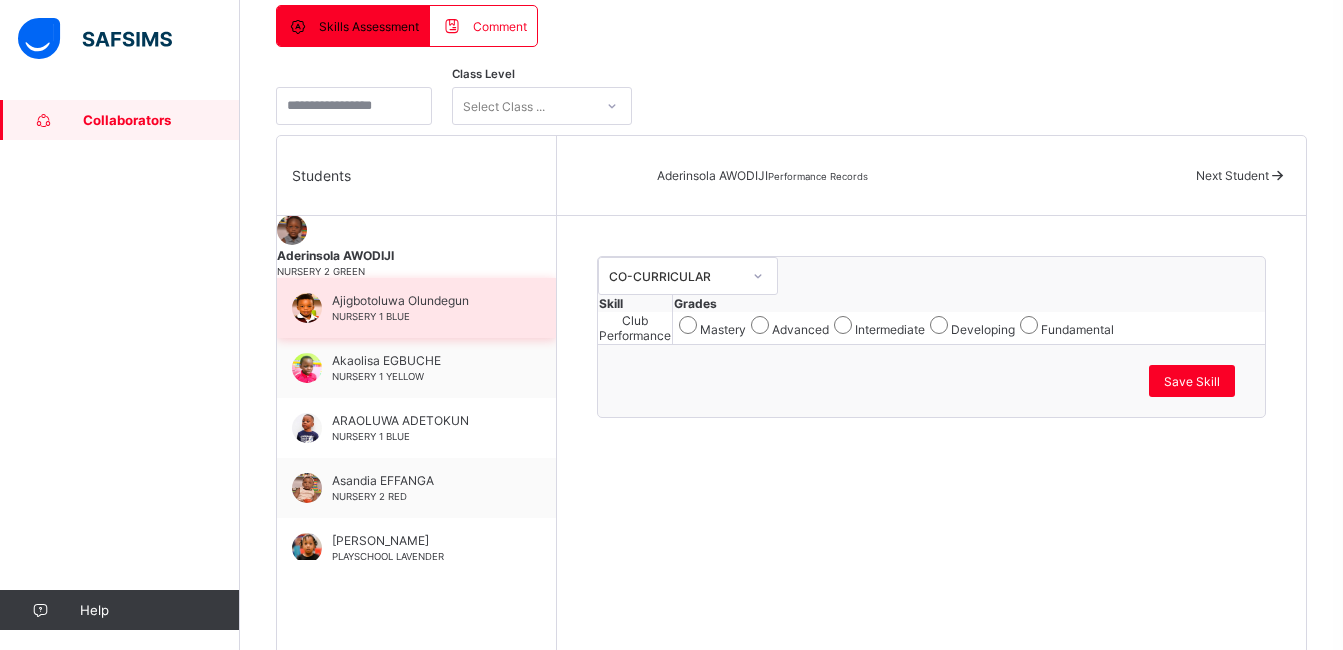 click on "Ajigbotoluwa  Olundegun  NURSERY 1 BLUE" at bounding box center (416, 308) 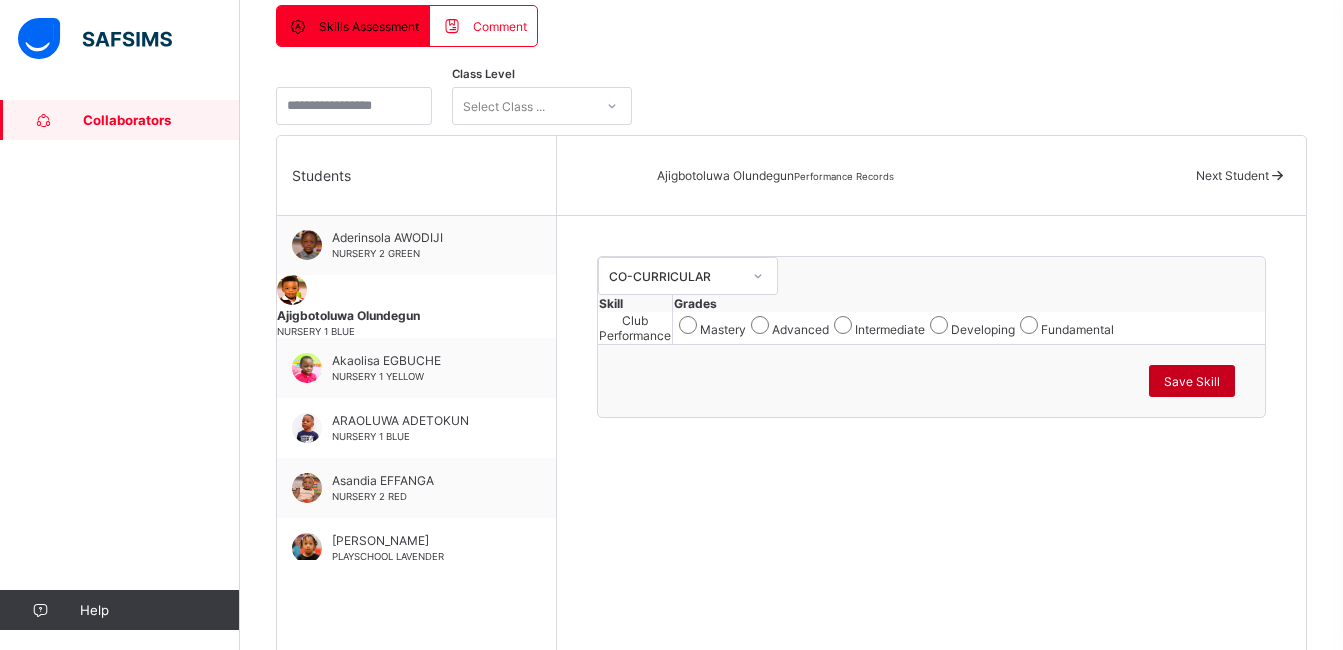 click on "Save Skill" at bounding box center (1192, 381) 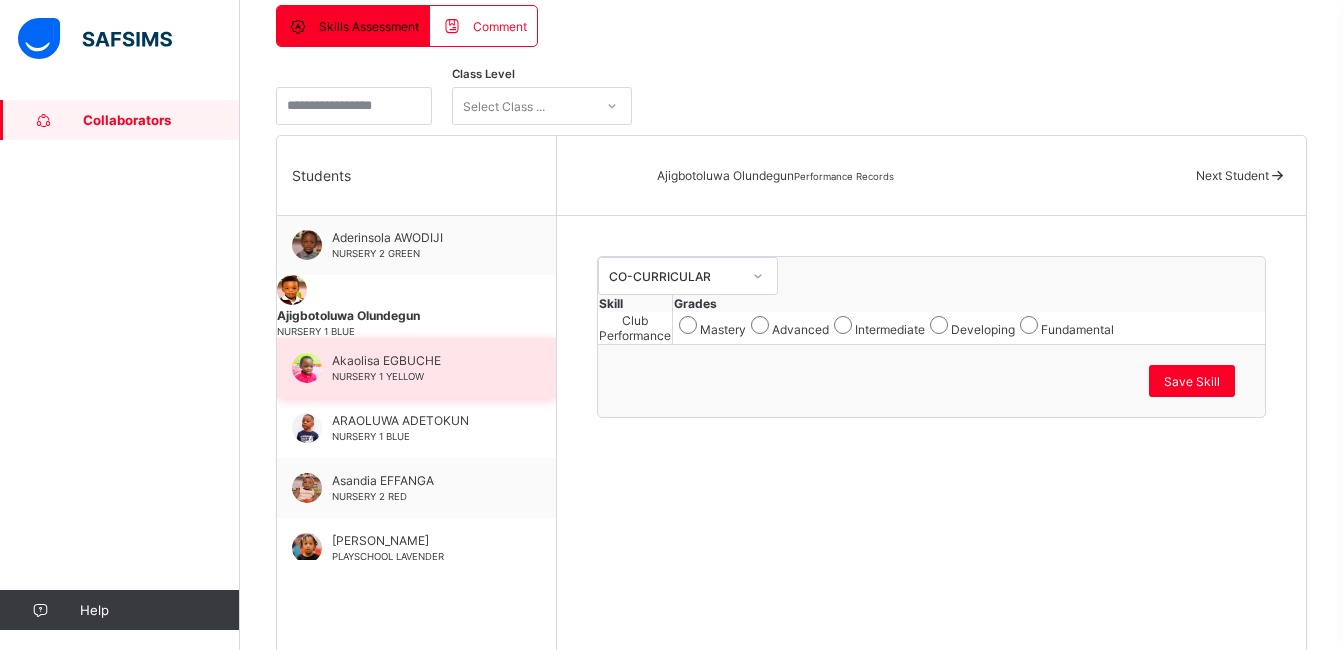 click on "Akaolisa  EGBUCHE  NURSERY 1 YELLOW" at bounding box center [416, 368] 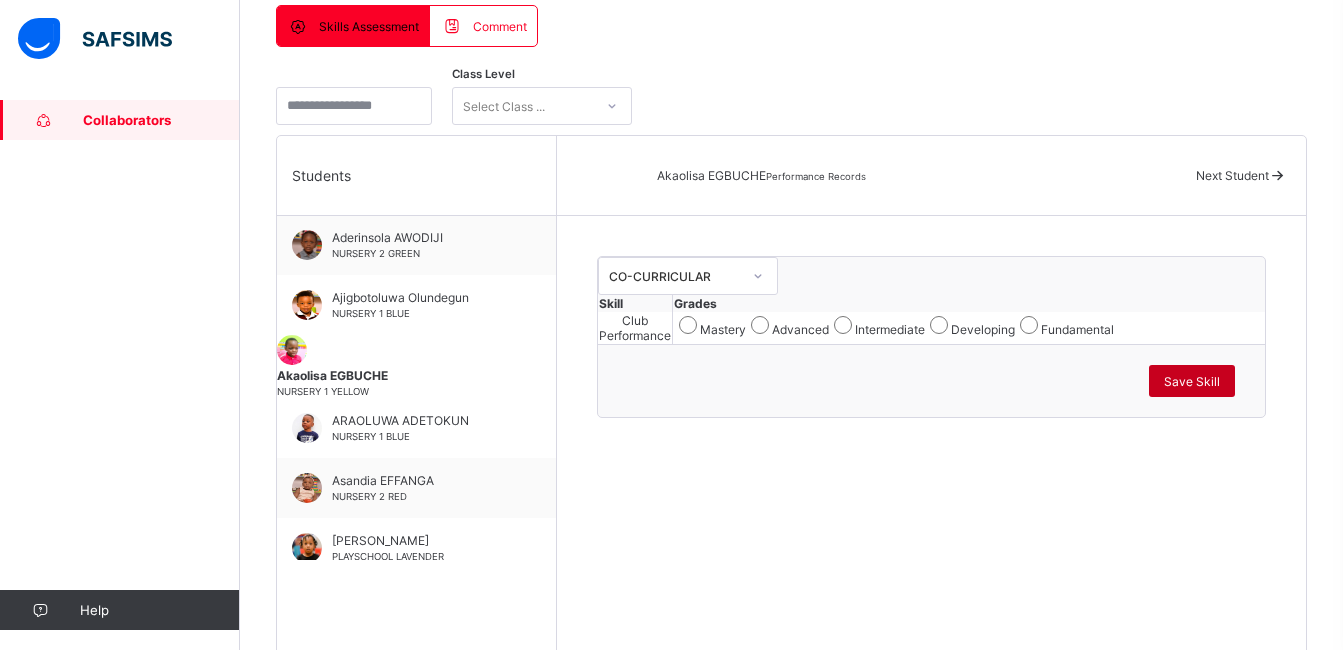 click on "Save Skill" at bounding box center [1192, 381] 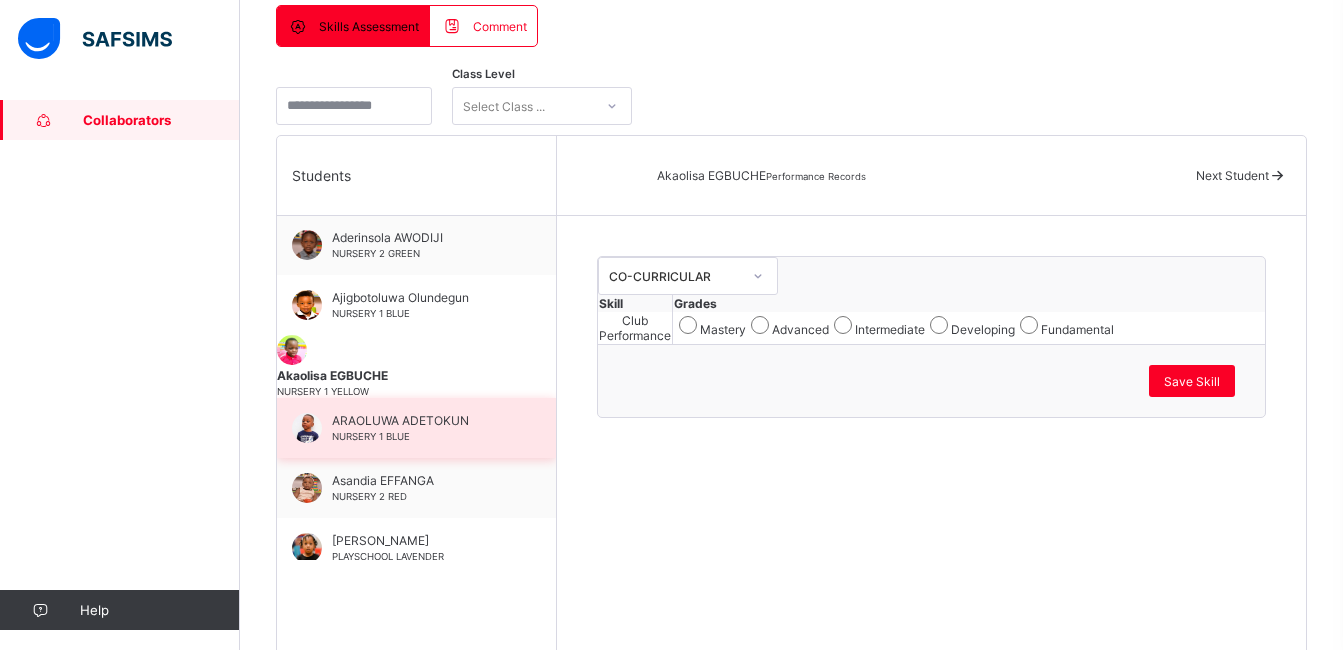 click on "ARAOLUWA   ADETOKUN" at bounding box center [421, 420] 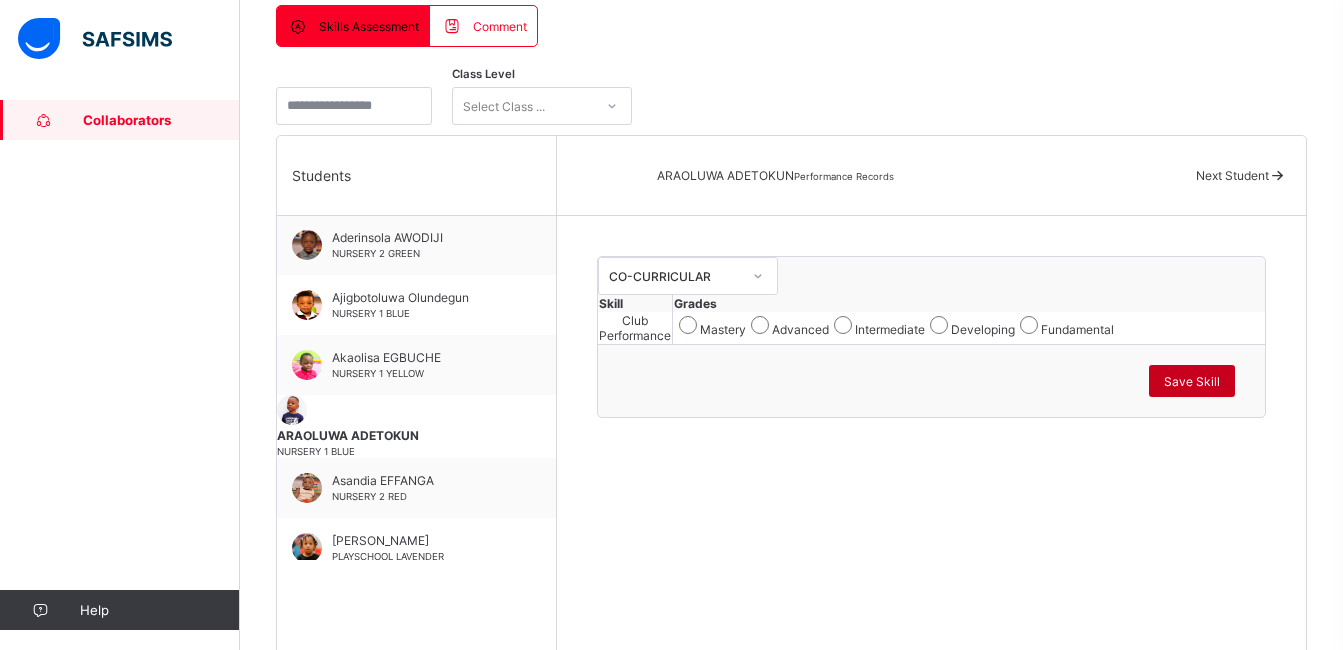 click on "Save Skill" at bounding box center (1192, 381) 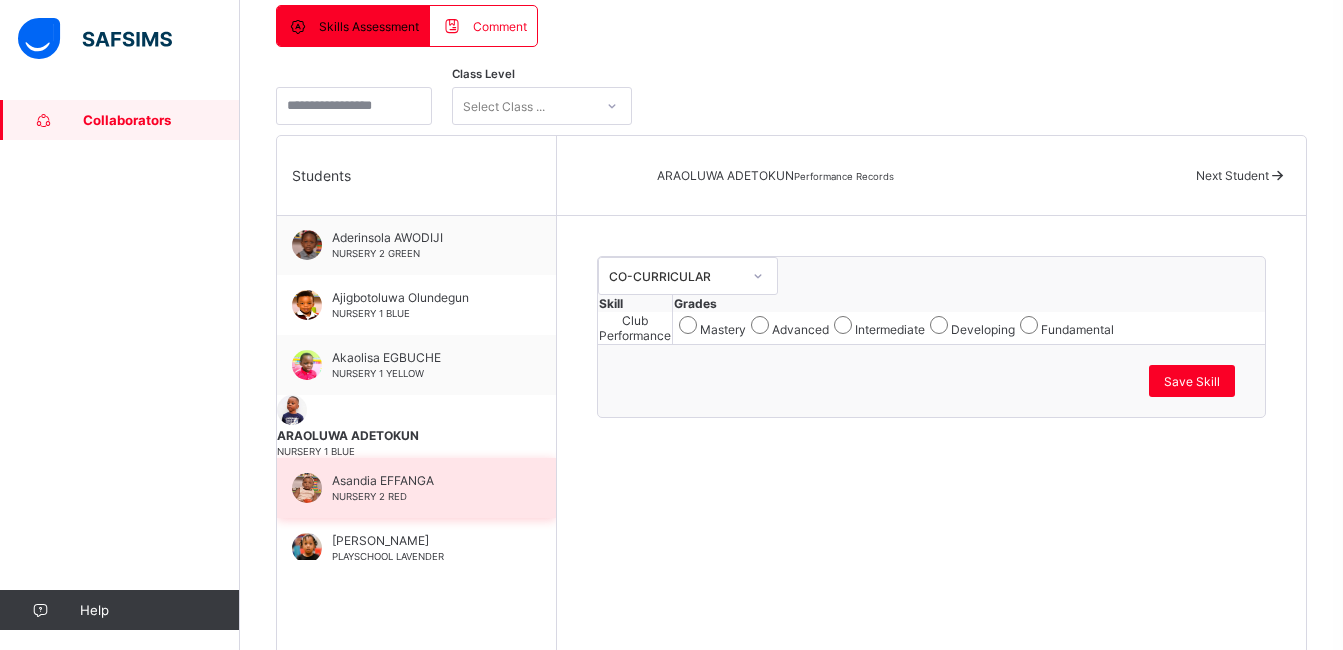 click on "Asandia   EFFANGA" at bounding box center [421, 480] 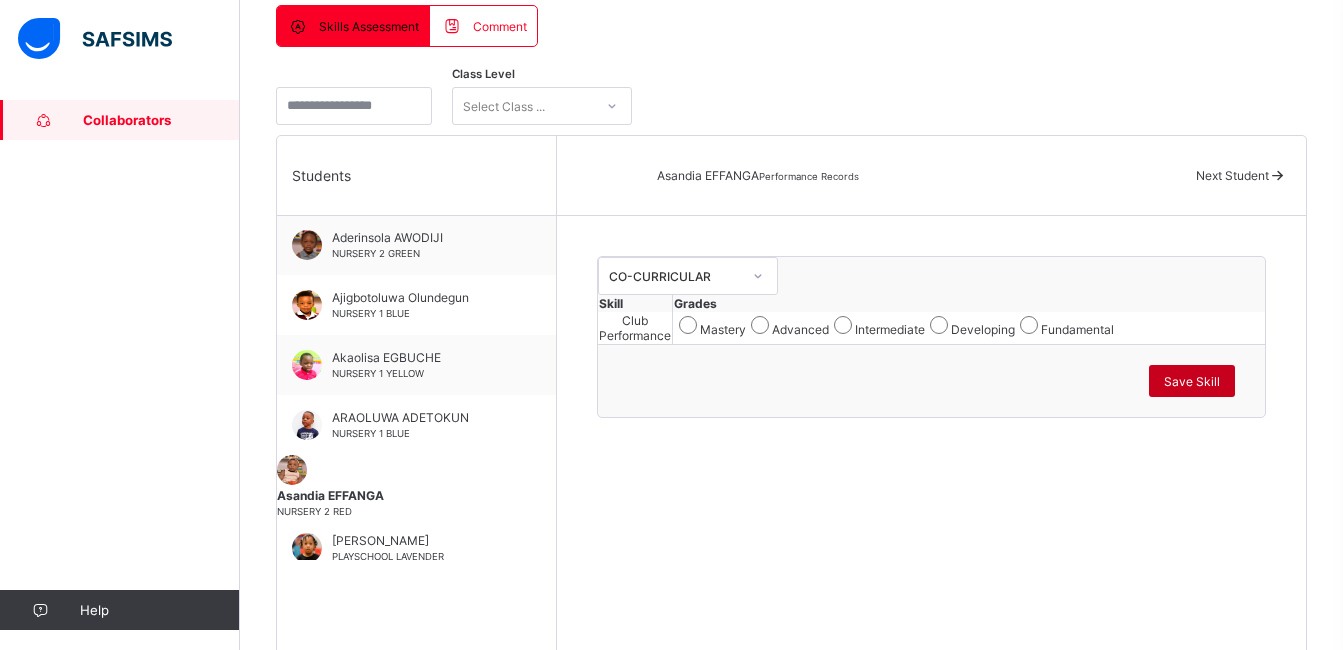 click on "Save Skill" at bounding box center (1192, 381) 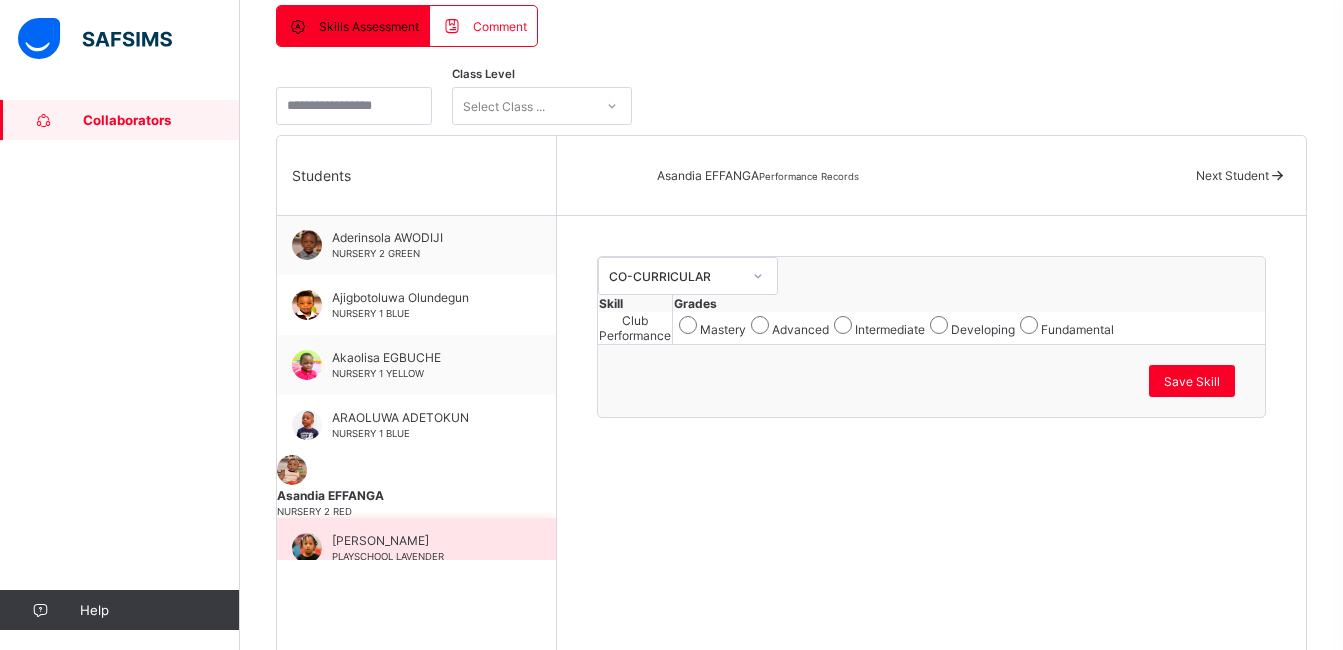 click on "[PERSON_NAME]" at bounding box center [421, 540] 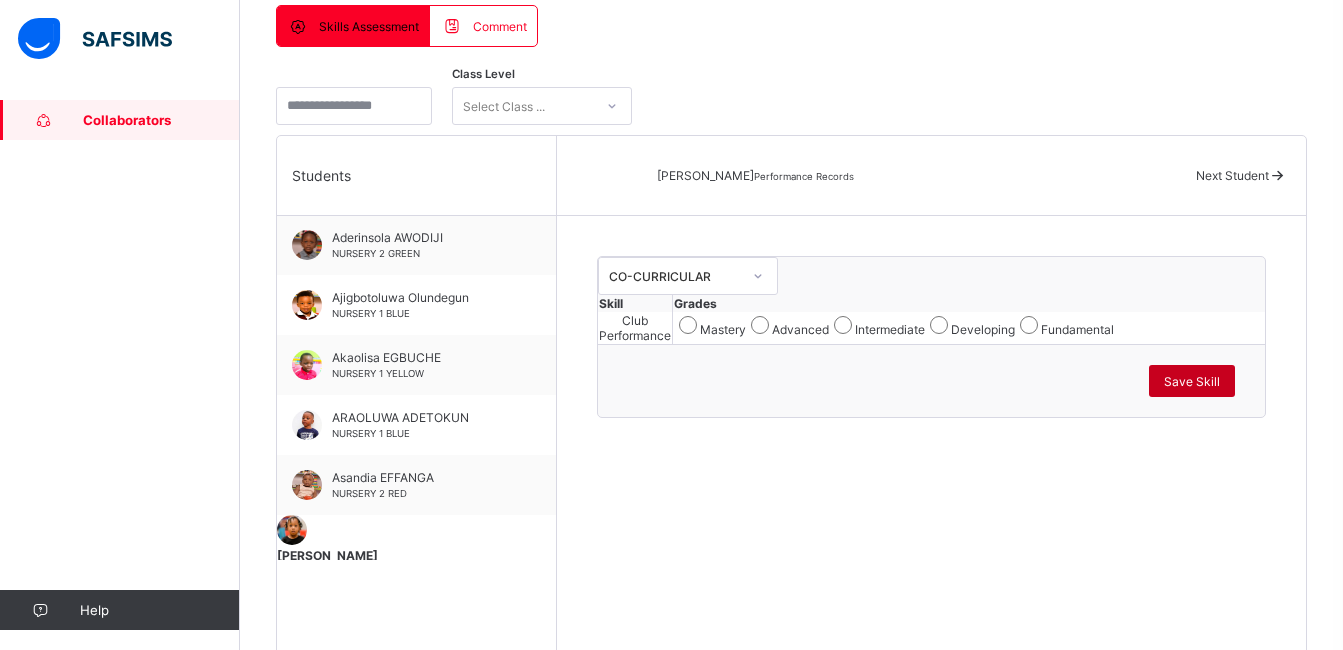 click on "Save Skill" at bounding box center (1192, 381) 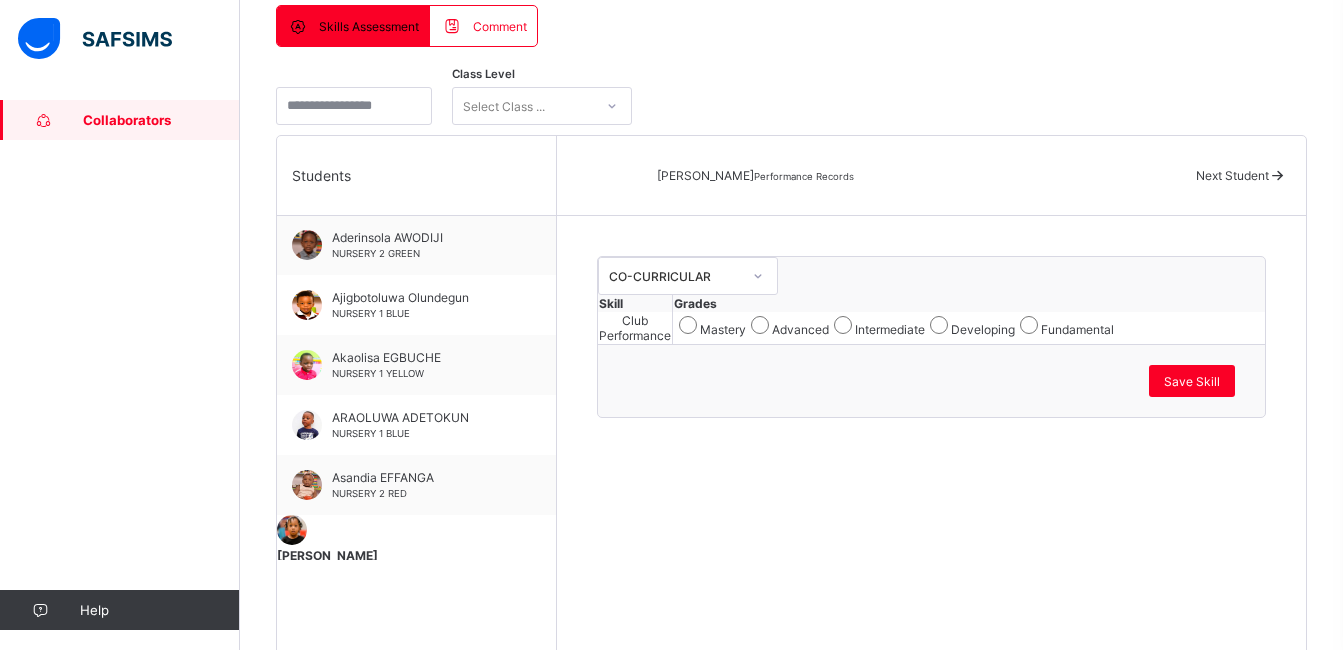 scroll, scrollTop: 602, scrollLeft: 0, axis: vertical 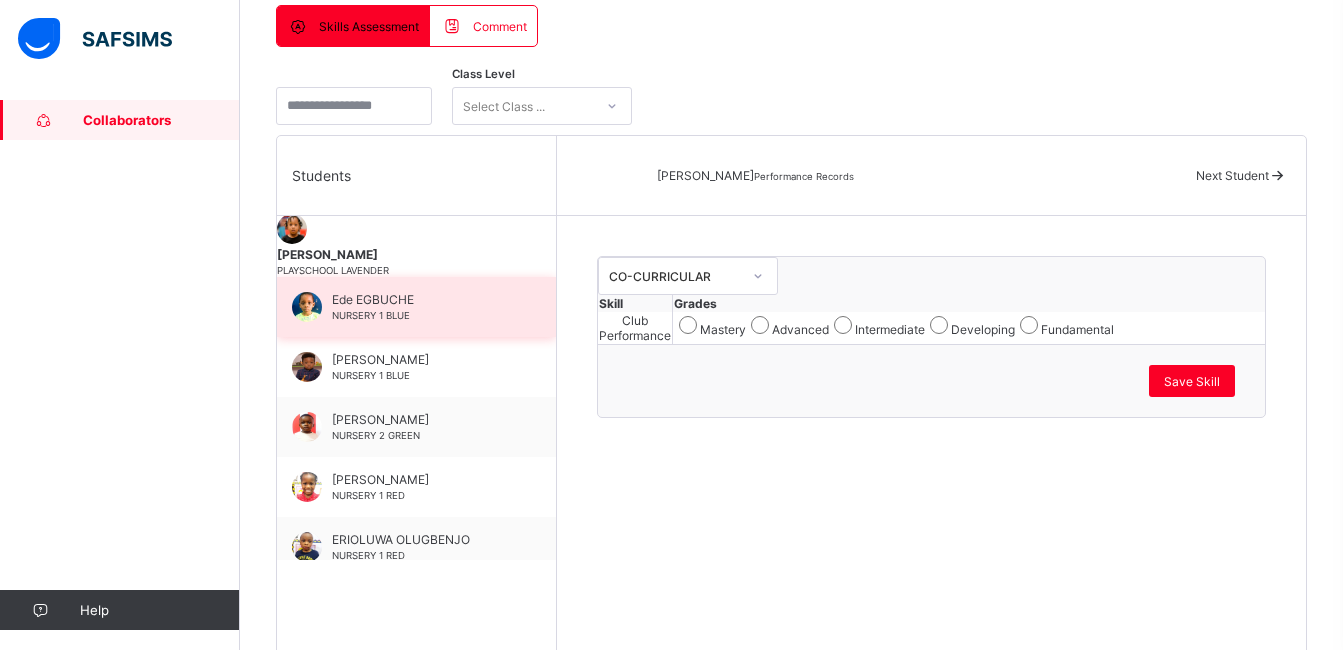 click on "Ede      EGBUCHE  NURSERY 1 BLUE" at bounding box center [421, 307] 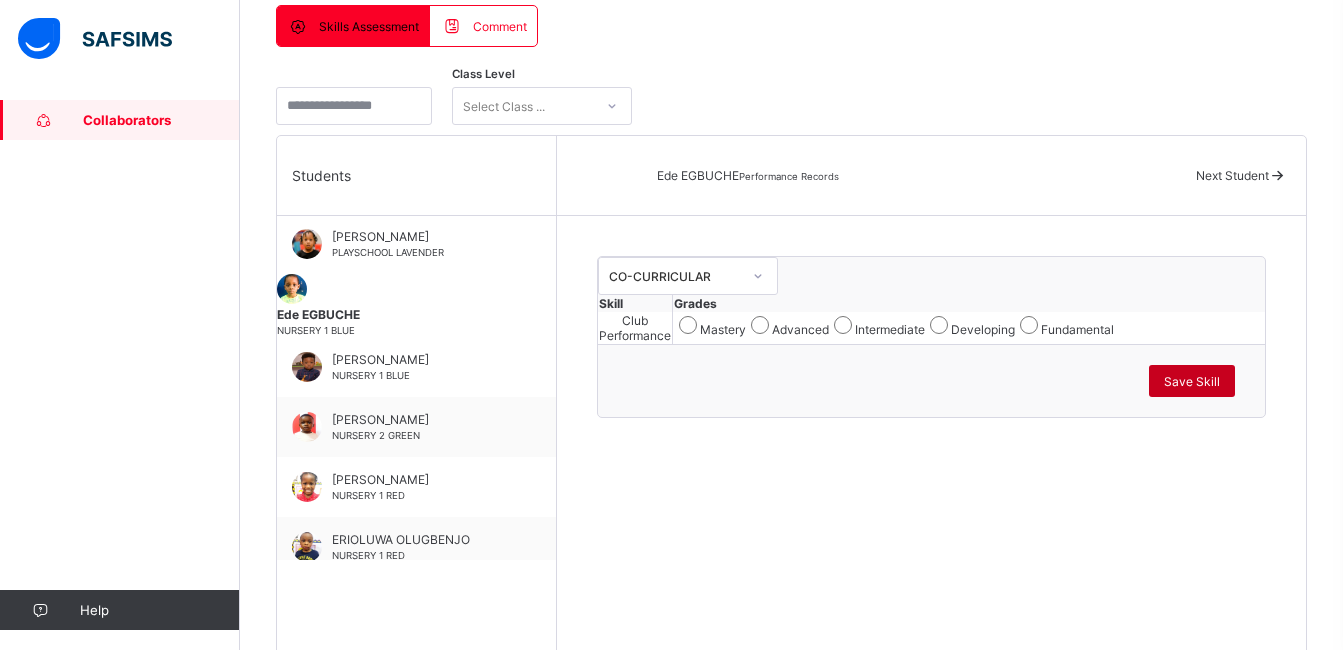 click on "Save Skill" at bounding box center [1192, 381] 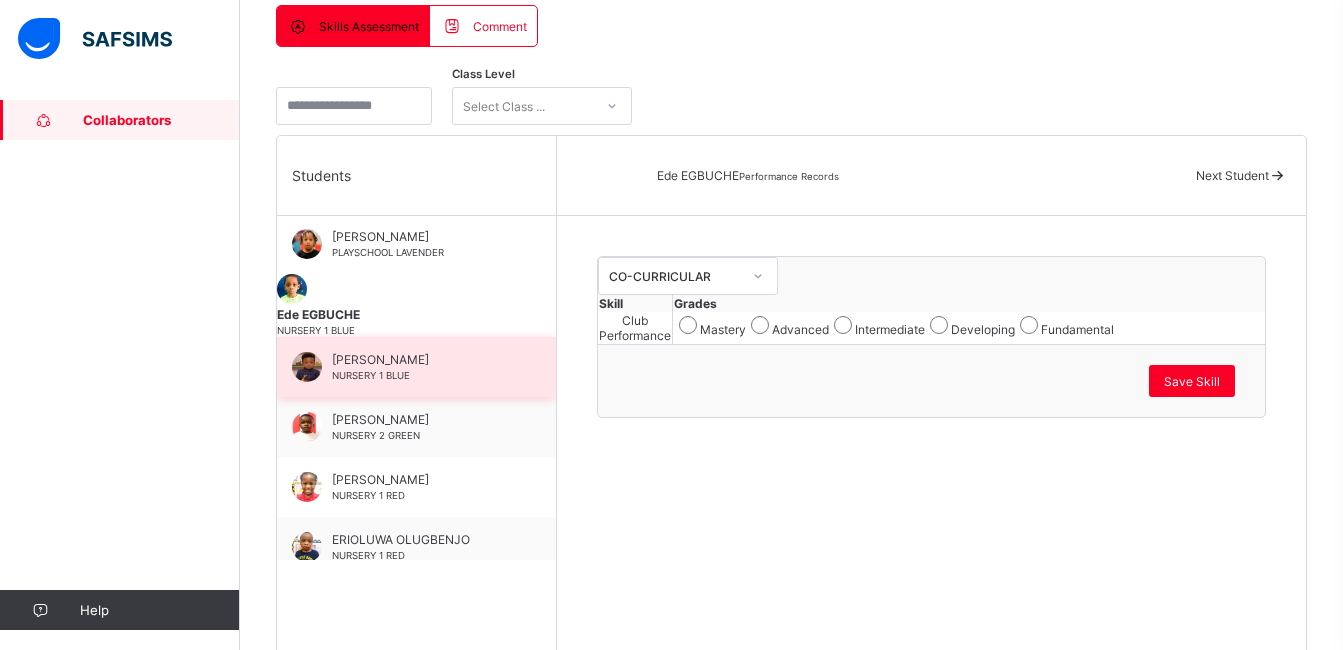 click on "[PERSON_NAME]" at bounding box center [421, 359] 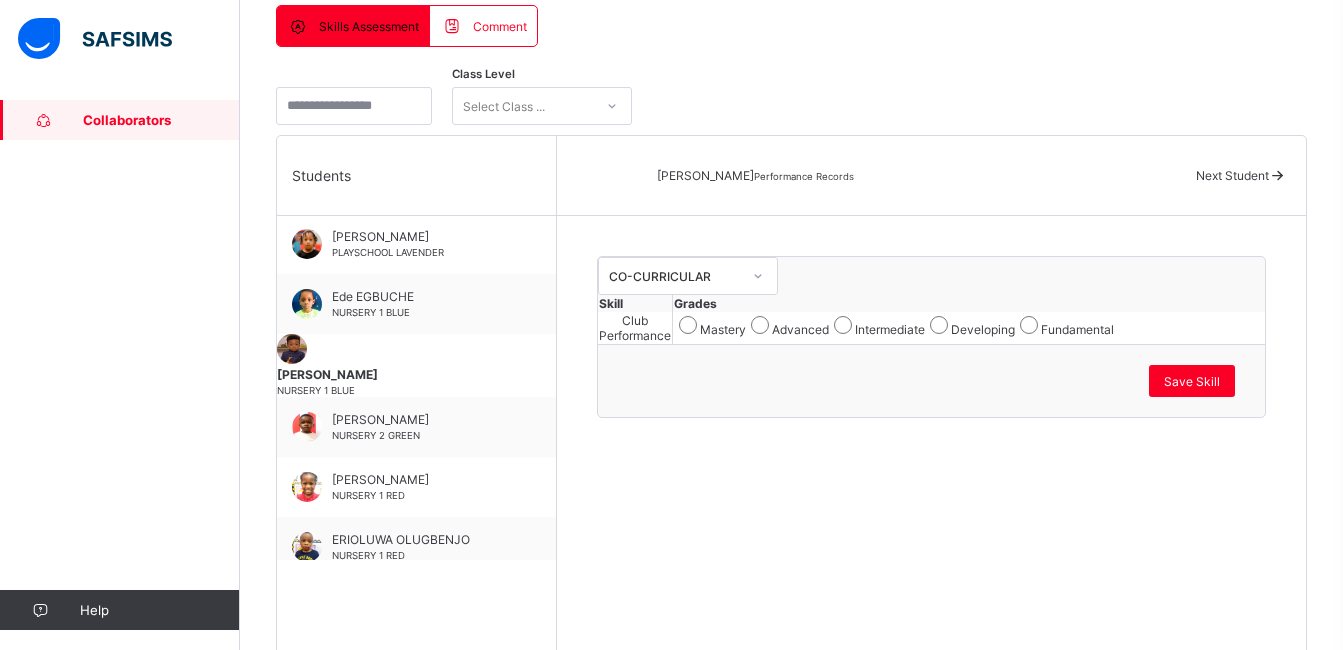 click on "Intermediate" at bounding box center [877, 325] 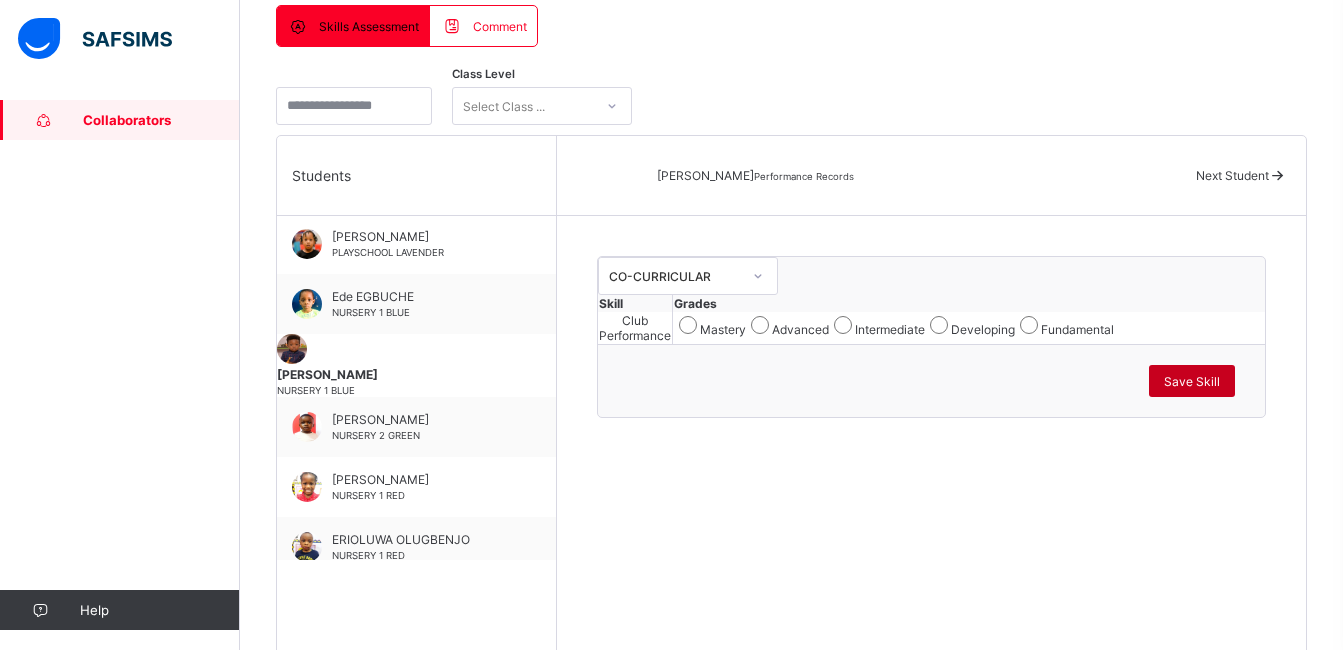 click on "Save Skill" at bounding box center (1192, 381) 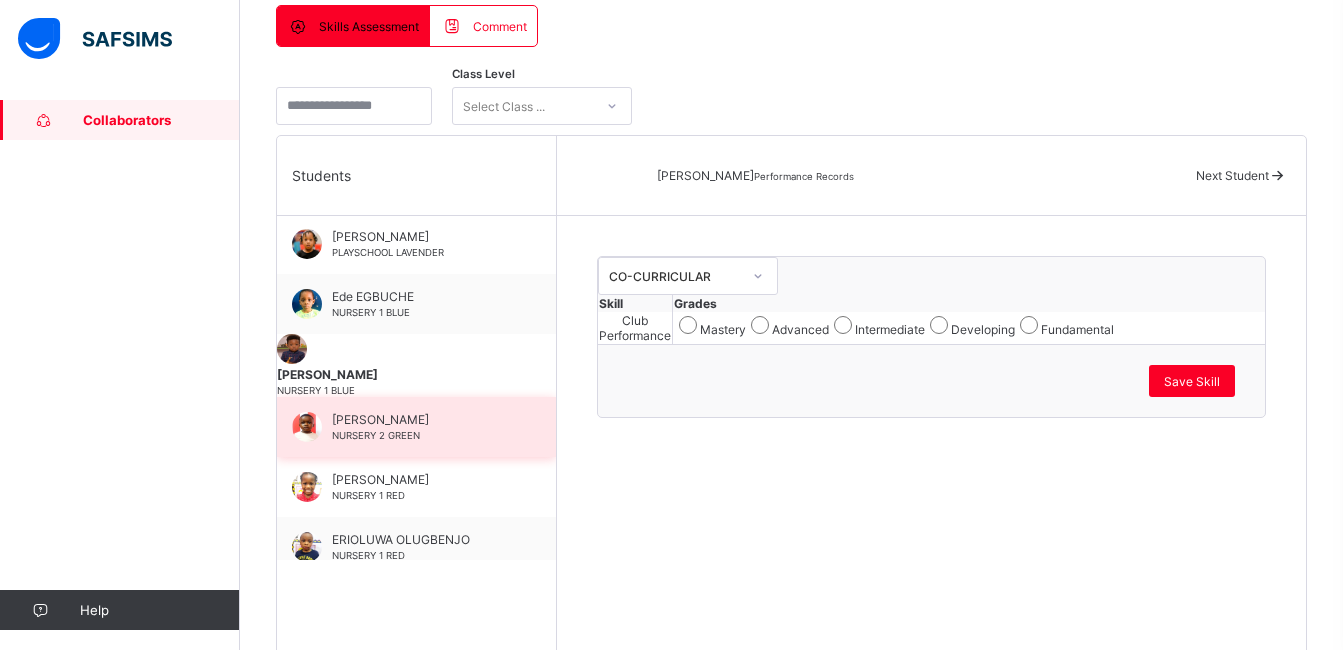 click on "[PERSON_NAME] NURSERY 2 GREEN" at bounding box center [416, 427] 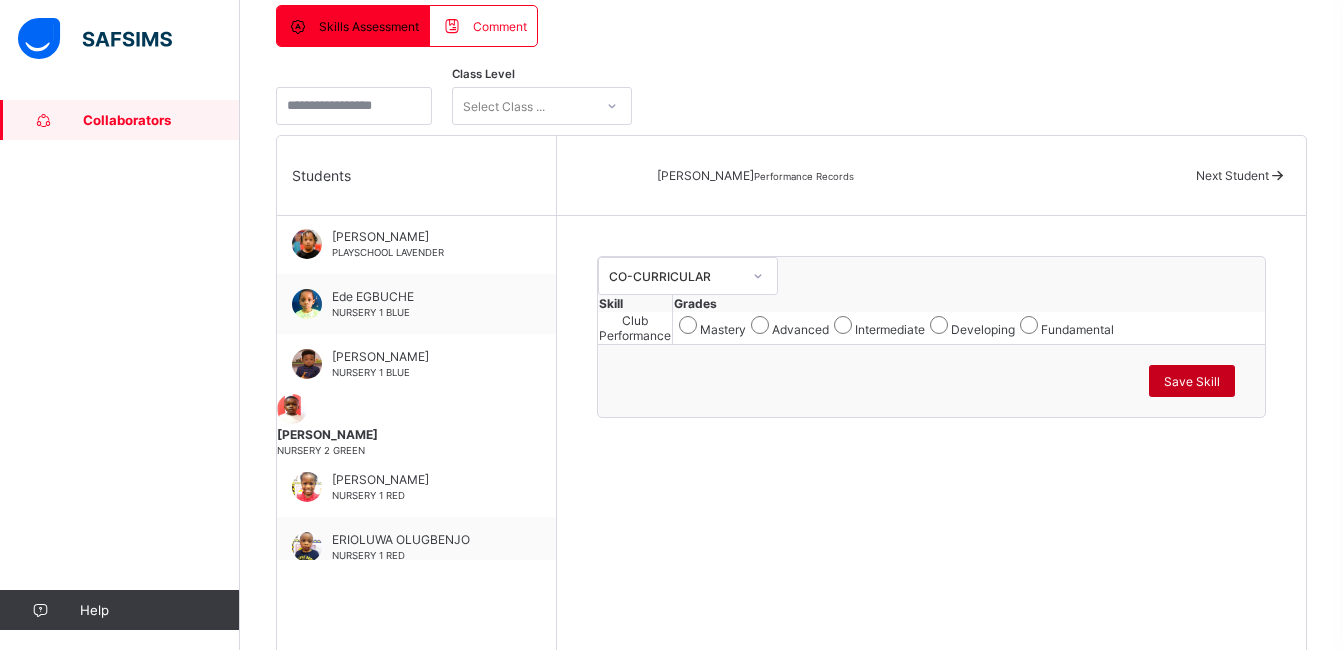 click on "Save Skill" at bounding box center (1192, 381) 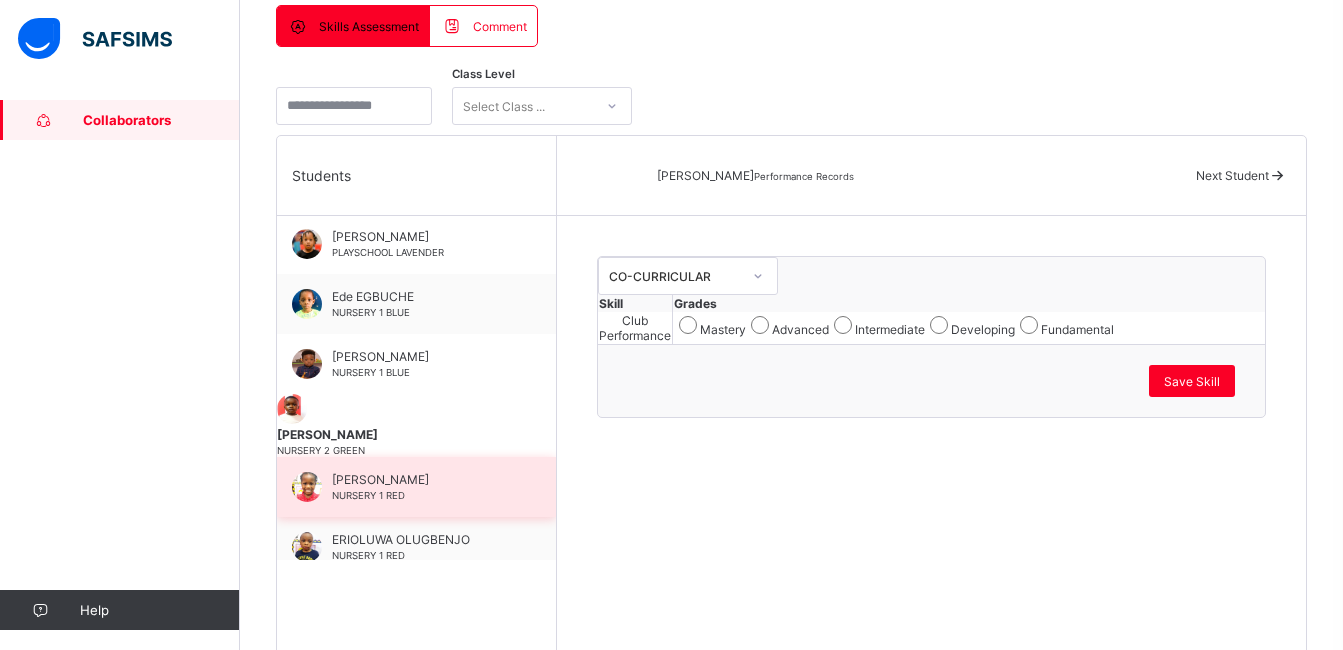 click on "[PERSON_NAME]" at bounding box center [421, 479] 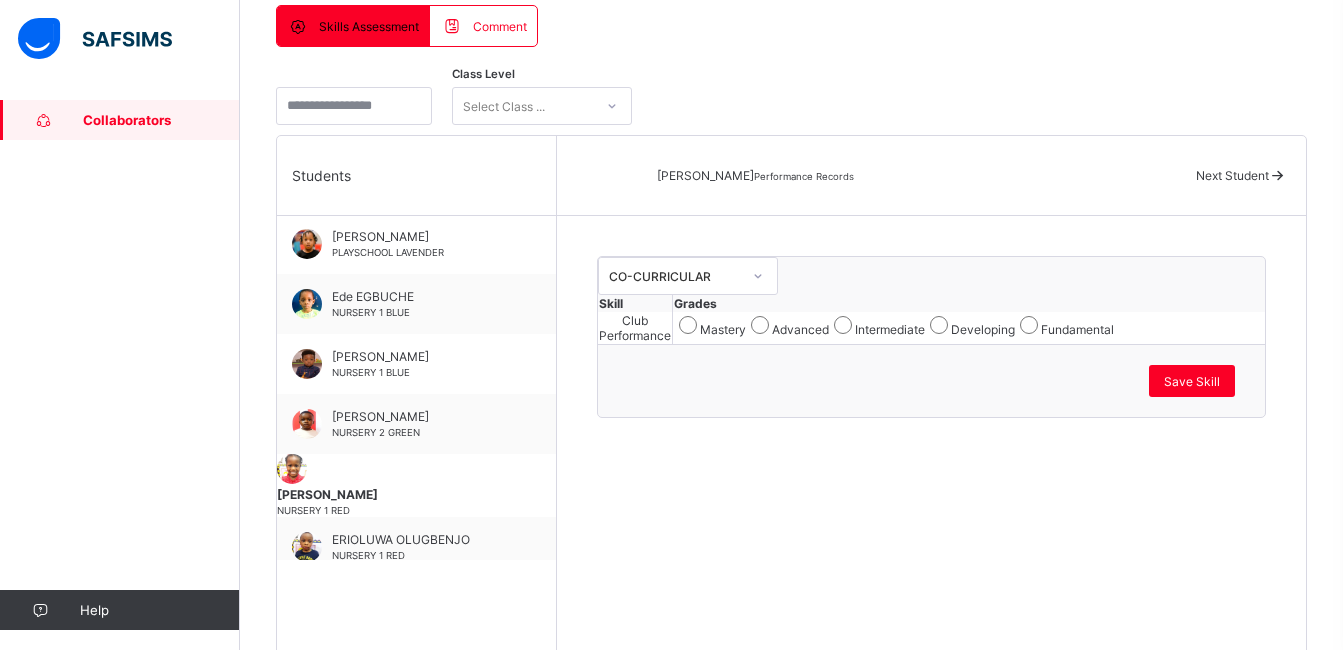 click on "Intermediate" at bounding box center (877, 325) 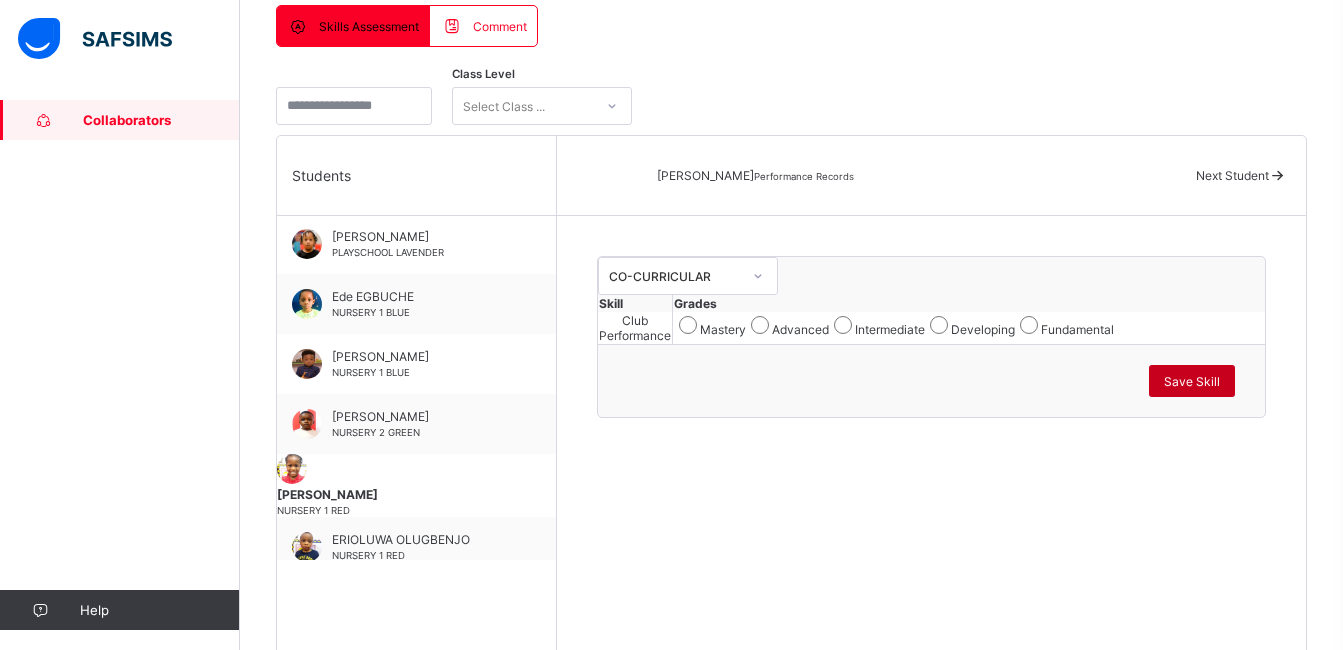 click on "Save Skill" at bounding box center [1192, 381] 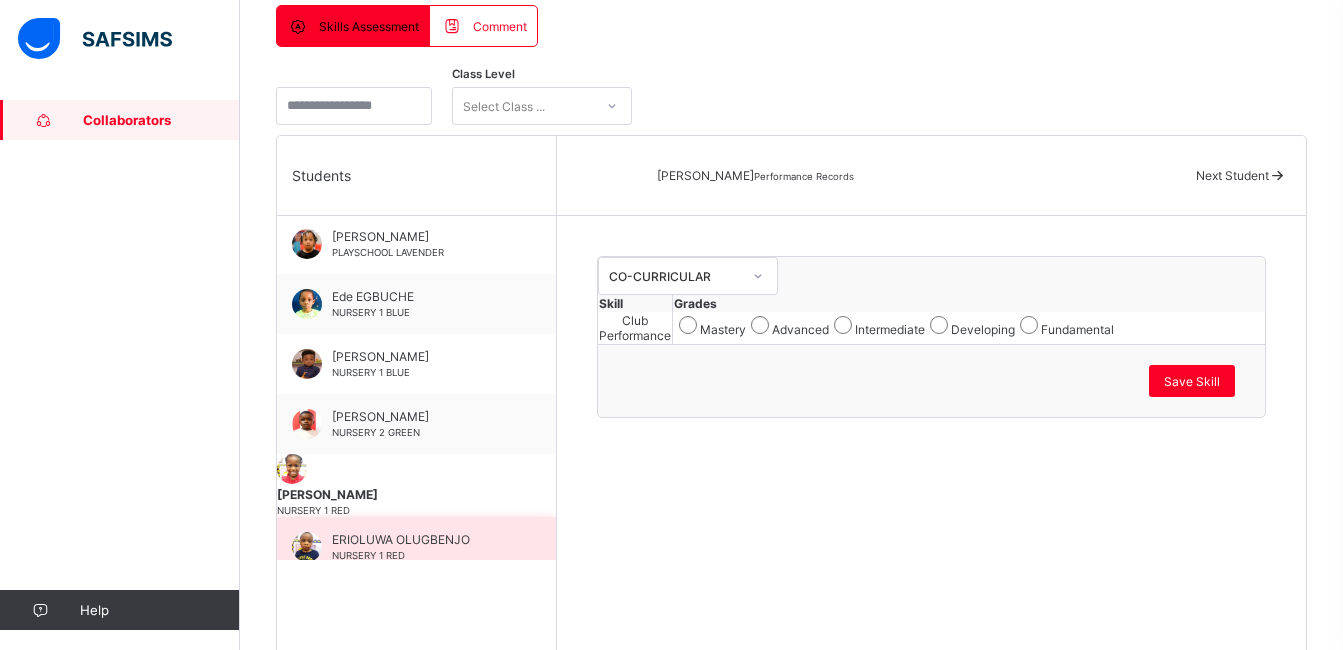 click on "NURSERY 1 RED" at bounding box center [368, 555] 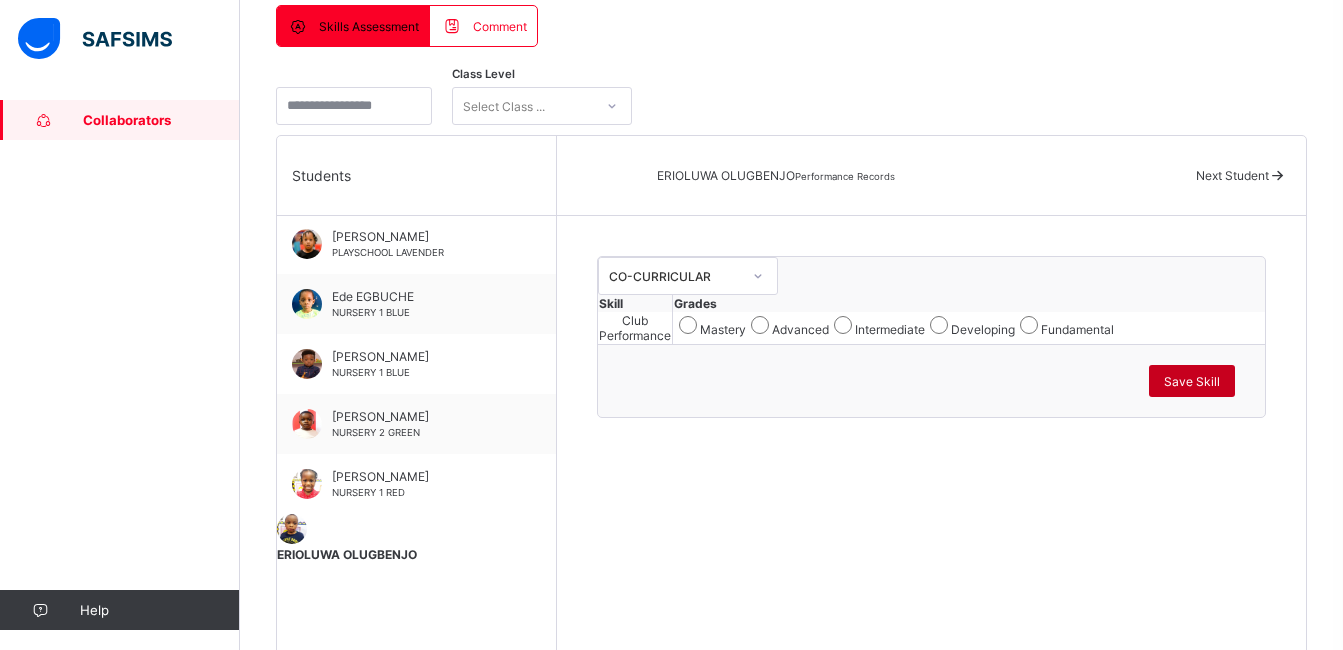 click on "Save Skill" at bounding box center (1192, 381) 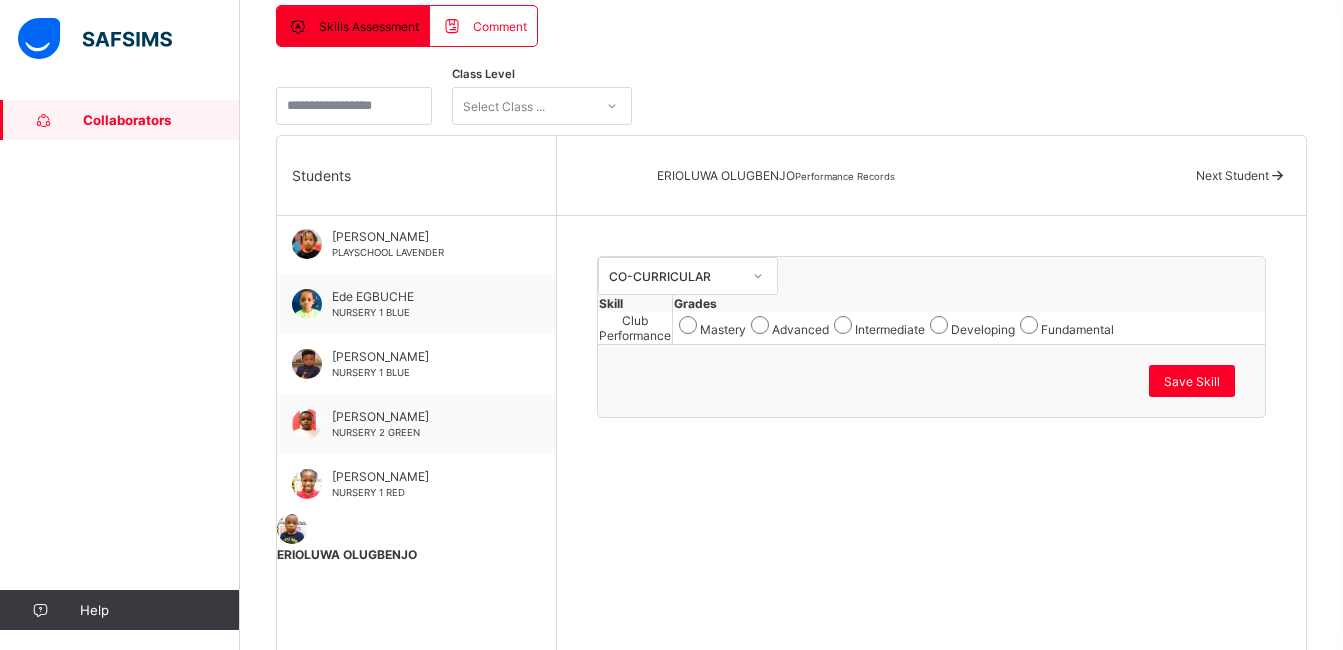 scroll, scrollTop: 903, scrollLeft: 0, axis: vertical 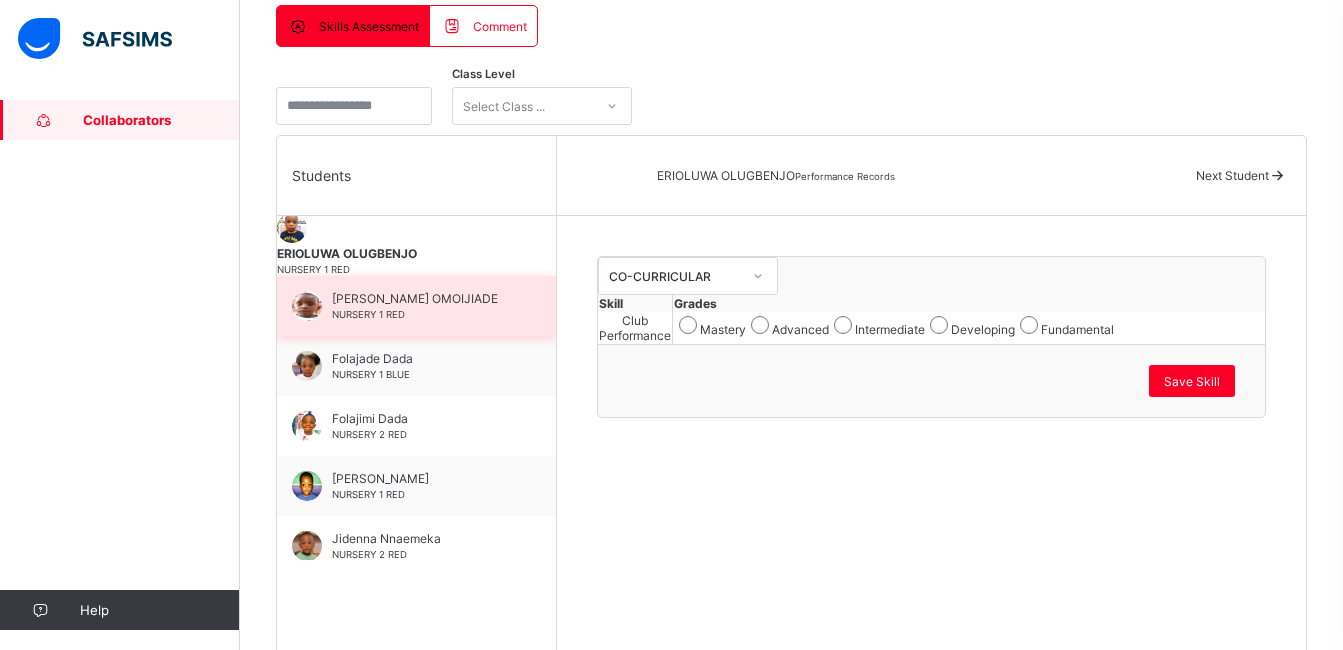 click on "[PERSON_NAME] OMOIJIADE  NURSERY 1 RED" at bounding box center (421, 306) 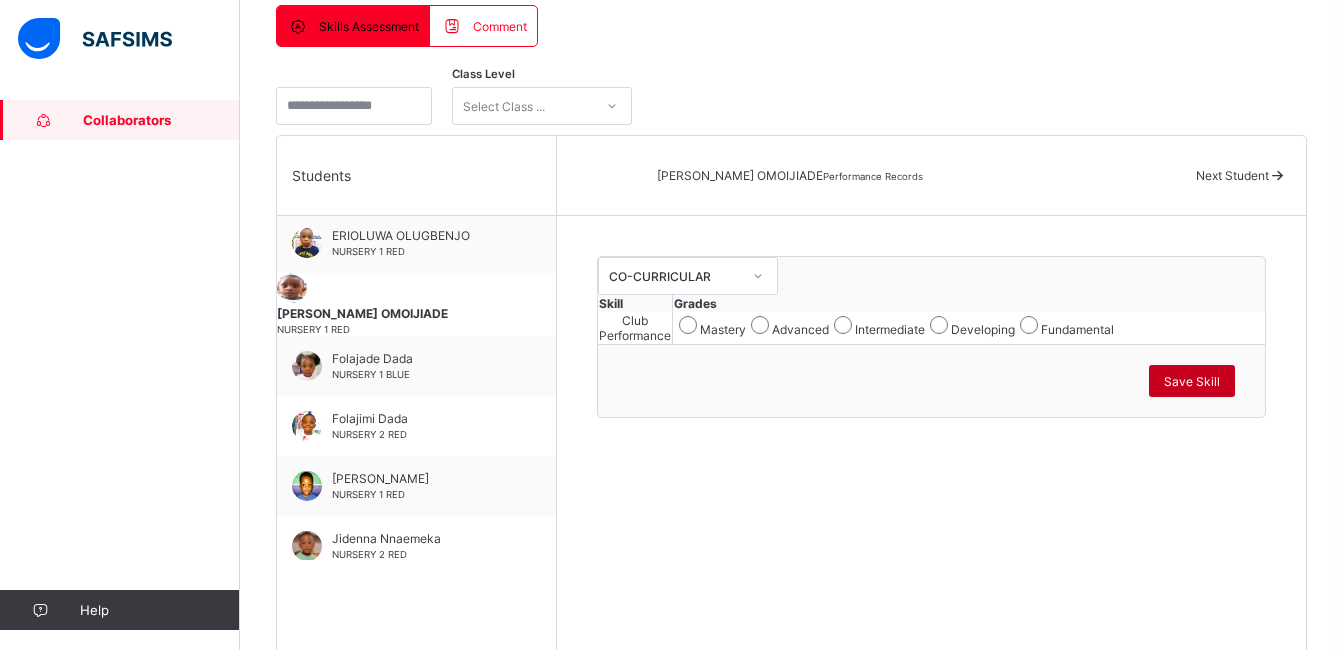 click on "Save Skill" at bounding box center [1192, 381] 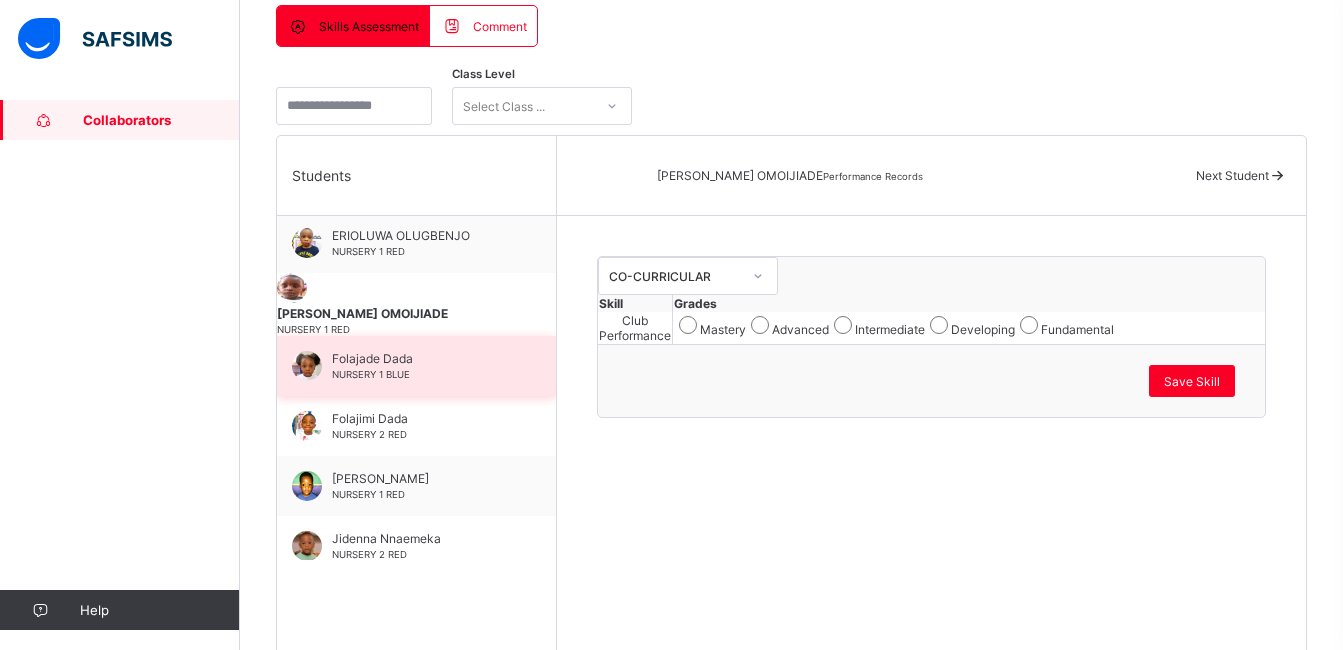 click on "Folajade  Dada  NURSERY 1 BLUE" at bounding box center [416, 366] 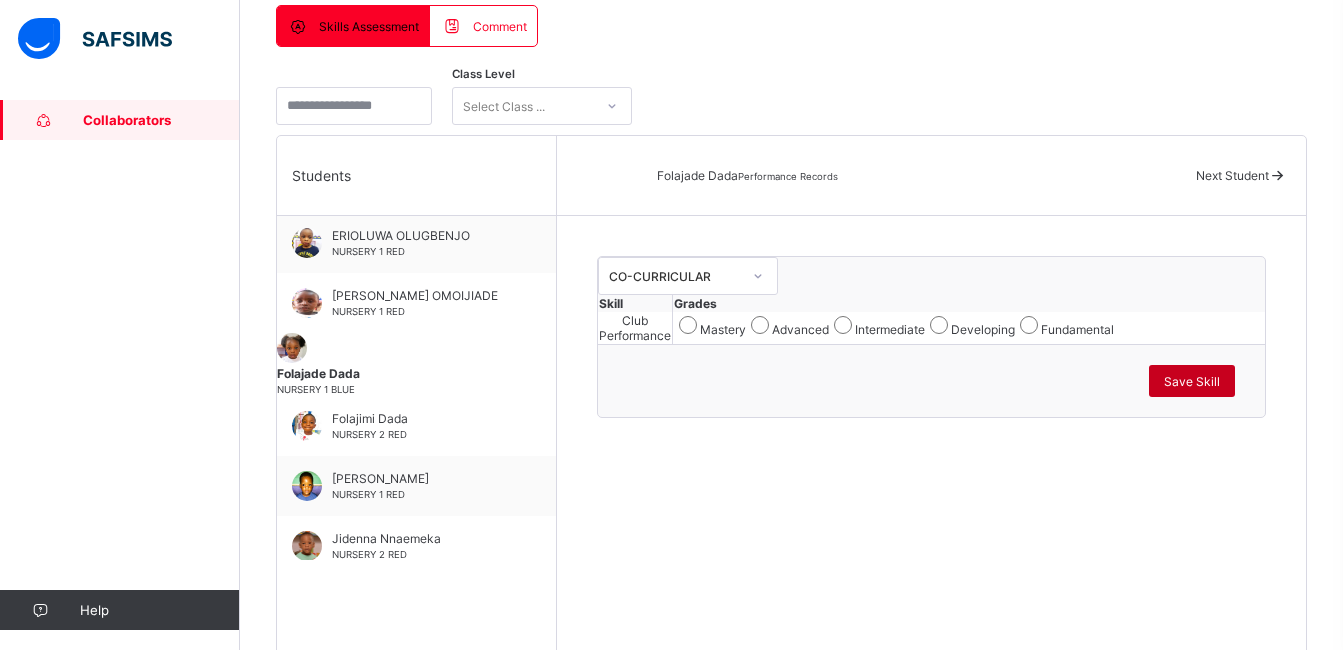 click on "Save Skill" at bounding box center [1192, 381] 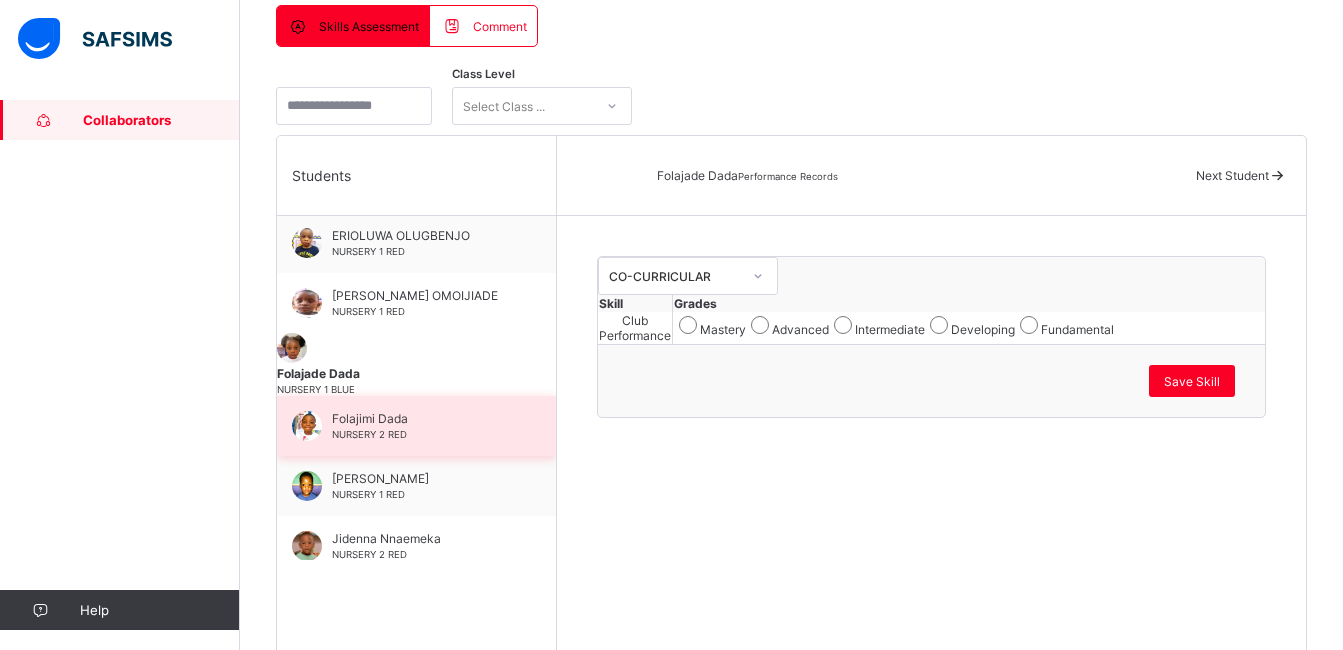 click on "Folajimi  Dada" at bounding box center [421, 418] 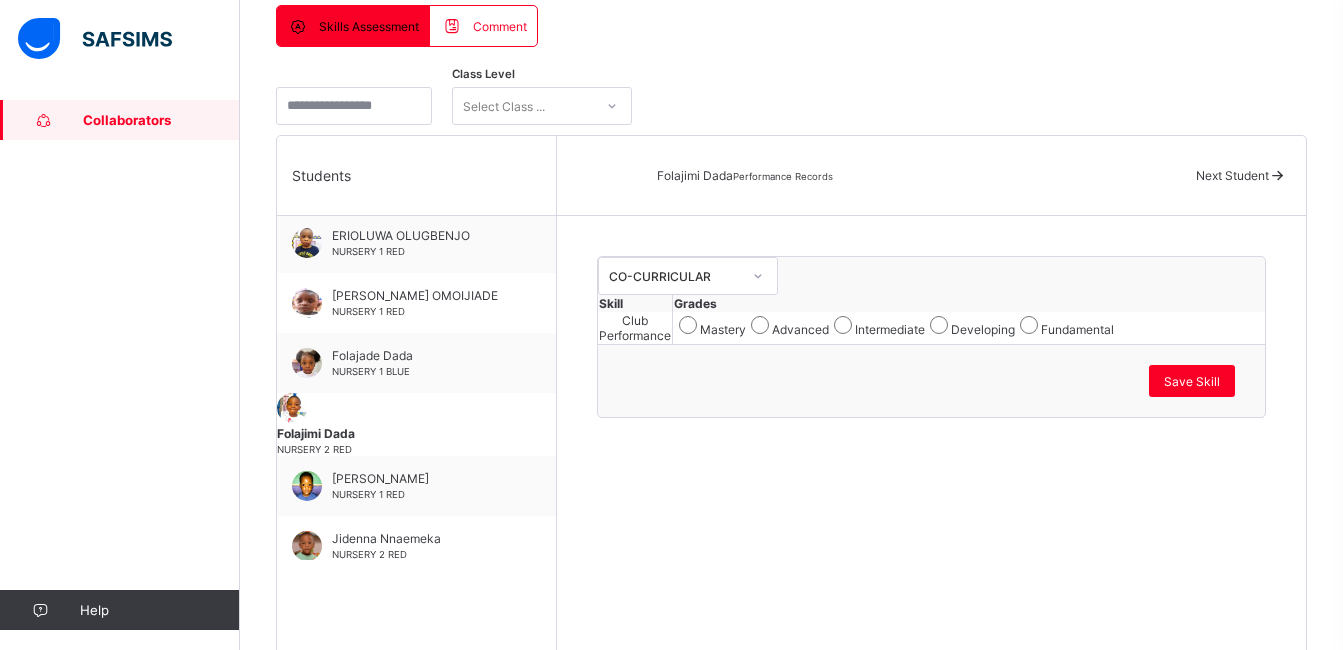 click on "Intermediate" at bounding box center [877, 325] 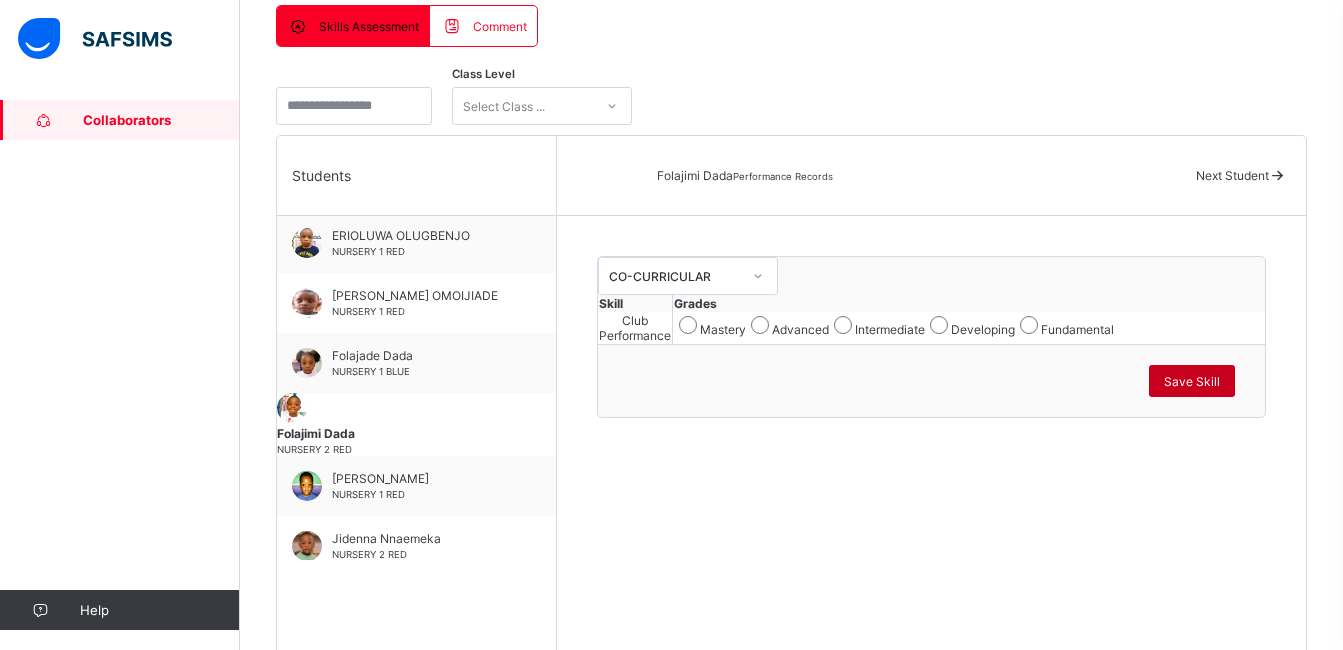 click on "Save Skill" at bounding box center (1192, 381) 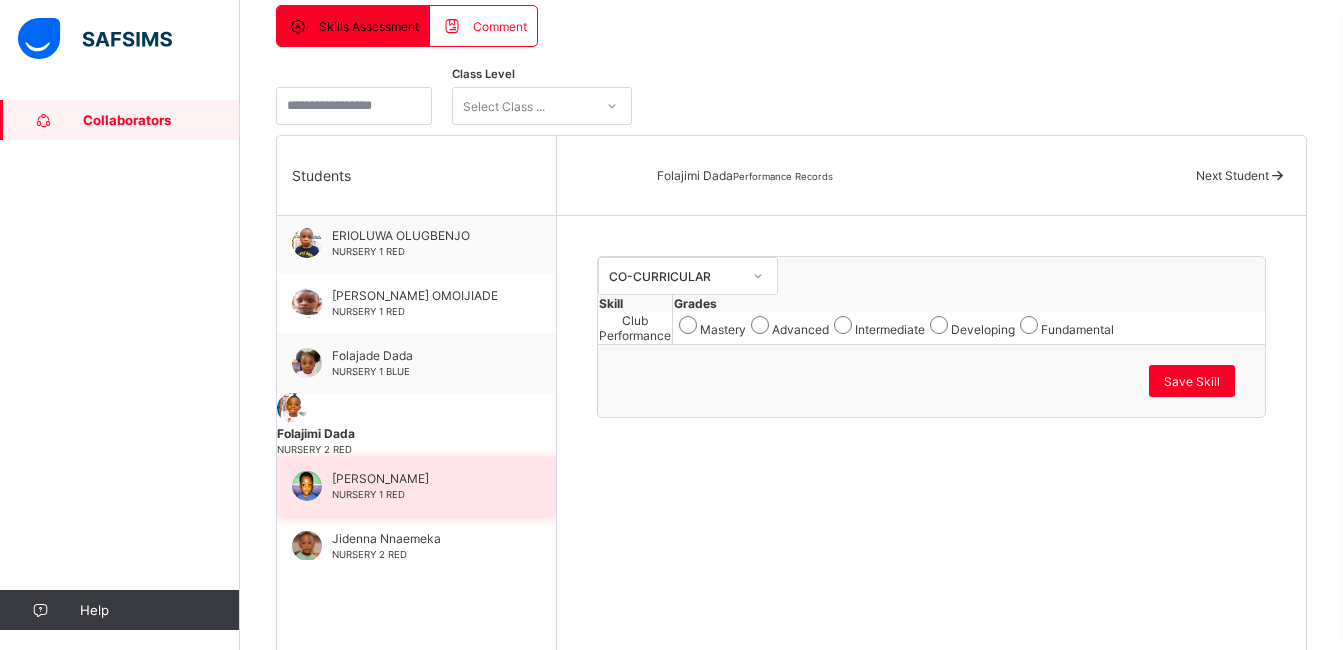 click on "[PERSON_NAME]" at bounding box center [421, 478] 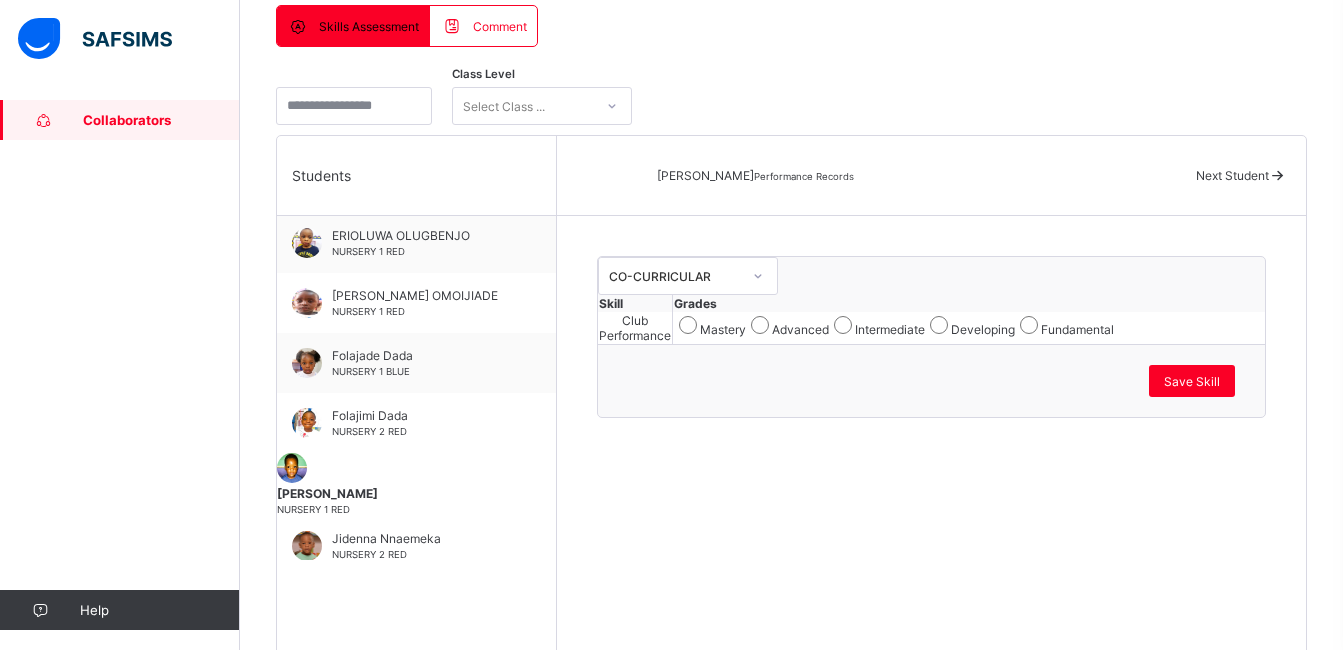 click on "Developing" at bounding box center (970, 325) 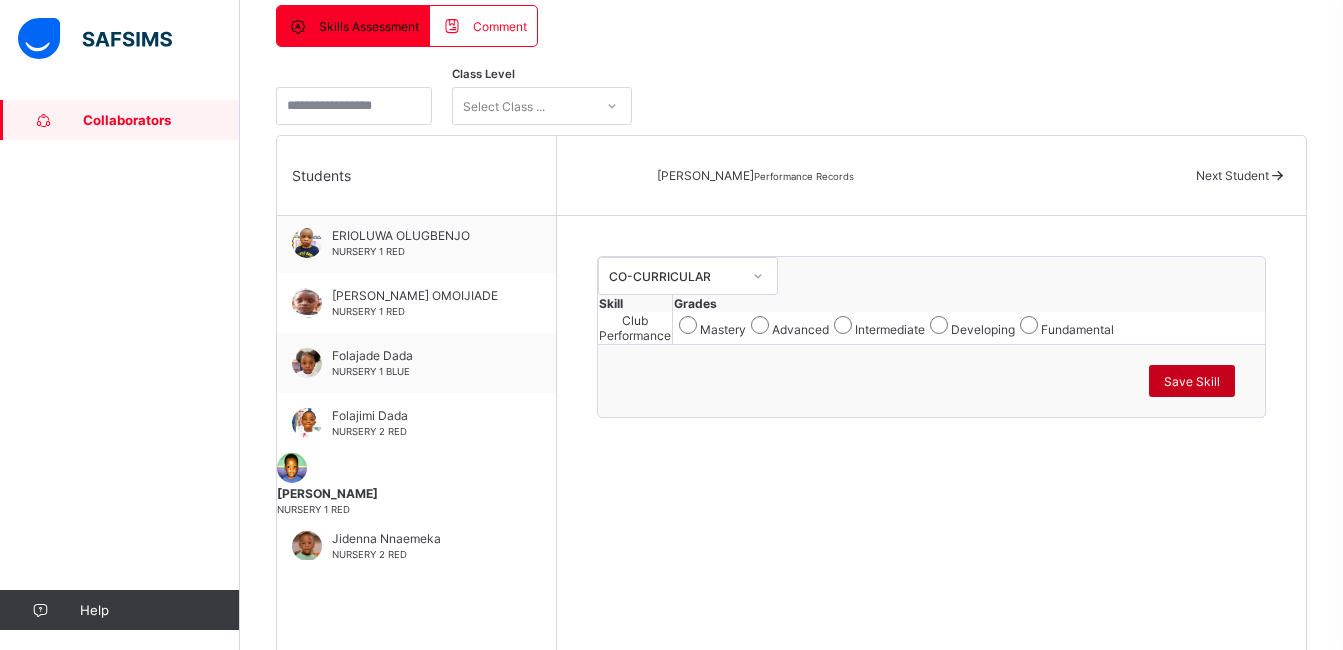 click on "Save Skill" at bounding box center (1192, 381) 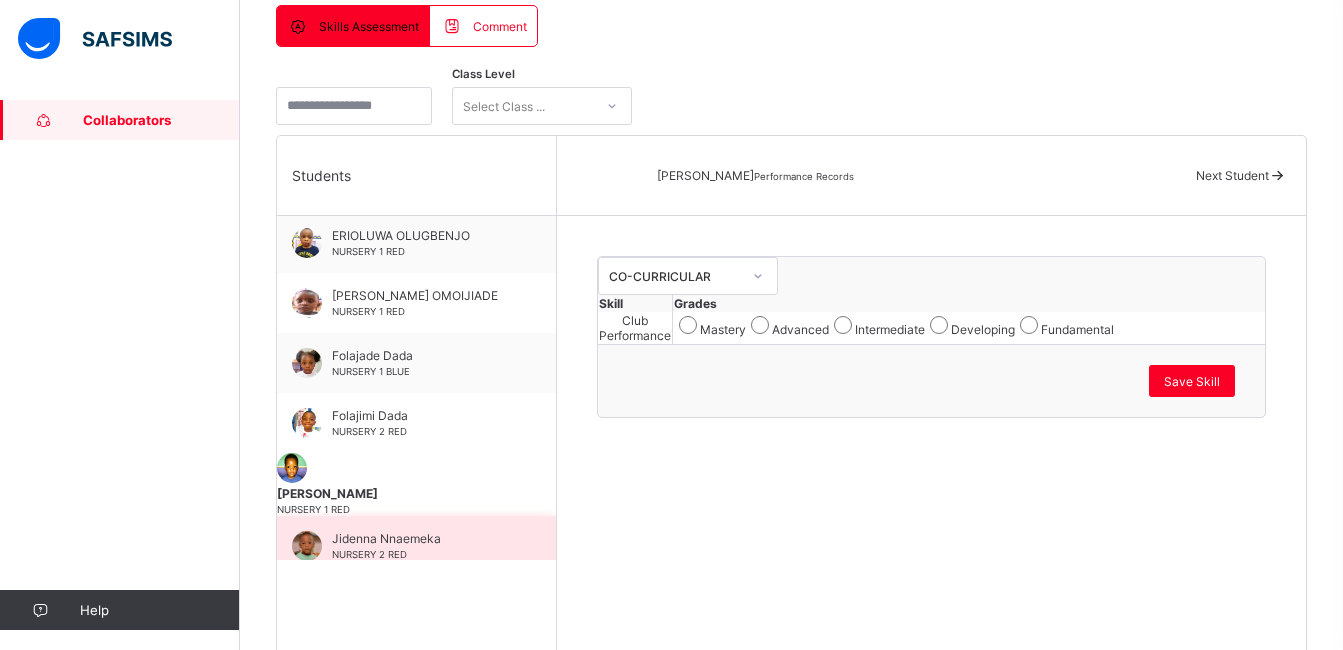 click on "Jidenna  Nnaemeka" at bounding box center (421, 538) 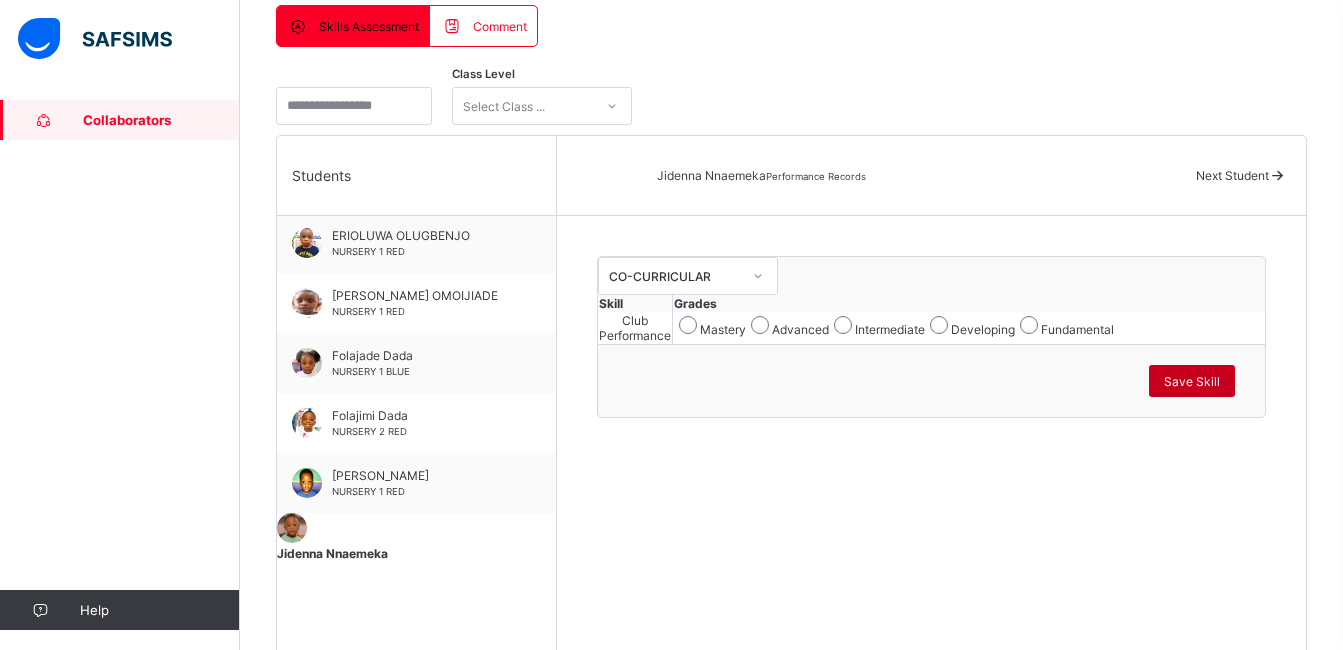 click on "Save Skill" at bounding box center [1192, 381] 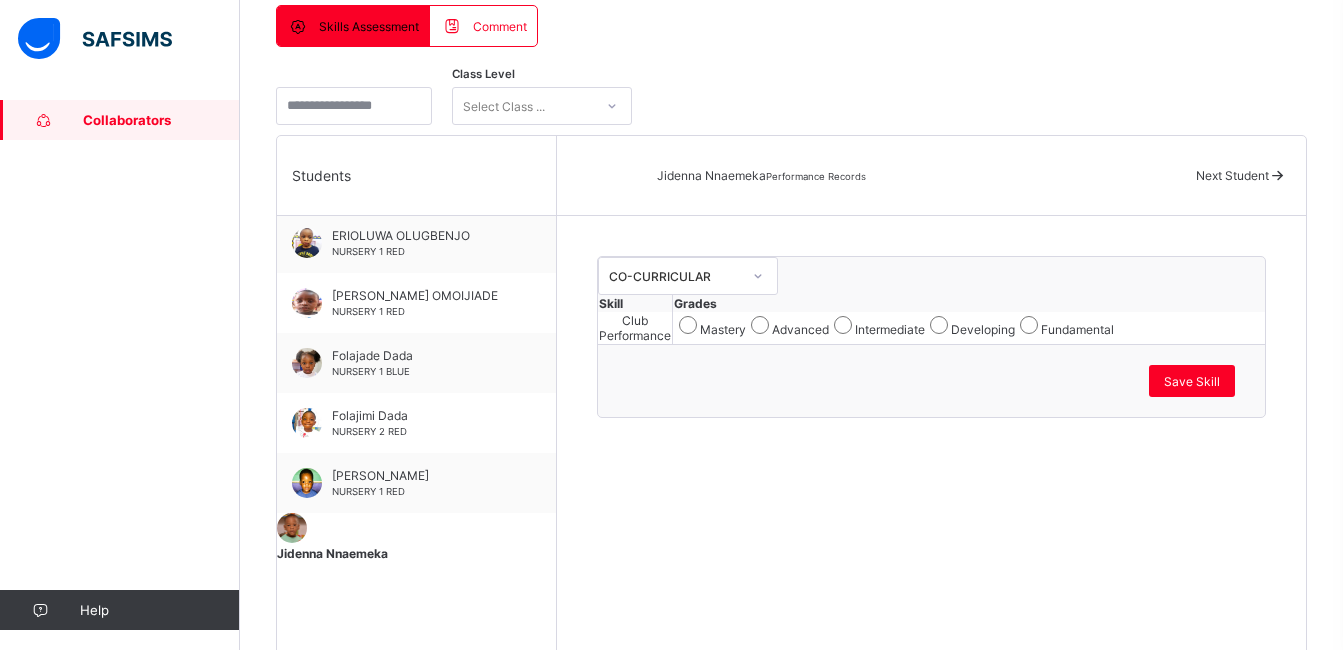 scroll, scrollTop: 1204, scrollLeft: 0, axis: vertical 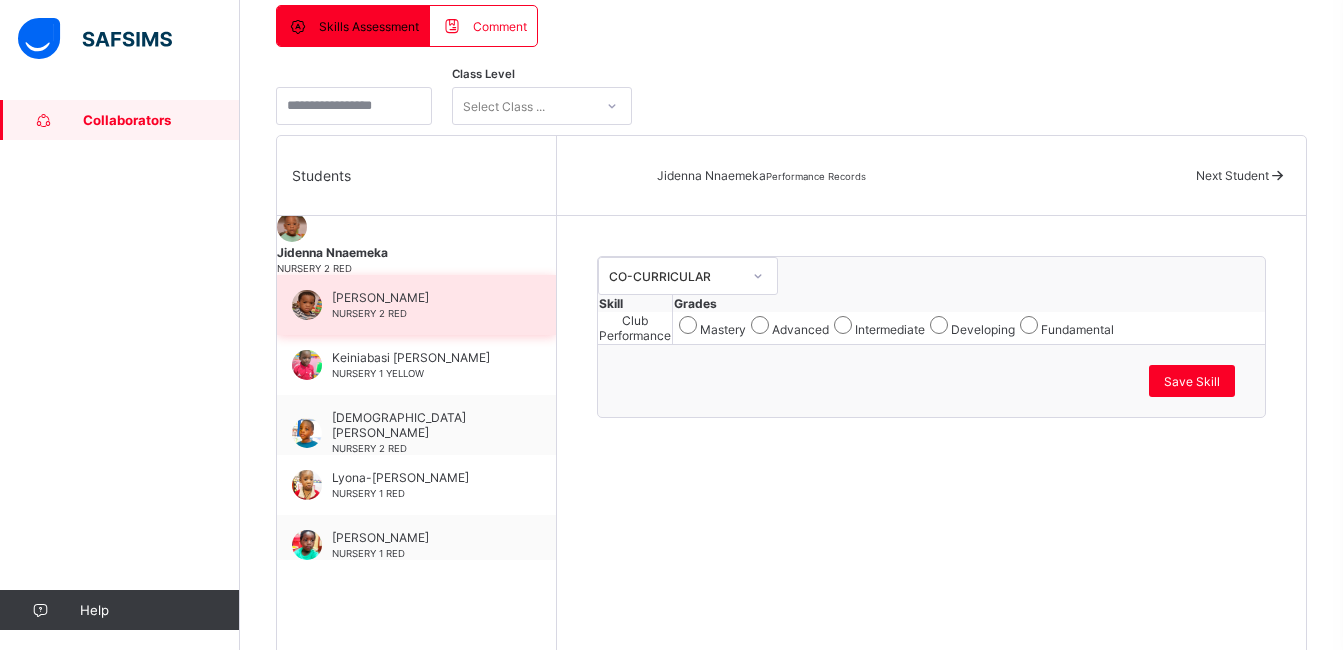 click on "[PERSON_NAME] NURSERY 2 RED" at bounding box center (416, 305) 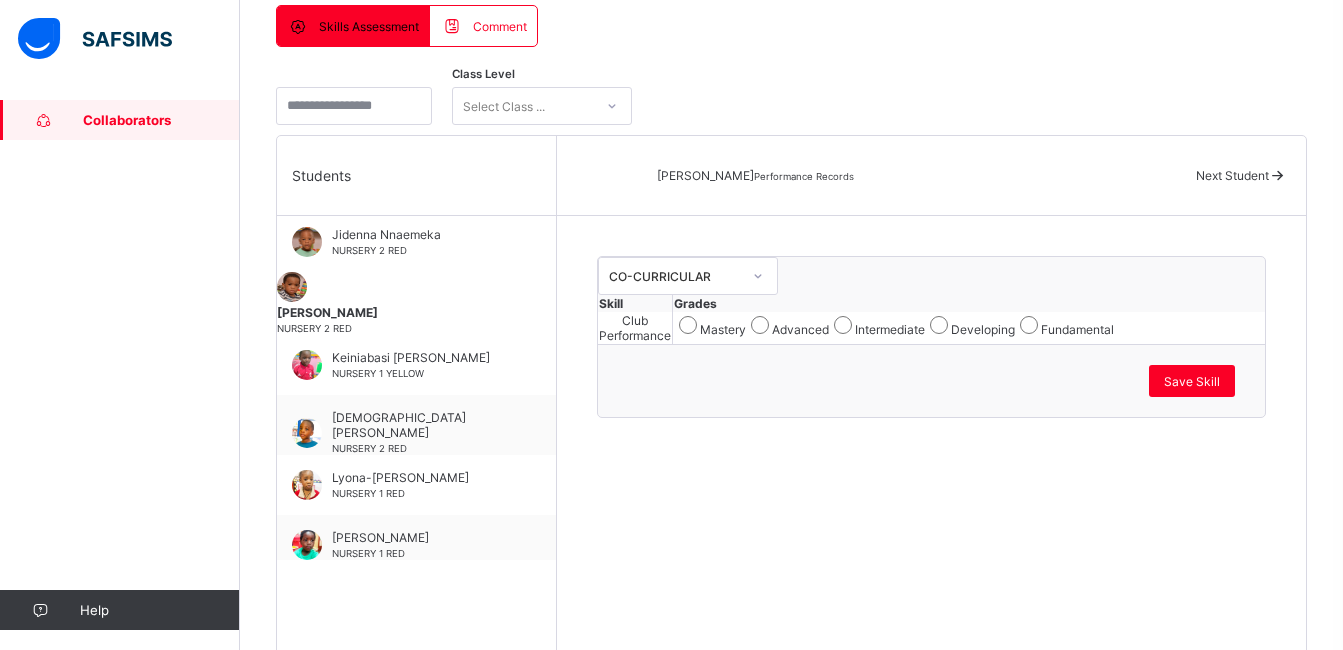 click on "Mastery Advanced Intermediate Developing Fundamental" at bounding box center [969, 325] 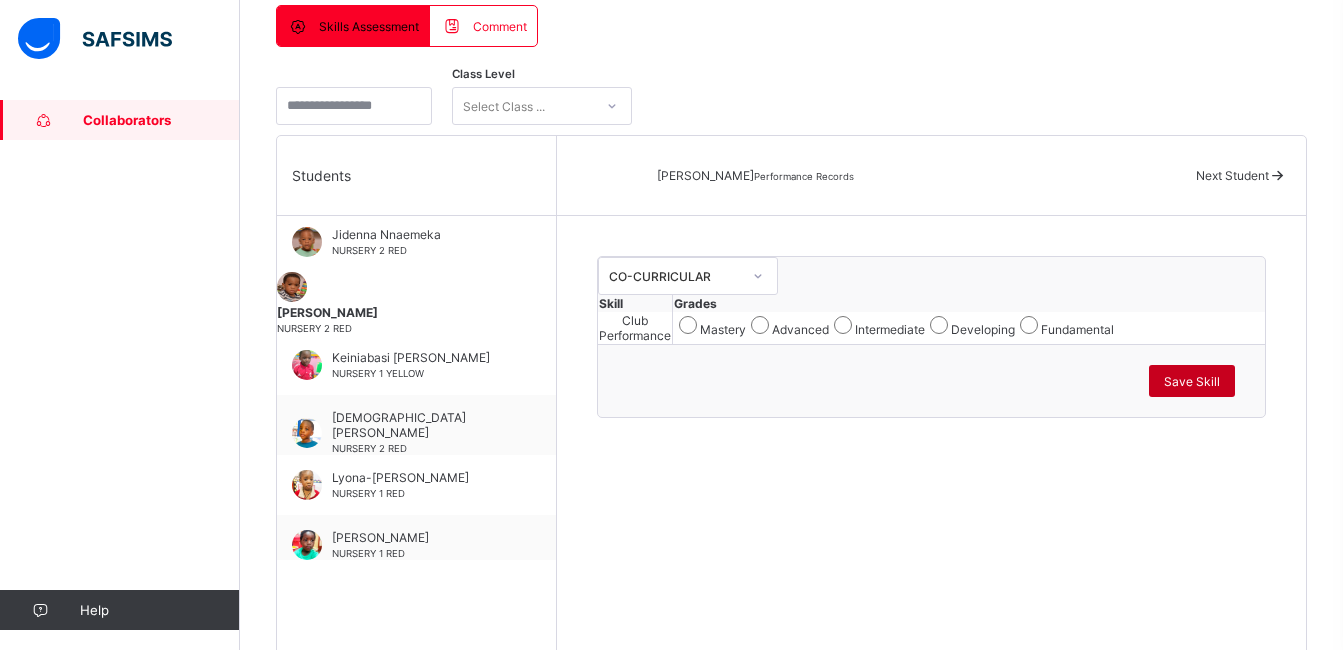 click on "Save Skill" at bounding box center [1192, 381] 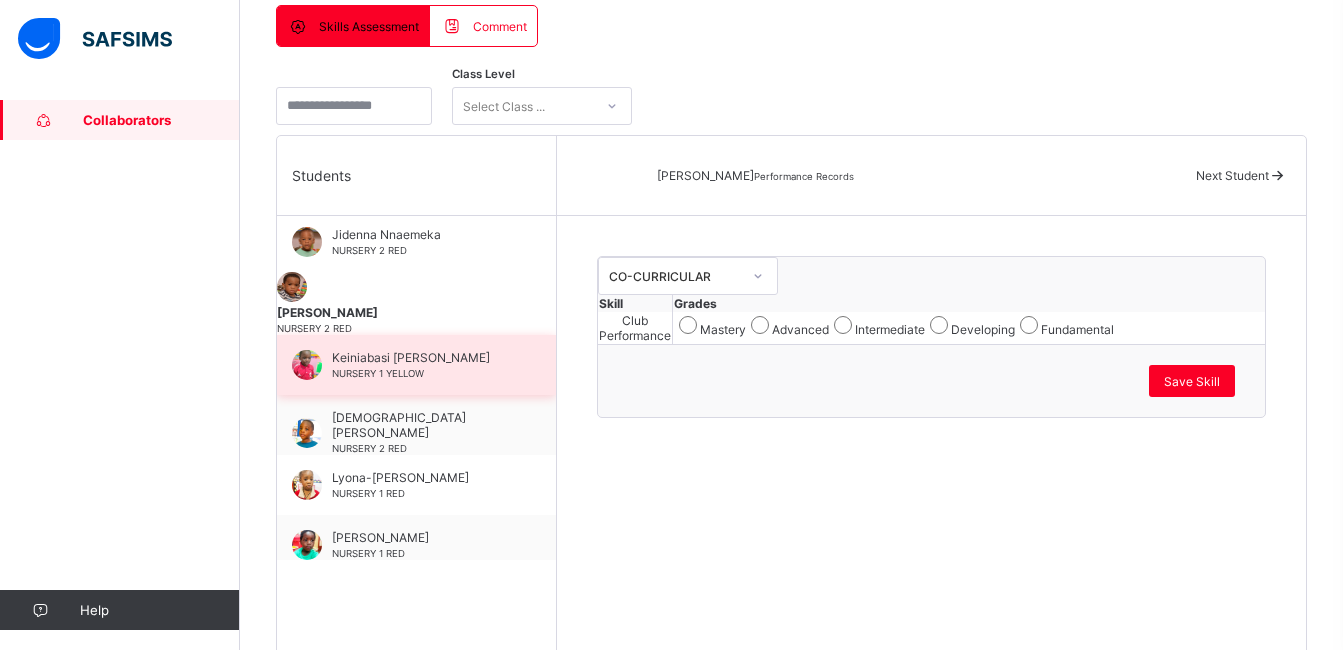 click on "NURSERY 1 YELLOW" at bounding box center [378, 373] 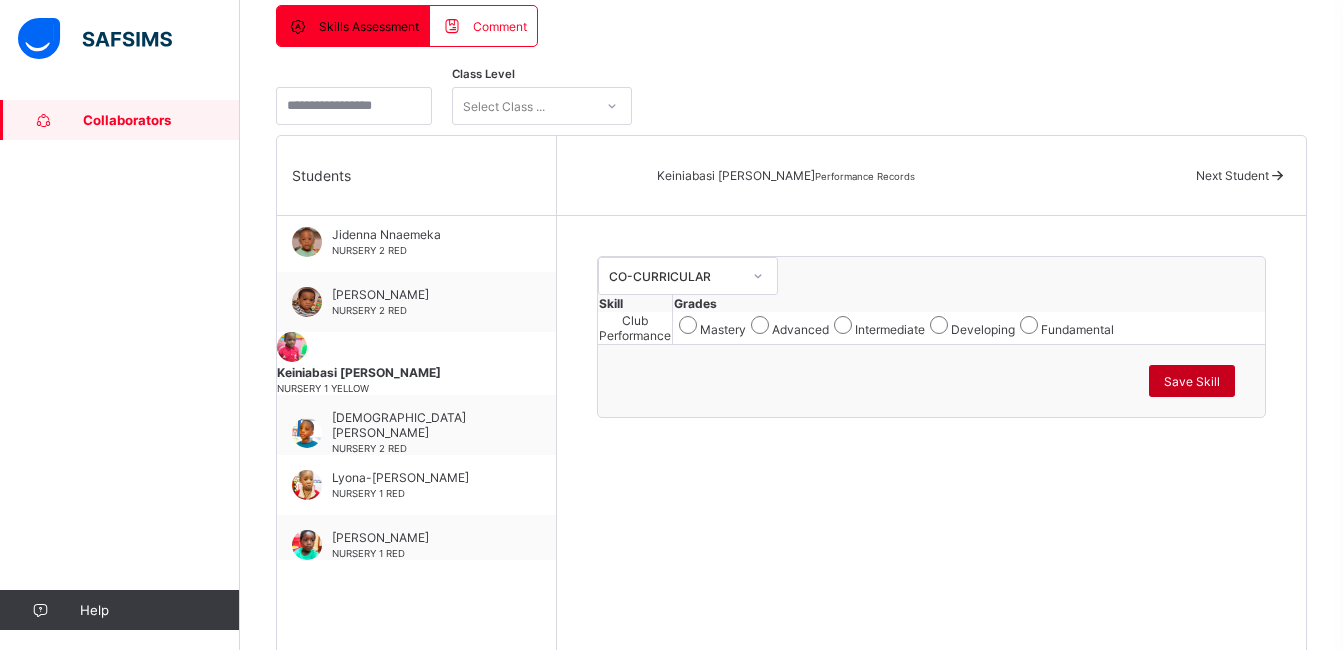 click on "Save Skill" at bounding box center [1192, 381] 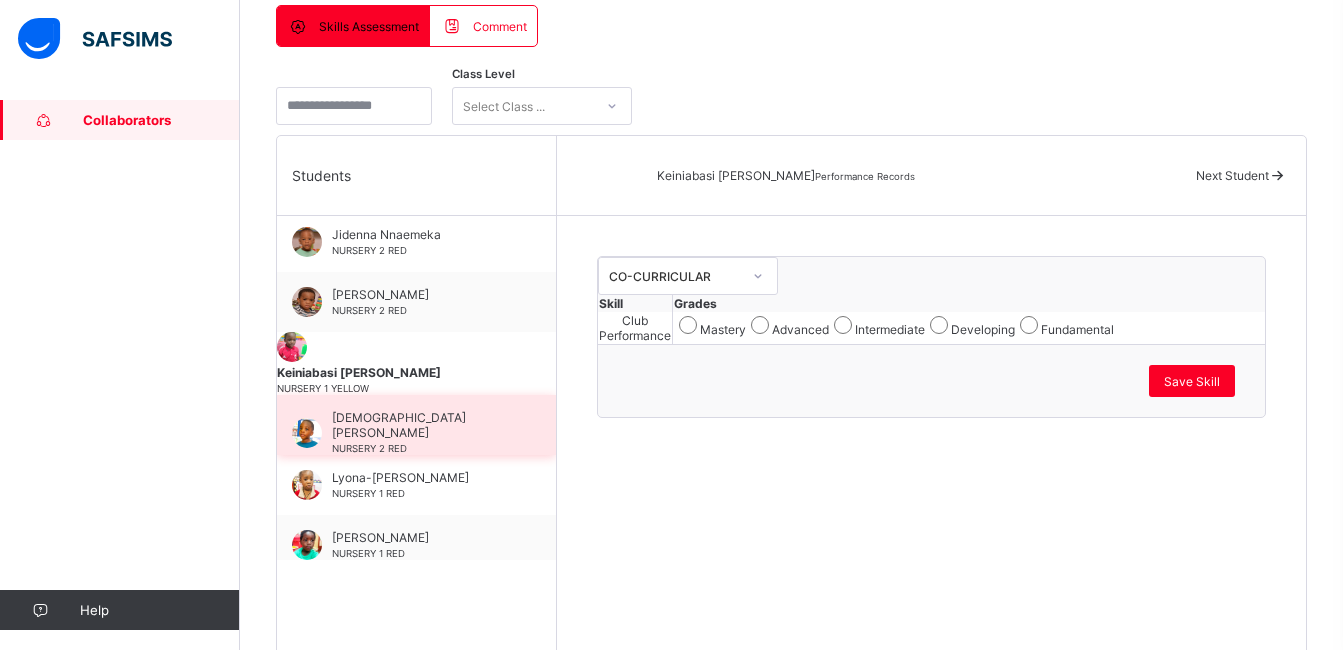 click on "[DEMOGRAPHIC_DATA][PERSON_NAME]" at bounding box center (421, 425) 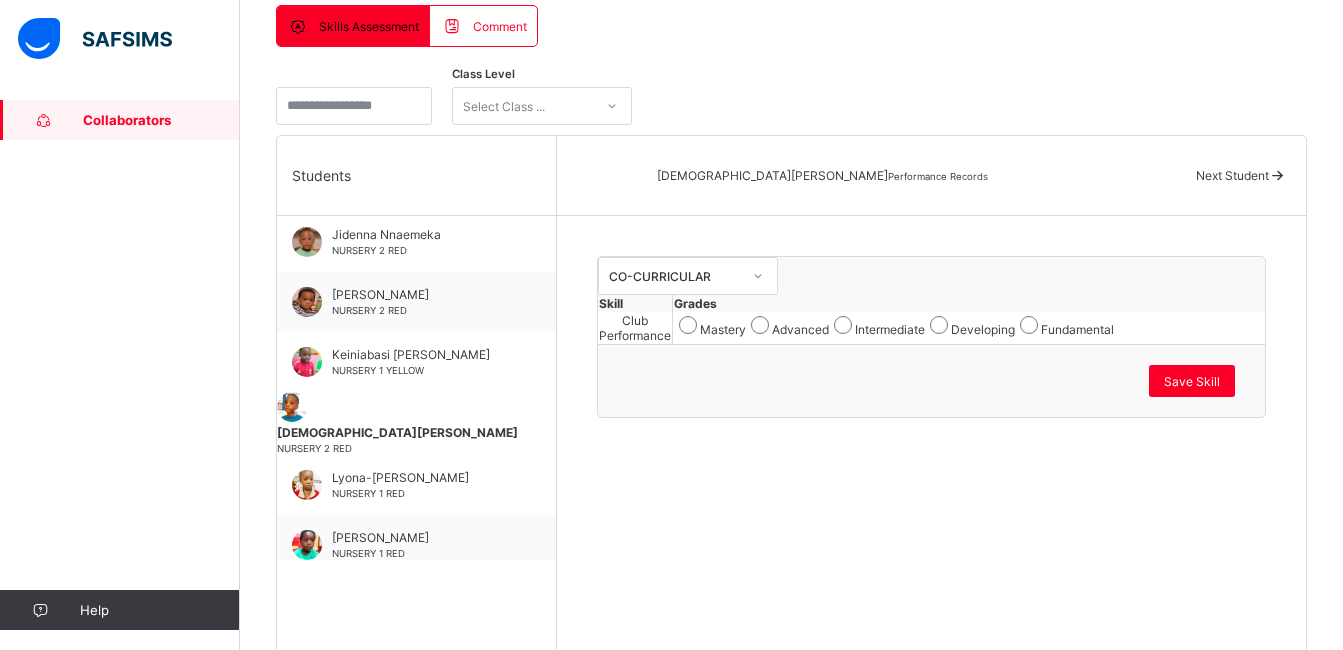 click on "Intermediate" at bounding box center (877, 325) 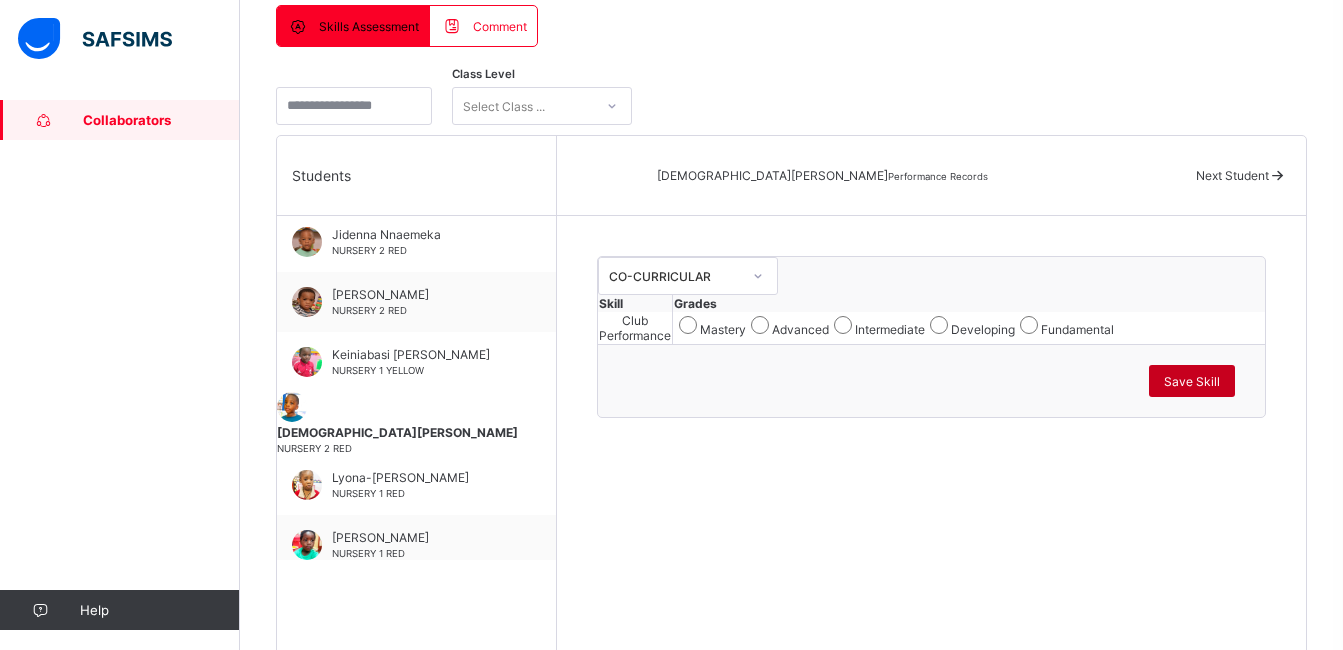 click on "Save Skill" at bounding box center [1192, 381] 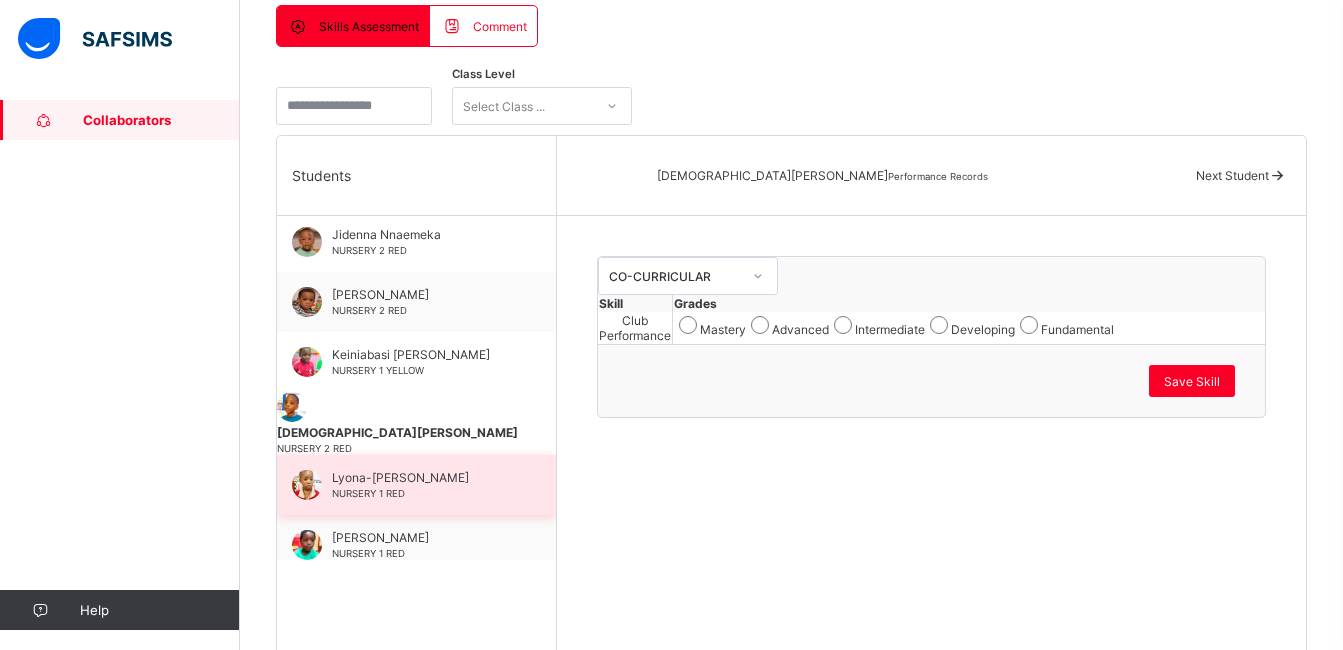 click on "Lyona-[PERSON_NAME]  NURSERY 1 RED" at bounding box center [421, 485] 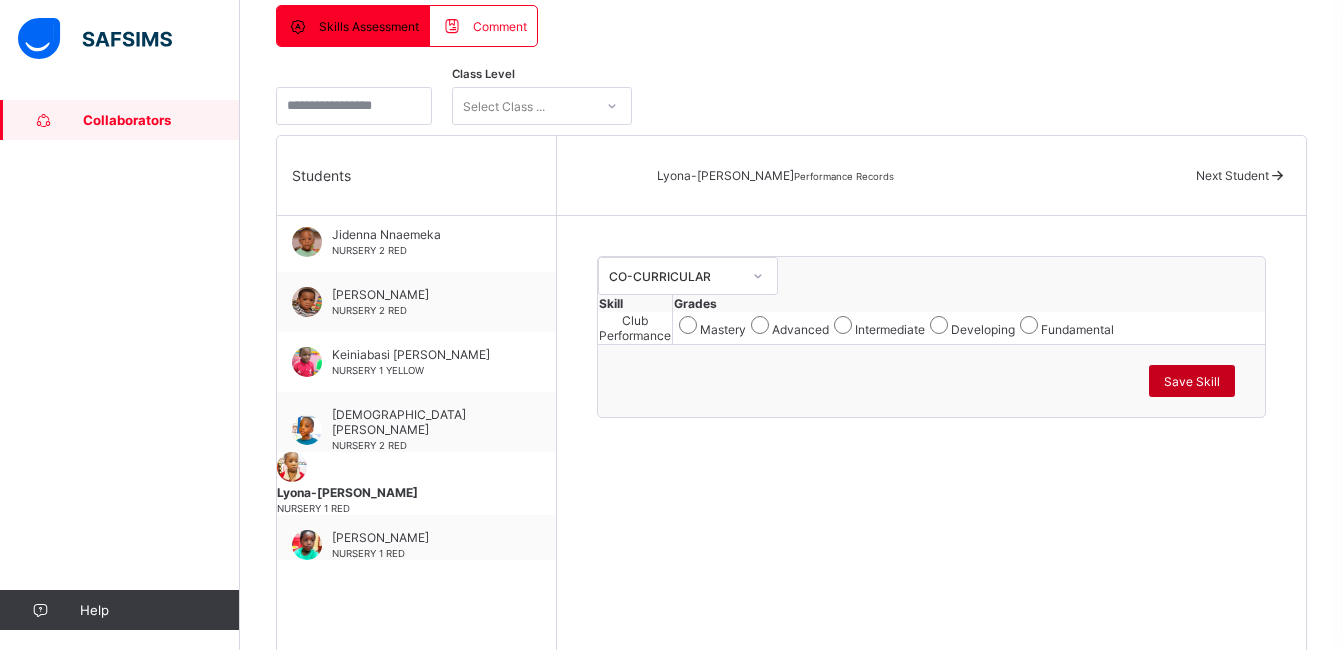 click on "Save Skill" at bounding box center [1192, 381] 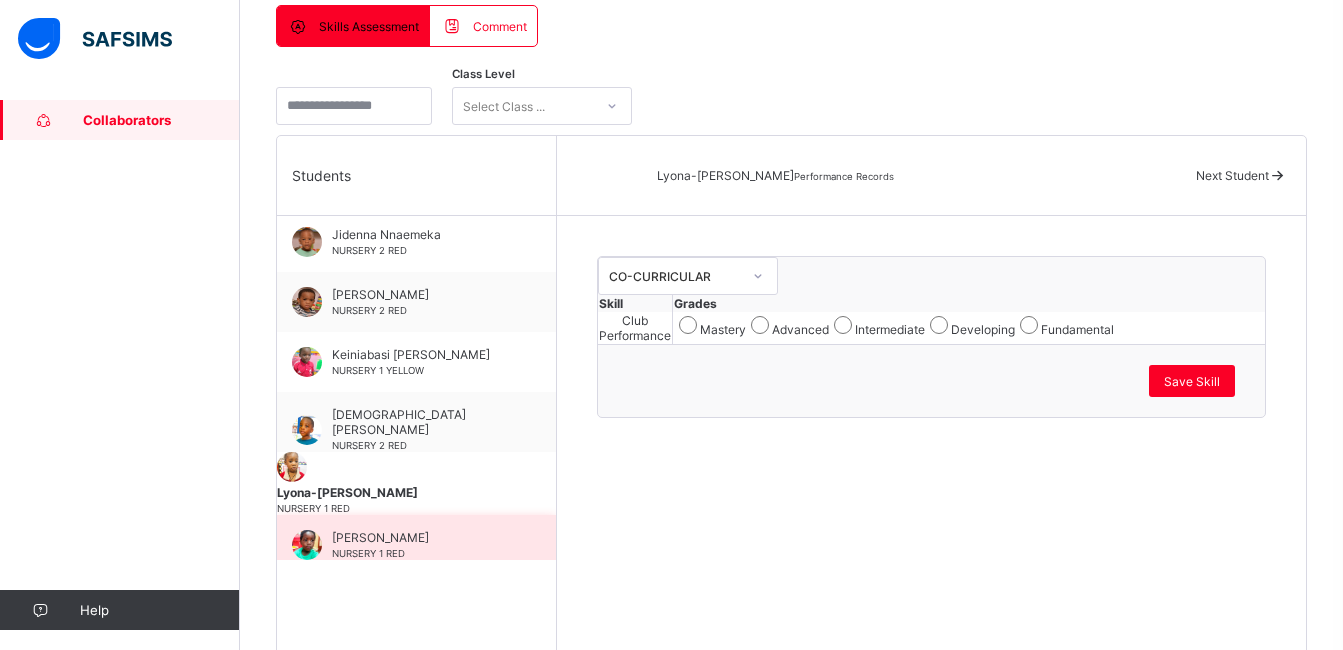 click on "[PERSON_NAME]" at bounding box center (421, 537) 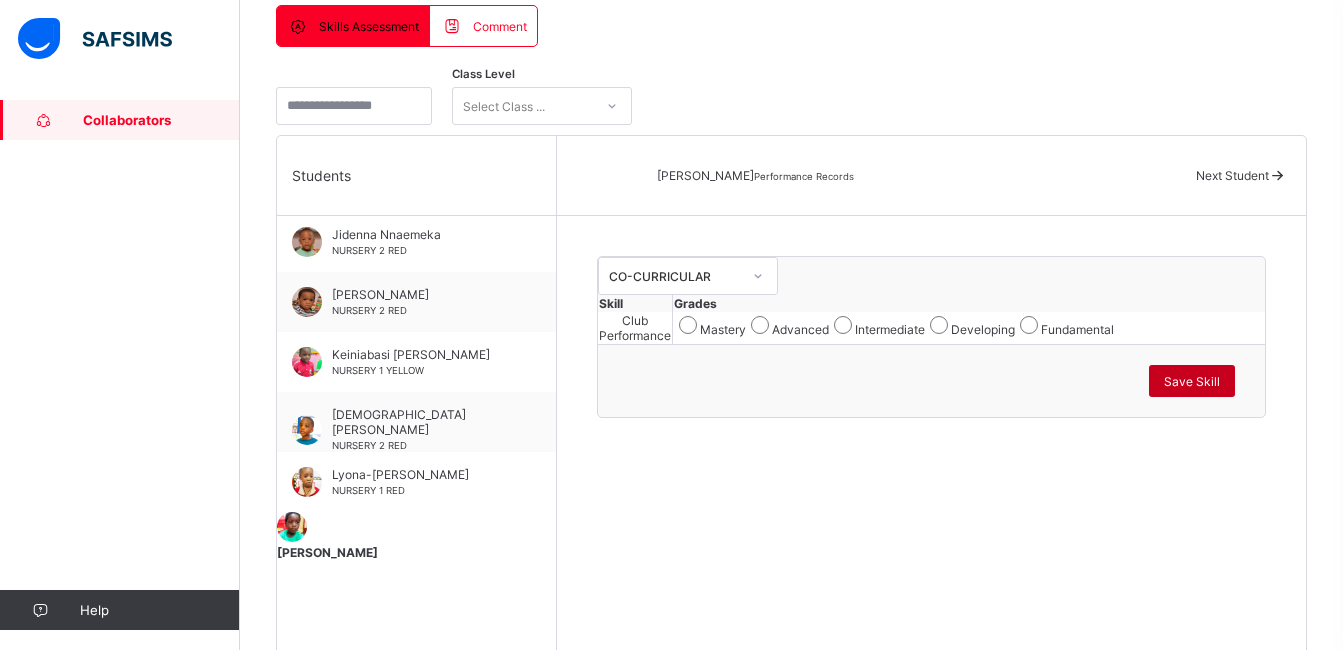 click on "Save Skill" at bounding box center [1192, 381] 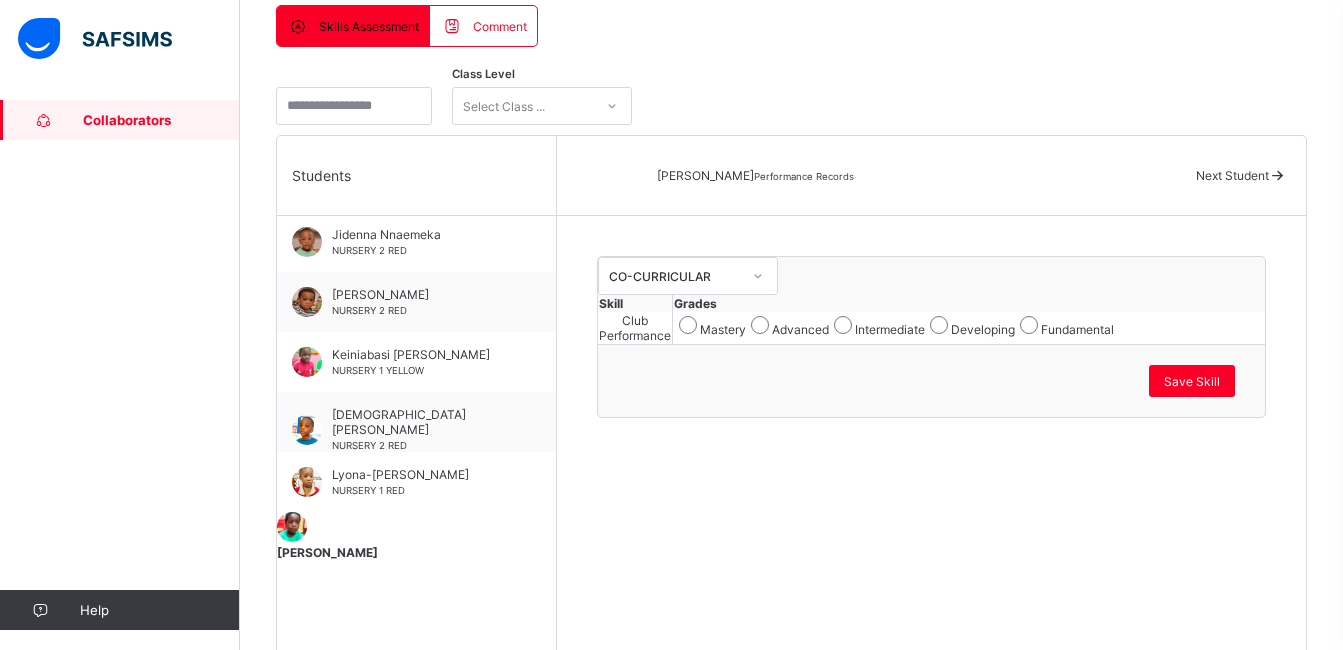 click on "Skill Group CO-CURRICULAR Skill Grades Club Performance Mastery Advanced Intermediate Developing Fundamental Save Skill" at bounding box center (931, 337) 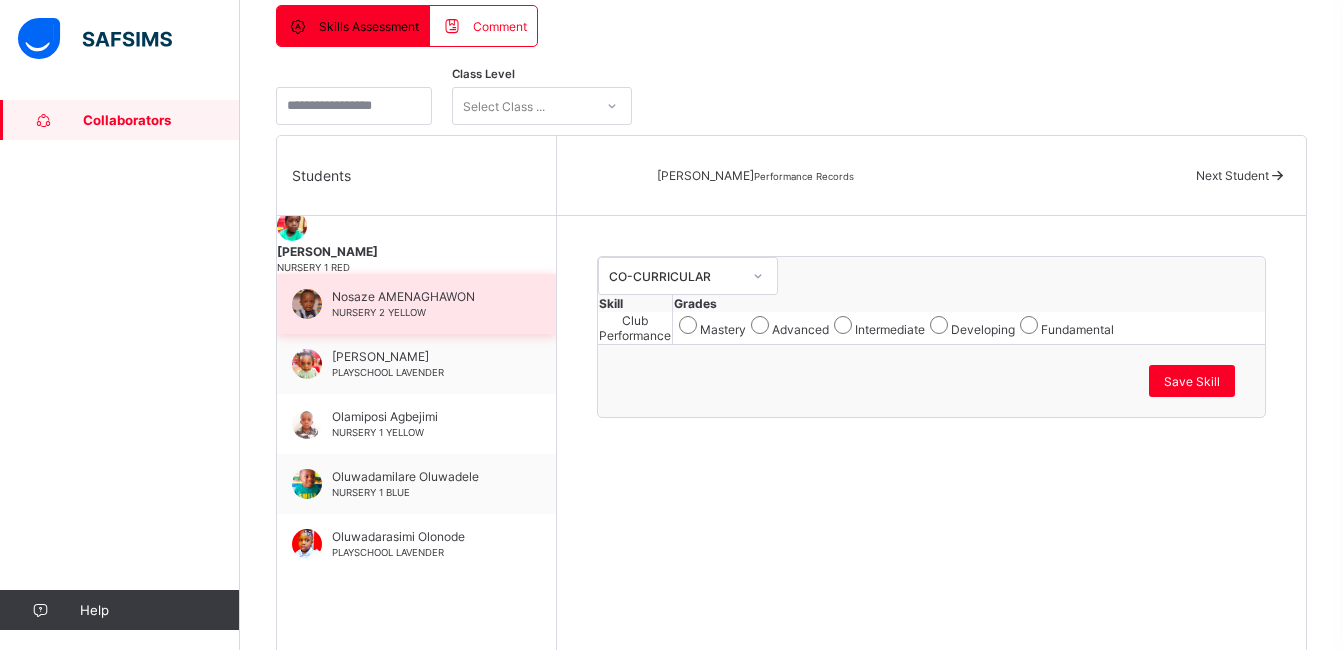 click on "Nosaze   AMENAGHAWON NURSERY 2 YELLOW" at bounding box center (421, 304) 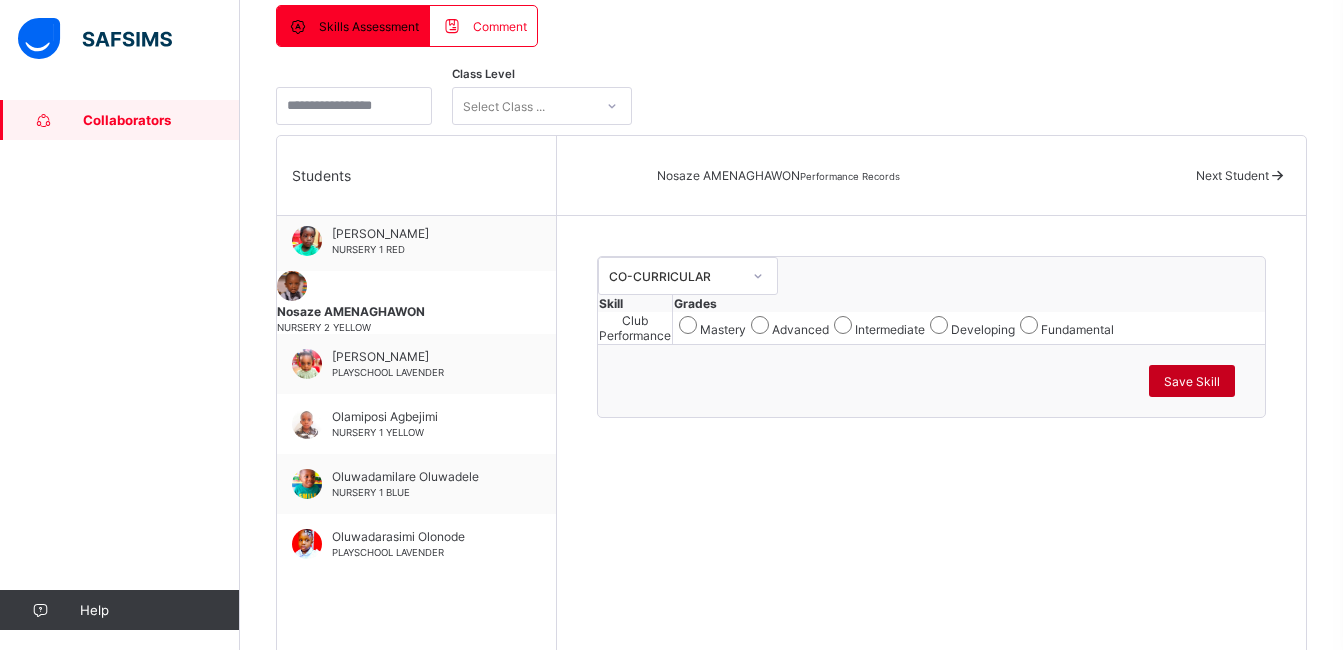 click on "Save Skill" at bounding box center (1192, 381) 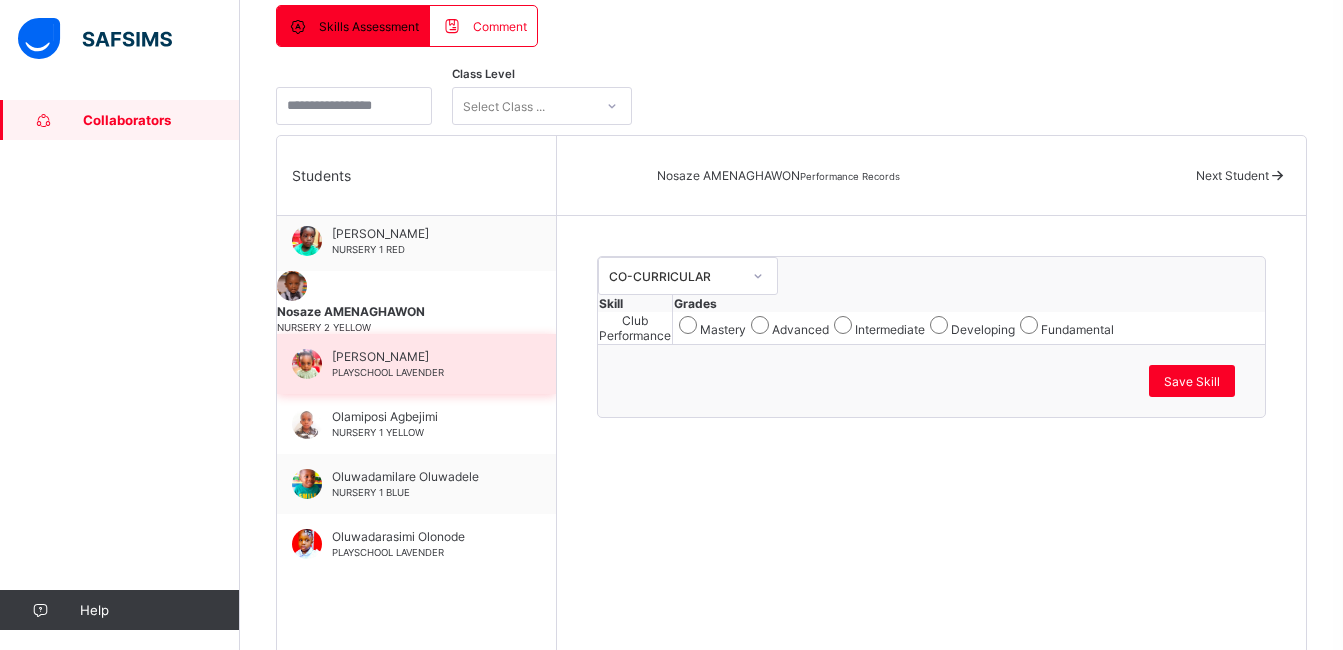 click on "[PERSON_NAME]" at bounding box center (421, 356) 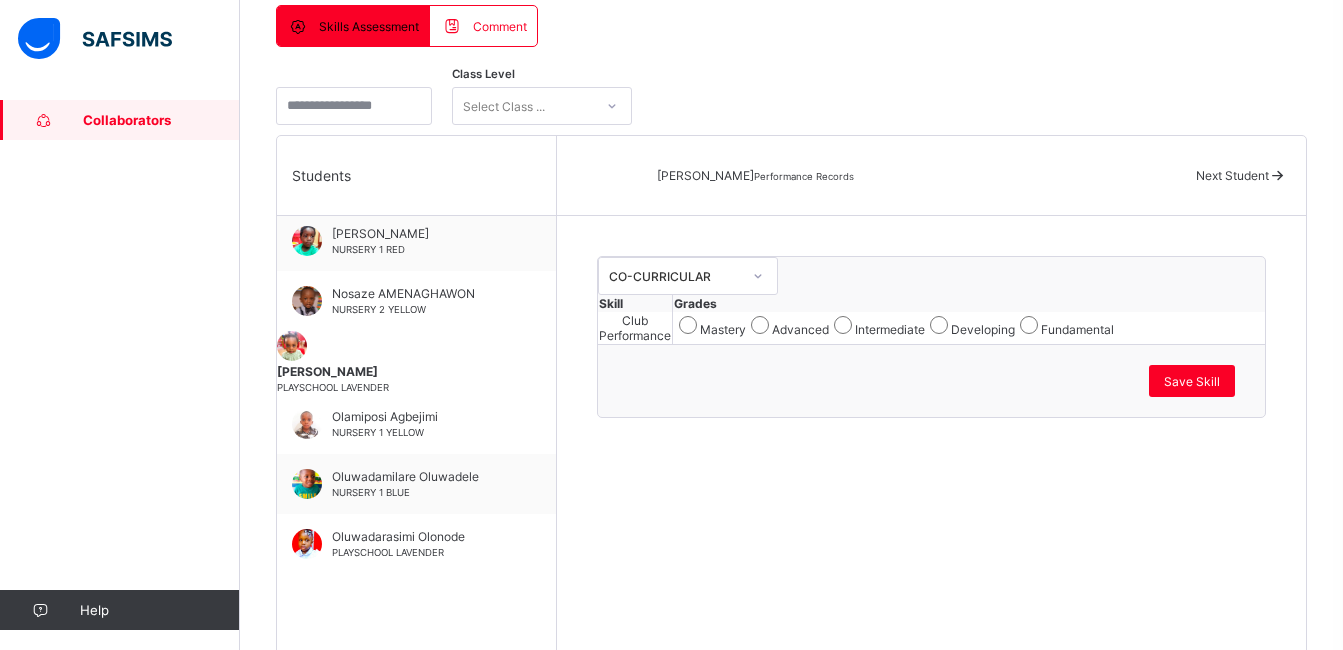 click on "Fundamental" at bounding box center [1064, 325] 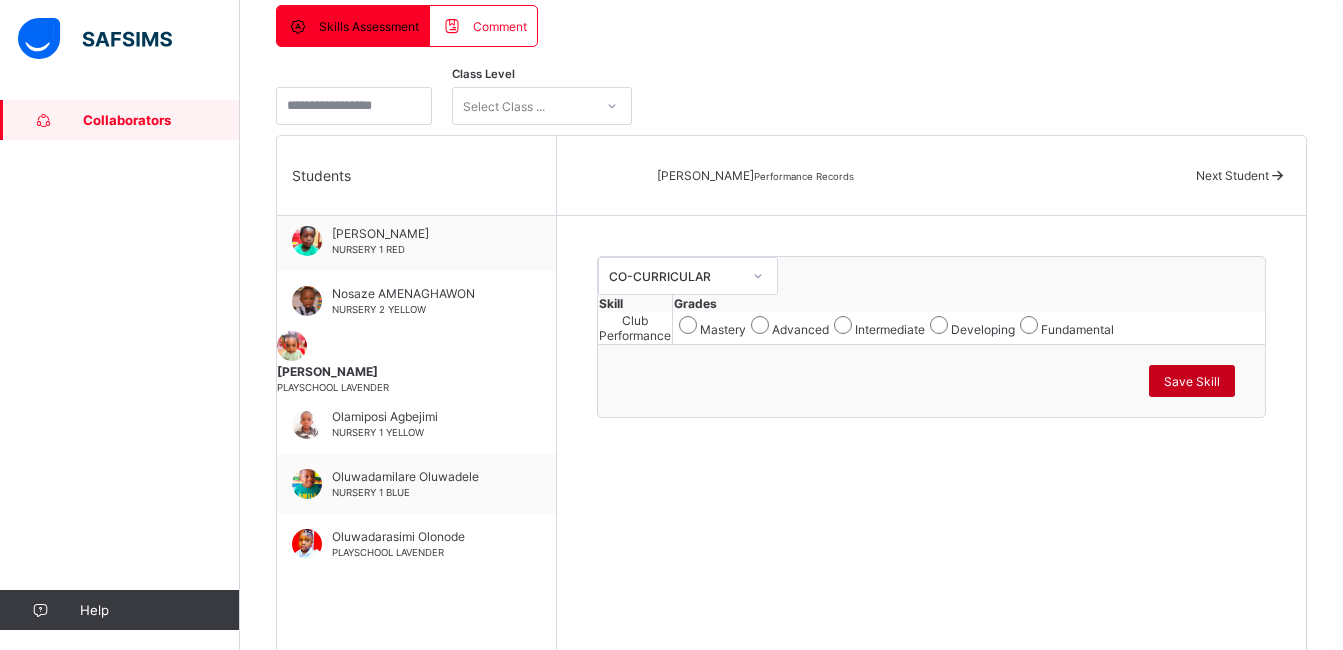 click on "Save Skill" at bounding box center (1192, 381) 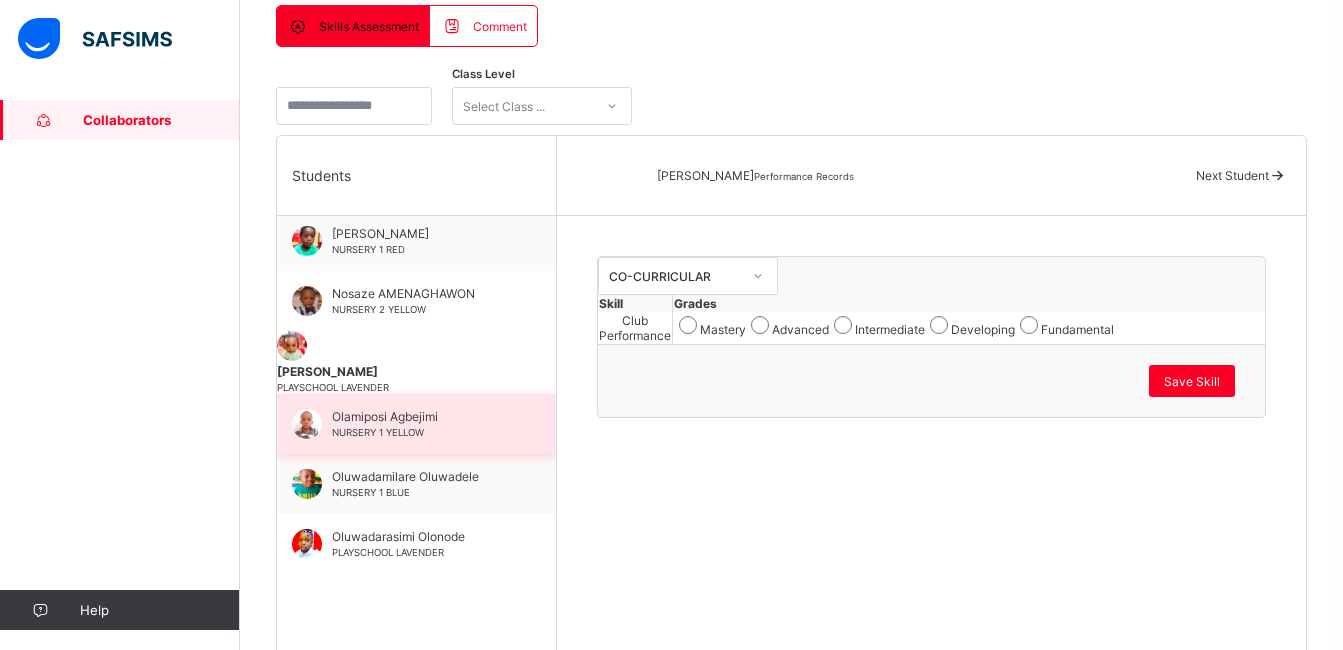 click on "Olamiposi  Agbejimi" at bounding box center [421, 416] 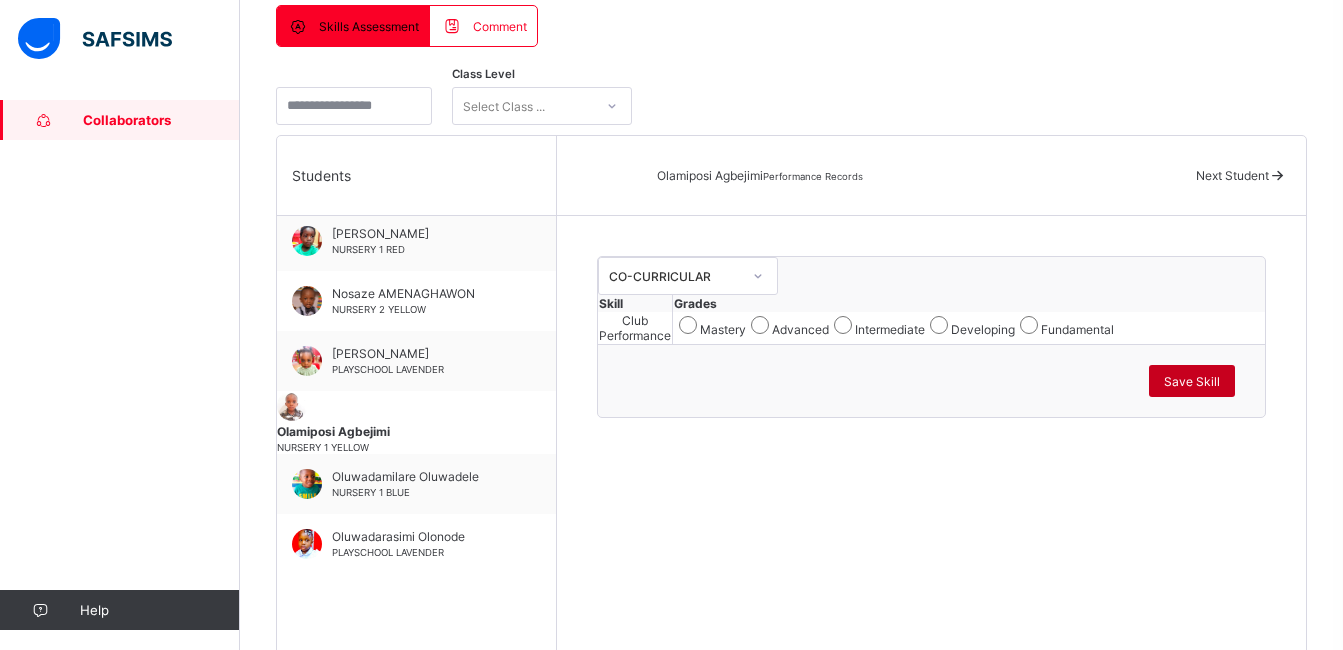 click on "Save Skill" at bounding box center (1192, 381) 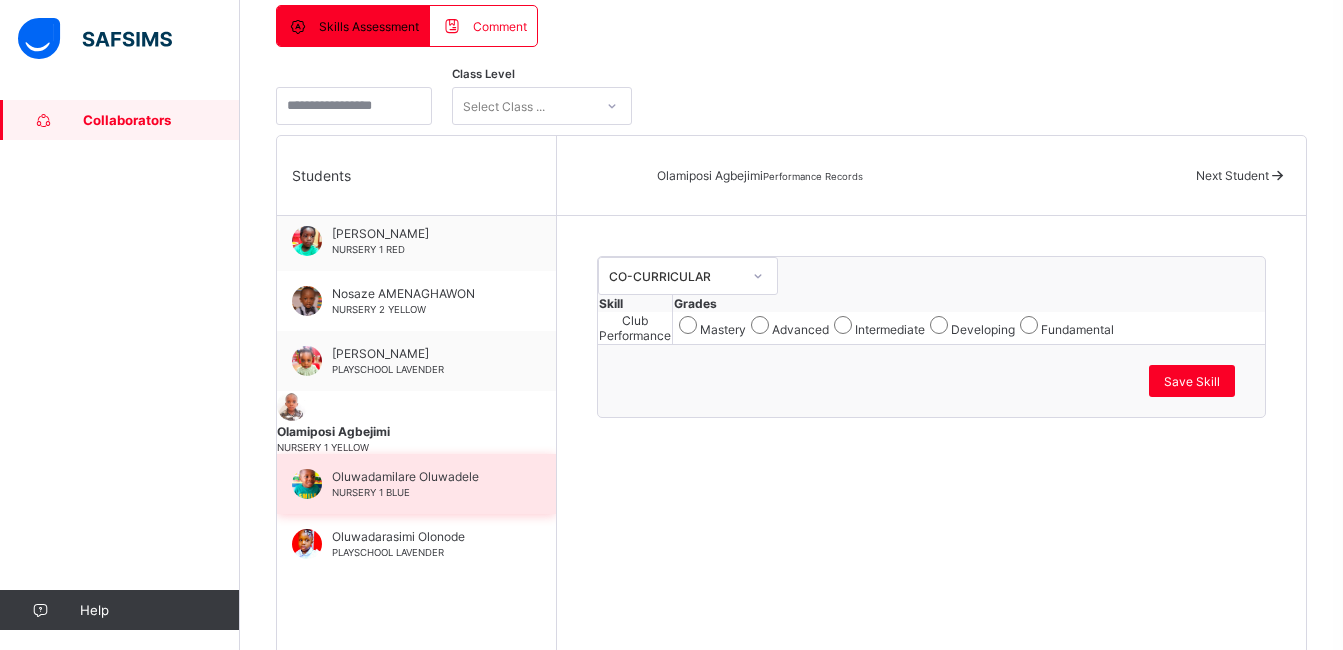 click on "Oluwadamilare   Oluwadele" at bounding box center [421, 476] 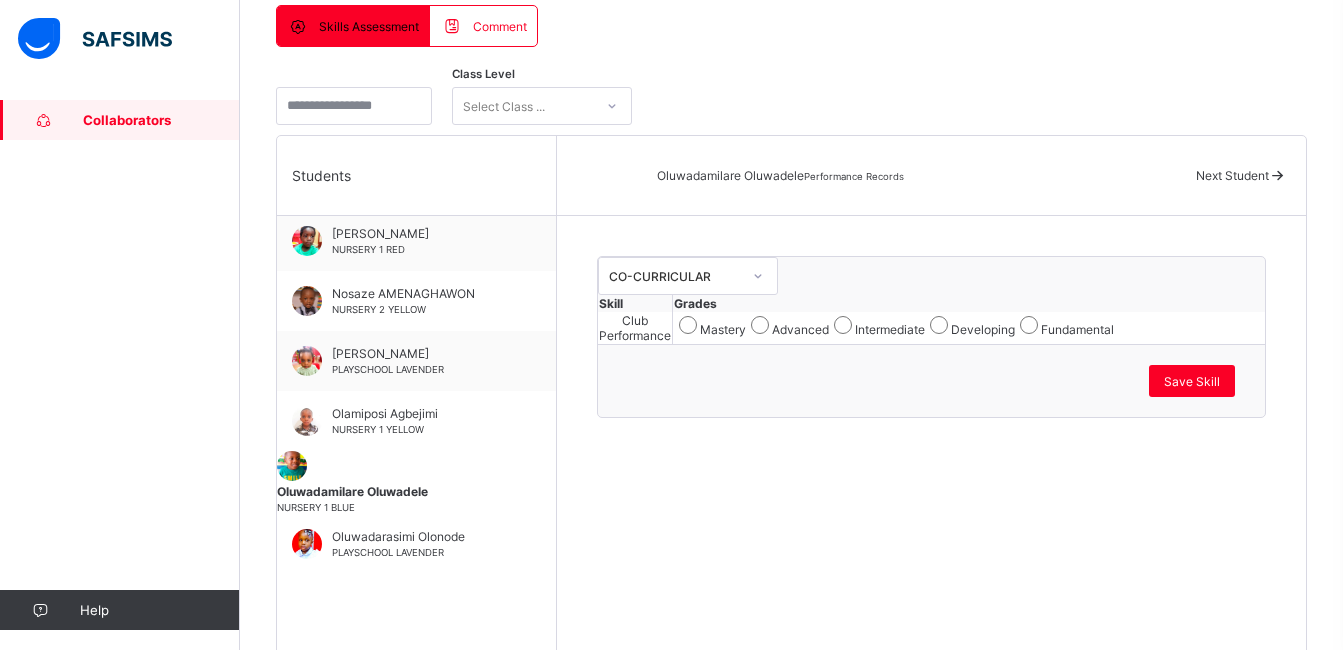 click on "Fundamental" at bounding box center [1064, 325] 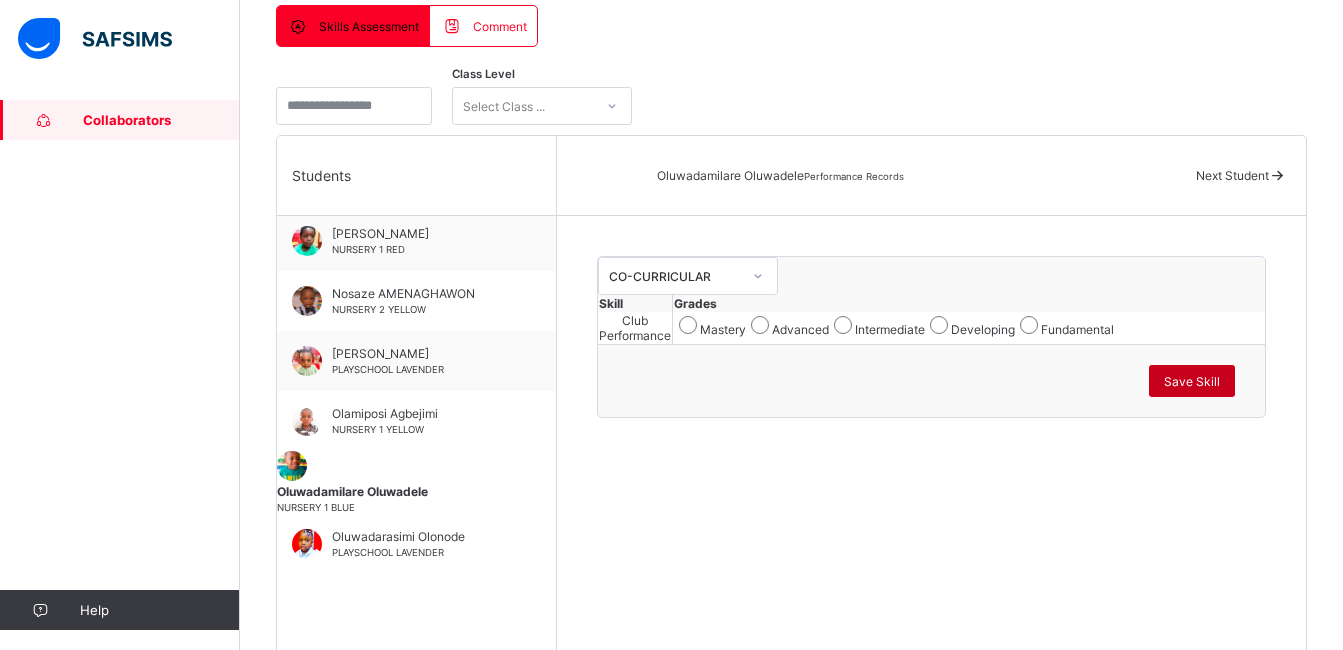 click on "Save Skill" at bounding box center (1192, 381) 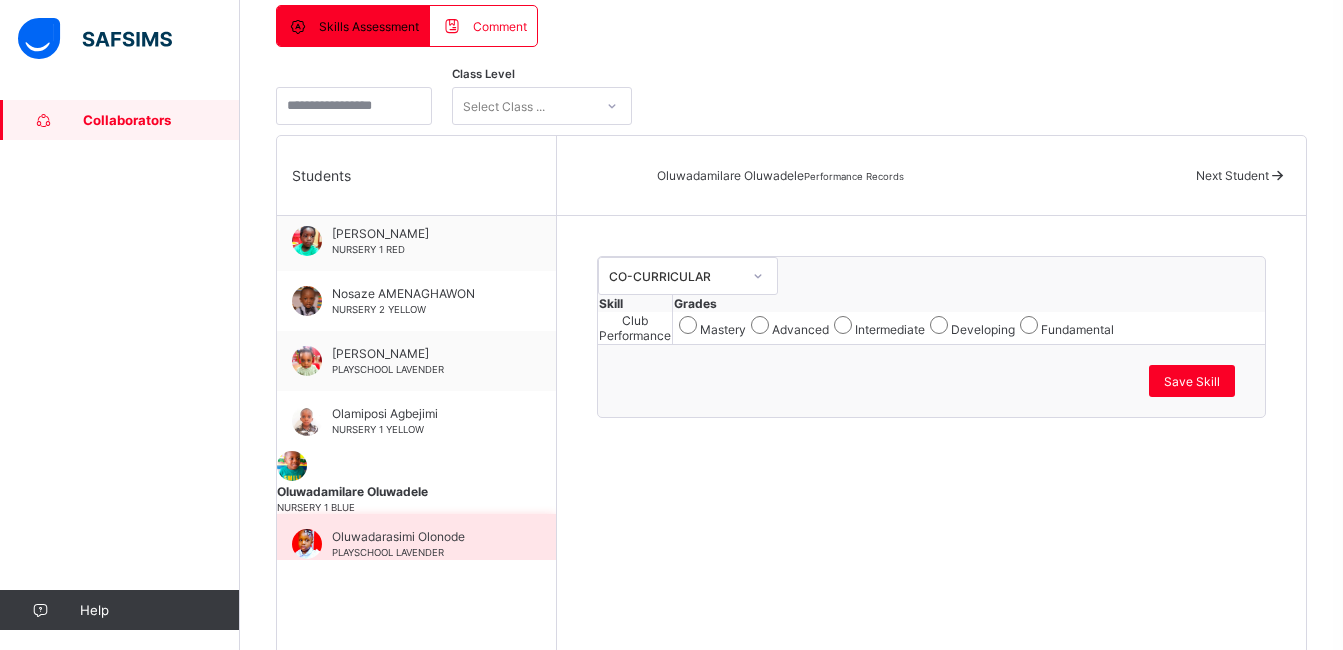 click on "Oluwadarasimi  [PERSON_NAME] [PERSON_NAME]" at bounding box center [421, 544] 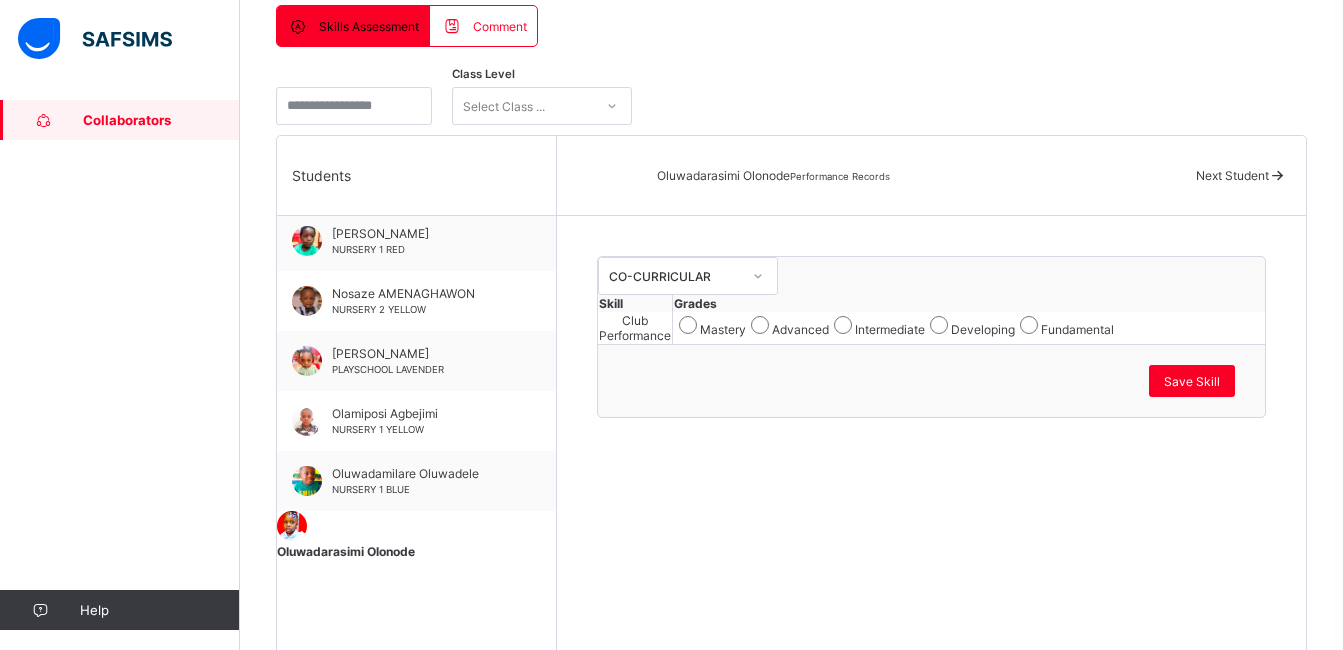 click on "Fundamental" at bounding box center [1064, 325] 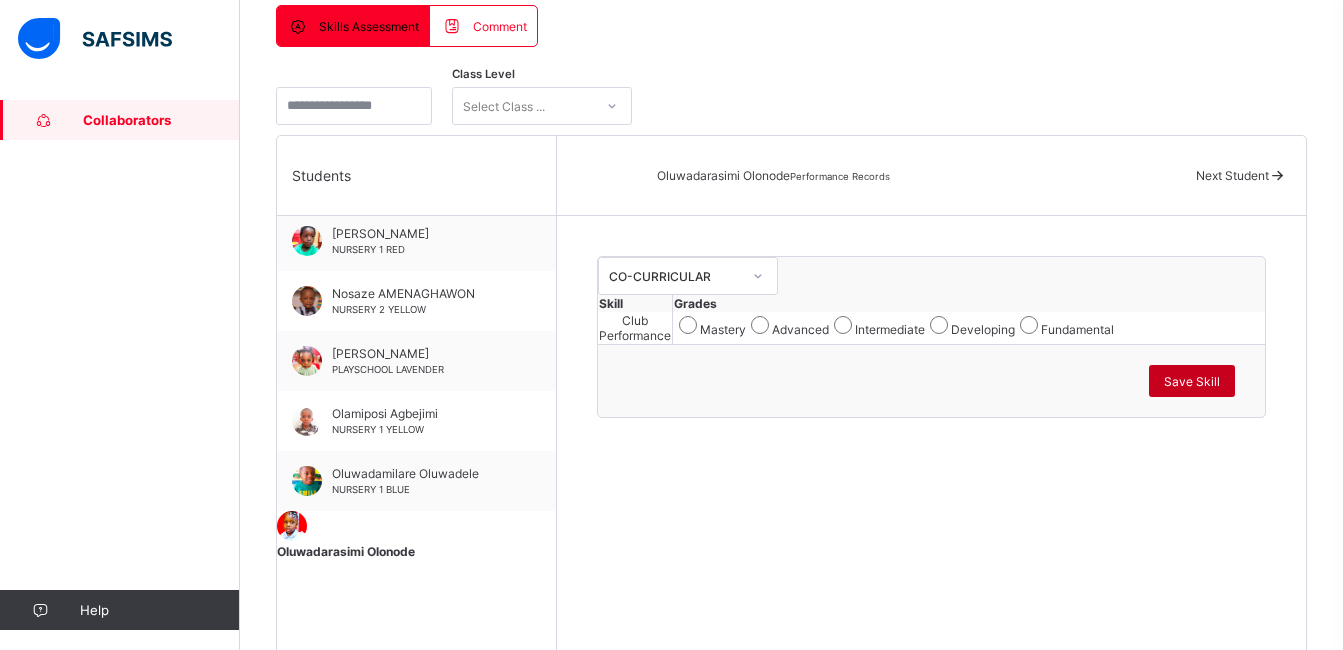 click on "Save Skill" at bounding box center [1192, 381] 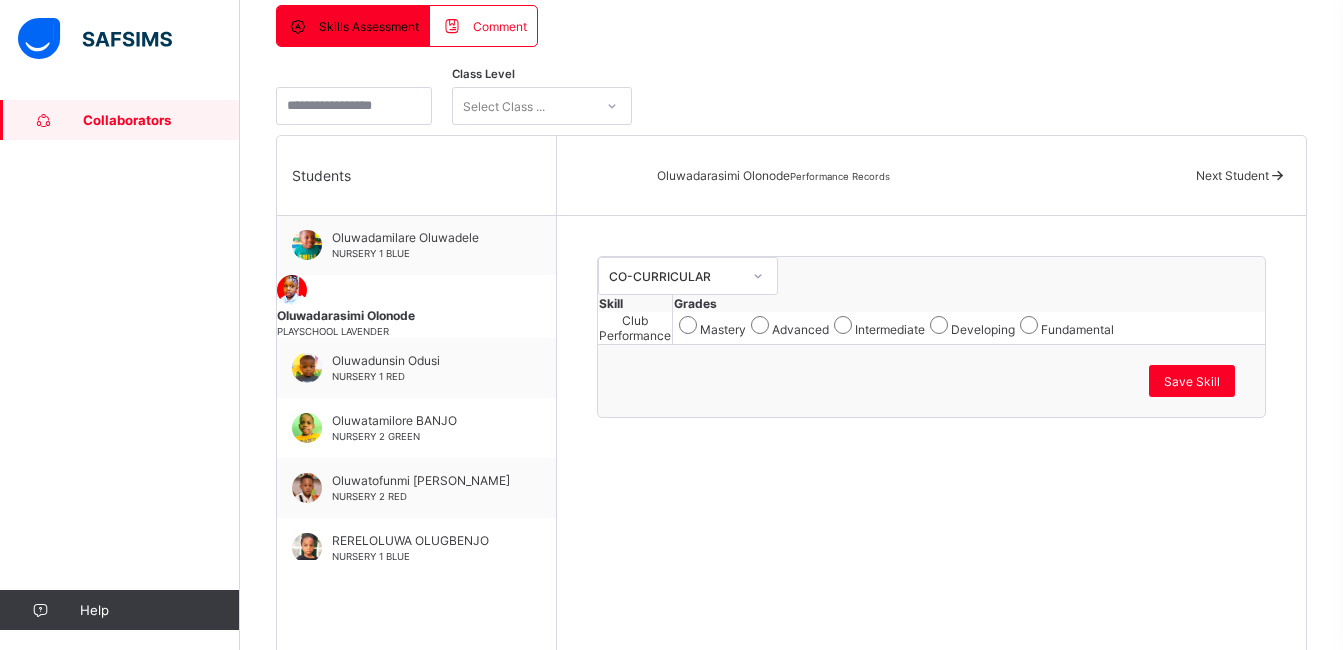 scroll, scrollTop: 1806, scrollLeft: 0, axis: vertical 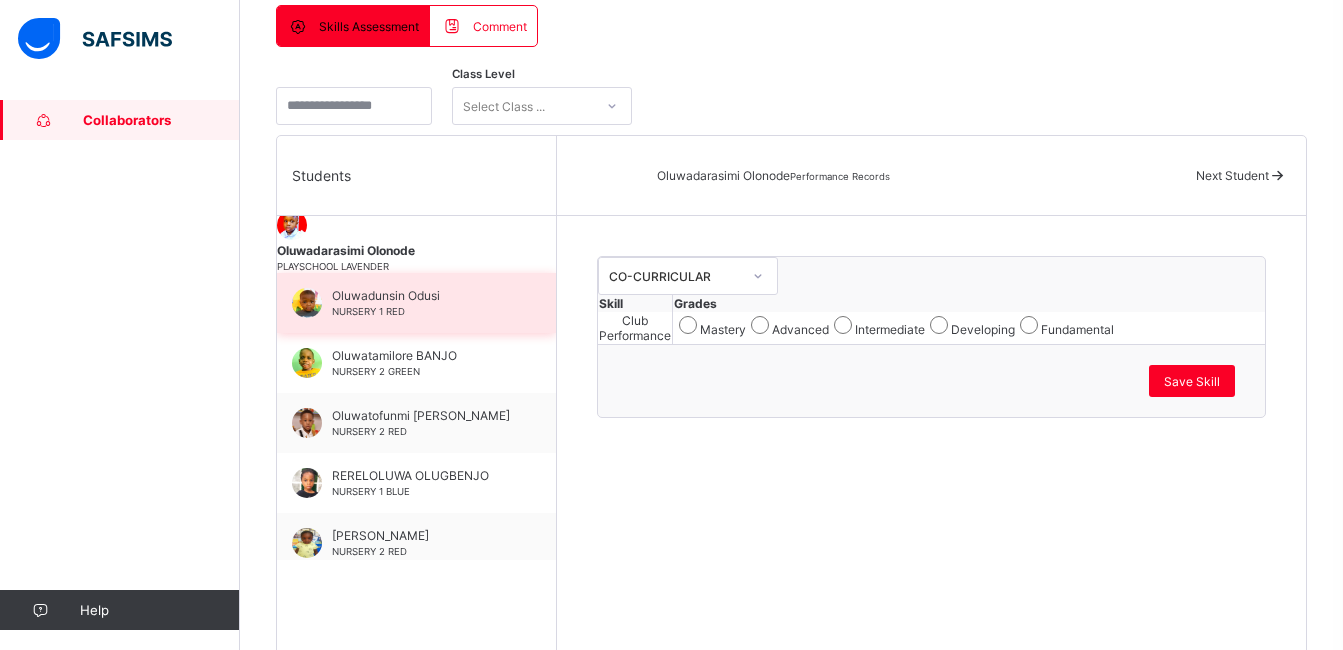 click on "[PERSON_NAME]  NURSERY 1 RED" at bounding box center [421, 303] 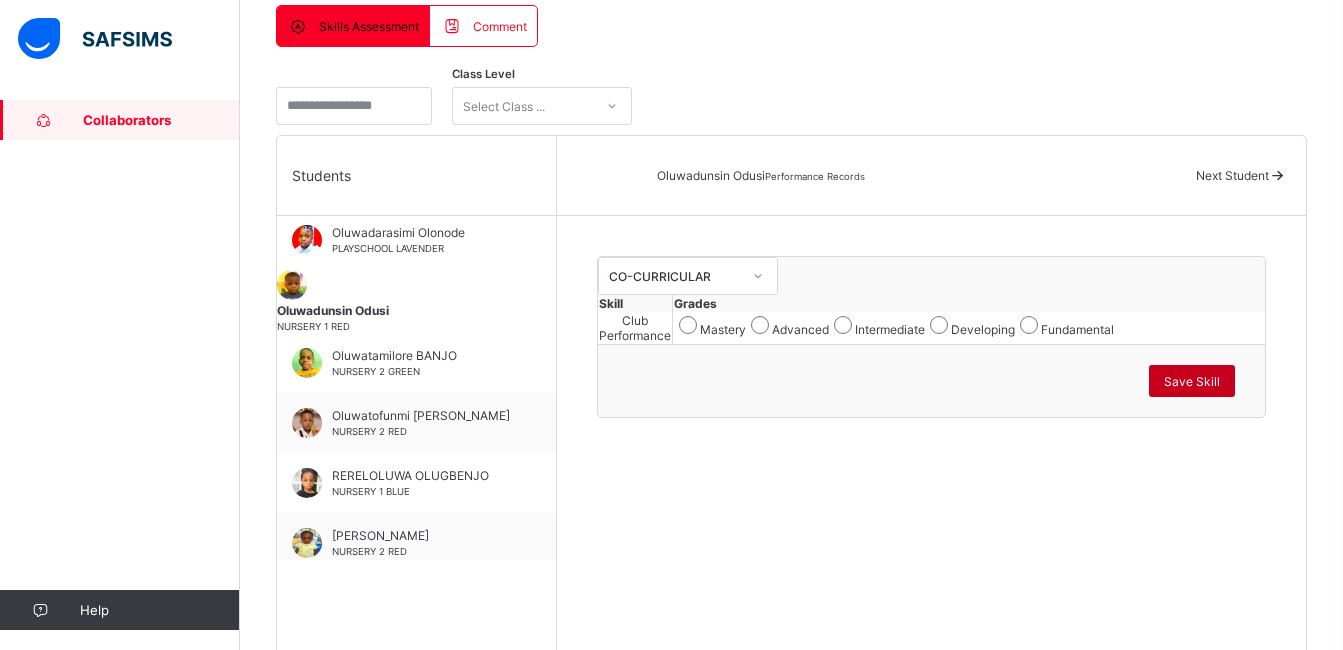 click on "Save Skill" at bounding box center [1192, 381] 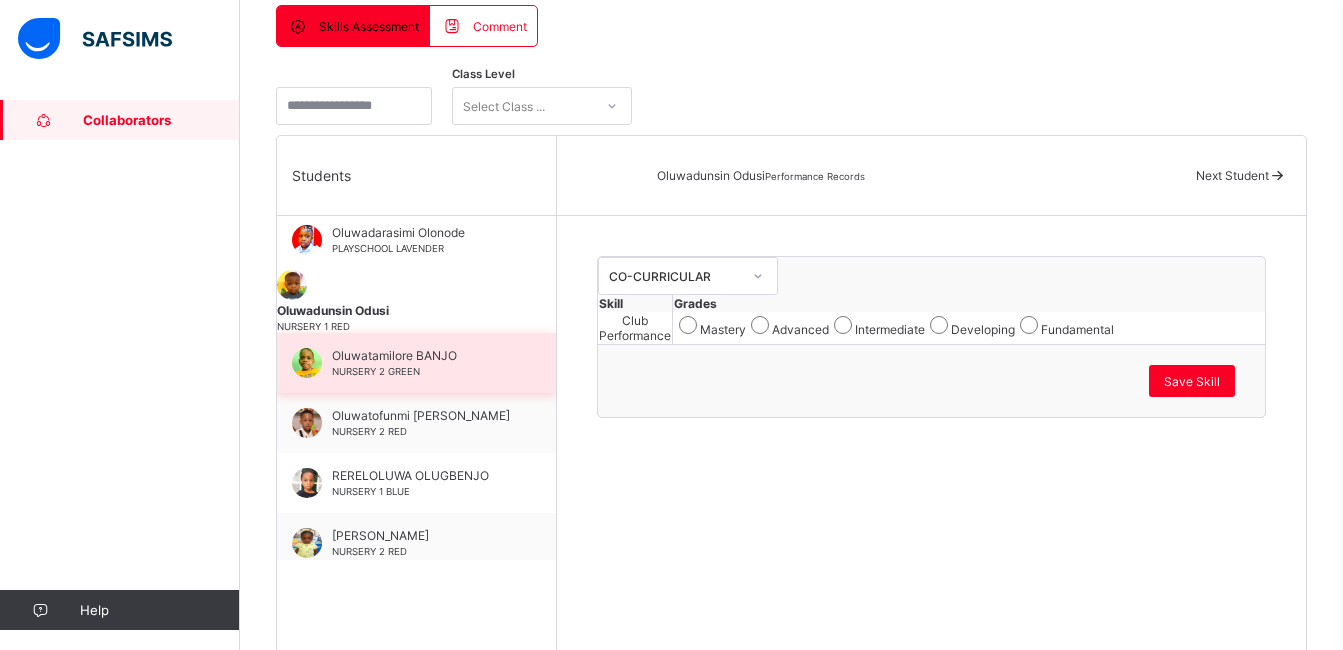 click on "Oluwatamilore   BANJO NURSERY 2 GREEN" at bounding box center (416, 363) 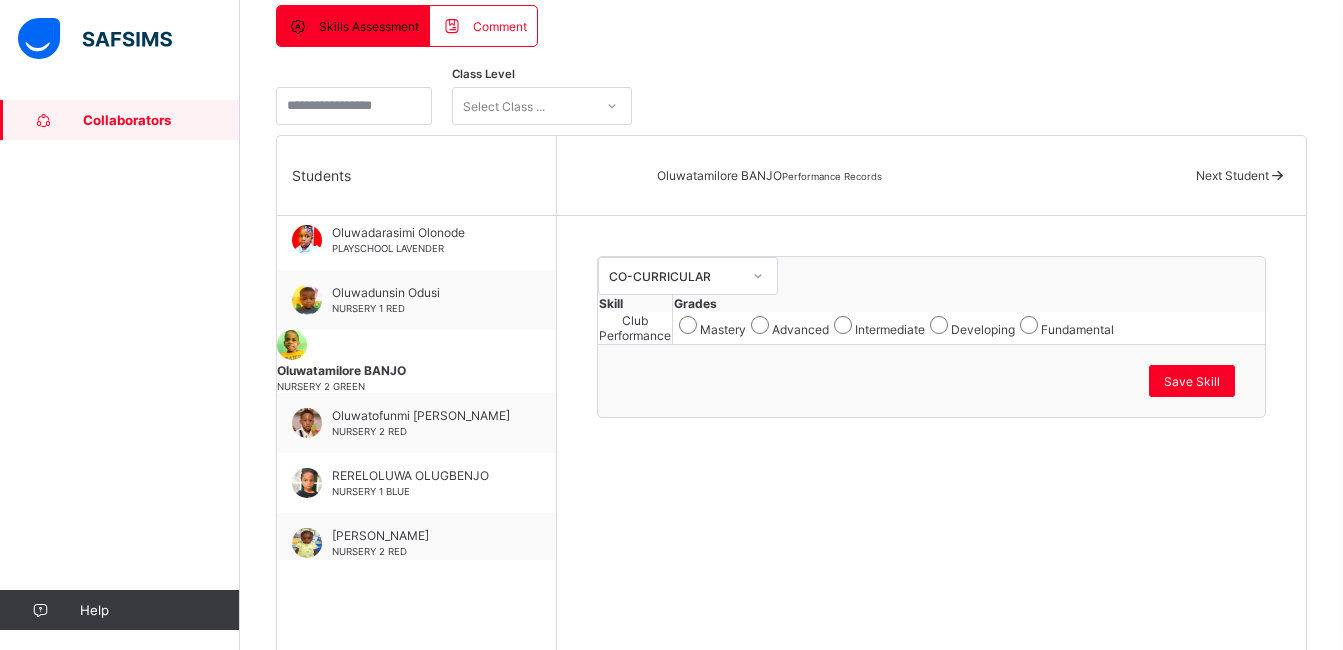 click on "Developing" at bounding box center [970, 325] 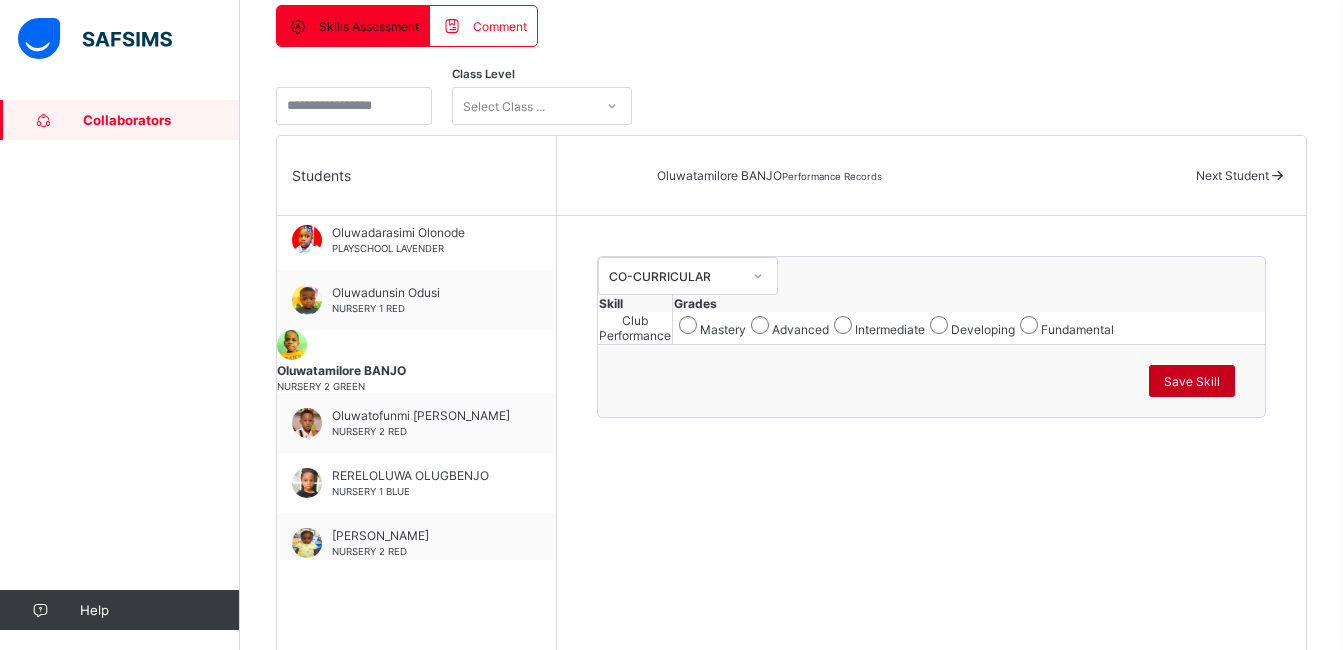 click on "Save Skill" at bounding box center [1192, 381] 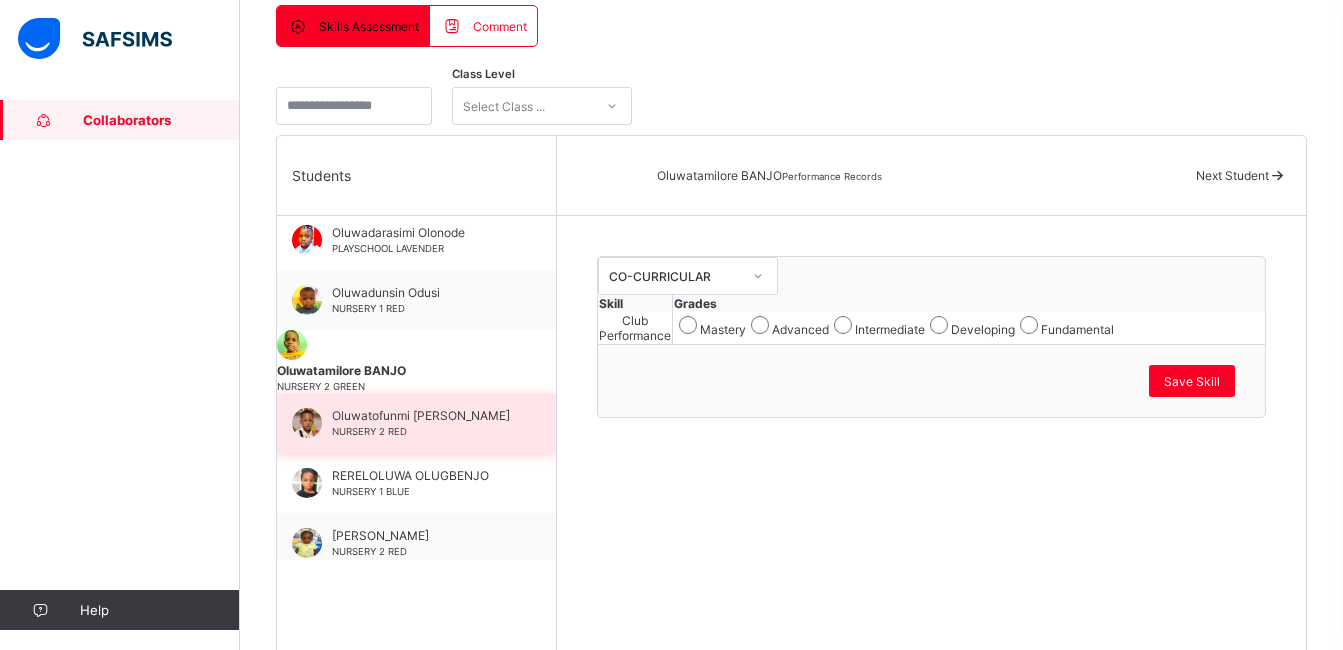 click on "[PERSON_NAME] NURSERY 2 RED" at bounding box center [421, 423] 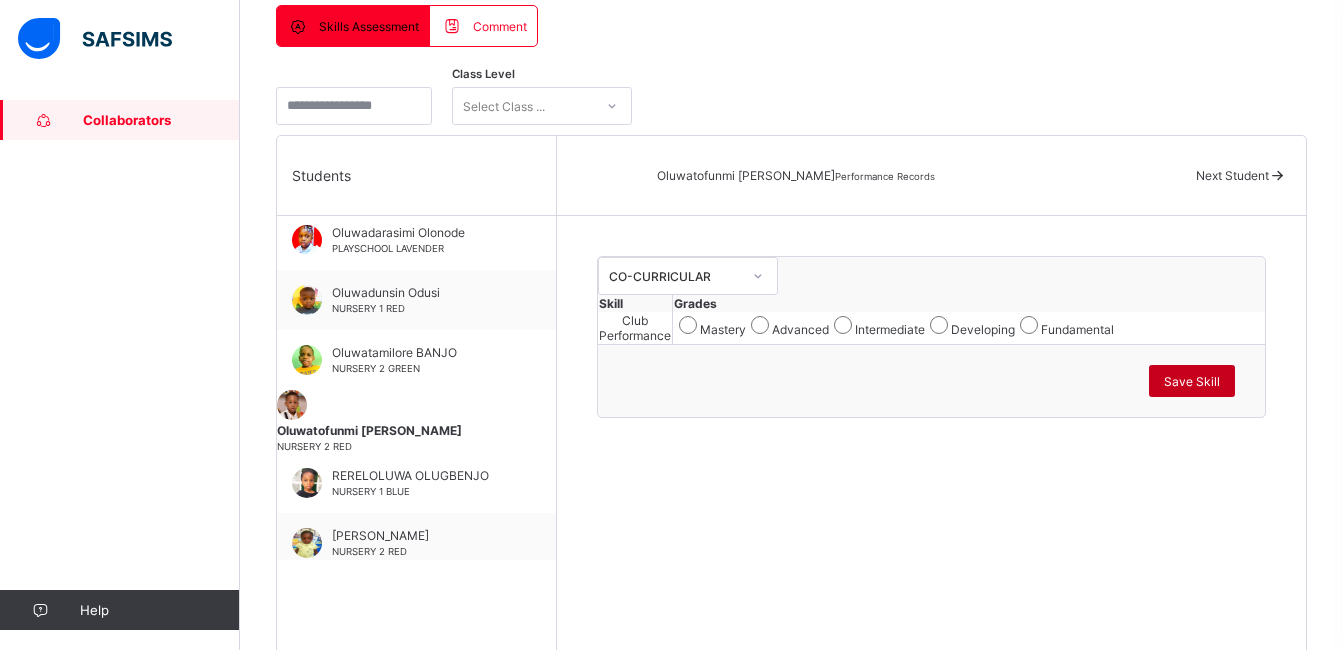 click on "Save Skill" at bounding box center [1192, 381] 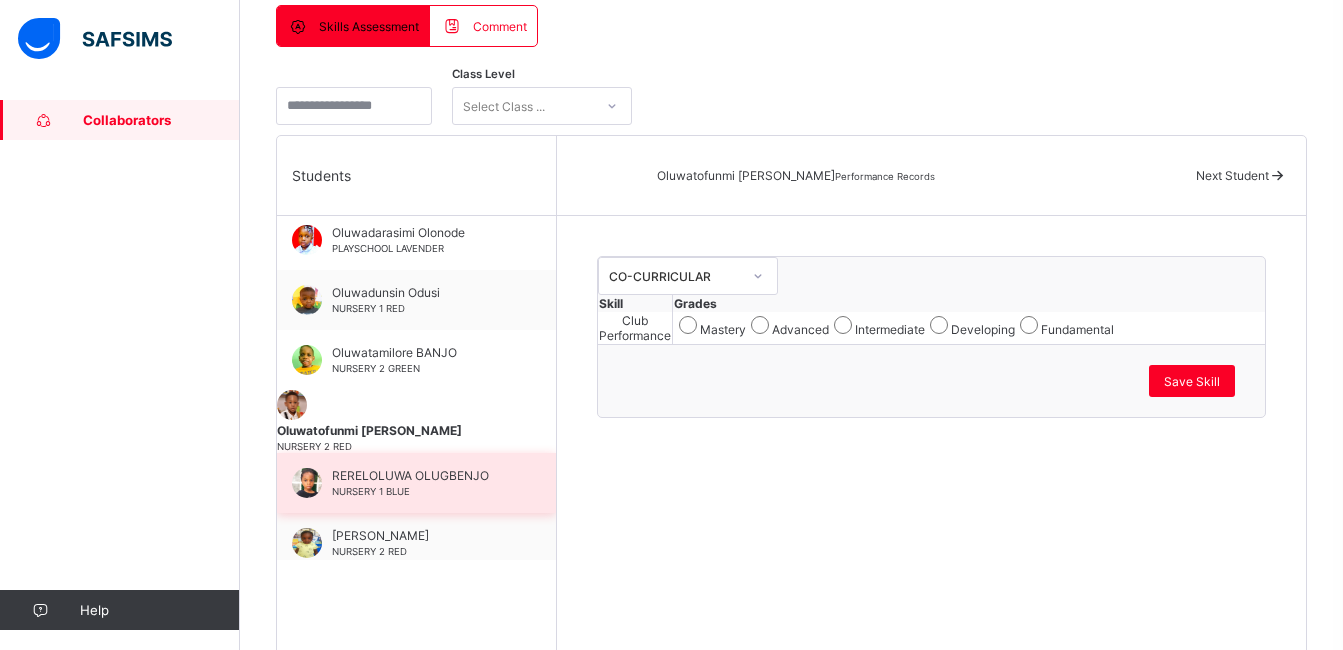 click on "RERELOLUWA   OLUGBENJO" at bounding box center [421, 475] 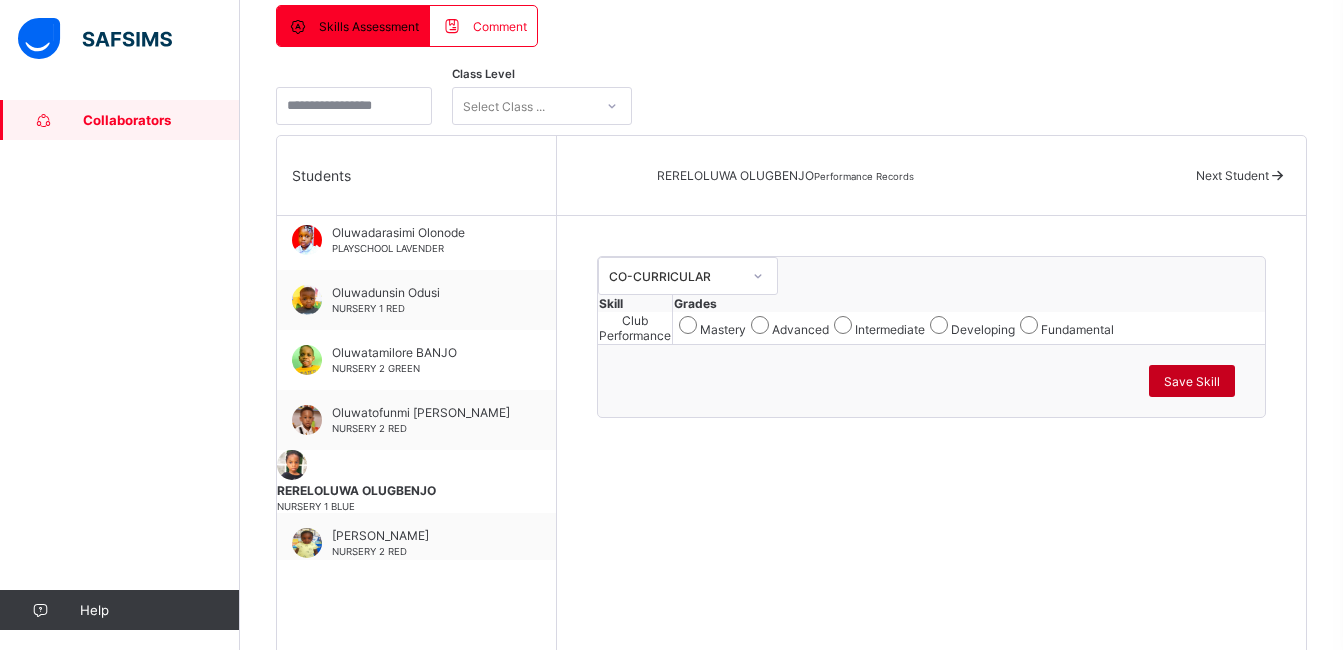 click on "Save Skill" at bounding box center [1192, 381] 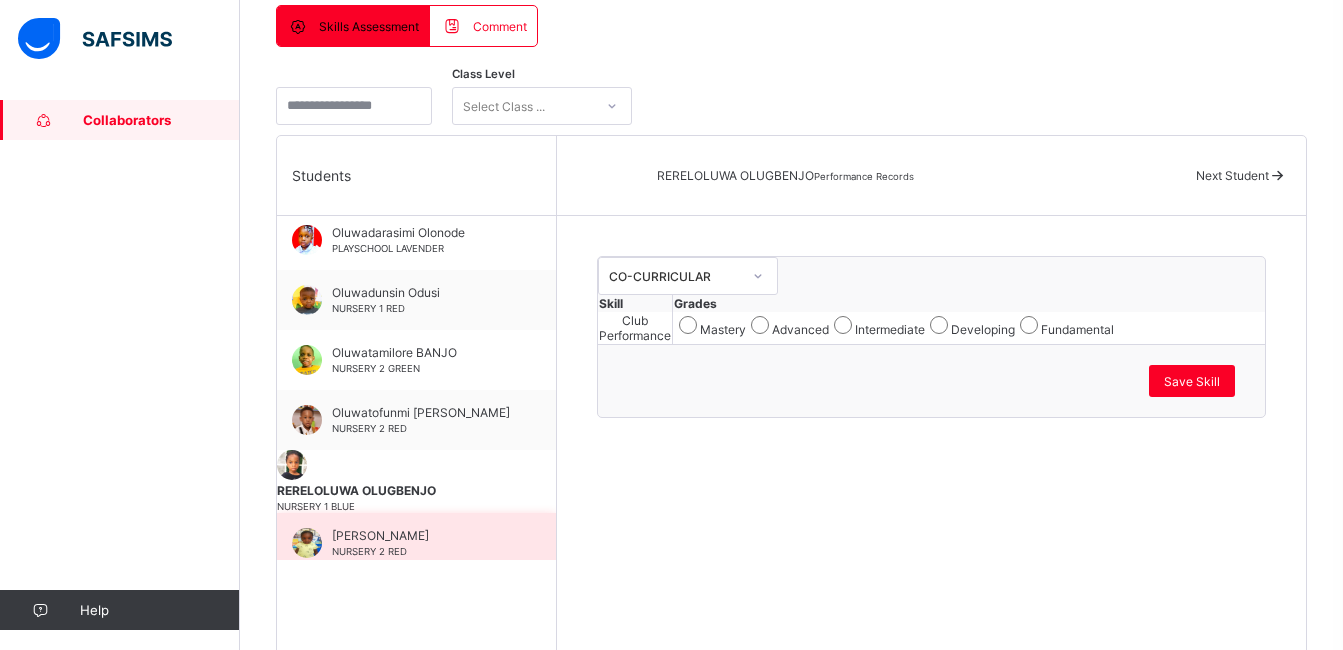 click on "[PERSON_NAME] NURSERY 2 RED" at bounding box center (421, 543) 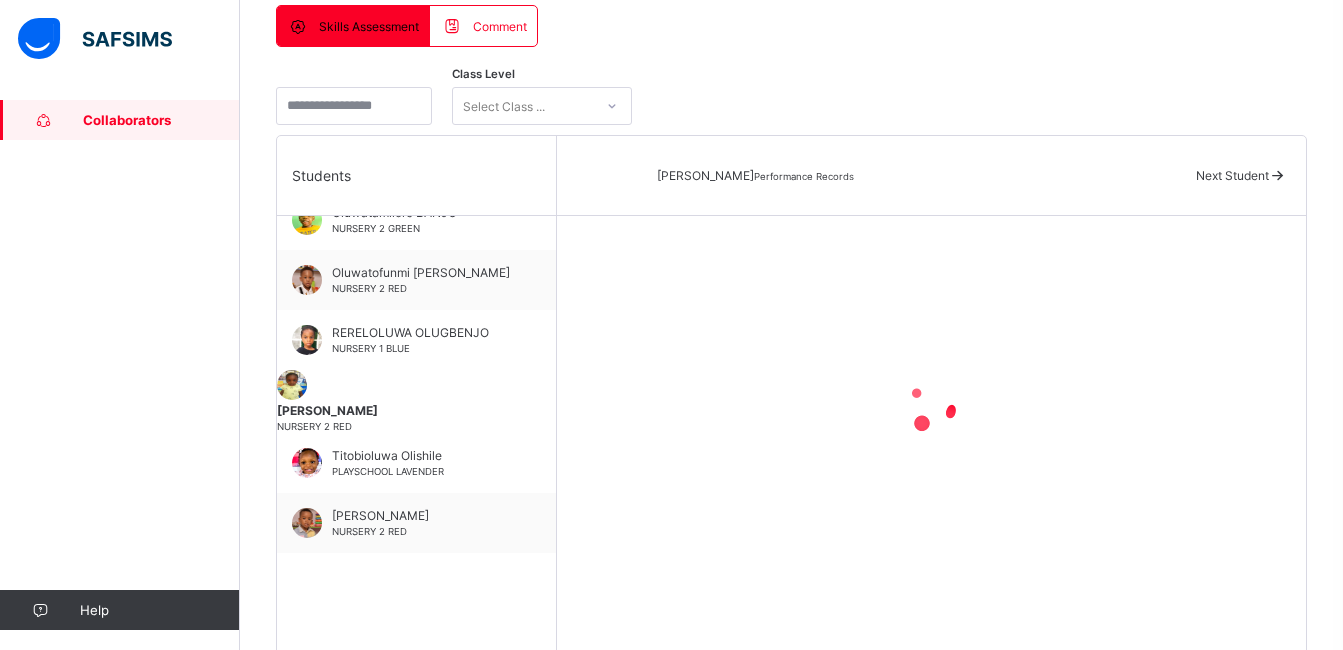 click on "[PERSON_NAME] NURSERY 2 [PERSON_NAME]   Kessington NURSERY 2 RED Adedapo  Adegoke  NURSERY 1 RED Ademurewa  [PERSON_NAME] PLAYSCHOOL LAVENDER Aderinmola  Adesiyan NURSERY 2 YELLOW Aderinsola   AWODIJI NURSERY 2 GREEN Ajigbotoluwa  Olundegun  NURSERY 1 BLUE Akaolisa  EGBUCHE  NURSERY 1 YELLOW ARAOLUWA   ADETOKUN  NURSERY 1 BLUE Asandia   EFFANGA NURSERY 2 RED [PERSON_NAME] PLAYSCHOOL LAVENDER Ede      EGBUCHE  NURSERY 1 BLUE [PERSON_NAME]  NURSERY 1 BLUE [PERSON_NAME] NURSERY 2 [PERSON_NAME]   IYIO  NURSERY 1 RED ERIOLUWA   OLUGBENJO  NURSERY 1 RED [PERSON_NAME] OMOIJIADE  NURSERY 1 RED Folajade  Dada  NURSERY 1 BLUE Folajimi  Dada NURSERY 2 RED [PERSON_NAME]  NURSERY 1 RED [PERSON_NAME] NURSERY 2 RED [PERSON_NAME] NURSERY 2 RED Keiniabasi  [PERSON_NAME]  NURSERY 1 YELLOW [PERSON_NAME] NURSERY 2 RED Lyona-[PERSON_NAME]  NURSERY 1 RED [PERSON_NAME]  NURSERY 1 RED Nosaze   AMENAGHAWON NURSERY 2 YELLOW [PERSON_NAME] PLAYSCHOOL [PERSON_NAME]  NURSERY 1 YELLOW" at bounding box center (416, 388) 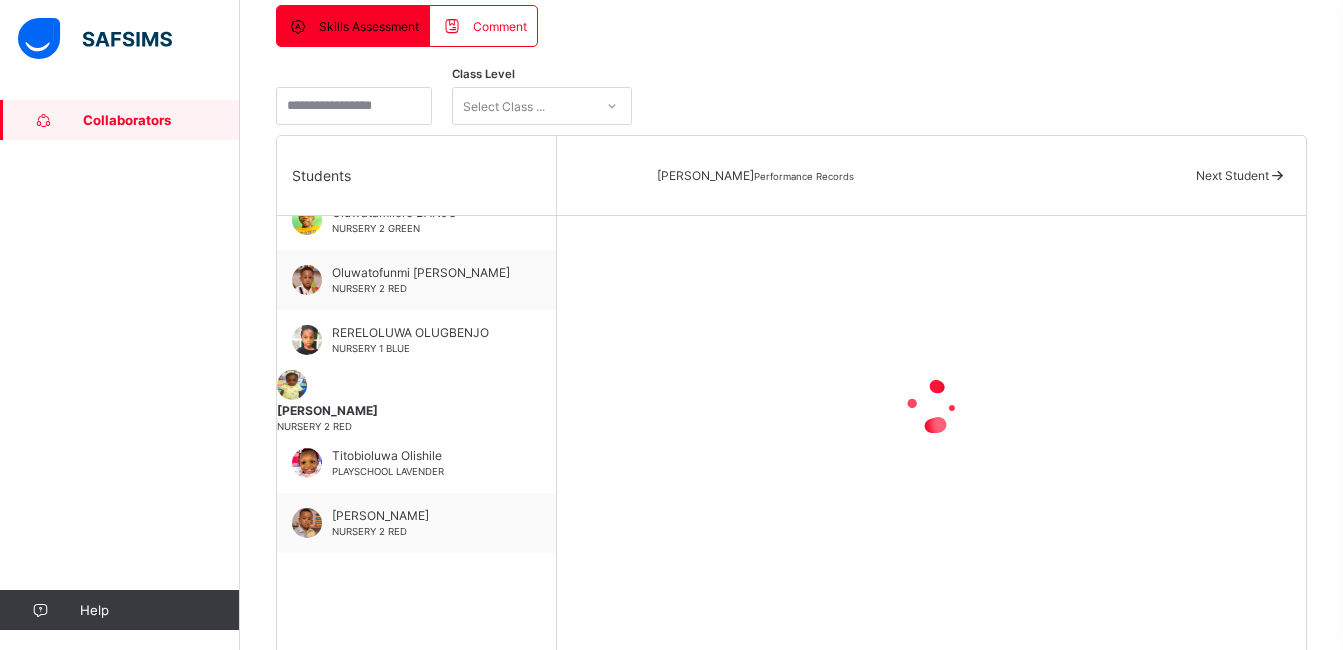 scroll, scrollTop: 1988, scrollLeft: 0, axis: vertical 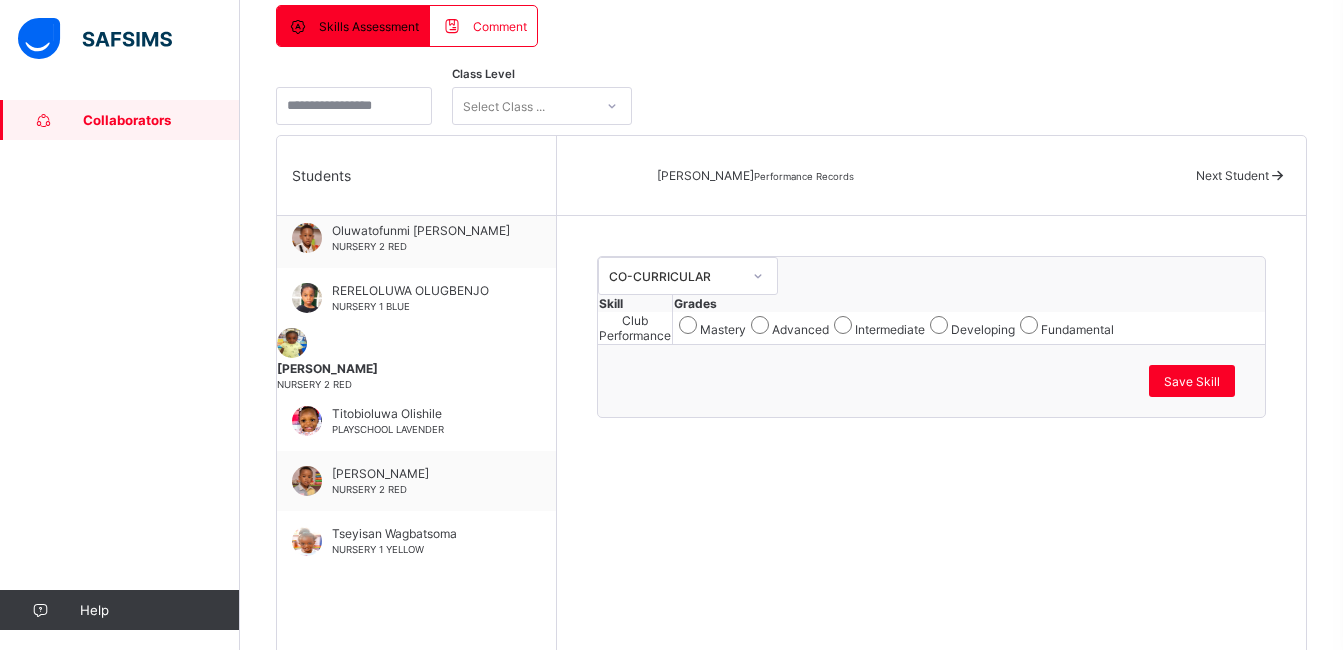 click on "Intermediate" at bounding box center [877, 325] 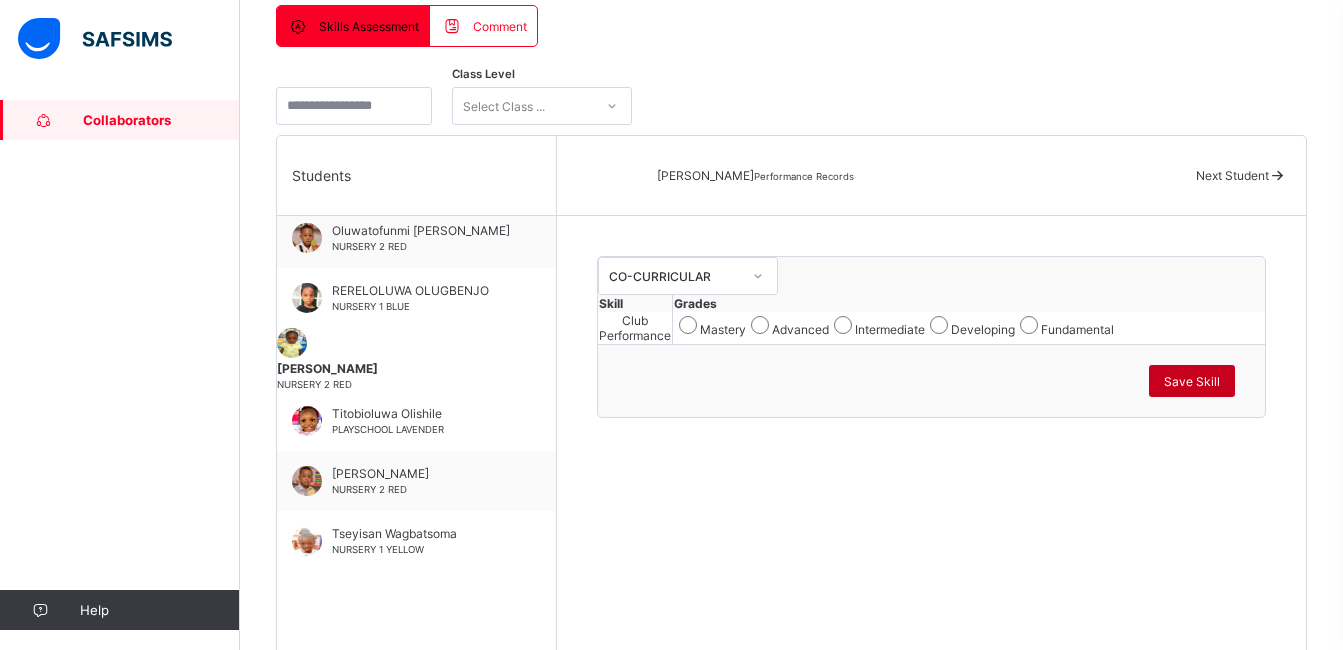click on "Save Skill" at bounding box center [1192, 381] 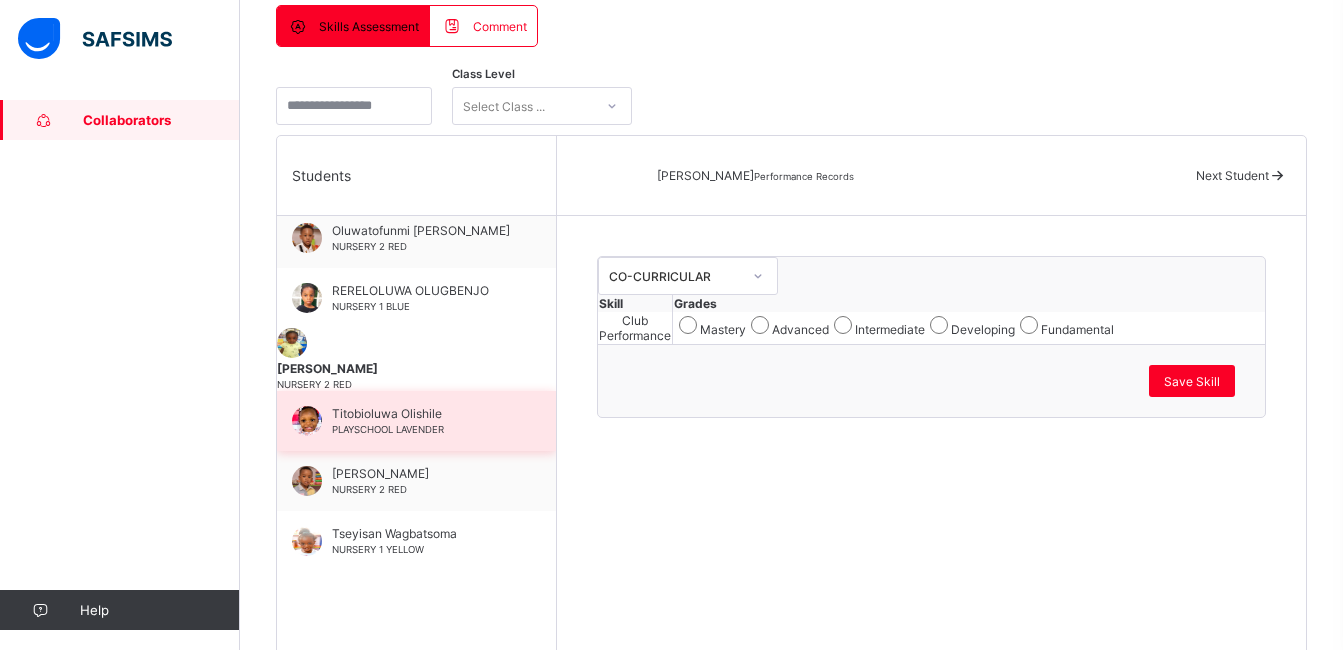 click on "PLAYSCHOOL LAVENDER" at bounding box center (388, 429) 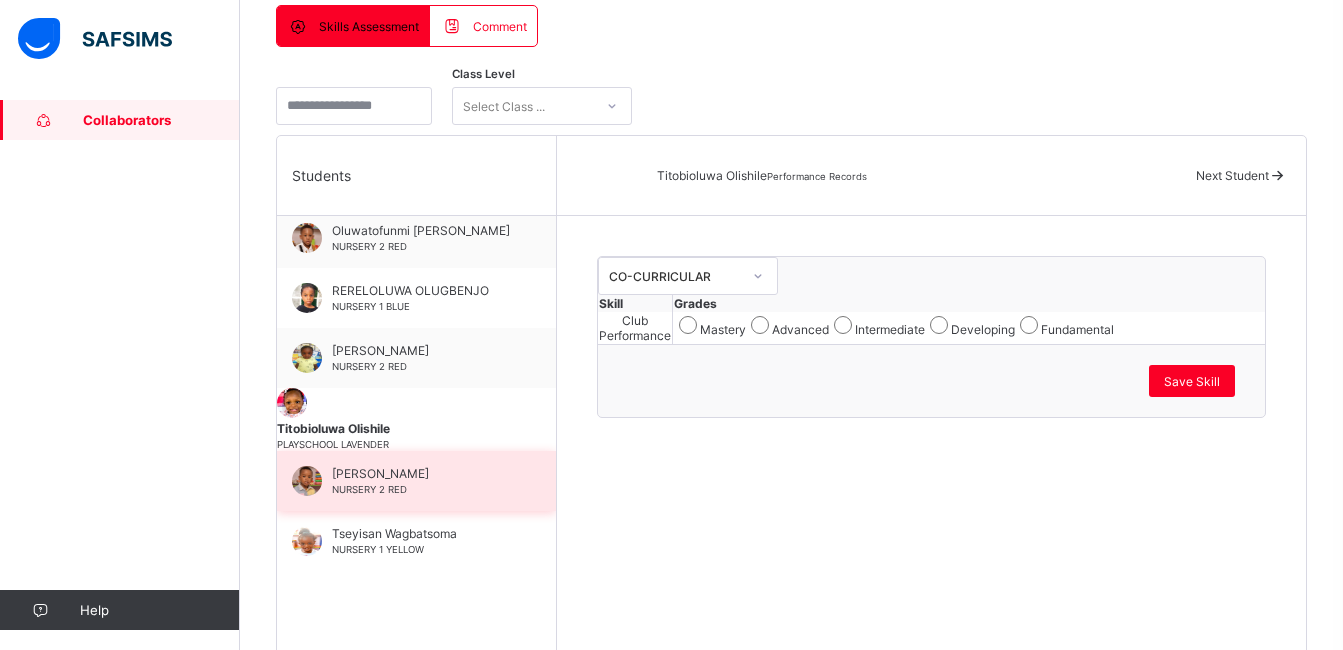 click on "[PERSON_NAME] NURSERY 2 RED" at bounding box center [416, 481] 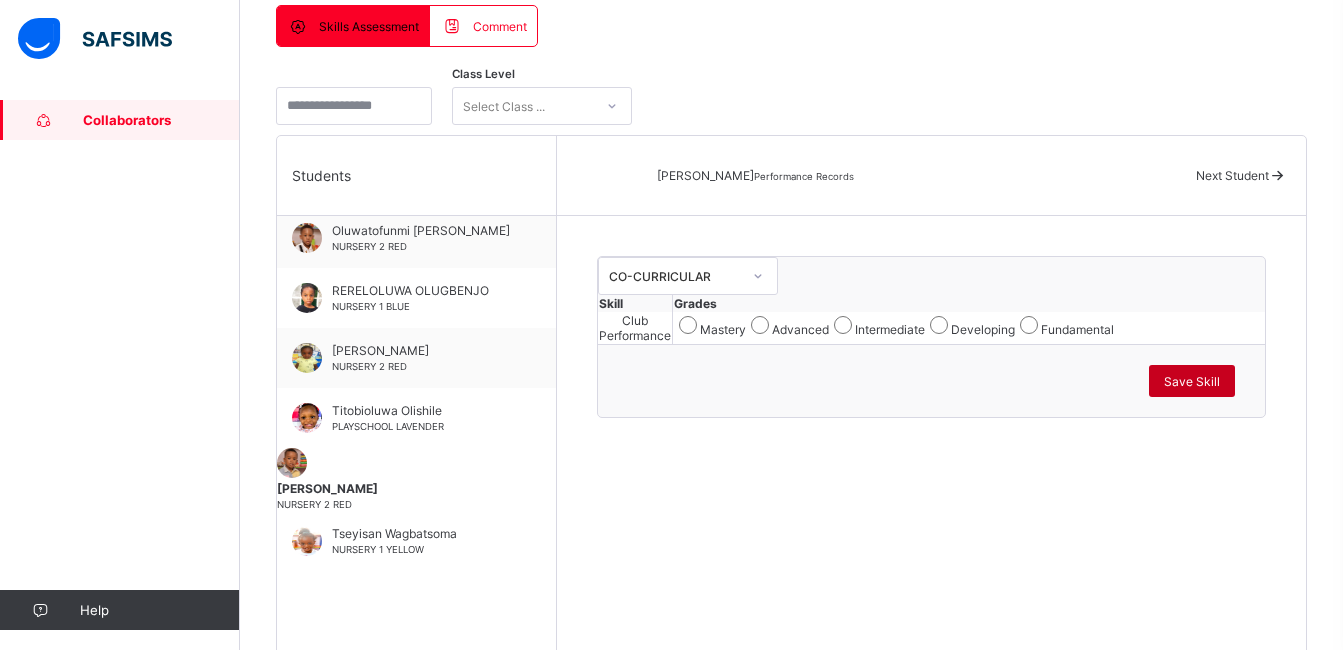 click on "Save Skill" at bounding box center (1192, 381) 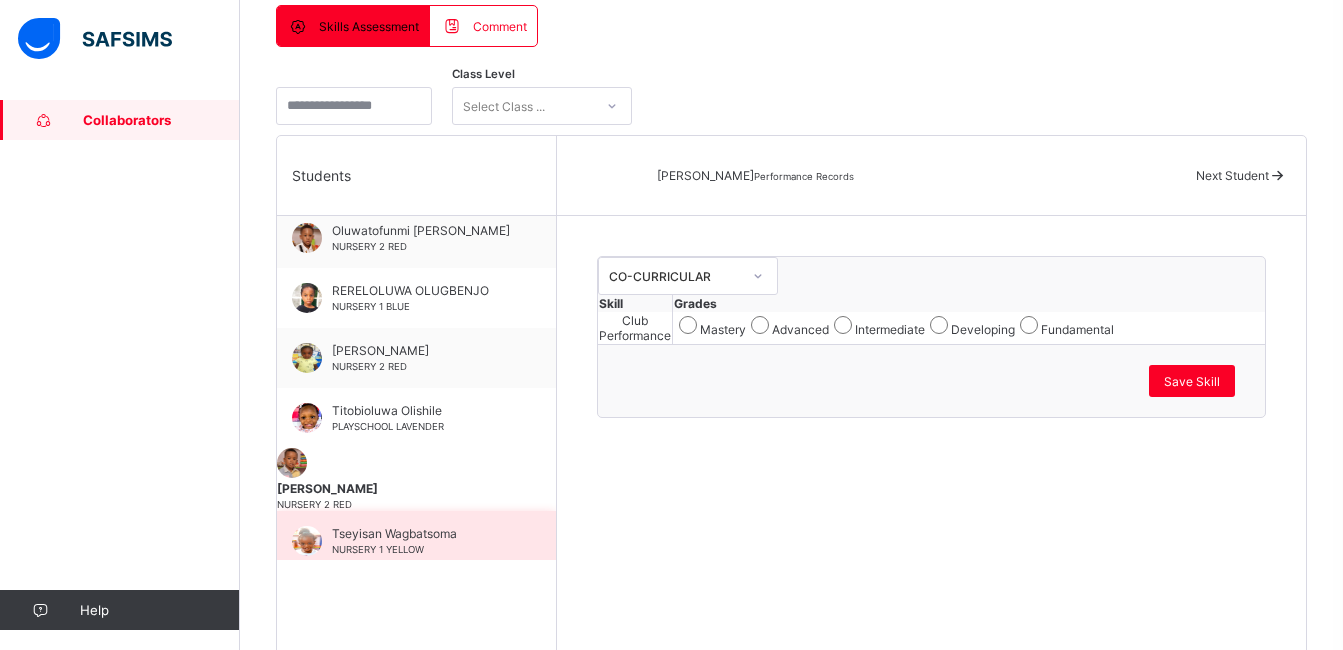 click on "Tseyisan  Wagbatsoma" at bounding box center (421, 533) 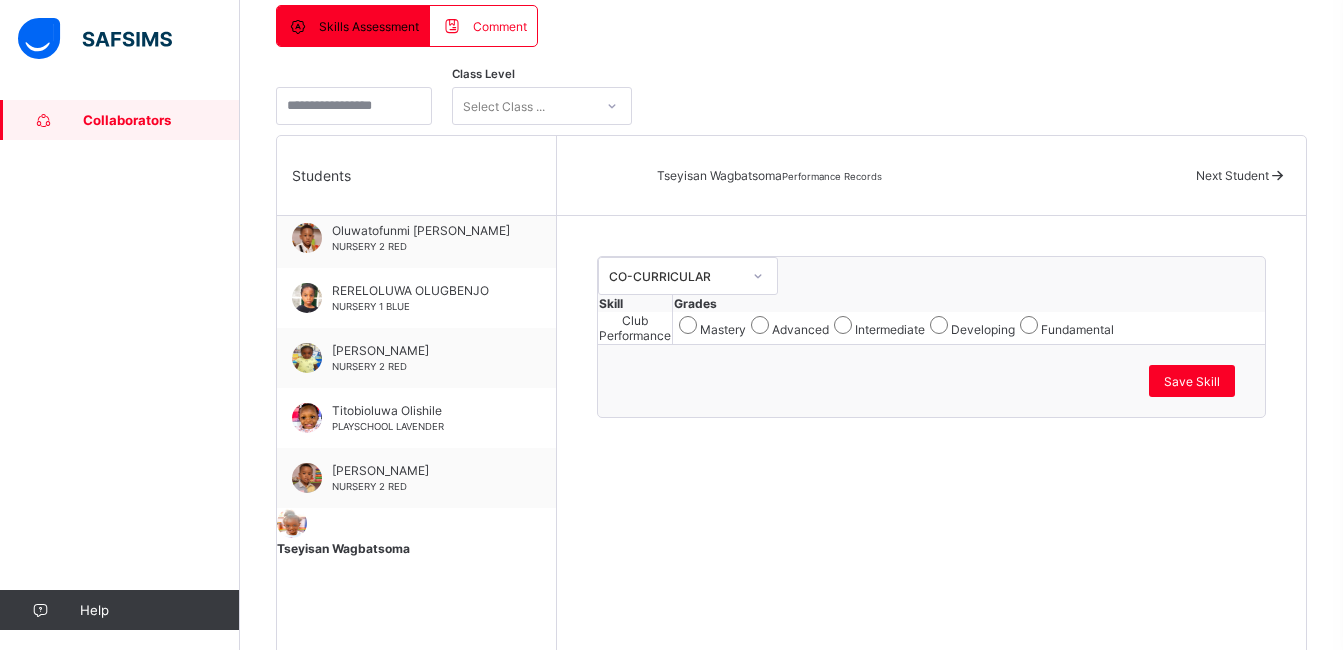 click on "Save Skill" at bounding box center [931, 380] 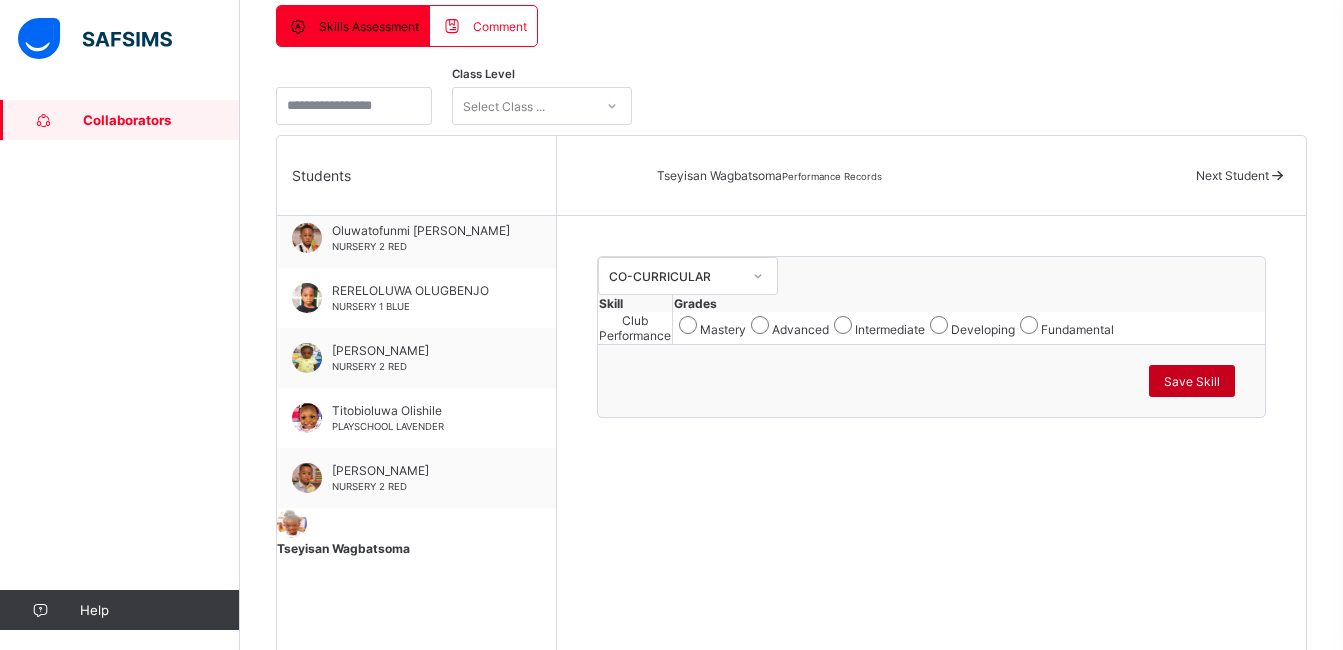 click on "Save Skill" at bounding box center [1192, 381] 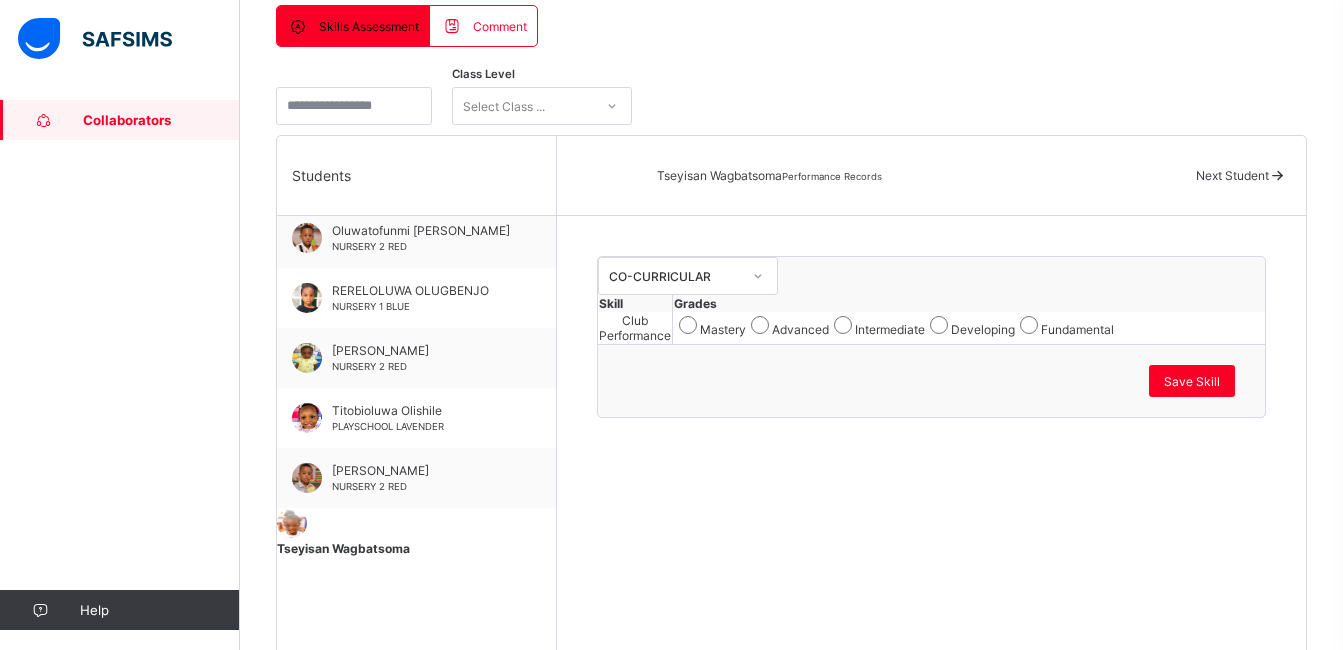 scroll, scrollTop: 2116, scrollLeft: 0, axis: vertical 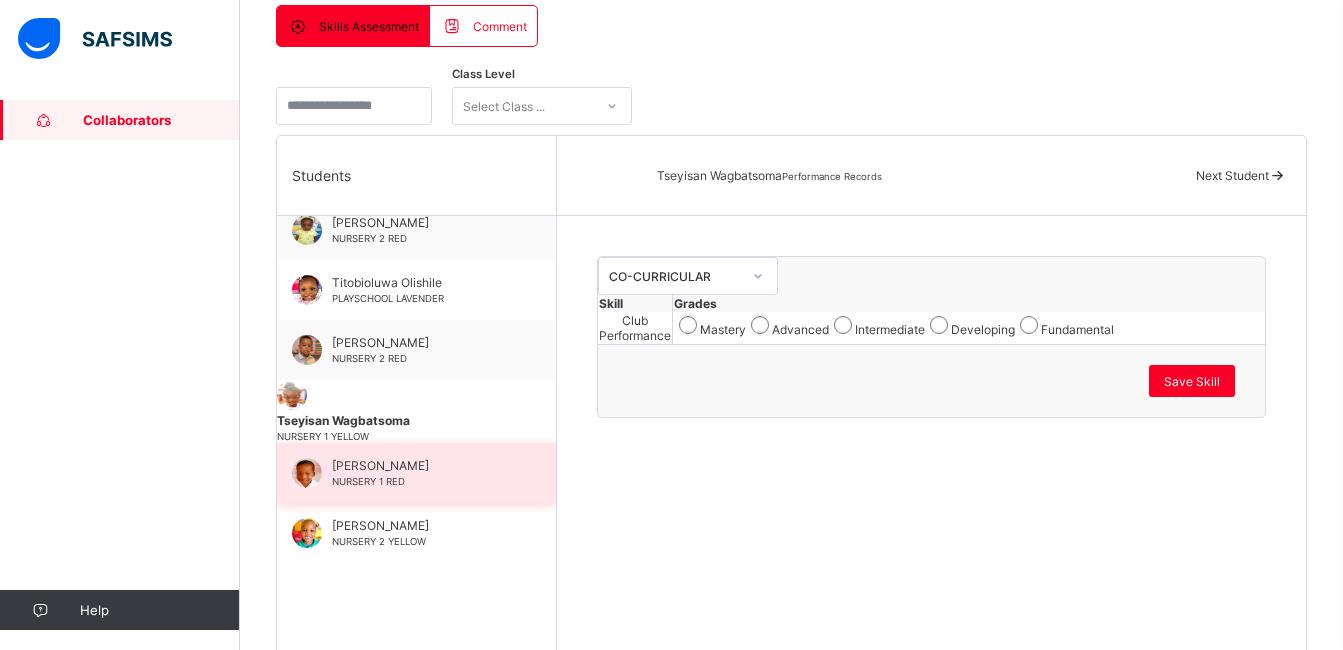 click on "[PERSON_NAME]" at bounding box center [421, 465] 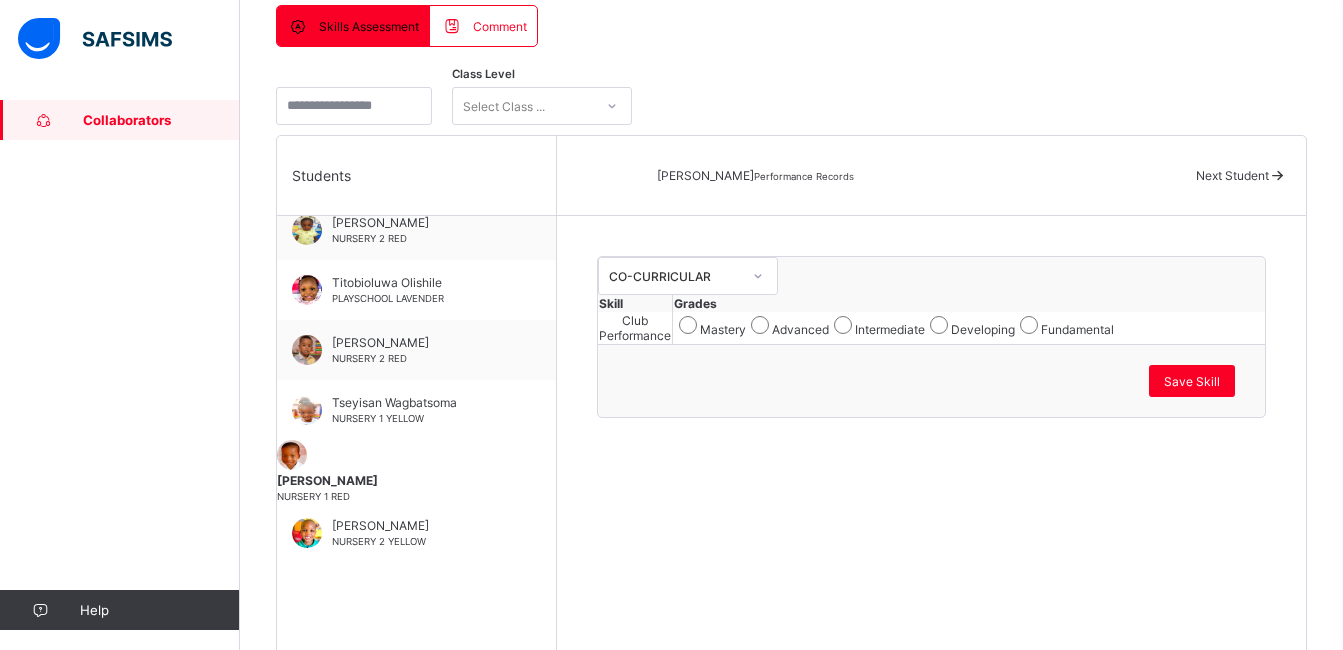 click on "Developing" at bounding box center (970, 325) 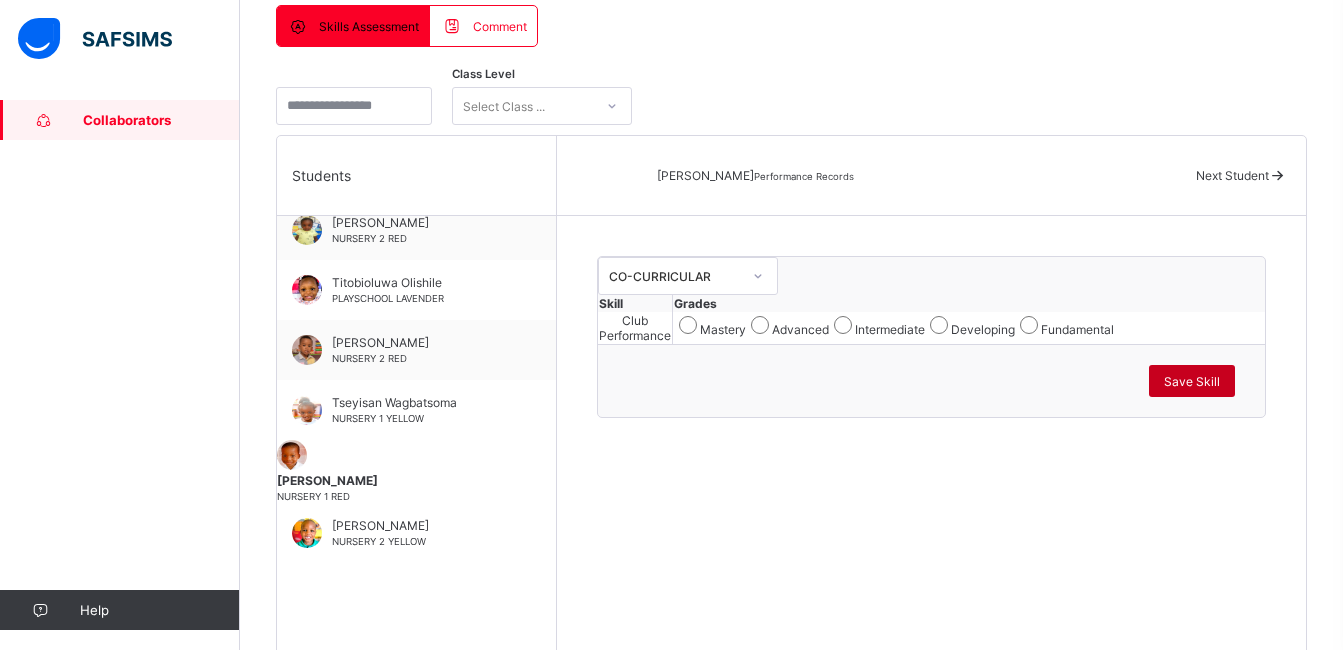 click on "Save Skill" at bounding box center [1192, 381] 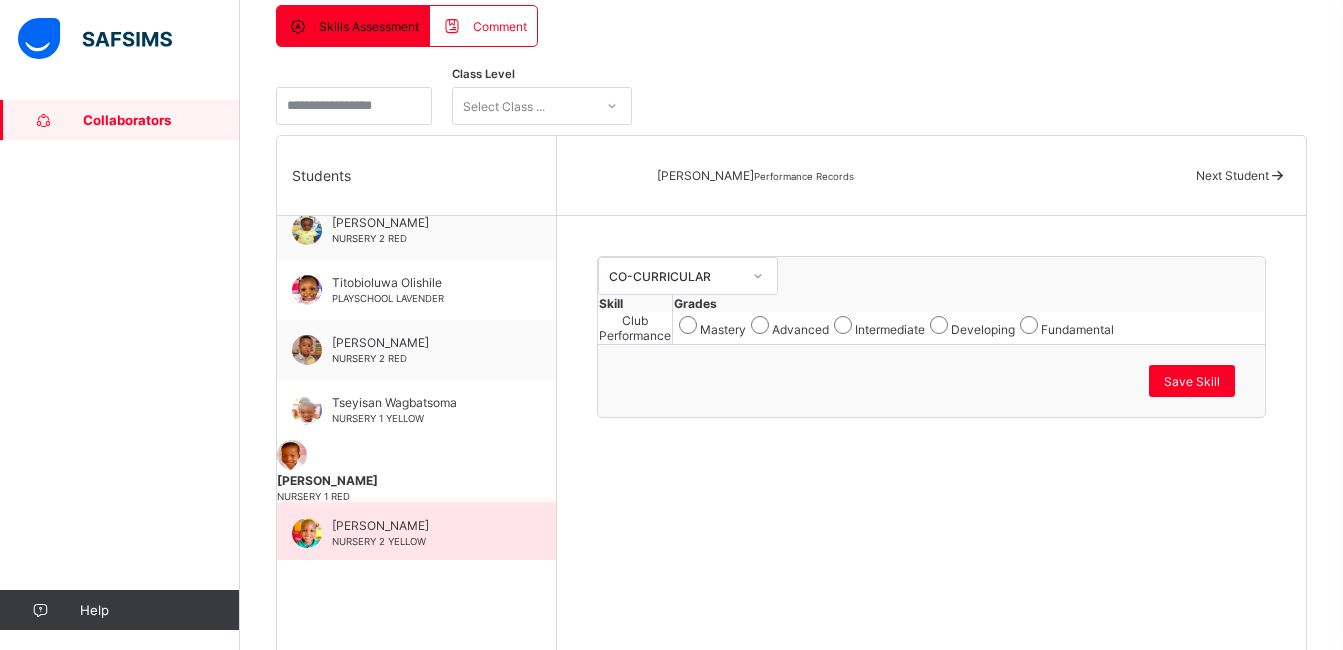 click on "[PERSON_NAME]" at bounding box center (421, 525) 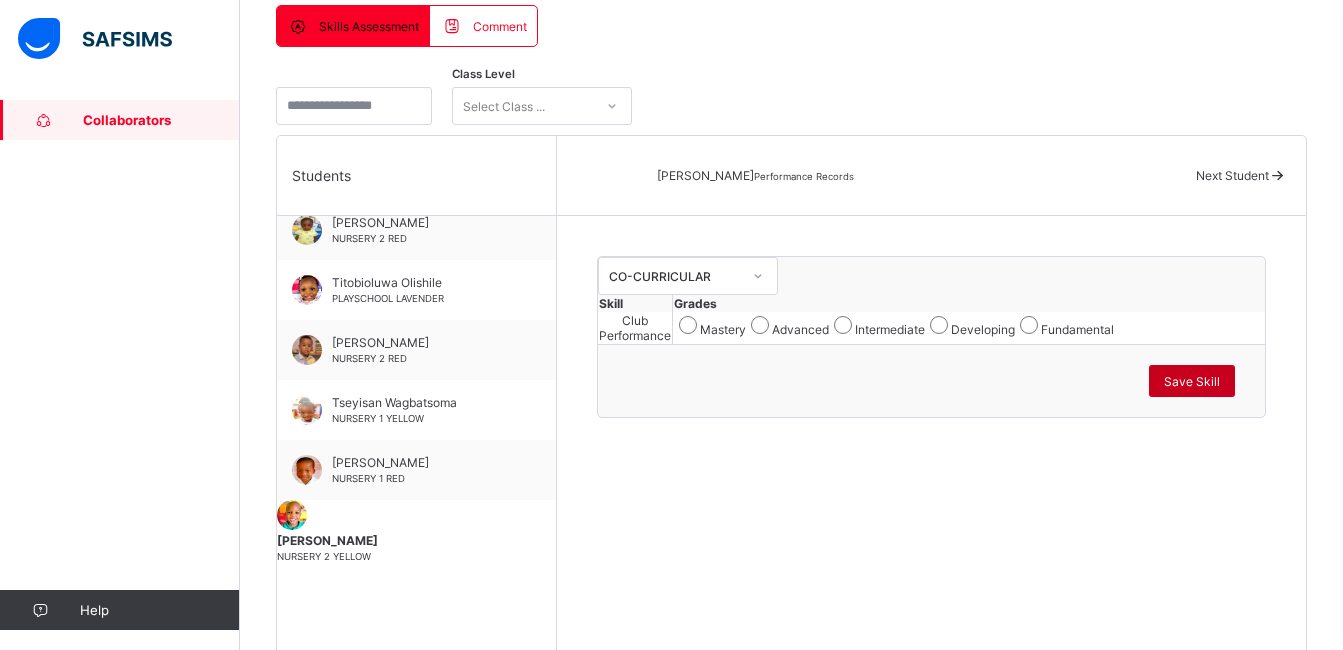 click on "Save Skill" at bounding box center (1192, 381) 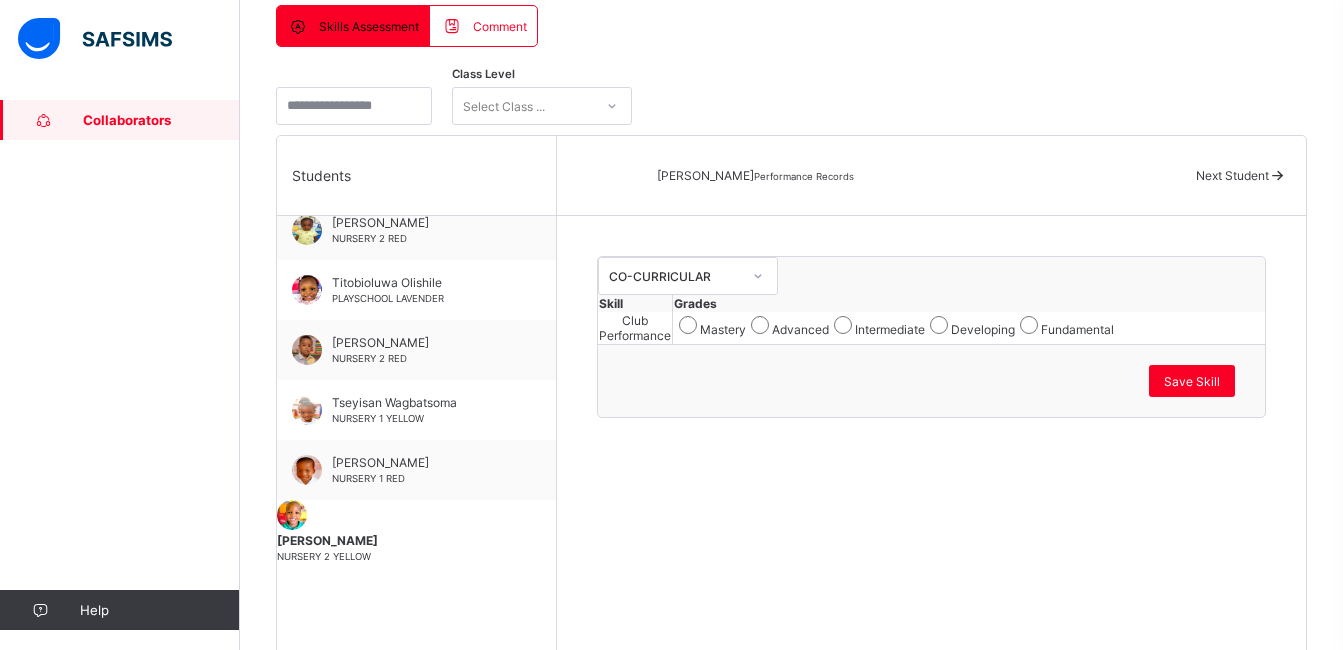 drag, startPoint x: 1205, startPoint y: 588, endPoint x: 1022, endPoint y: 551, distance: 186.70297 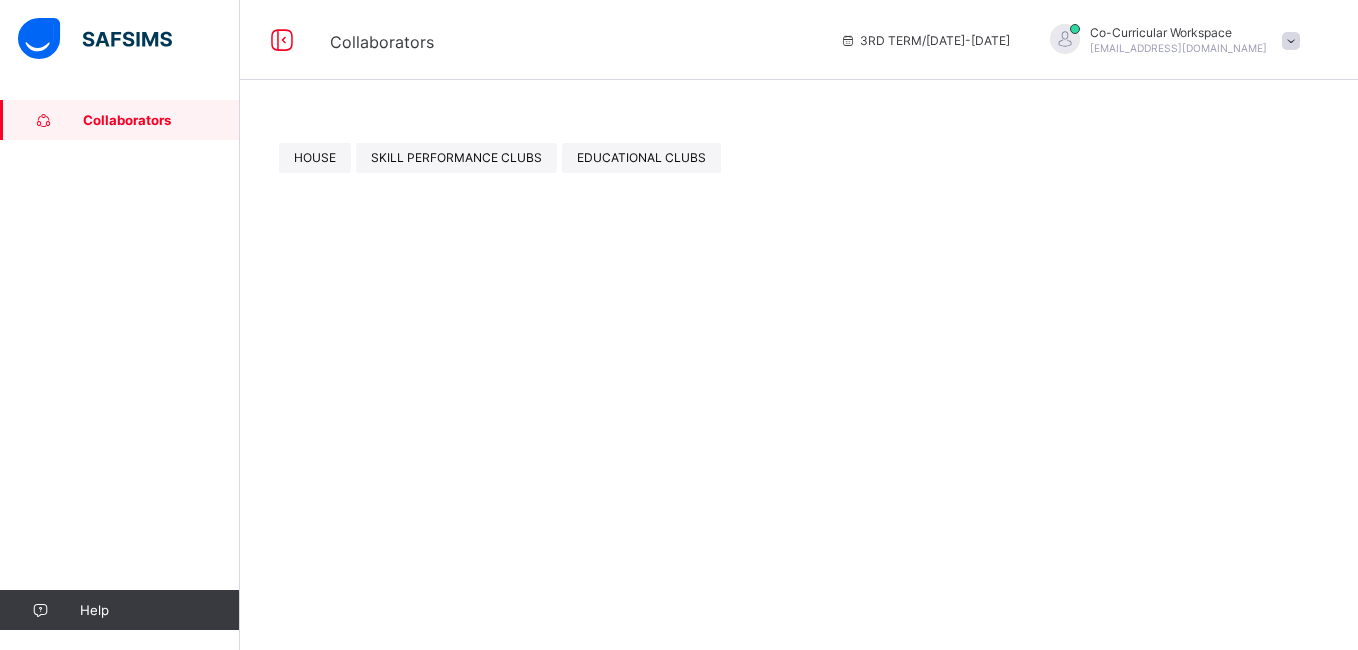 click on "Collaborators    3RD TERM  /  [DATE]-[DATE]   Co-Curricular   Workspace [EMAIL_ADDRESS][DOMAIN_NAME] Collaborators   Help Onboarding Great job! You have finished setting up all essential configurations. Our wizard which has lots of in-built templates will continue to guide you through with the academic configurations. Academic Configuration Steps Continue × Idle Mode Due to inactivity you would be logged out to the system in the next   15mins , click the "Resume" button to keep working or the "Log me out" button to log out of the system. Log me out Resume HOUSE SKILL PERFORMANCE CLUBS EDUCATIONAL CLUBS  ×    Add Entity   Entity Title Allow studnets to exist in mulitple sub-collaborator. Cancel Add entity   Limited   Sorry, you have reached the limit on the total count of student for the  plan you are currently subscribed to, please upgrade your plan to continue  [Name_of_plan]    NGN200,000.00       /term   Upgrade plan     Total student count     101 - 250 students Close and go back   made by     Flexisaf" at bounding box center [679, 325] 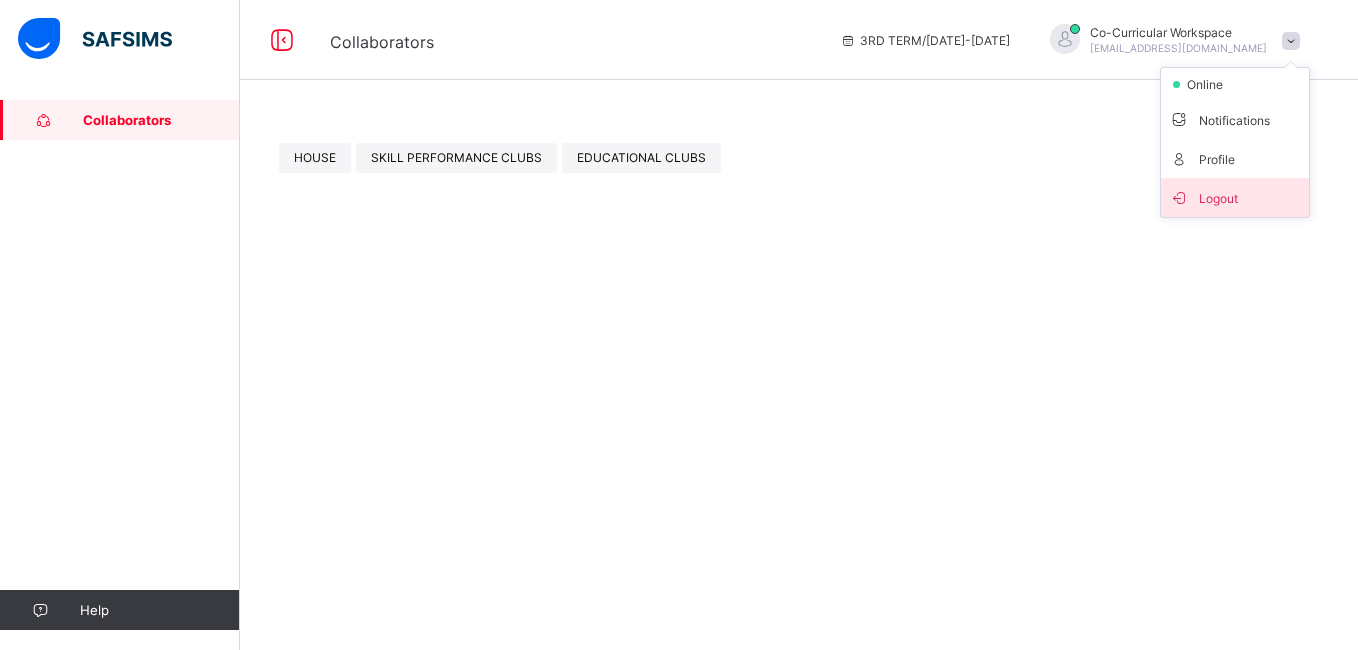 click on "Logout" at bounding box center (1235, 197) 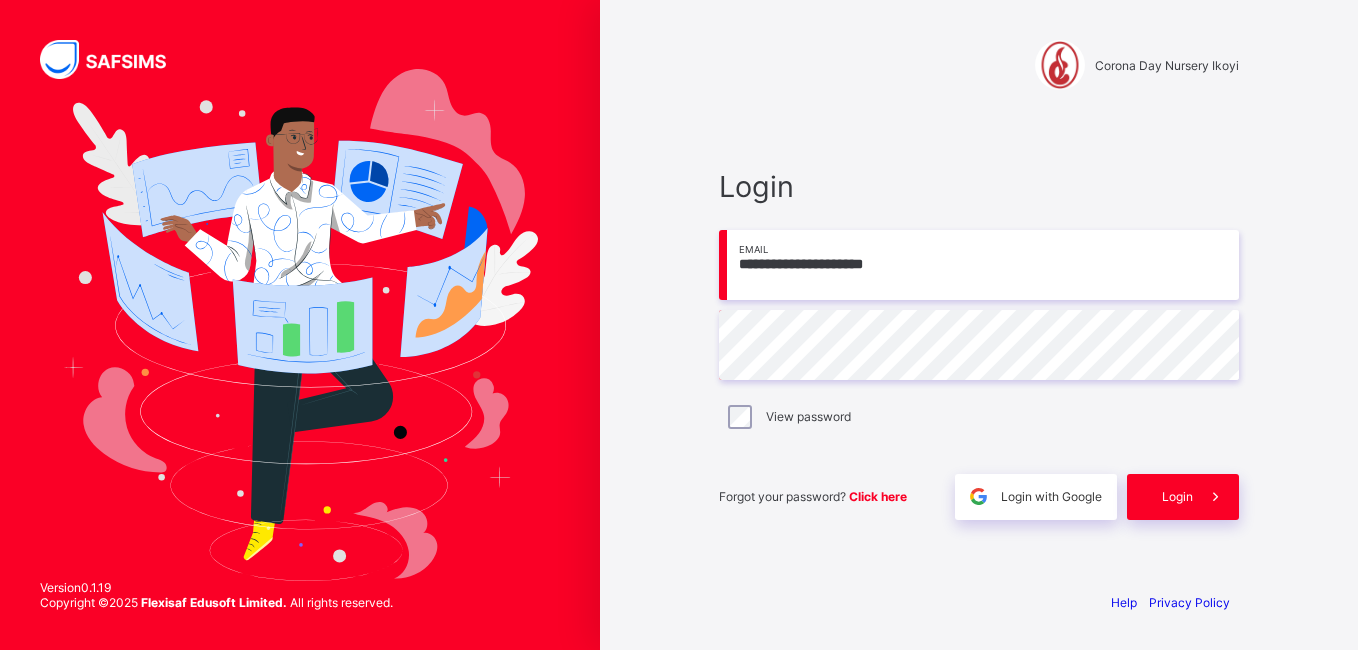 click on "**********" at bounding box center (979, 265) 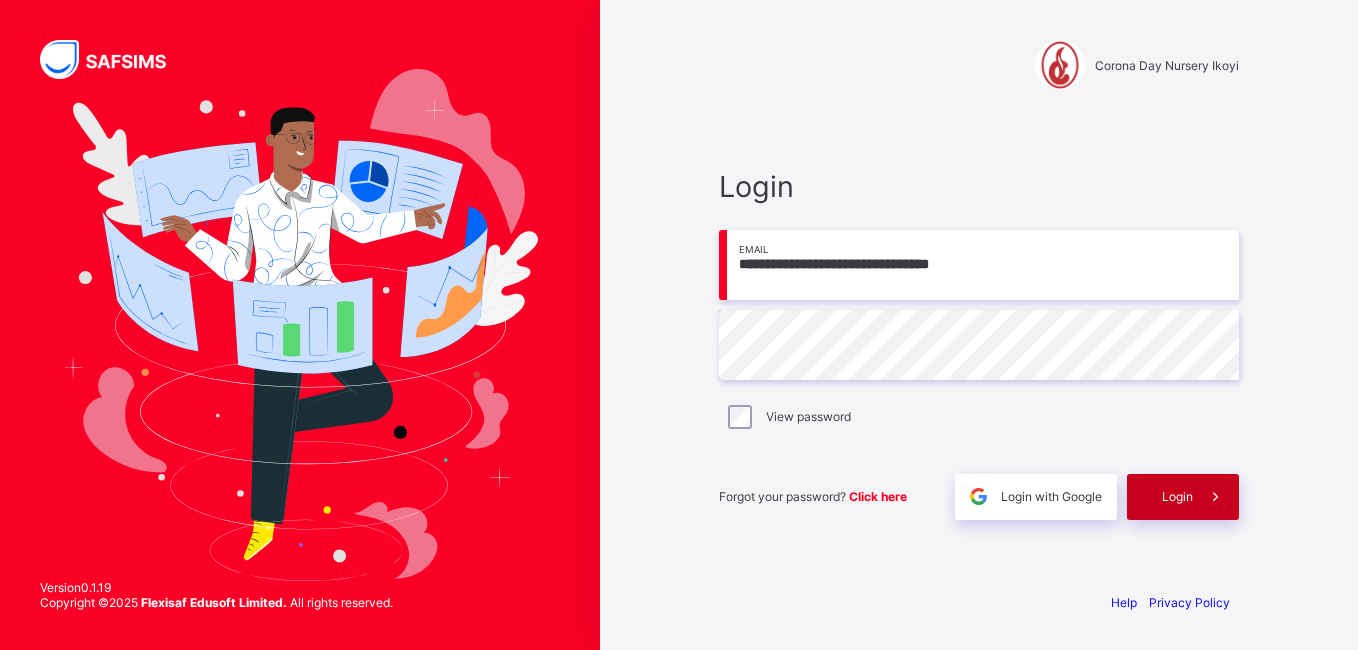 click at bounding box center [1216, 497] 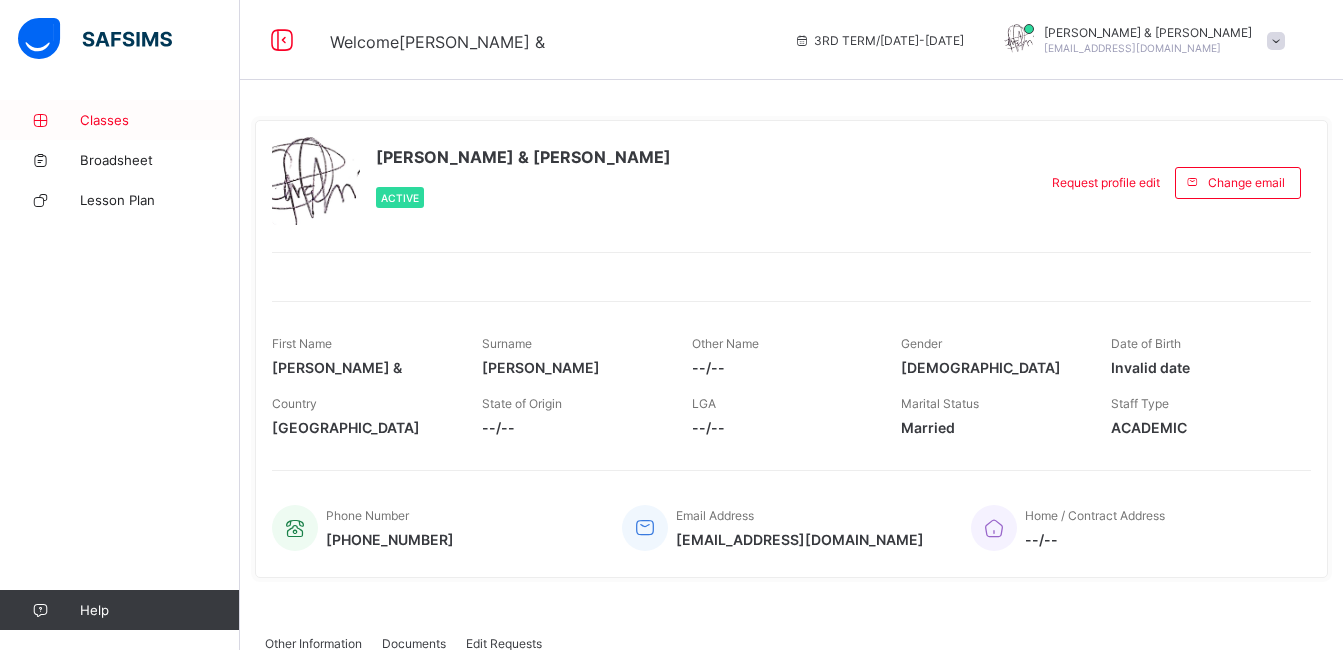 click on "Classes" at bounding box center [160, 120] 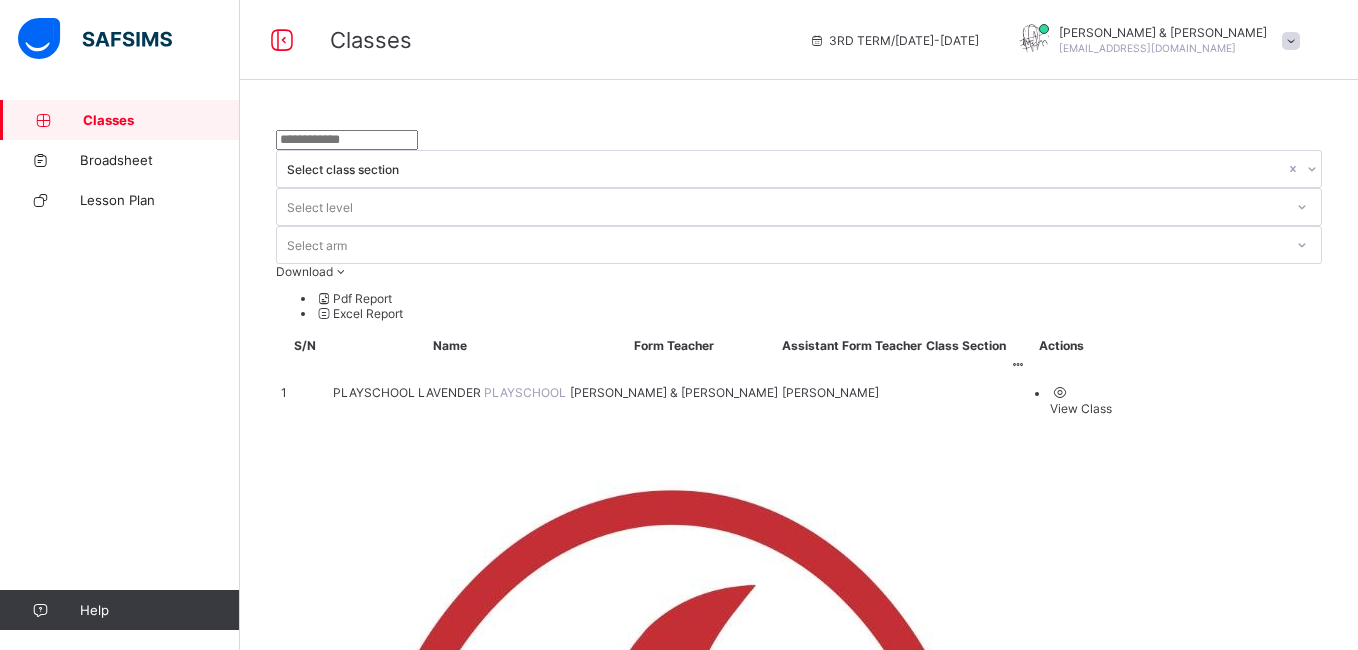 click on "PLAYSCHOOL   [PERSON_NAME]   PLAYSCHOOL" at bounding box center (449, 392) 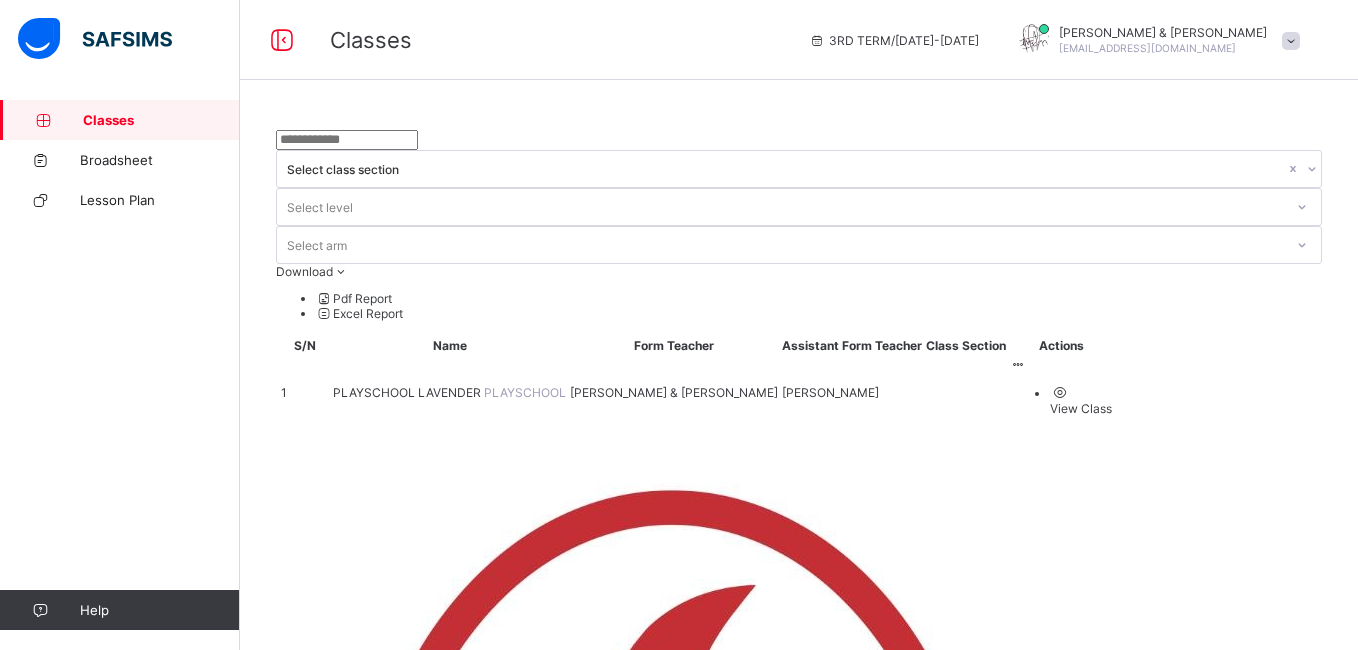 click on "PLAYSCHOOL   [PERSON_NAME]   PLAYSCHOOL" at bounding box center (449, 392) 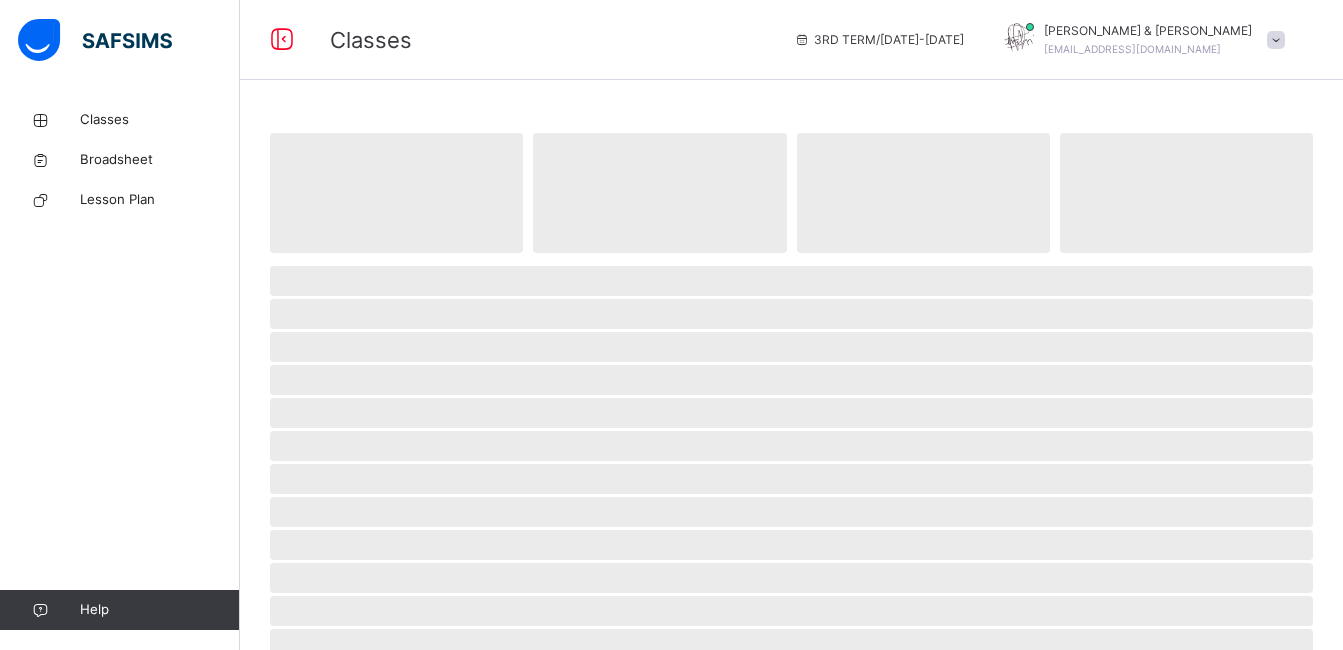 click on "‌" at bounding box center (396, 193) 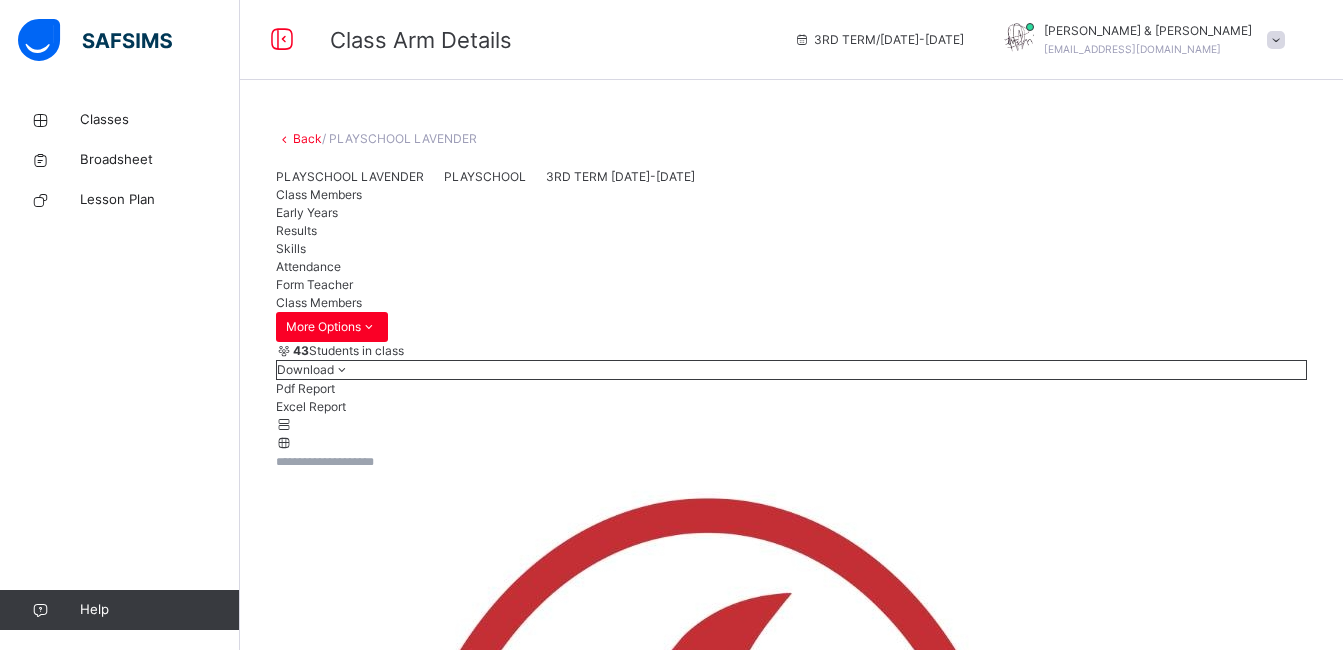 click on "Attendance" at bounding box center (308, 266) 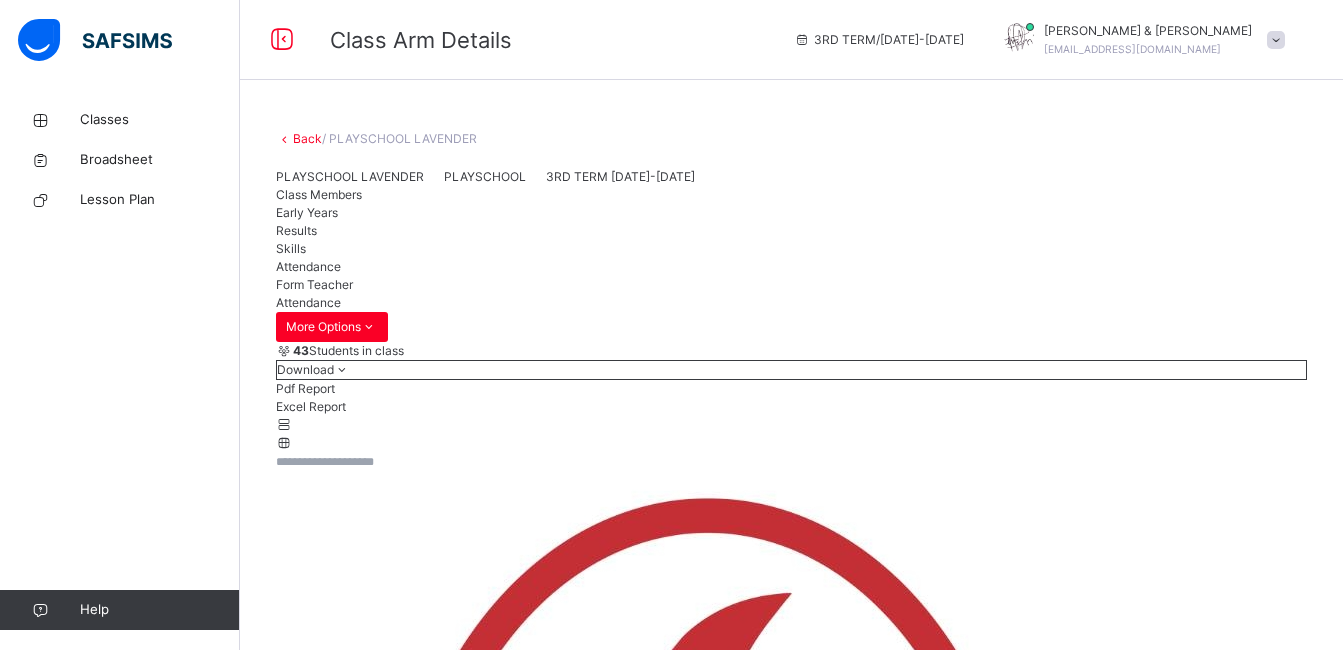 click on "**********" at bounding box center (791, 9440) 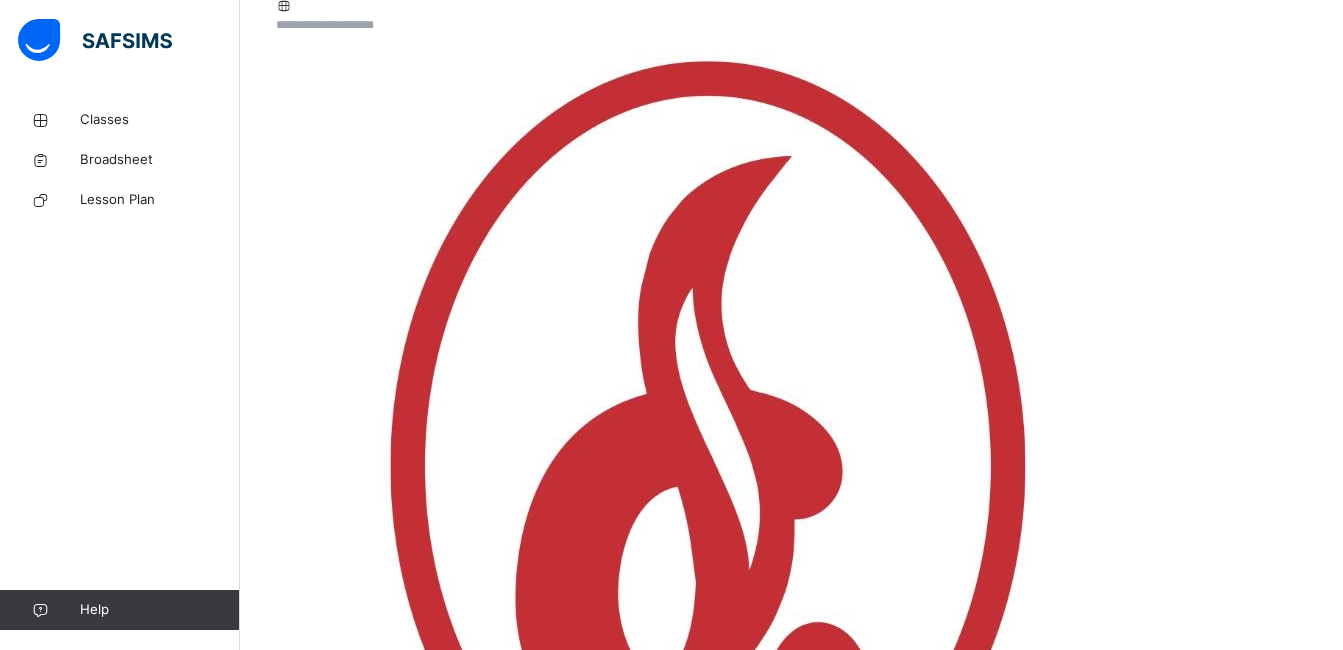 scroll, scrollTop: 440, scrollLeft: 0, axis: vertical 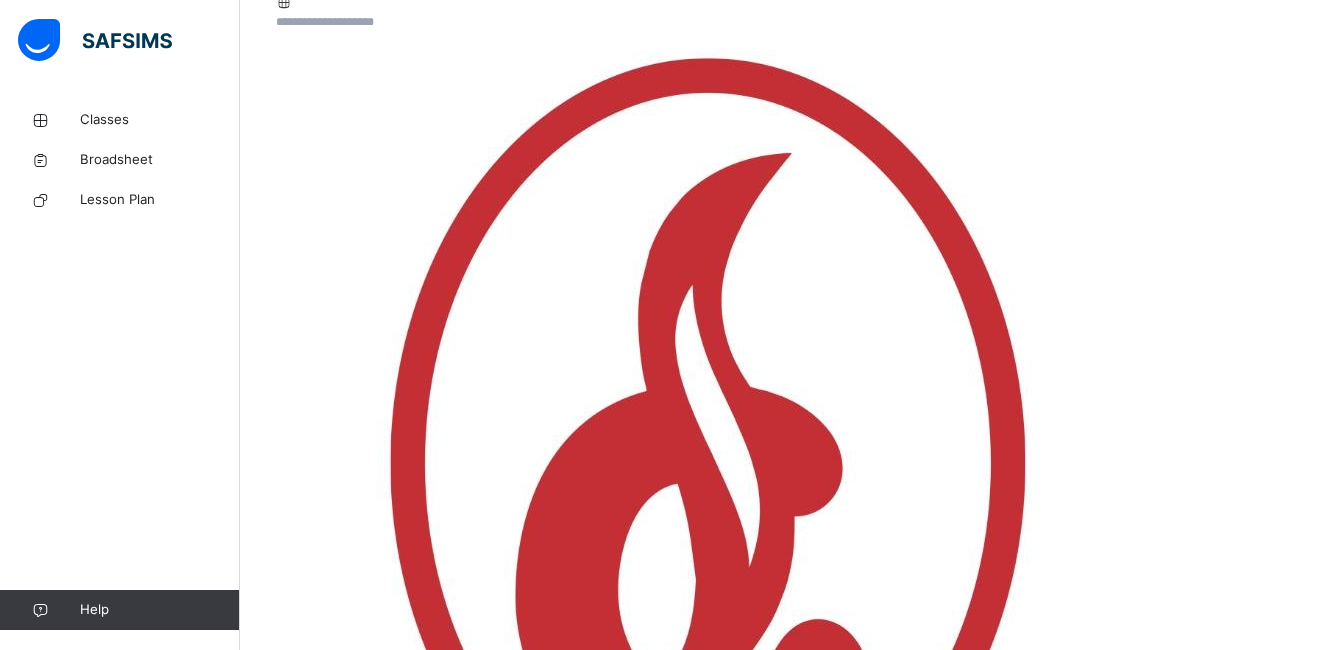 click at bounding box center (509, 8336) 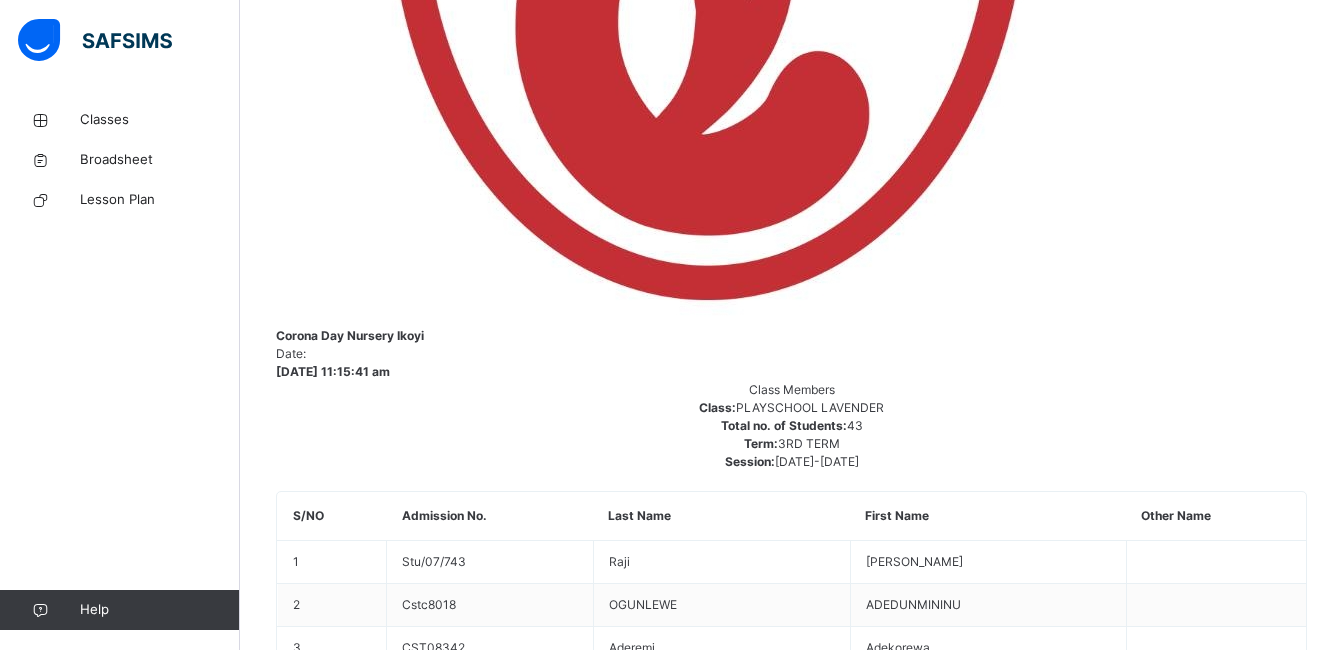 click on "Select absence reason" at bounding box center (827, 8164) 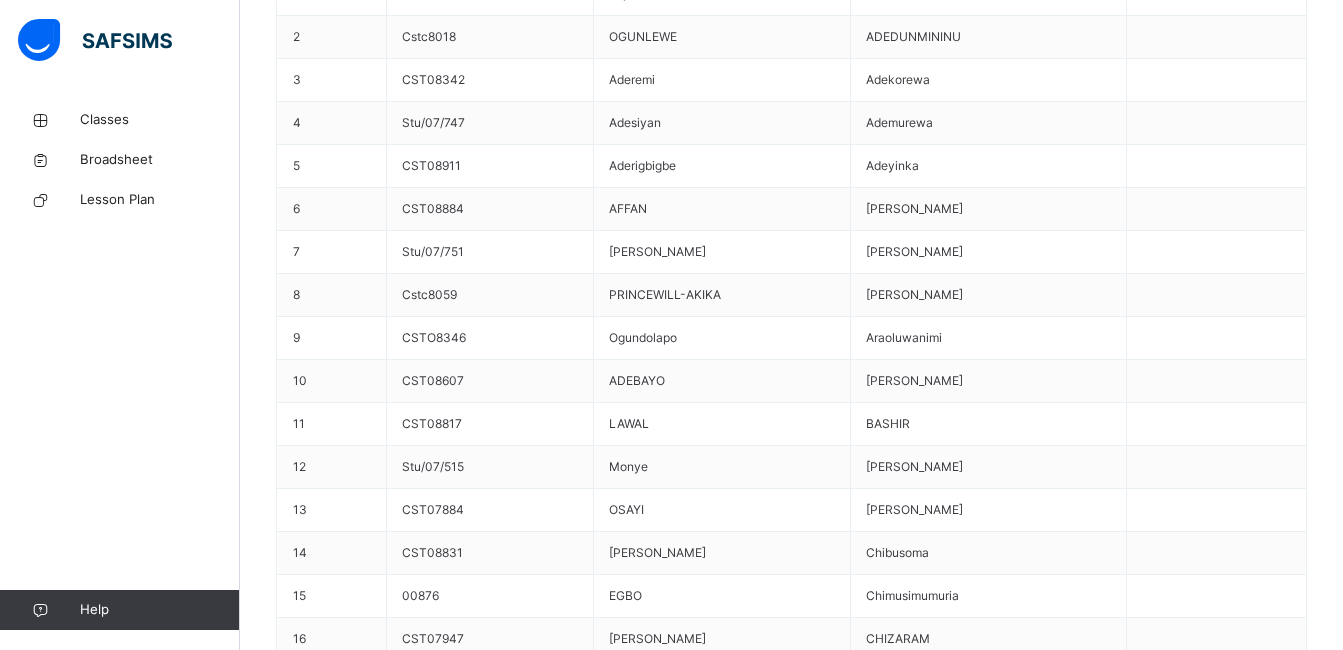 scroll, scrollTop: 2144, scrollLeft: 0, axis: vertical 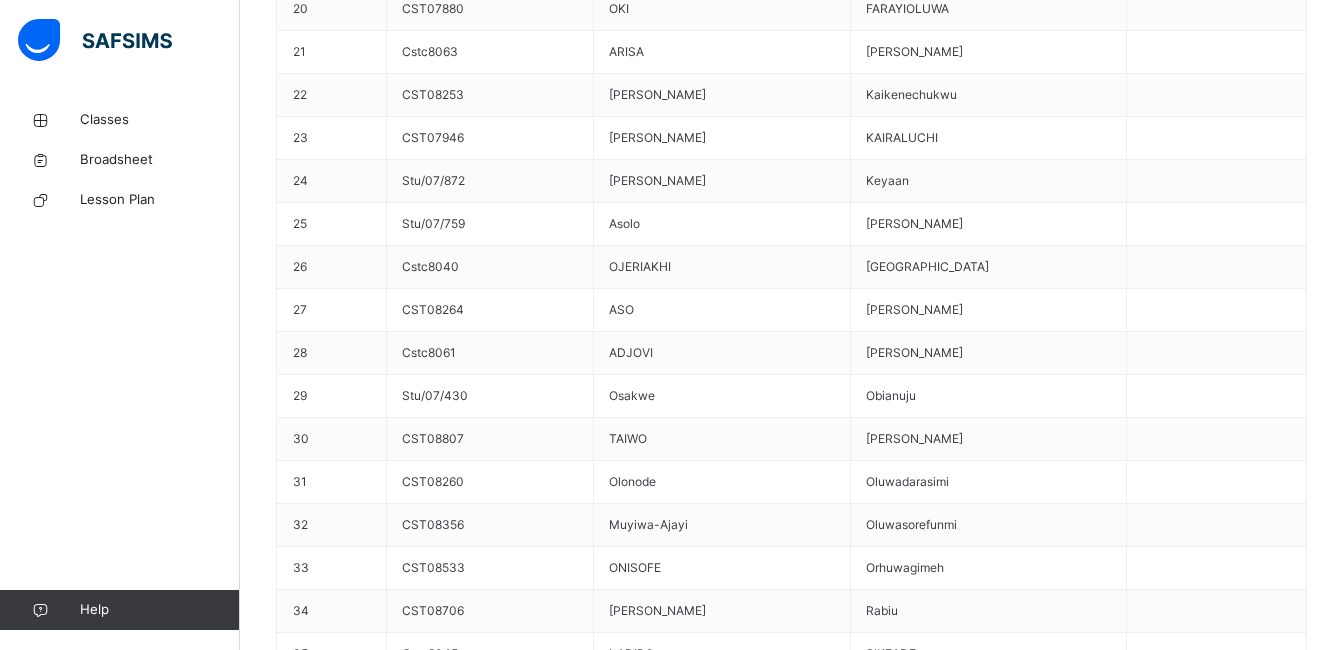 click on "Back  / [PERSON_NAME] PLAYSCHOOL [PERSON_NAME] PLAYSCHOOL 3RD TERM [DATE]-[DATE] Class Members Early Years Results Skills Attendance Form Teacher Attendance More Options   43  Students in class Download Pdf Report Excel Report Corona Day Nursery Ikoyi Date: [DATE] 11:15:41 am Class Members Class:  PLAYSCHOOL LAVENDER Total no. of Students:  43 Term:  3RD TERM Session:  [DATE]-[DATE] S/NO Admission No. Last Name First Name Other Name 1 Stu/07/743 [PERSON_NAME] 2 Cstc8018 OGUNLEWE ADEDUNMININU 3 CST08342 Aderemi Adekorewa  4 Stu/07/747 Adesiyan Ademurewa 5 CST08911 Aderigbigbe Adeyinka  6 CST08884 [PERSON_NAME] 7 Stu/07/751 Luccianno-[PERSON_NAME]  8 Cstc8059 PRINCEWILL-[PERSON_NAME]  9 CSTO8346 Ogundolapo Araoluwanimi 10 CST08607 [PERSON_NAME] 11 CST08817 [PERSON_NAME] 12 Stu/07/515 [PERSON_NAME] 13 CST07884 [PERSON_NAME]  14 CST08831 [PERSON_NAME] 15 00876 EGBO Chimusimumuria 16 CST07947 [PERSON_NAME] CHIZARAM  17 Stu/07/499 [PERSON_NAME] 18 Stu/07757  De kenworgu [PERSON_NAME] 19 Stu/07/524  ELEGBEDE Eyiloreoluwa 20" at bounding box center [791, 3417] 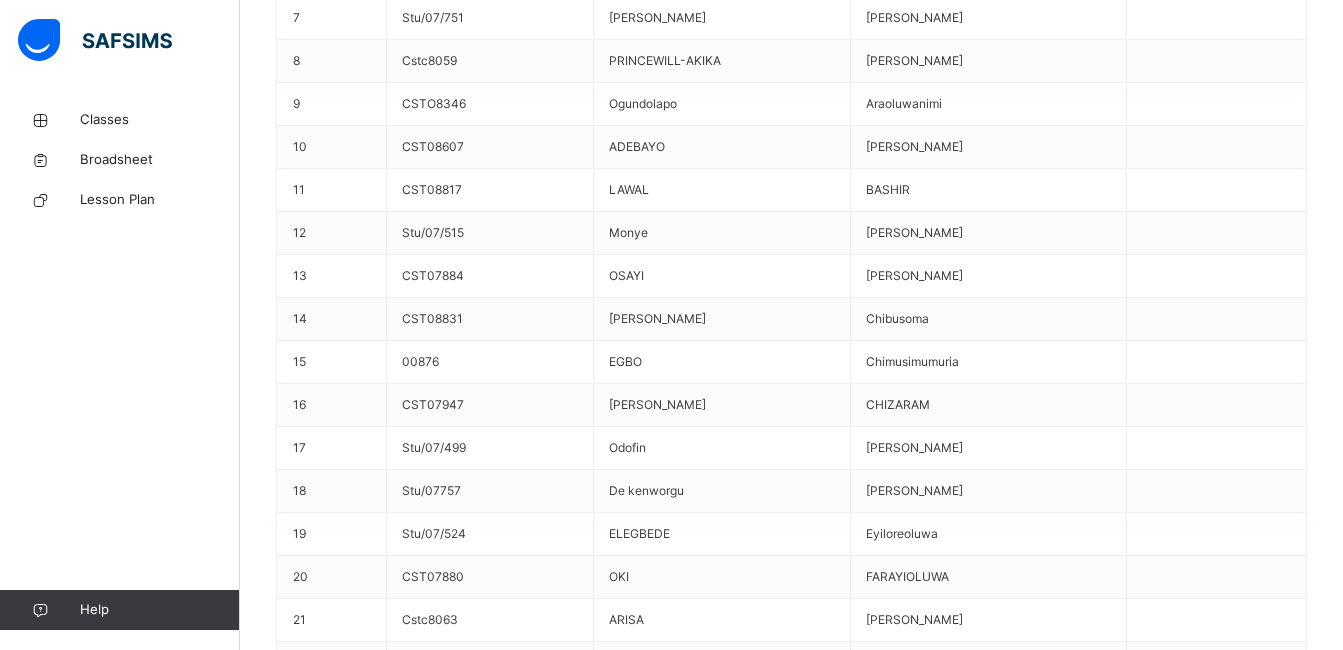 scroll, scrollTop: 1242, scrollLeft: 0, axis: vertical 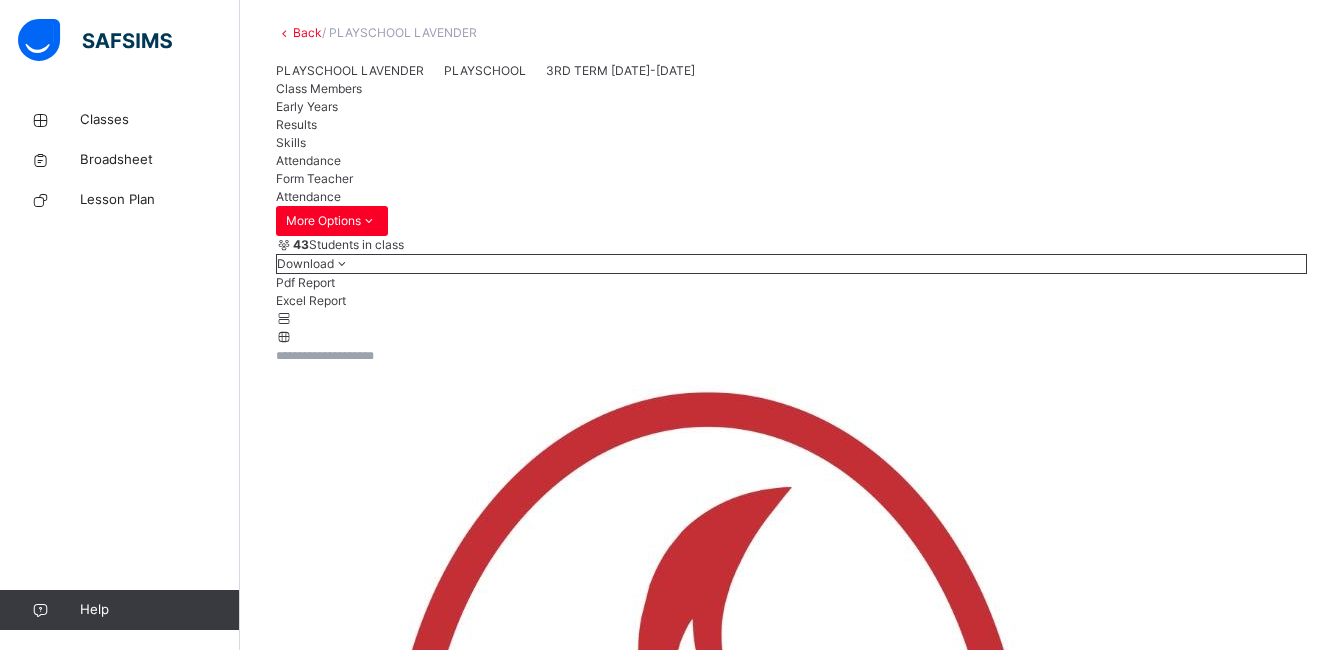 click at bounding box center [842, 8486] 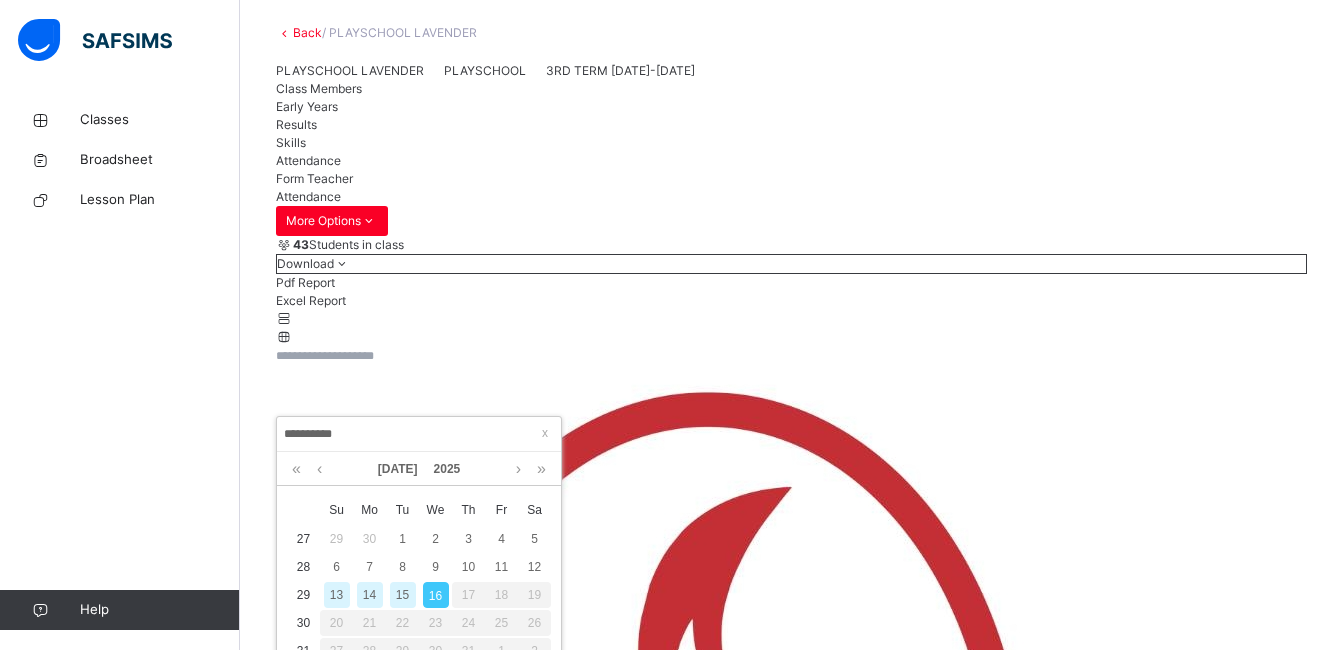 click on "14" at bounding box center (370, 595) 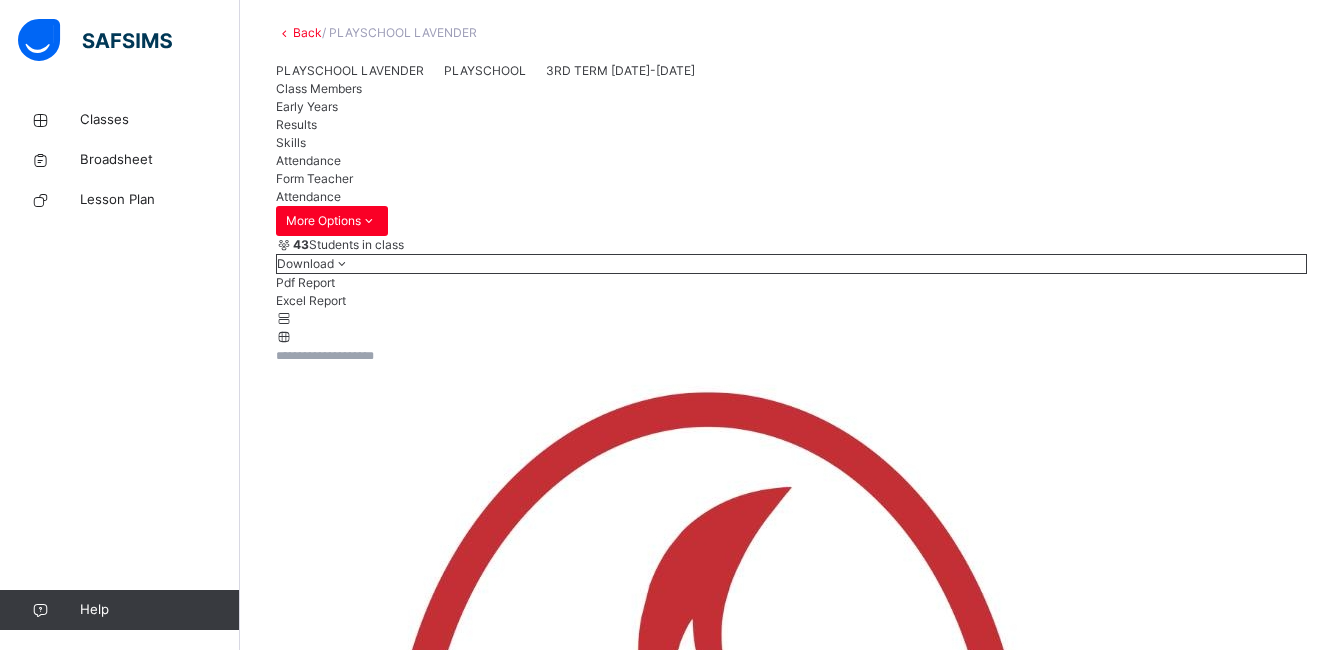 scroll, scrollTop: 674, scrollLeft: 0, axis: vertical 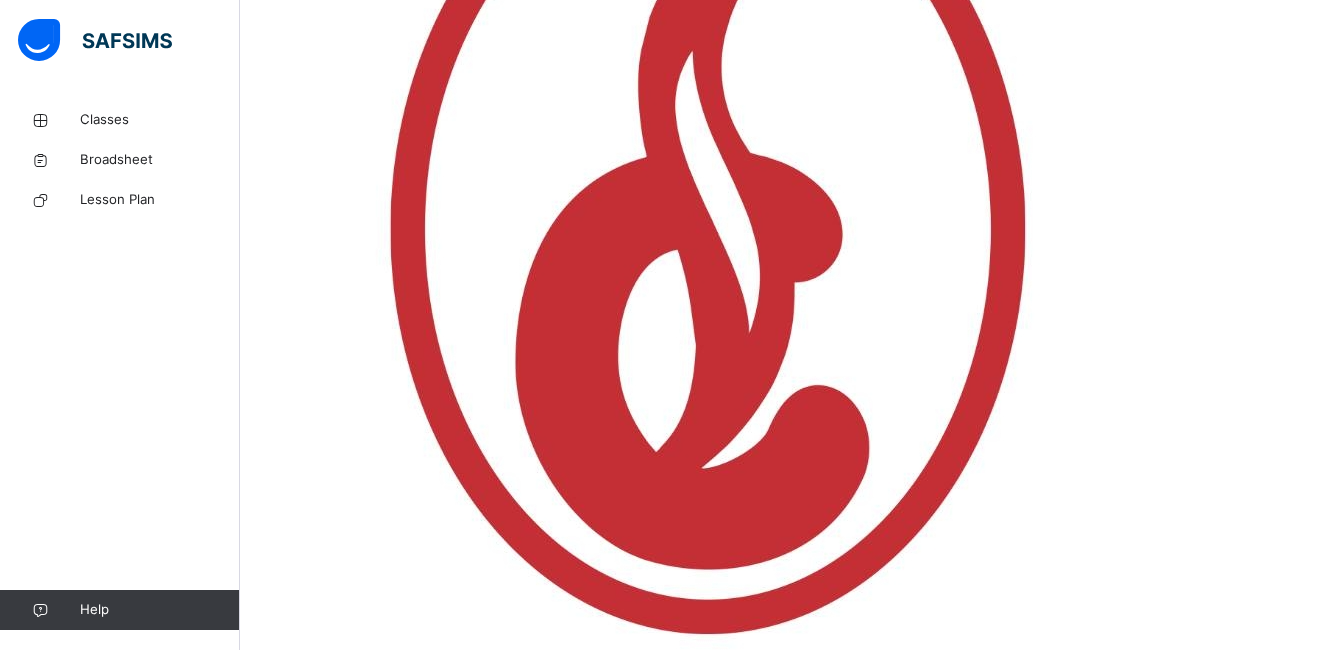 click at bounding box center [597, 8146] 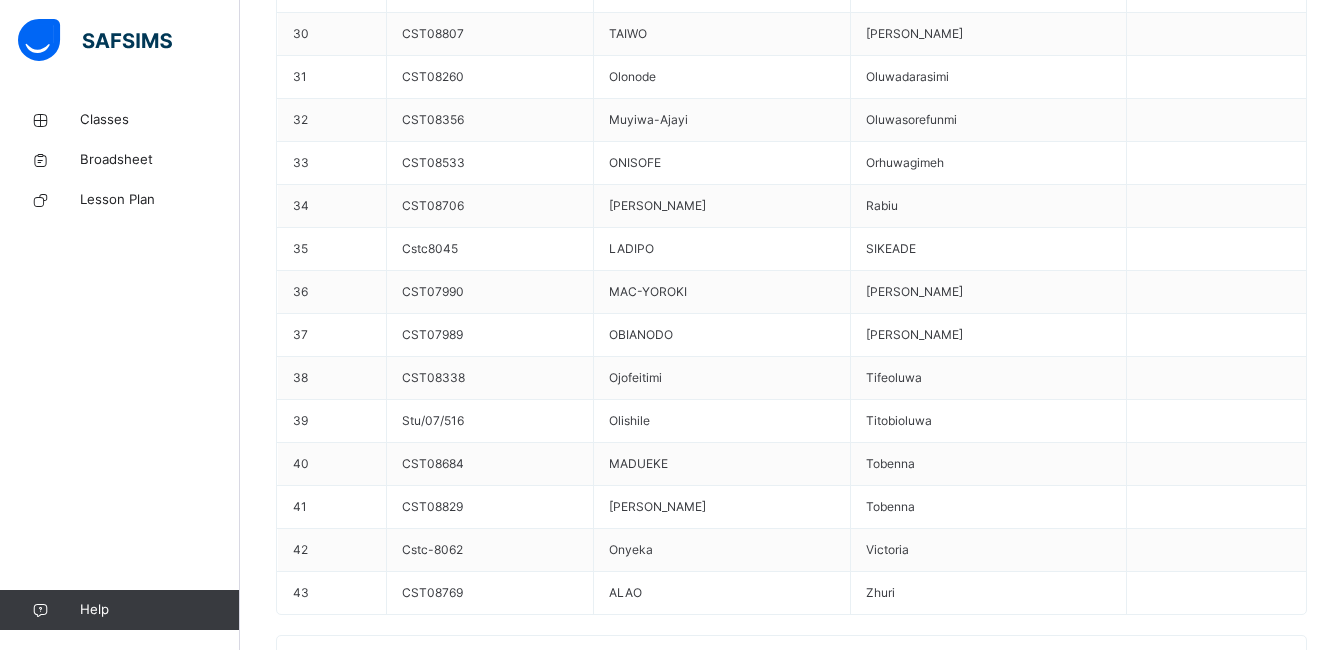 scroll, scrollTop: 2812, scrollLeft: 0, axis: vertical 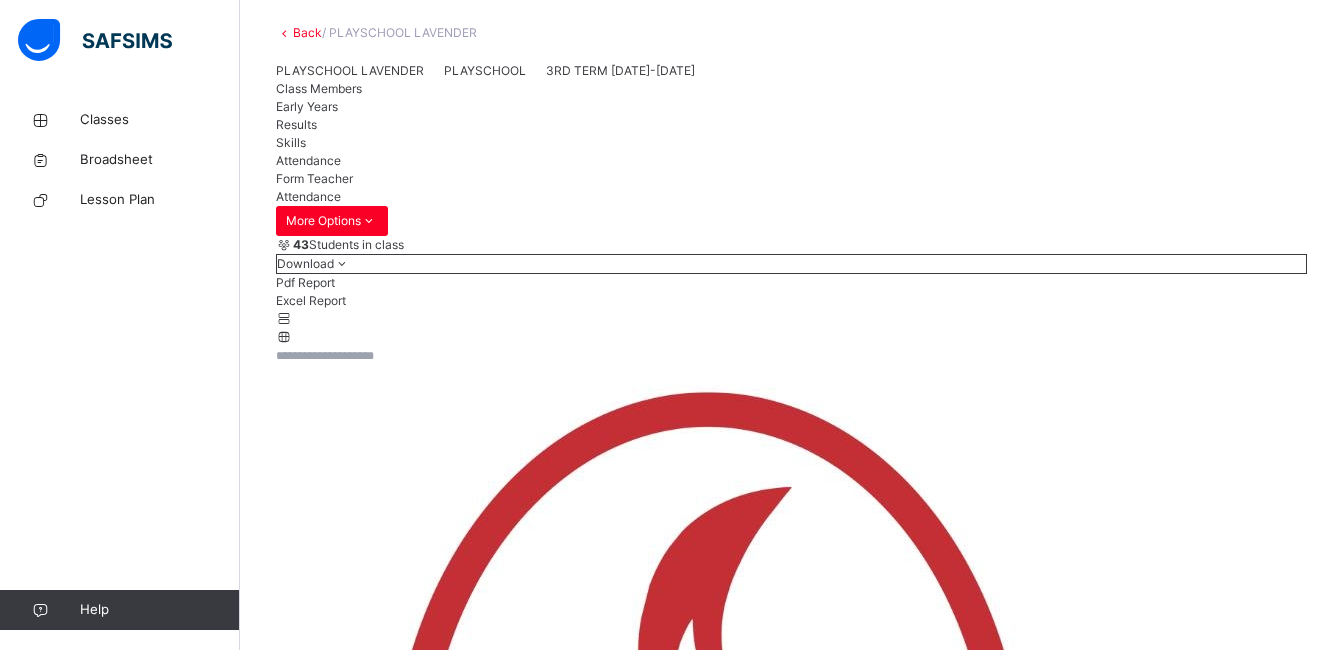 click on "**********" at bounding box center (791, 9708) 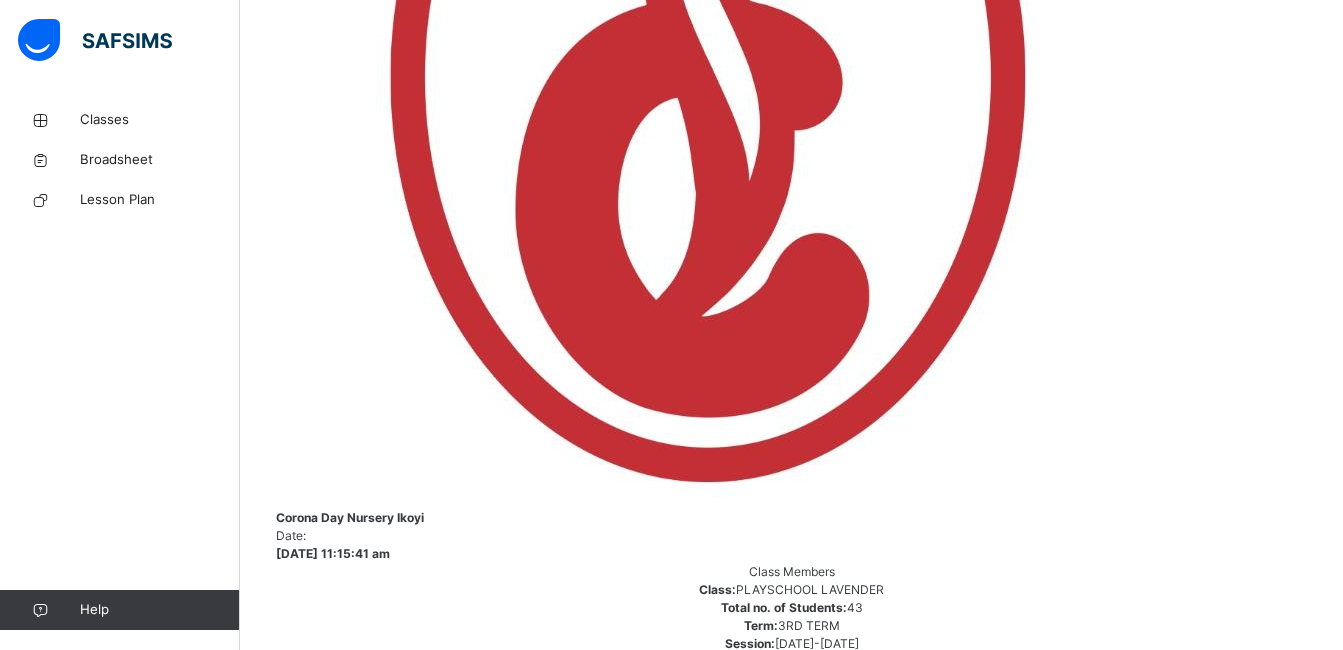 scroll, scrollTop: 866, scrollLeft: 0, axis: vertical 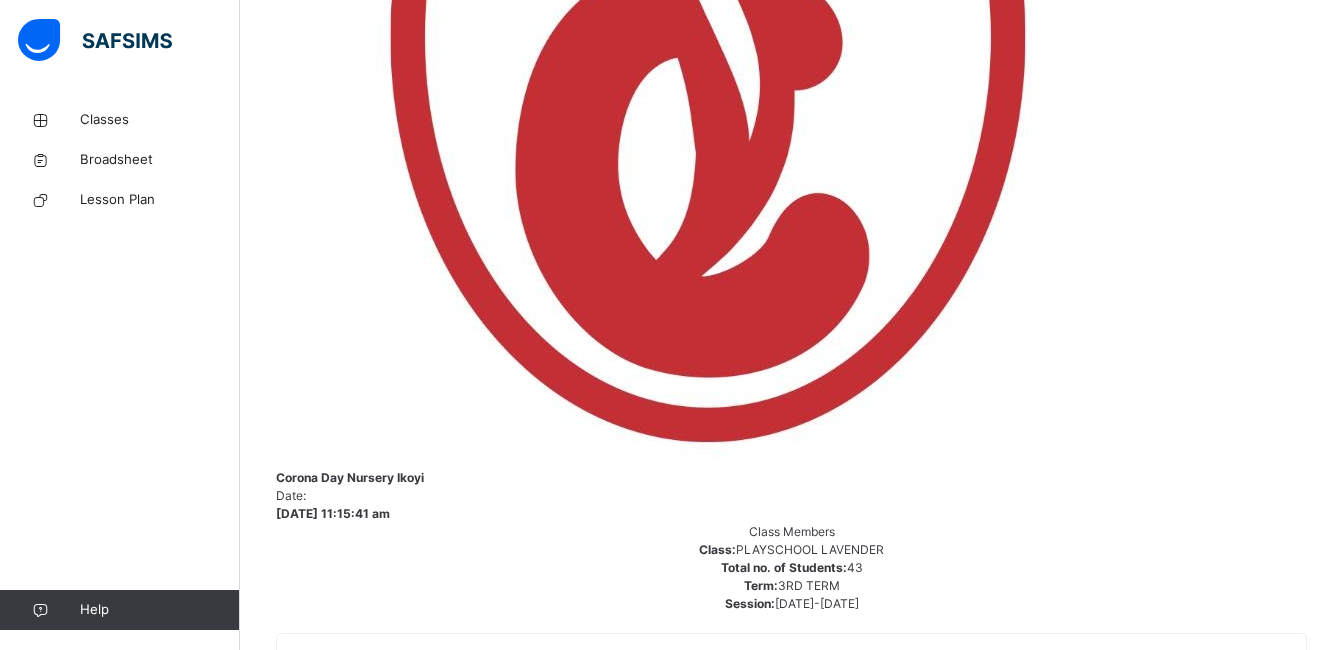 click at bounding box center (842, 8262) 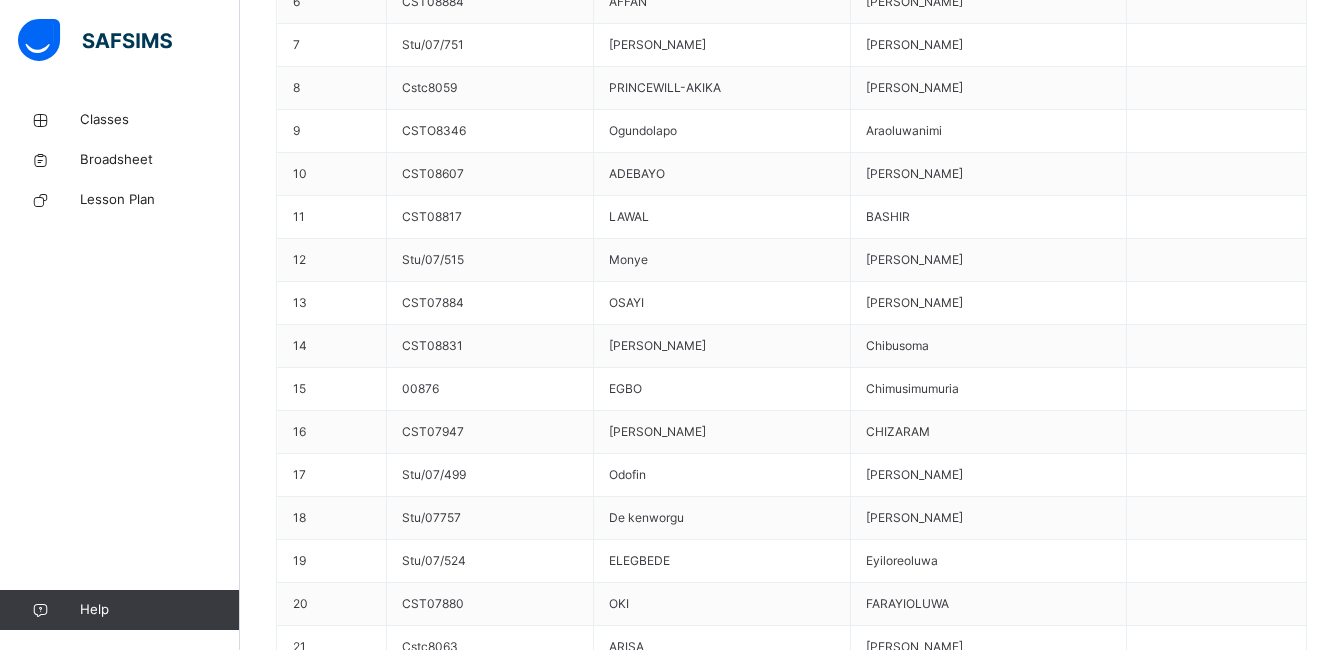 scroll, scrollTop: 1786, scrollLeft: 0, axis: vertical 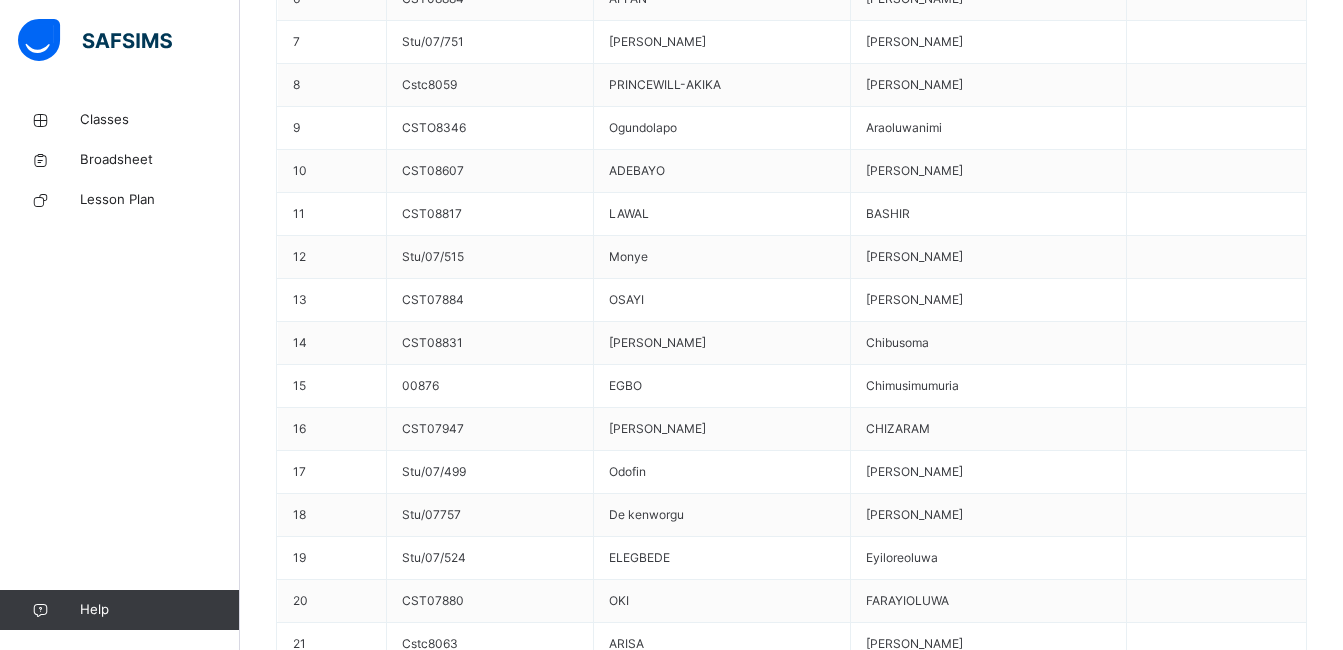 click at bounding box center (727, 7870) 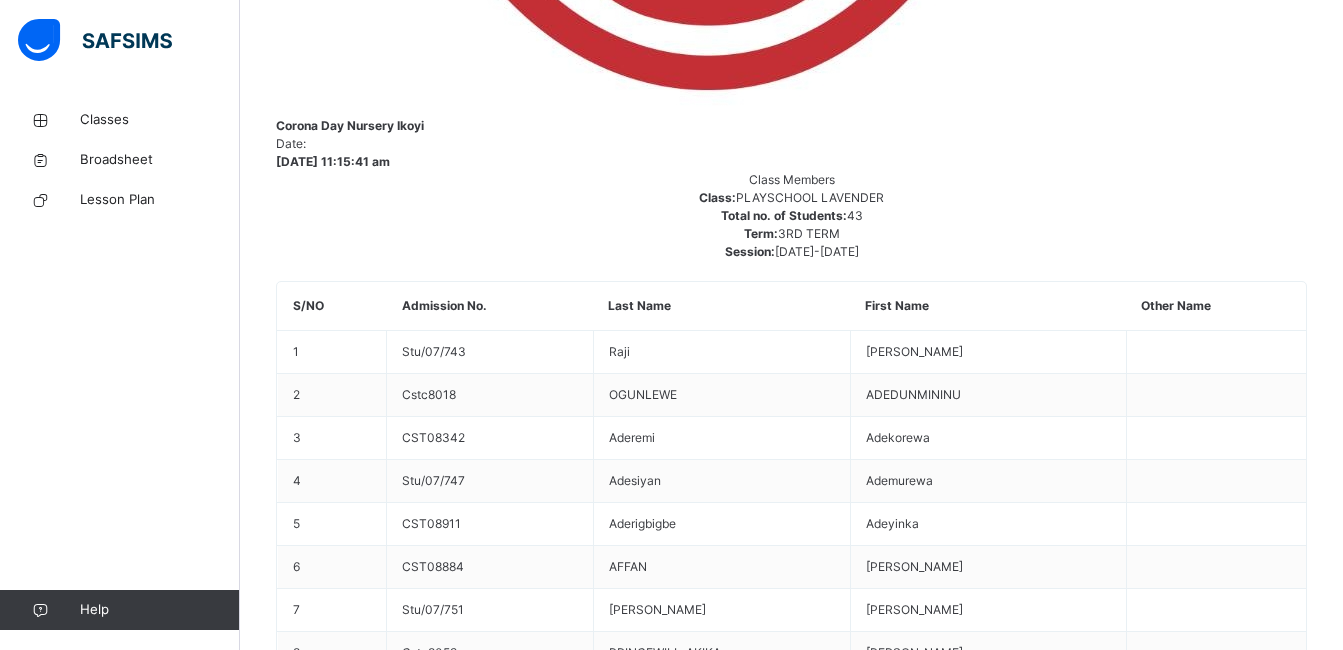 scroll, scrollTop: 650, scrollLeft: 0, axis: vertical 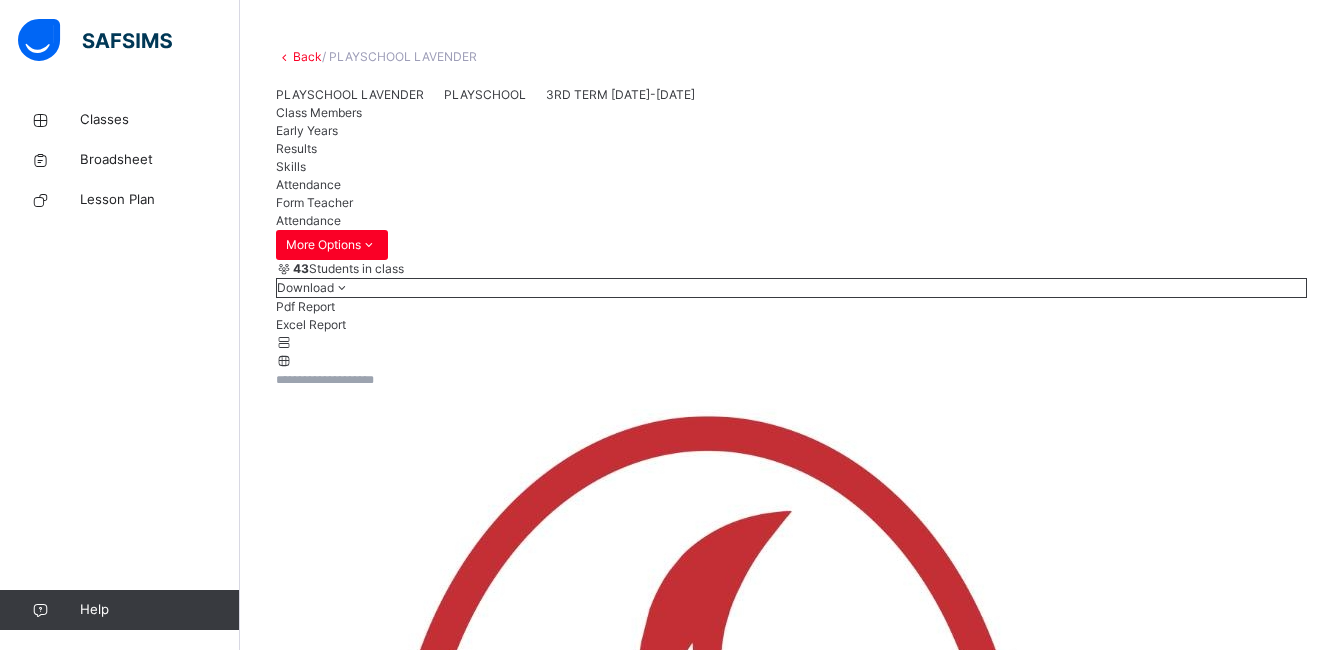 click on "Save" at bounding box center (290, 8472) 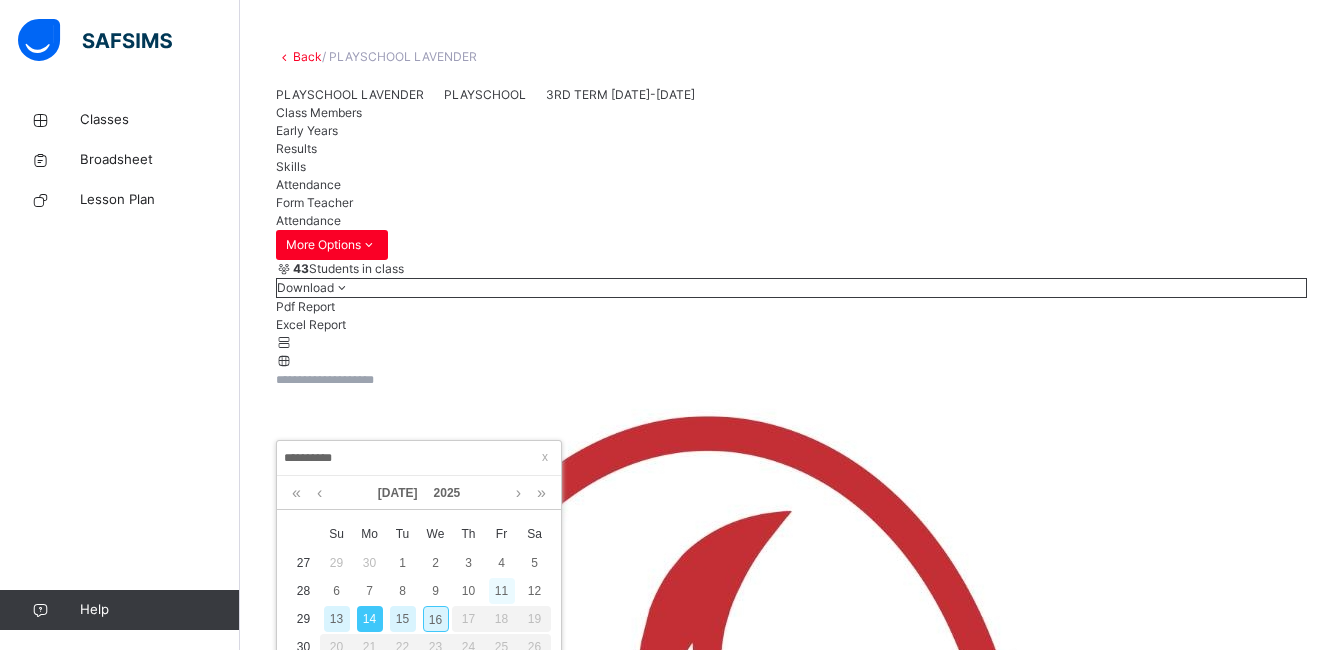 click on "11" at bounding box center (502, 591) 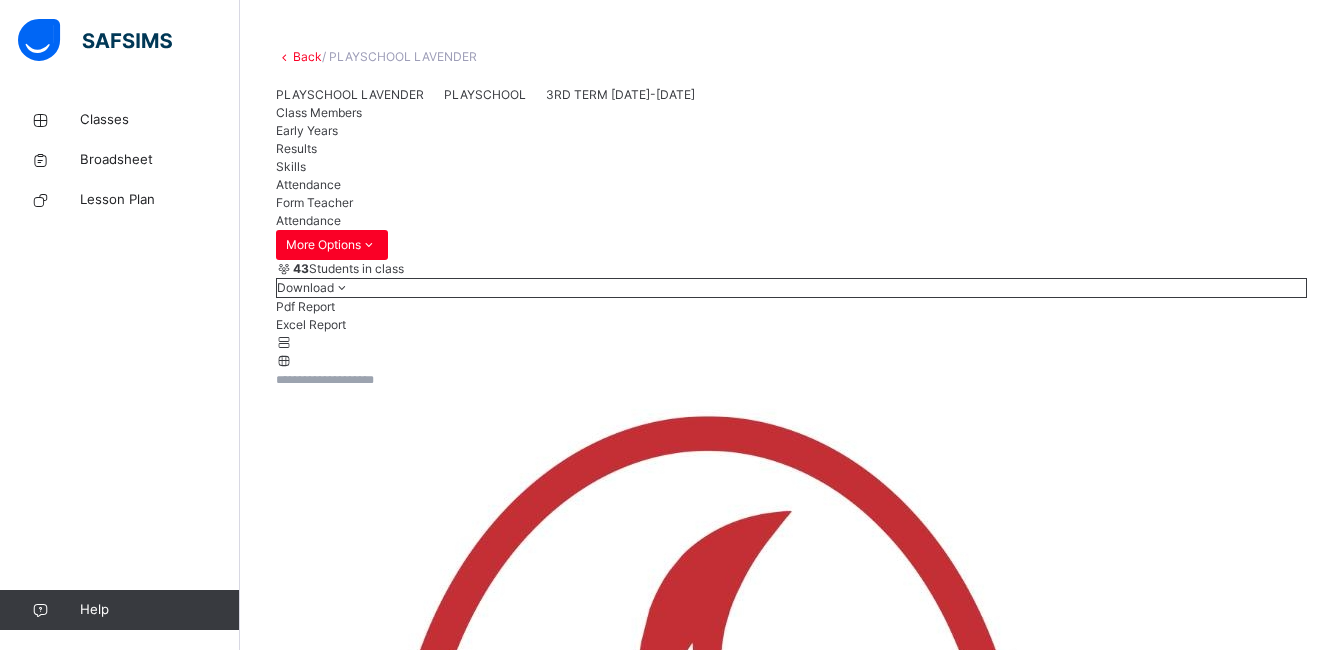 click on "**********" at bounding box center (791, 9732) 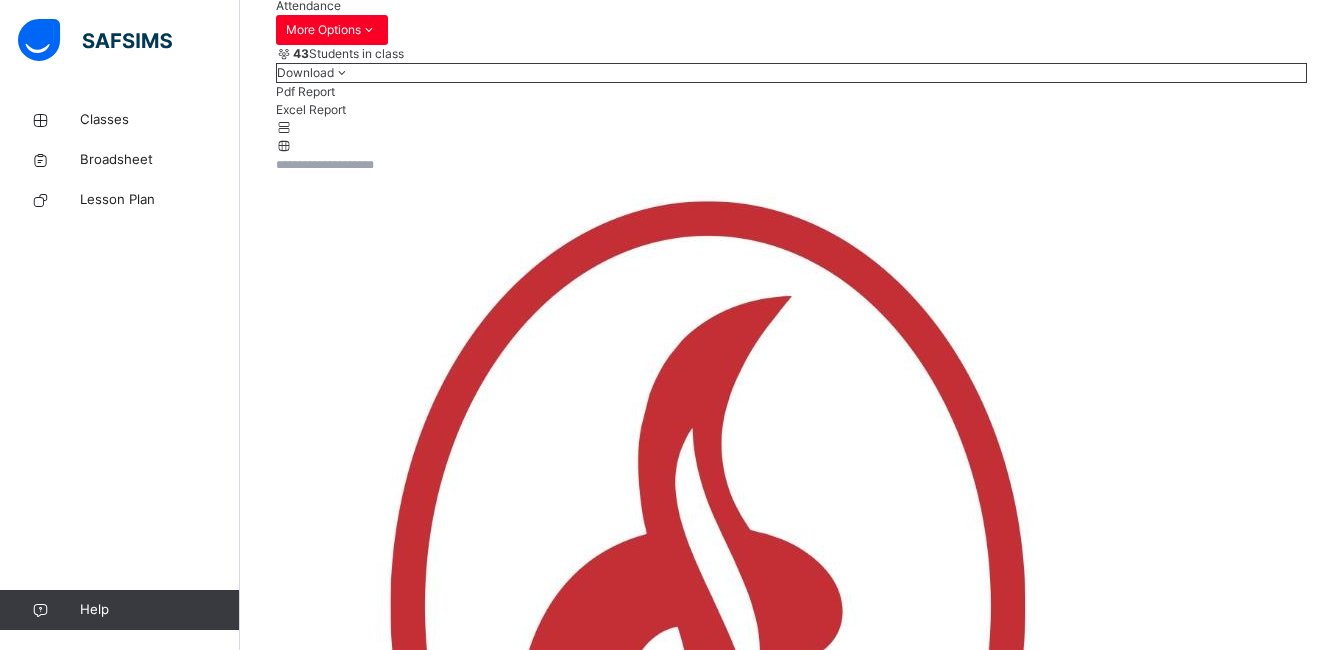 scroll, scrollTop: 322, scrollLeft: 0, axis: vertical 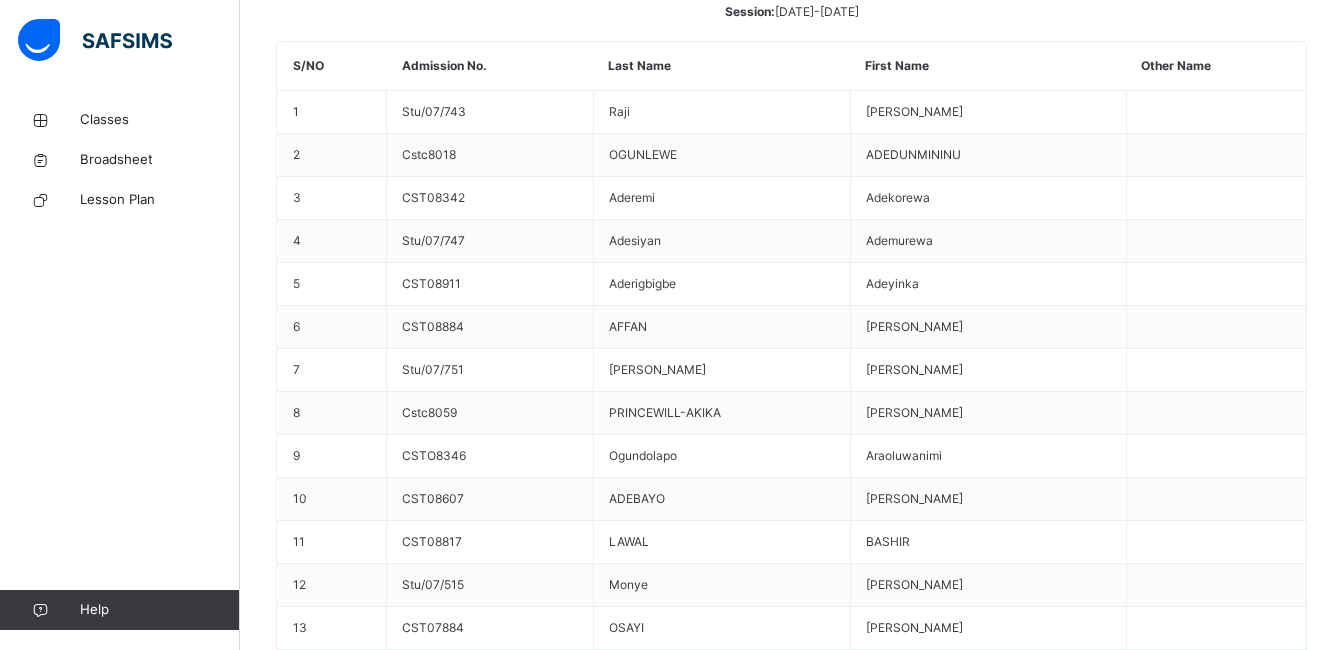 click at bounding box center (597, 7714) 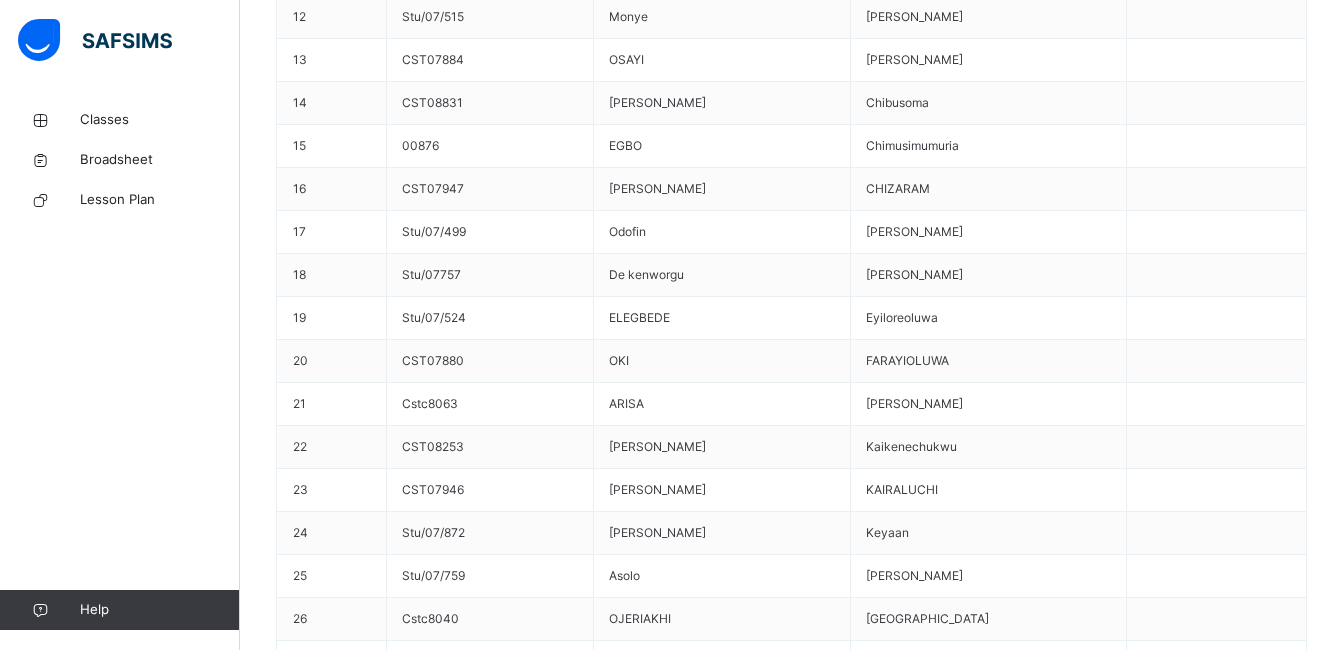 scroll, scrollTop: 2594, scrollLeft: 0, axis: vertical 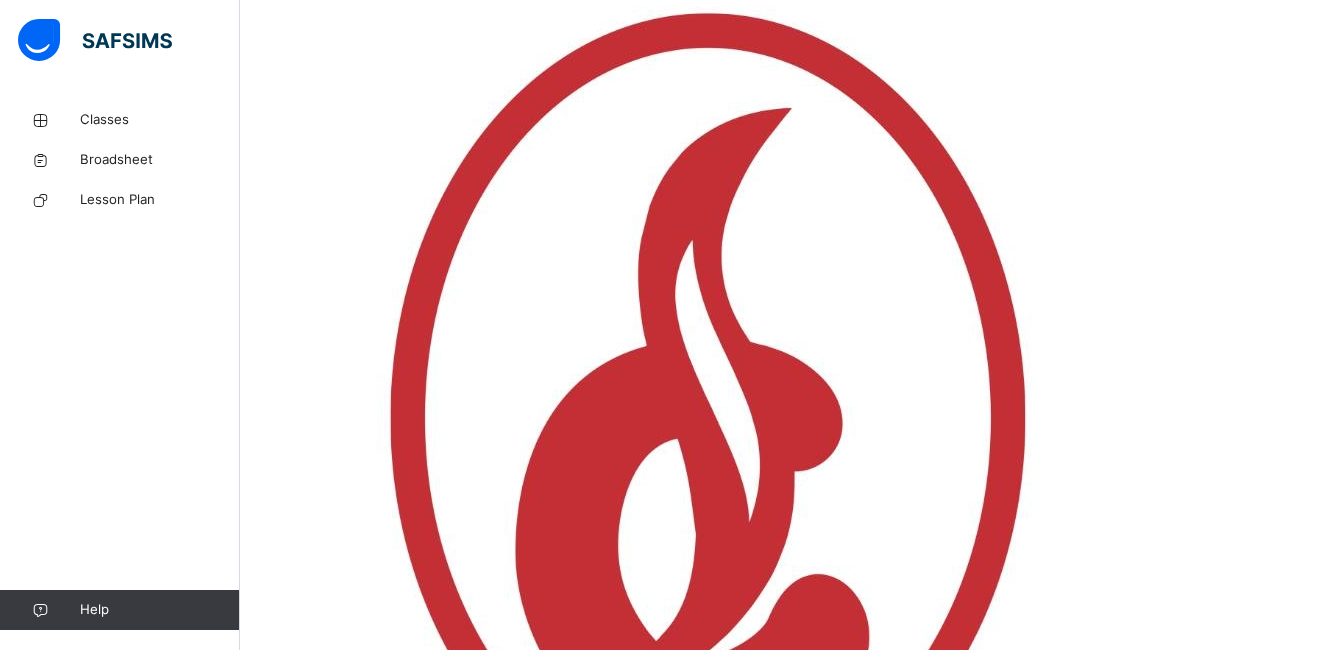 click on "Save" at bounding box center (290, 8069) 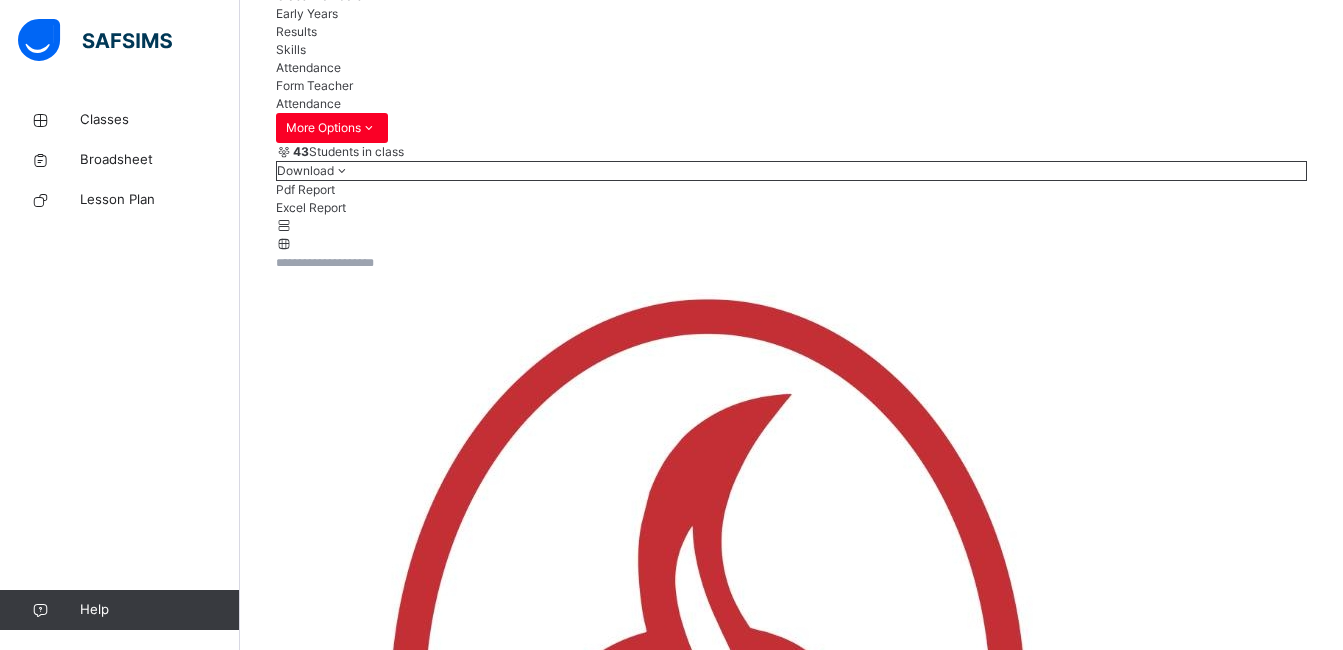 scroll, scrollTop: 485, scrollLeft: 0, axis: vertical 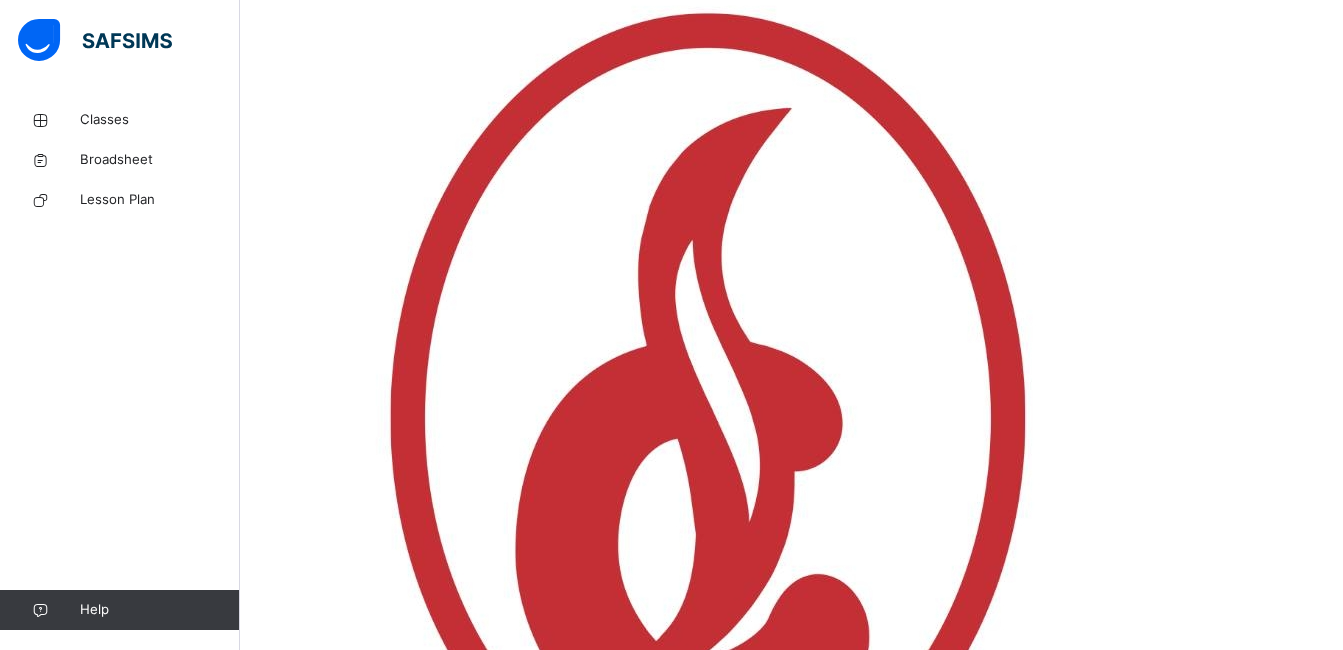 click on "**********" at bounding box center [336, 7980] 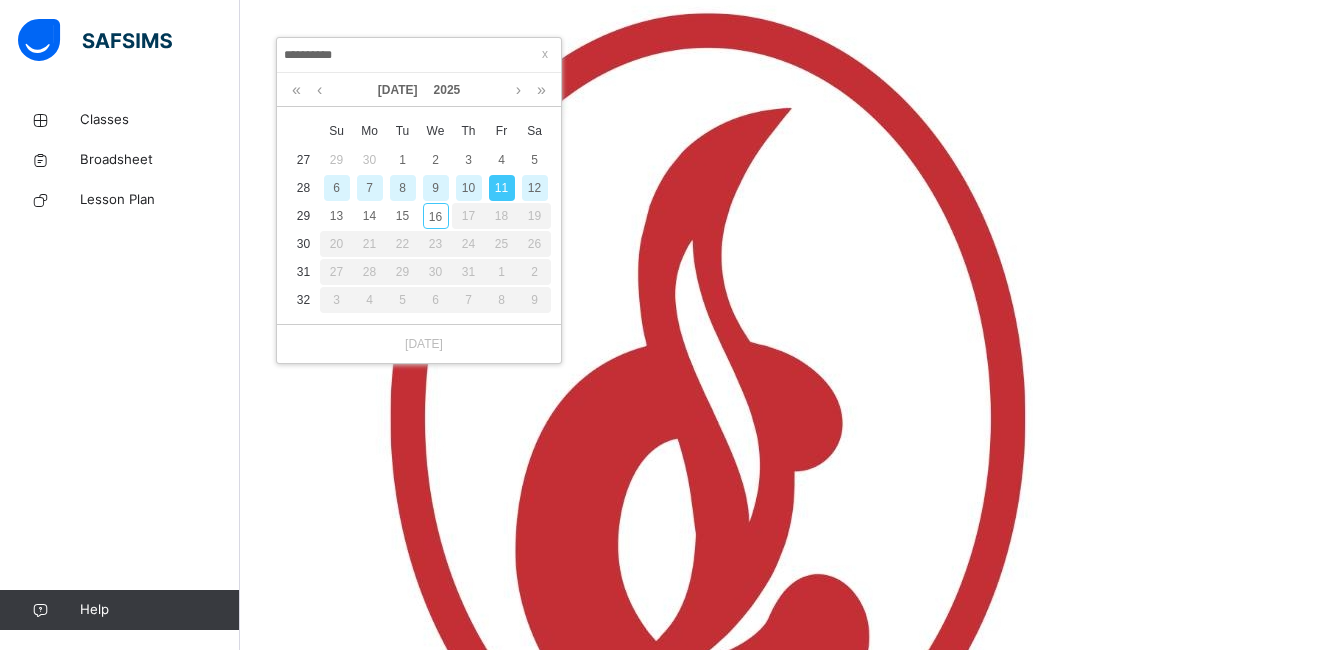 click on "10" at bounding box center [469, 188] 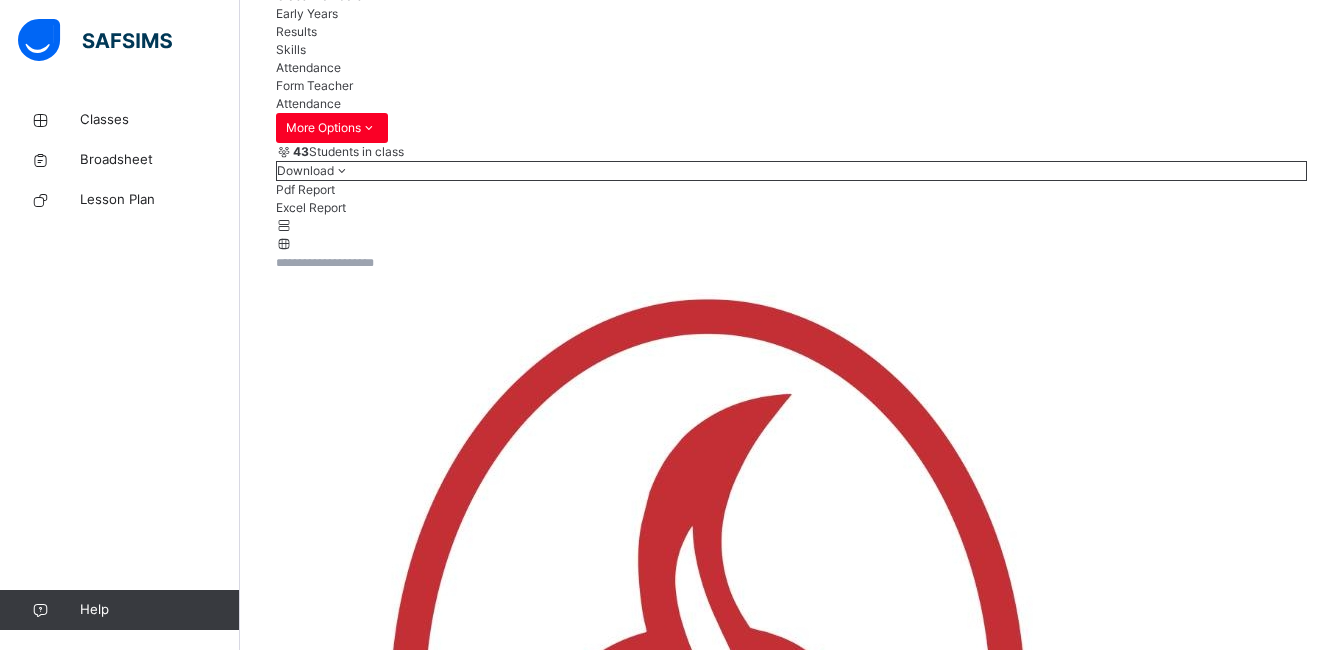 scroll, scrollTop: 485, scrollLeft: 0, axis: vertical 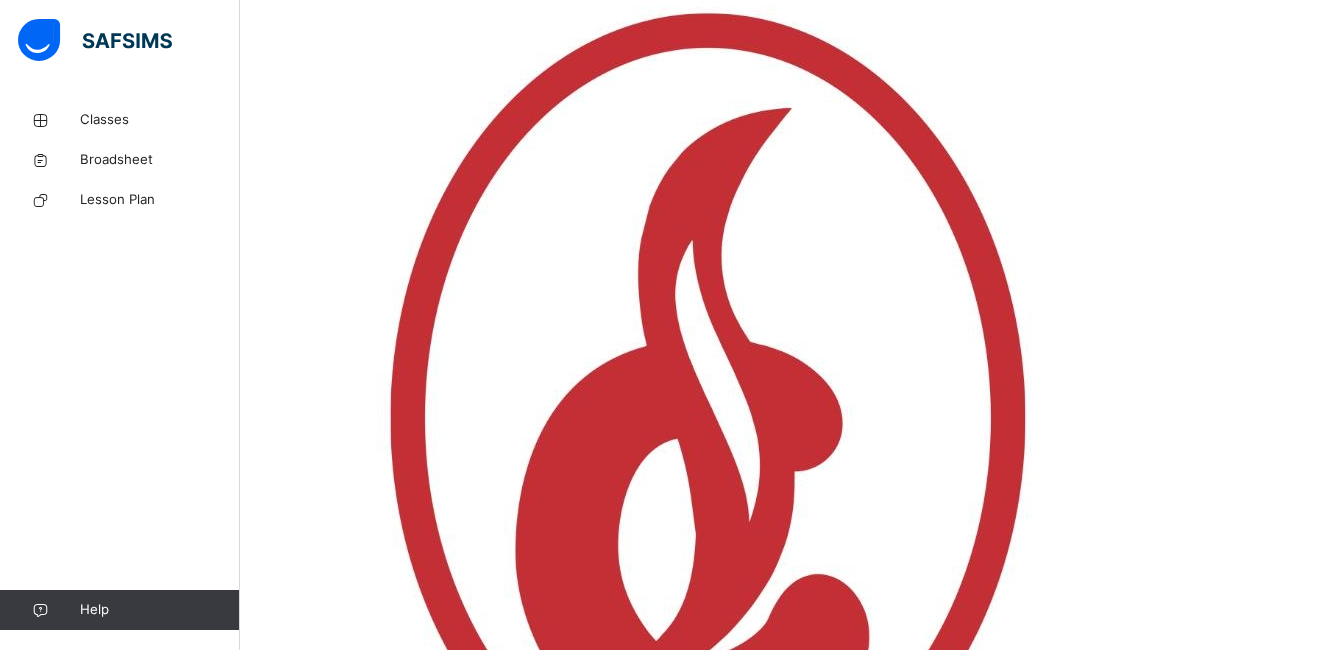 click on "**********" at bounding box center (336, 7980) 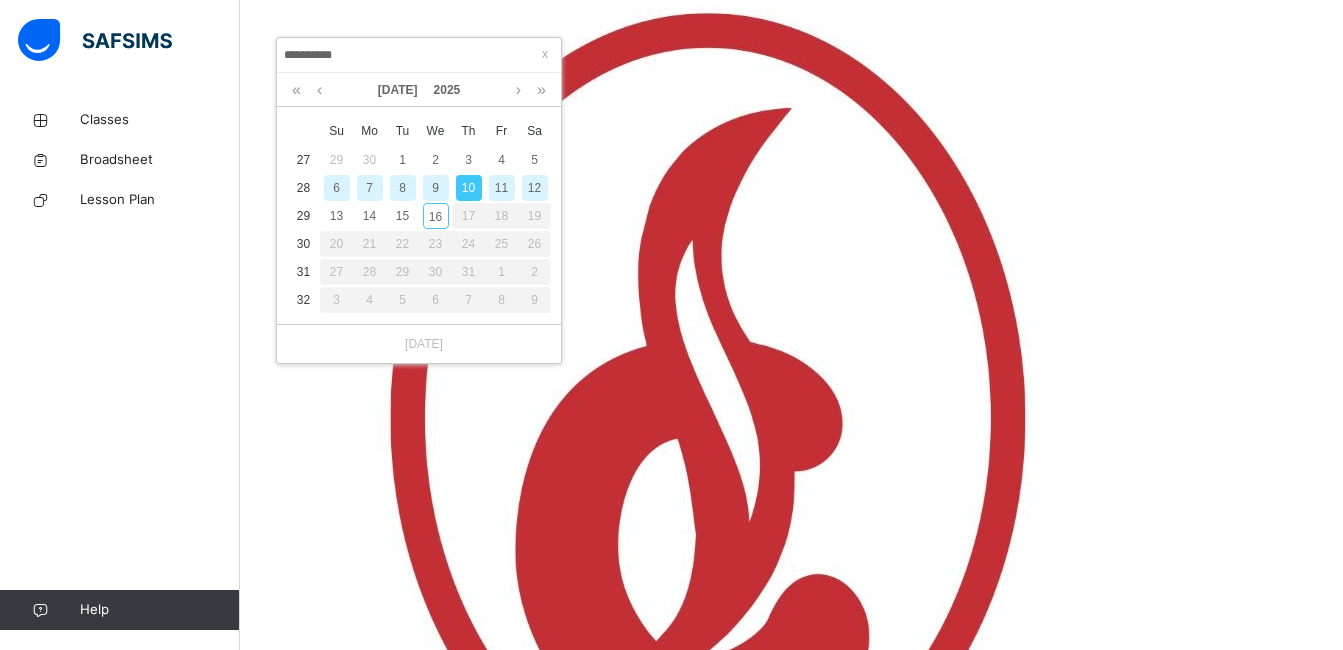 click on "9" at bounding box center (436, 188) 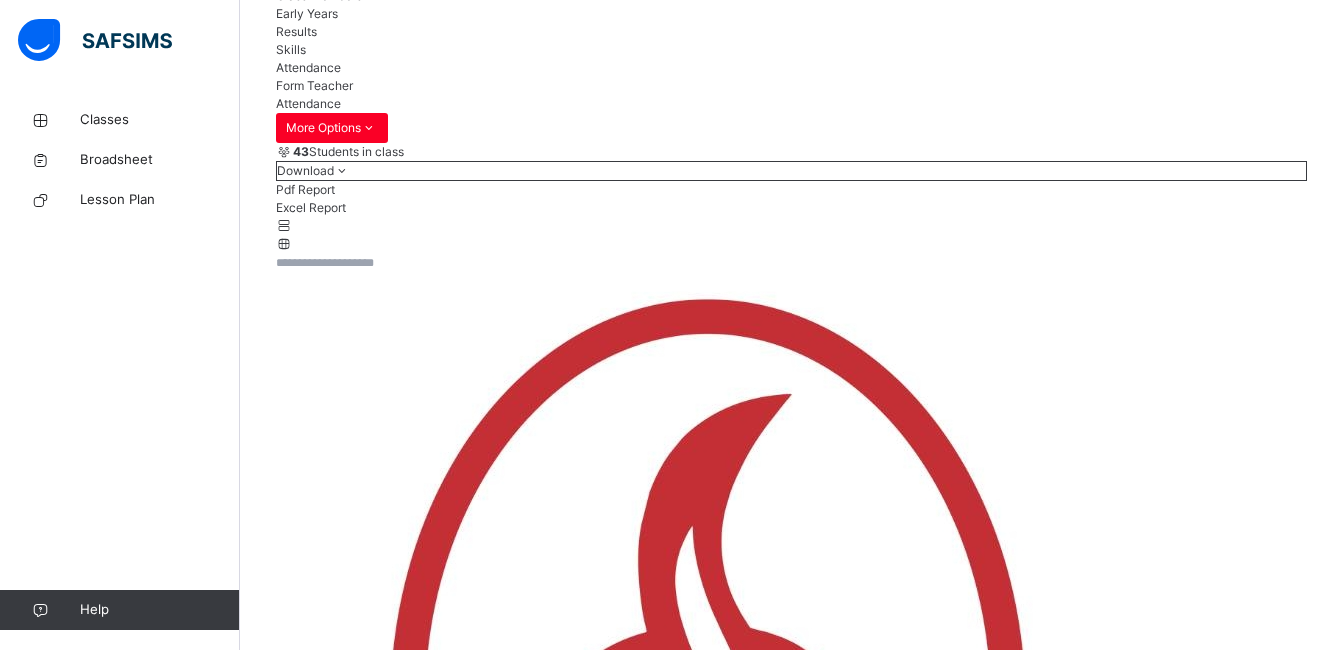 scroll, scrollTop: 485, scrollLeft: 0, axis: vertical 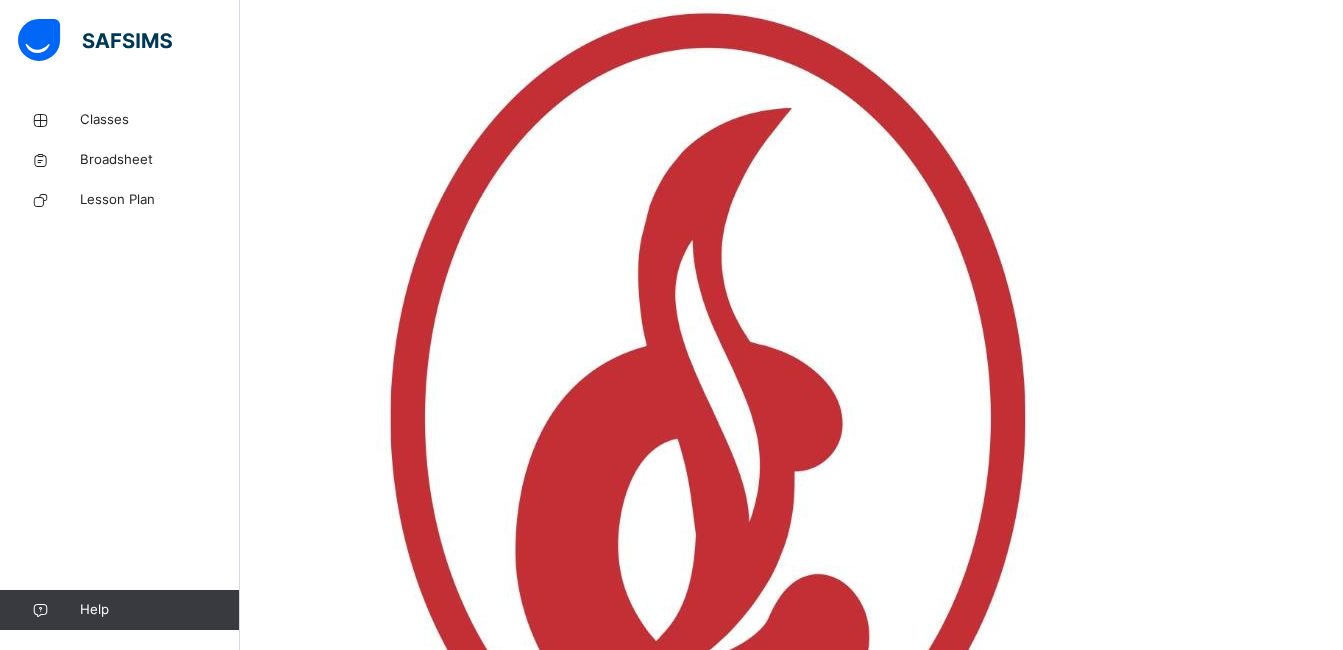 click on "**********" at bounding box center [336, 7980] 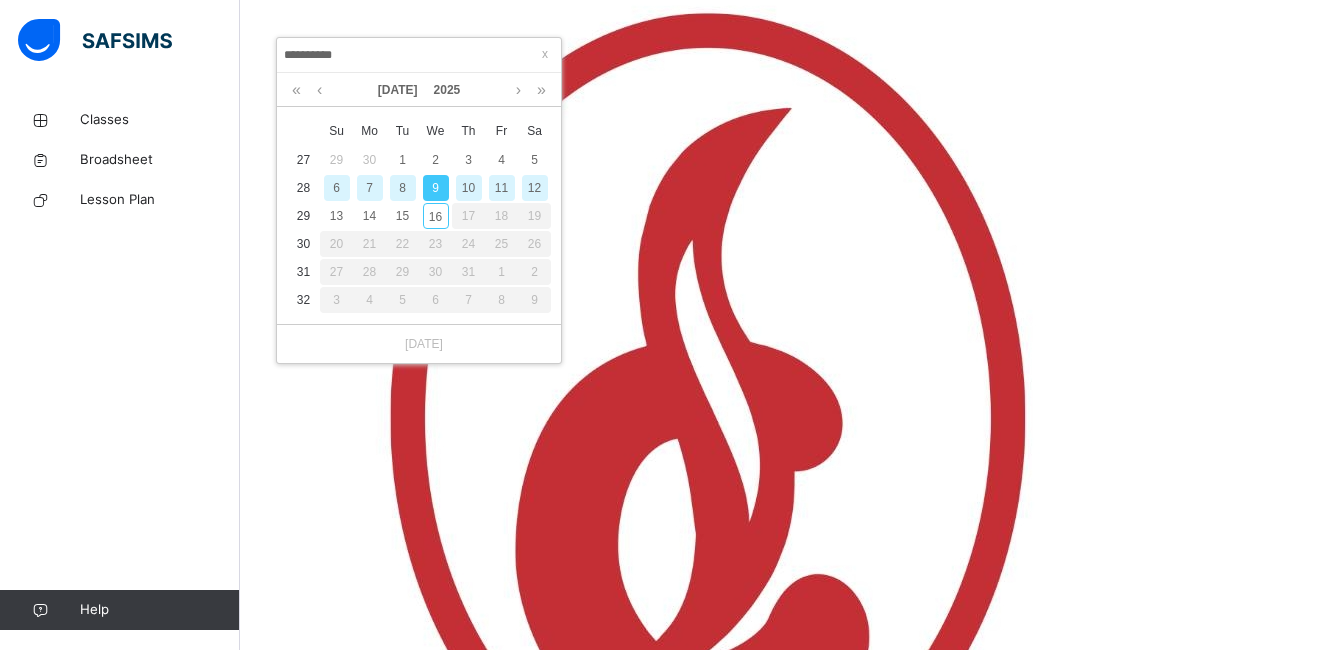 click on "8" at bounding box center (403, 188) 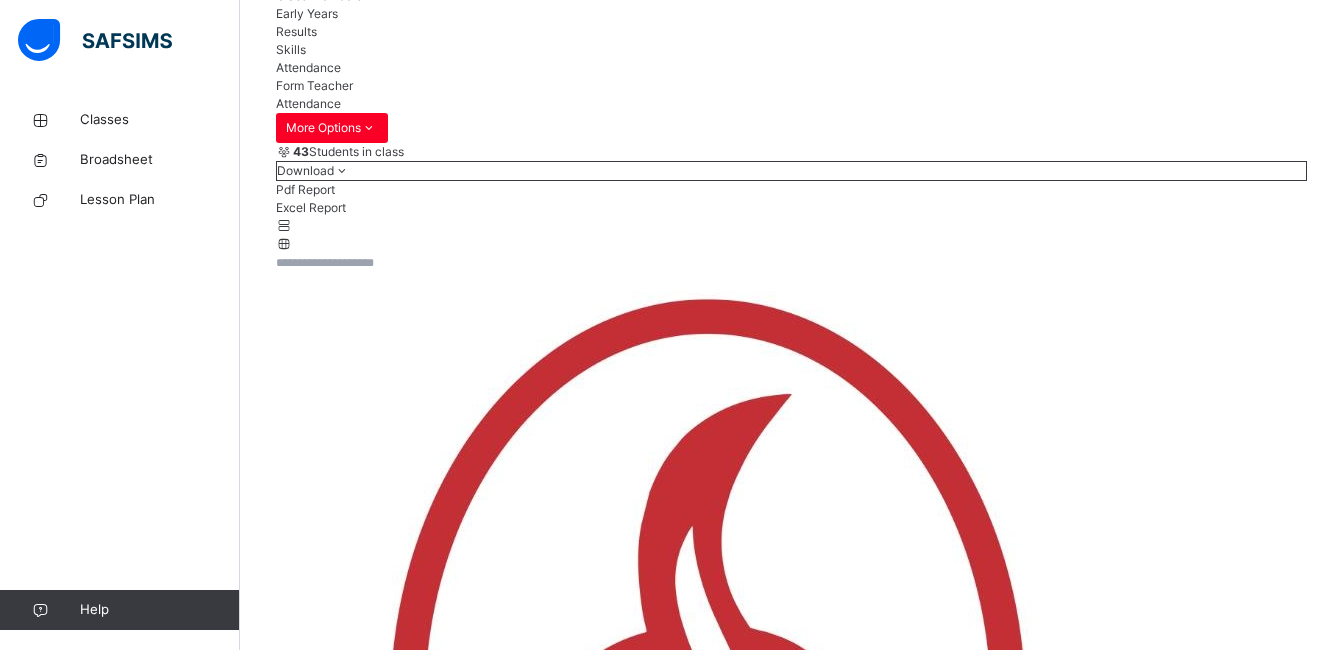 scroll, scrollTop: 485, scrollLeft: 0, axis: vertical 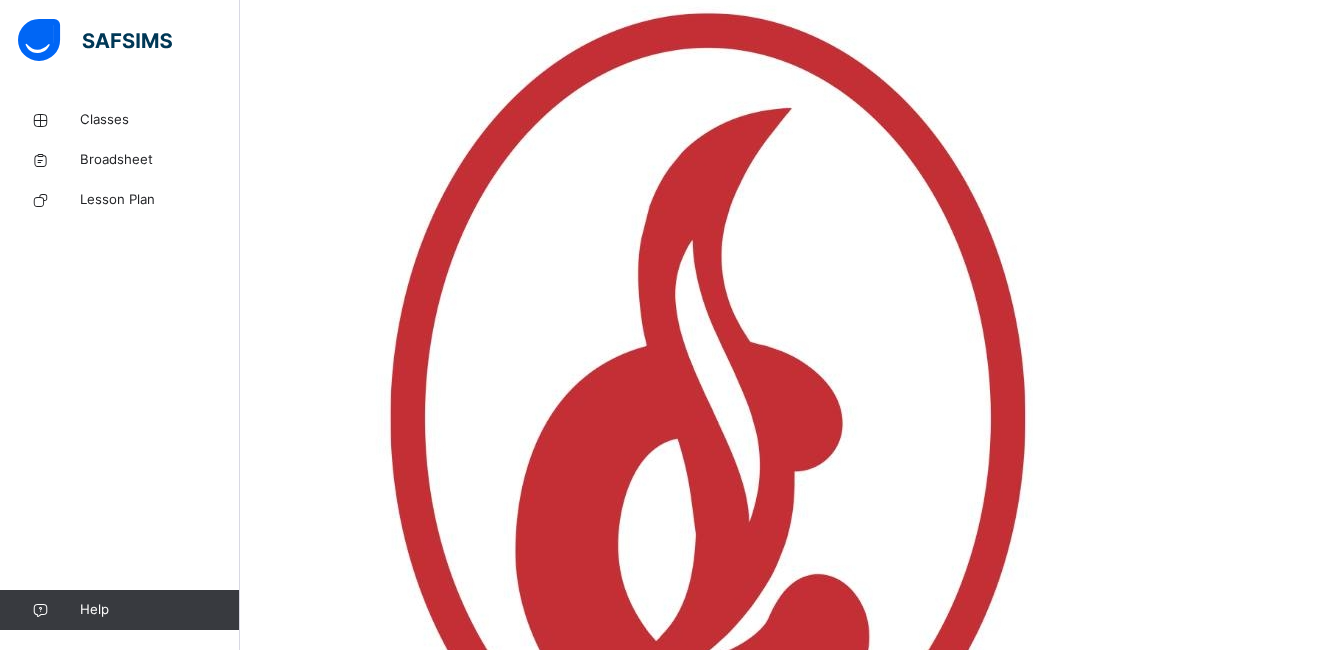 click on "**********" at bounding box center [336, 7980] 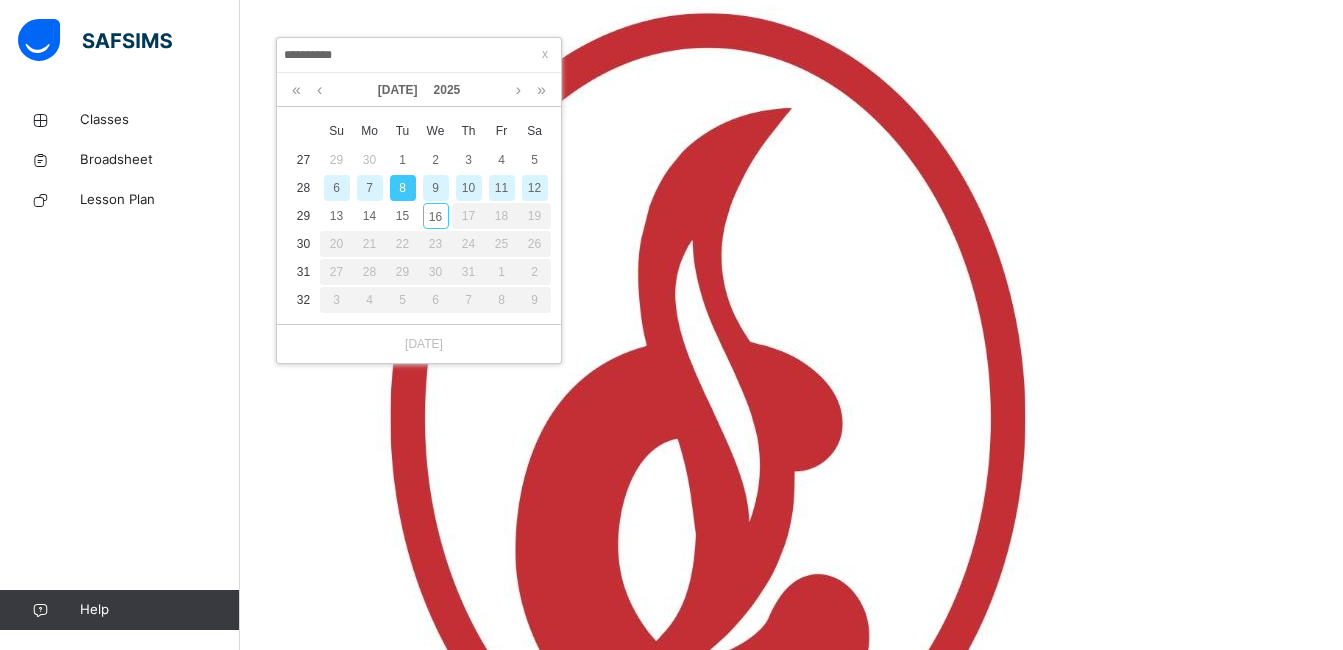 click on "7" at bounding box center (370, 188) 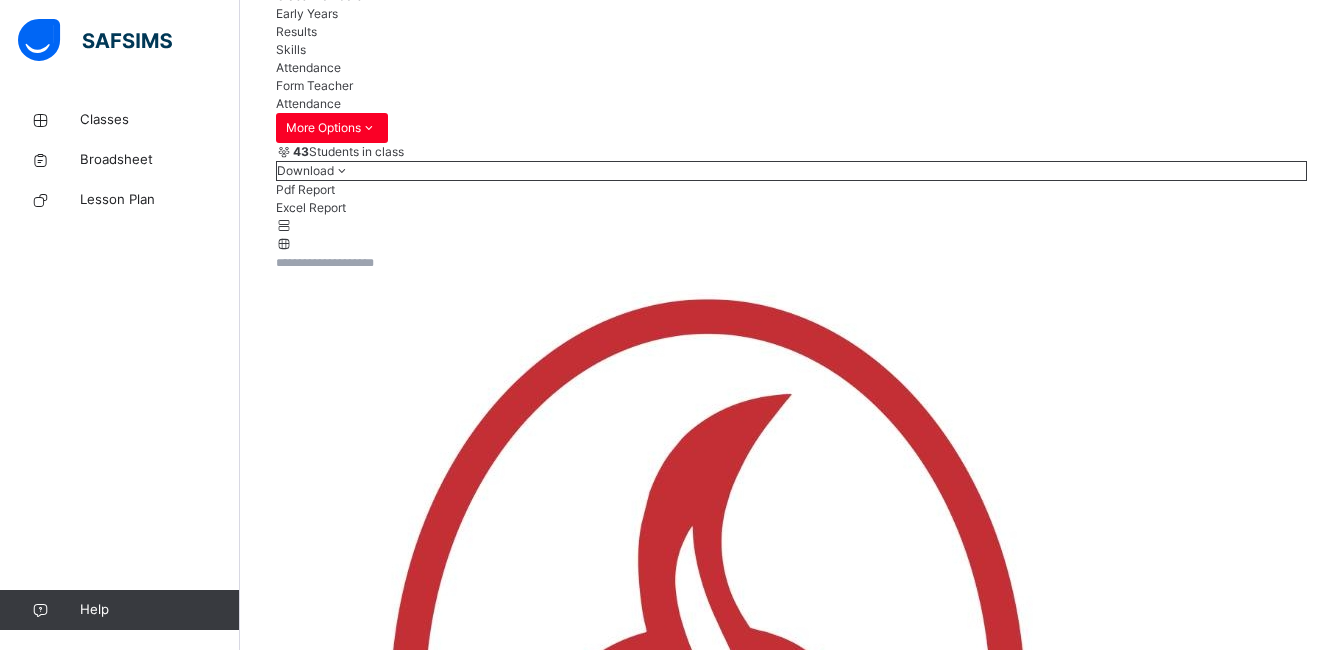 scroll, scrollTop: 485, scrollLeft: 0, axis: vertical 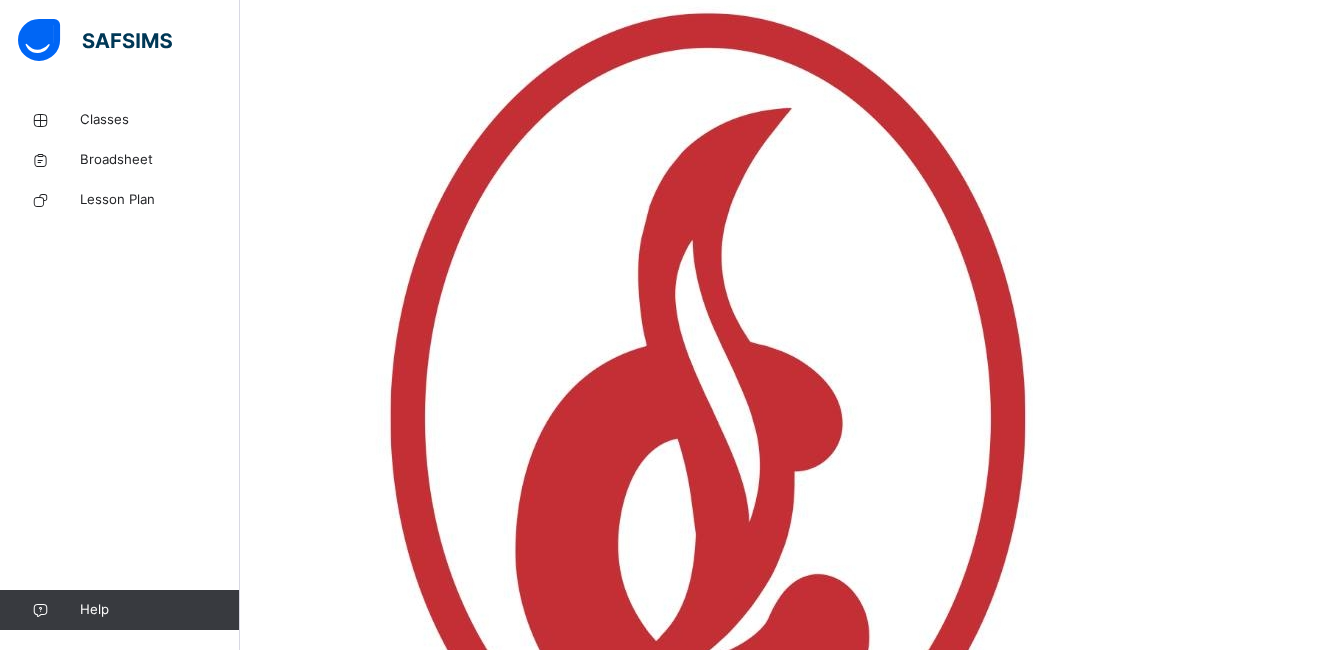 click on "**********" at bounding box center (336, 7980) 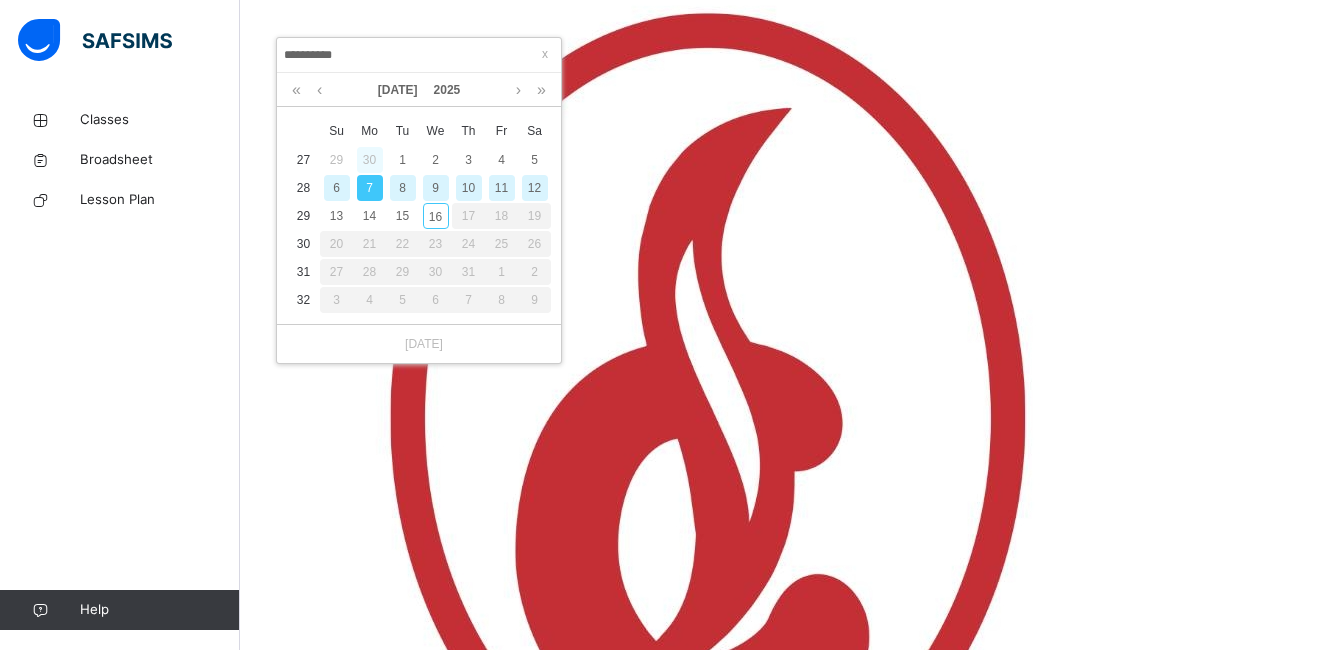 click on "30" at bounding box center (370, 160) 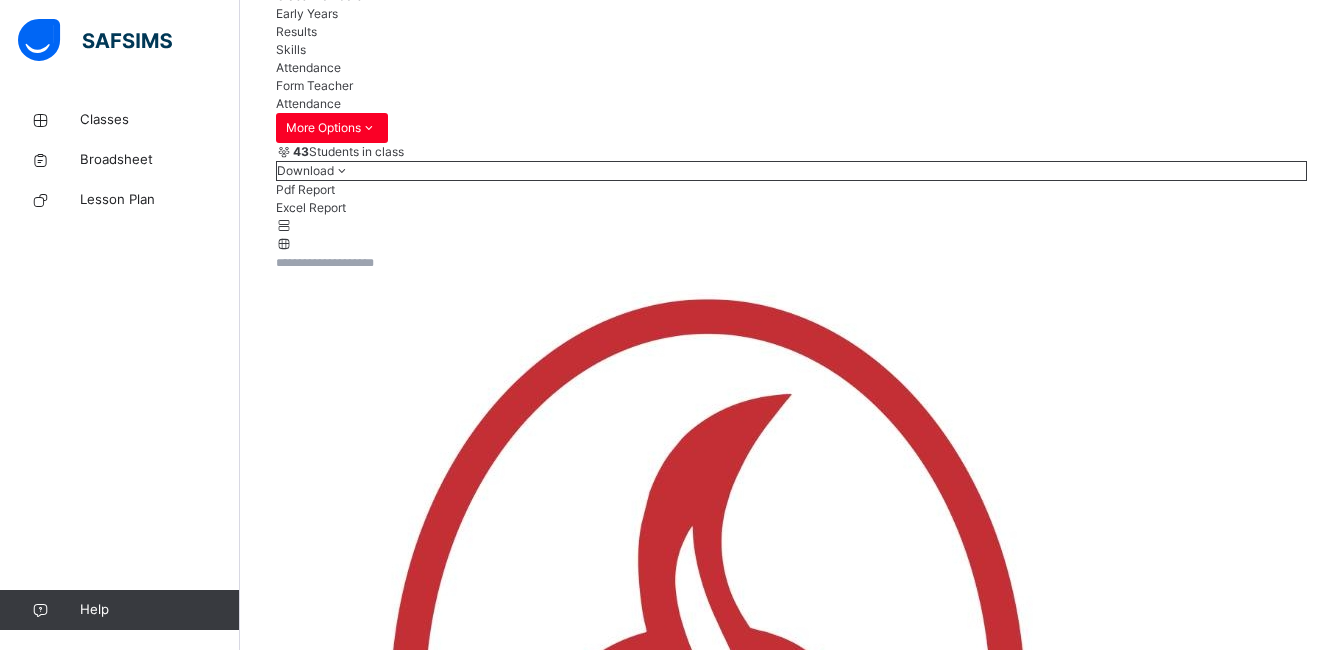 scroll, scrollTop: 485, scrollLeft: 0, axis: vertical 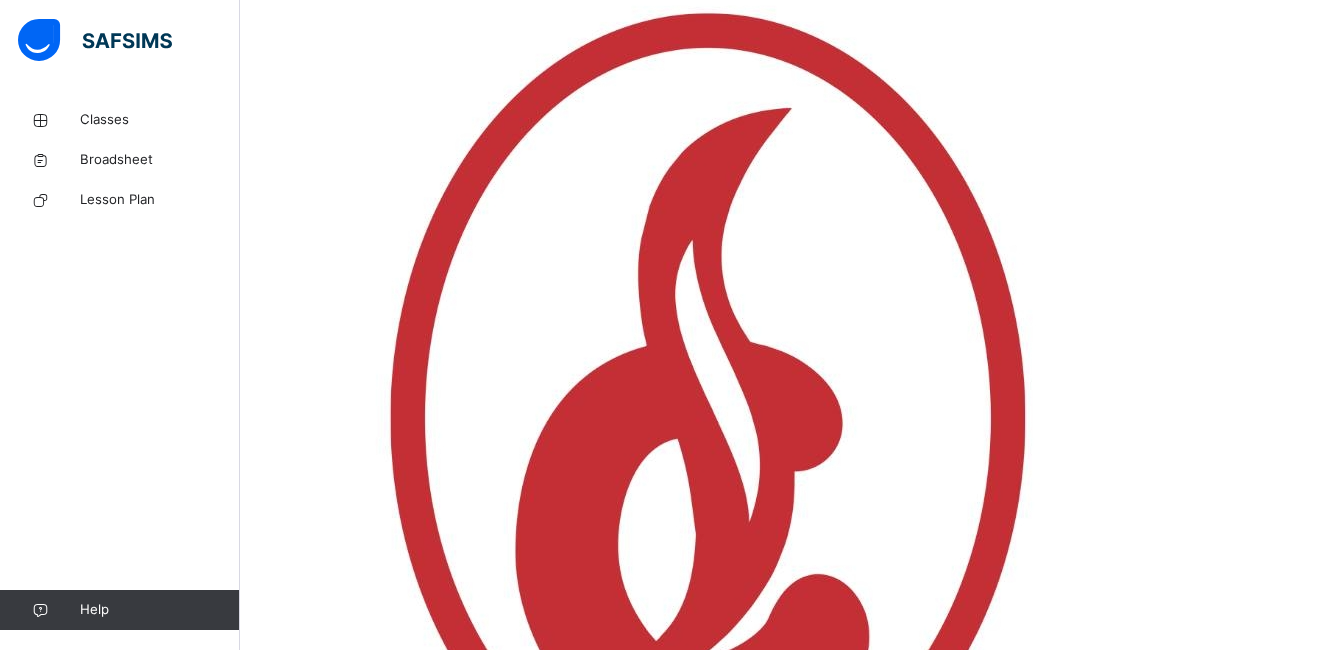 click on "**********" at bounding box center (336, 7980) 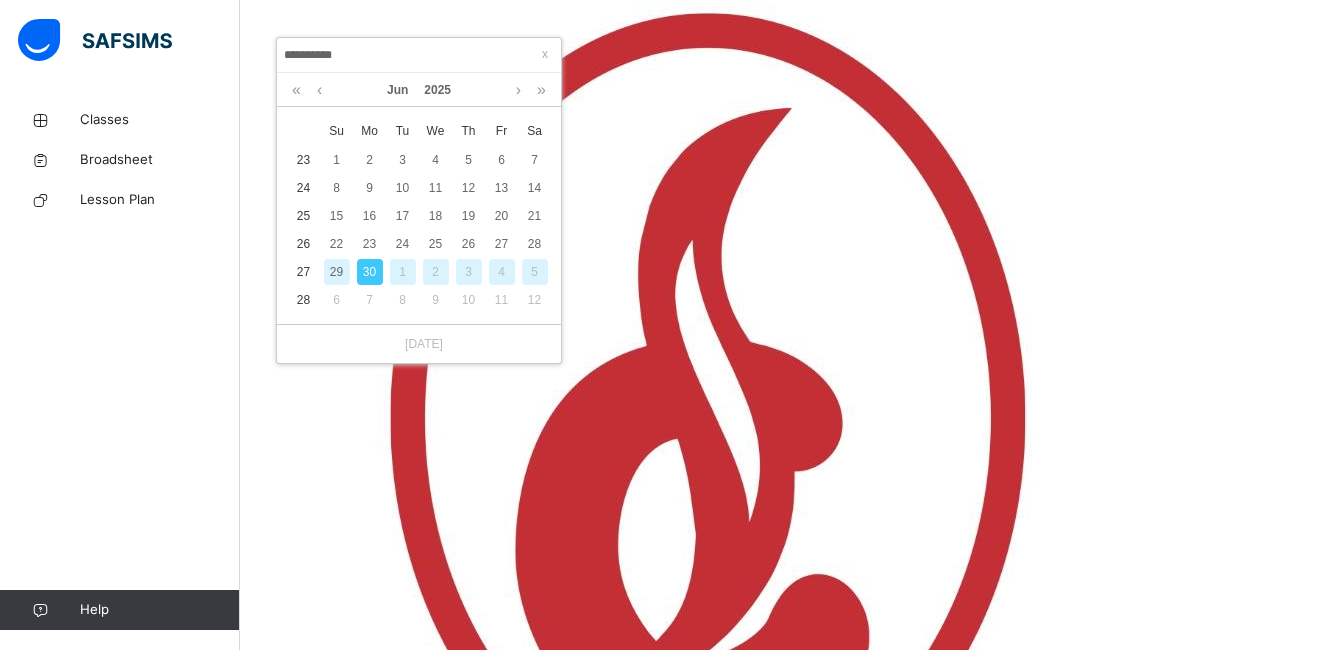 click on "1" at bounding box center [403, 272] 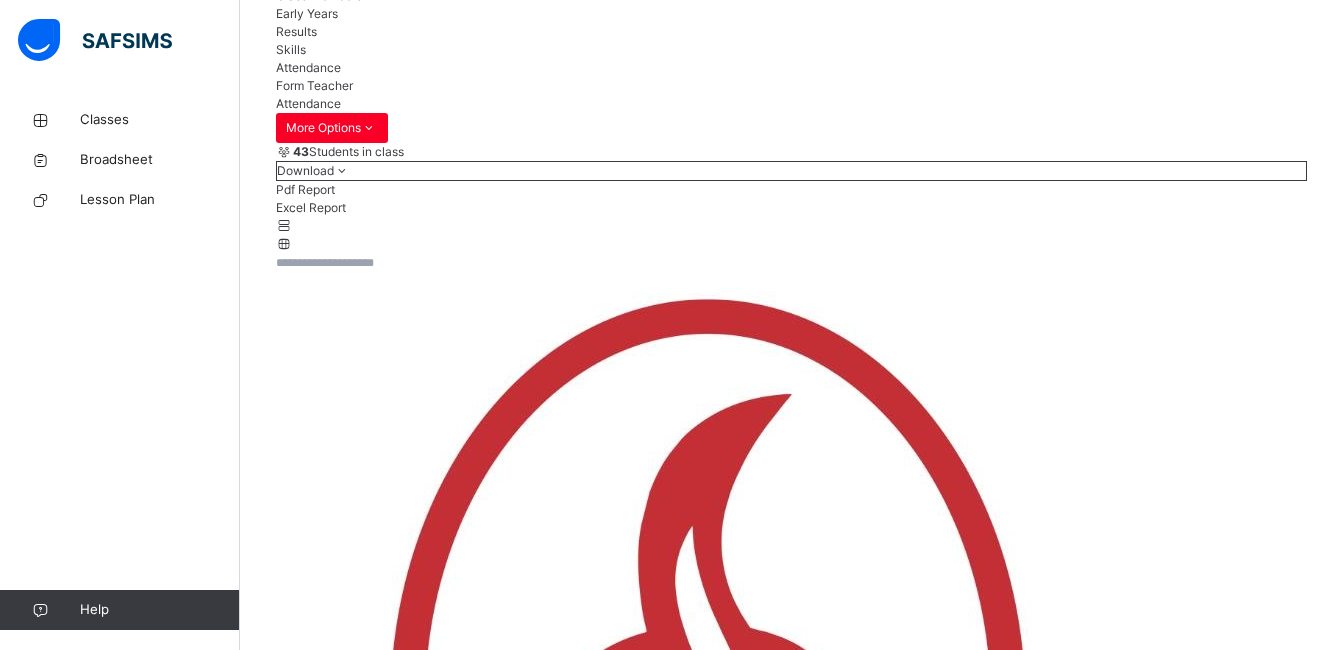 scroll, scrollTop: 485, scrollLeft: 0, axis: vertical 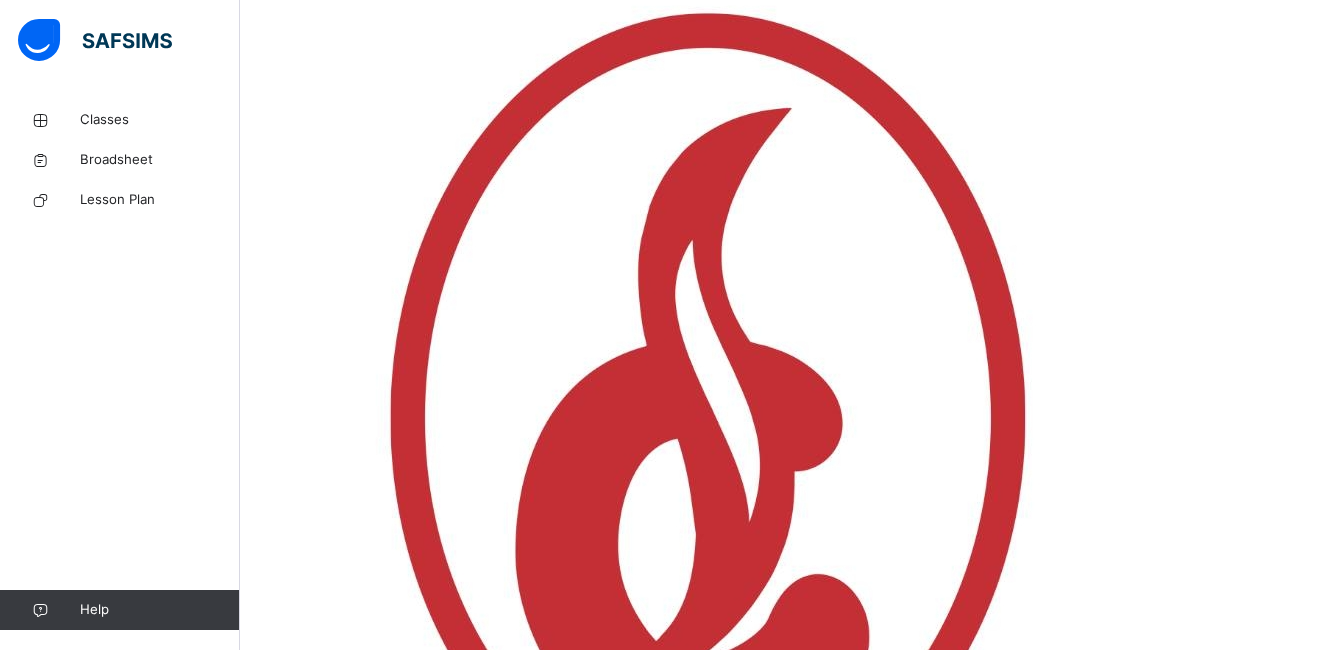 click on "**********" at bounding box center (336, 7980) 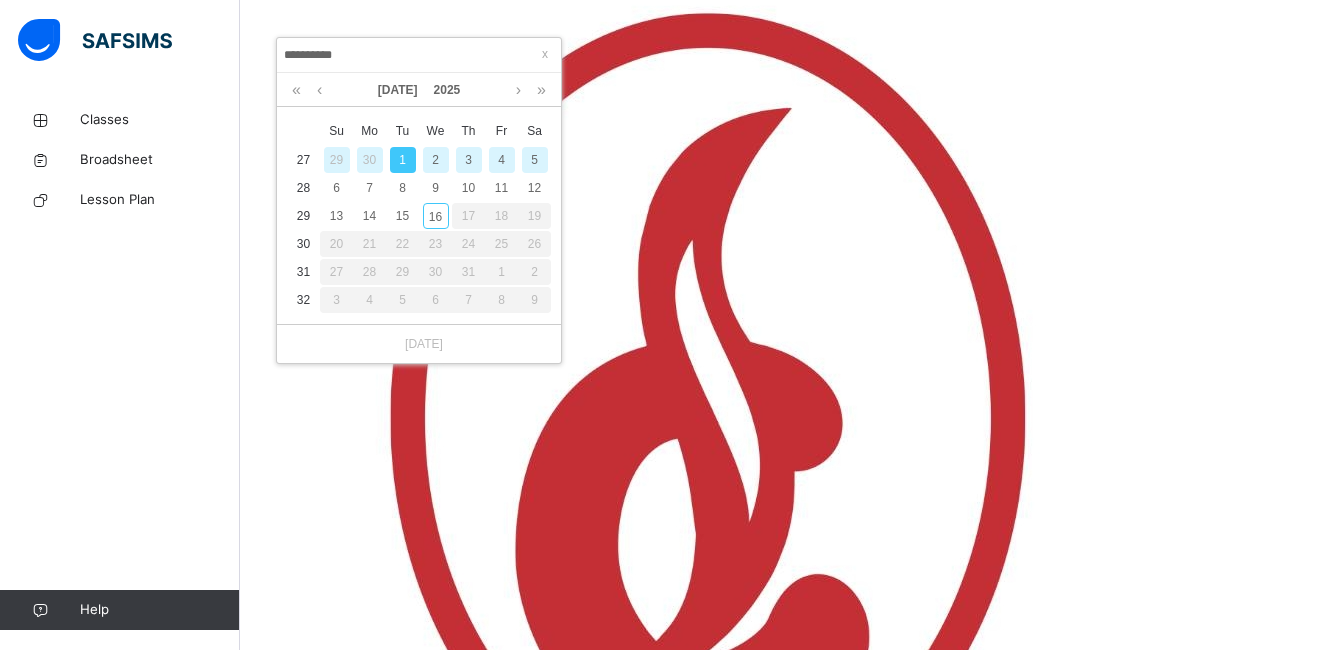 click on "2" at bounding box center (436, 160) 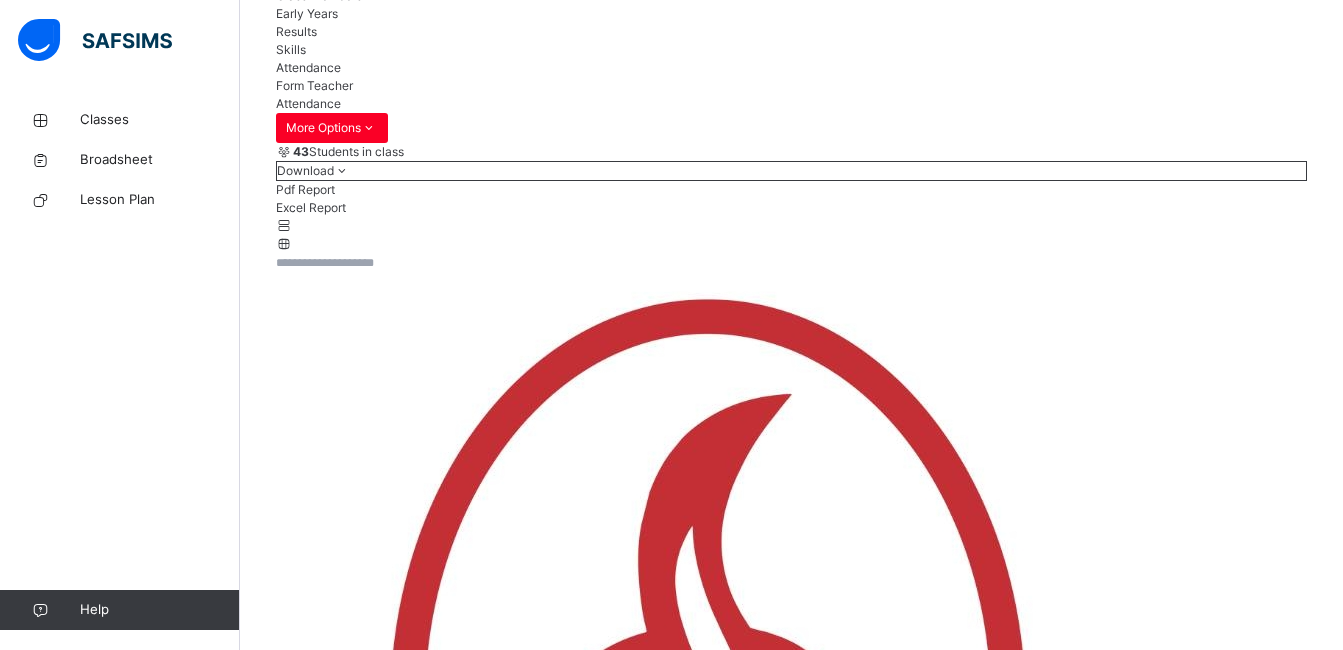 scroll, scrollTop: 485, scrollLeft: 0, axis: vertical 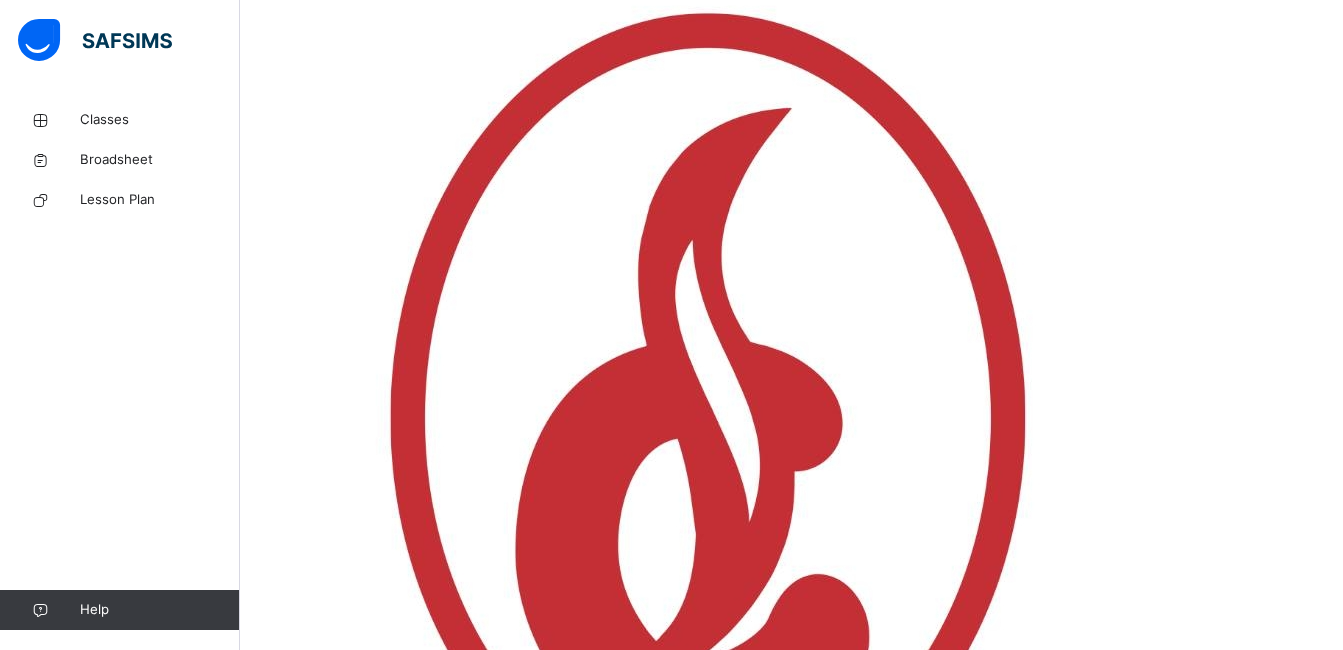 click on "**********" at bounding box center (336, 7980) 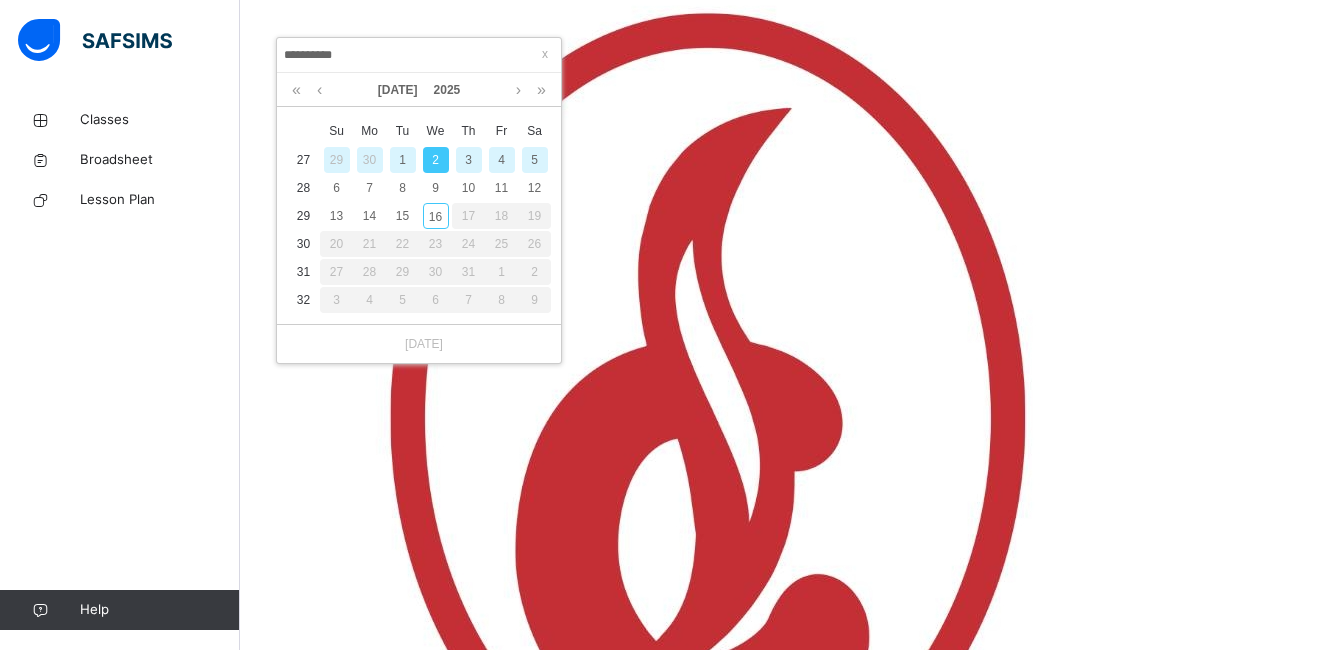 click on "3" at bounding box center (469, 160) 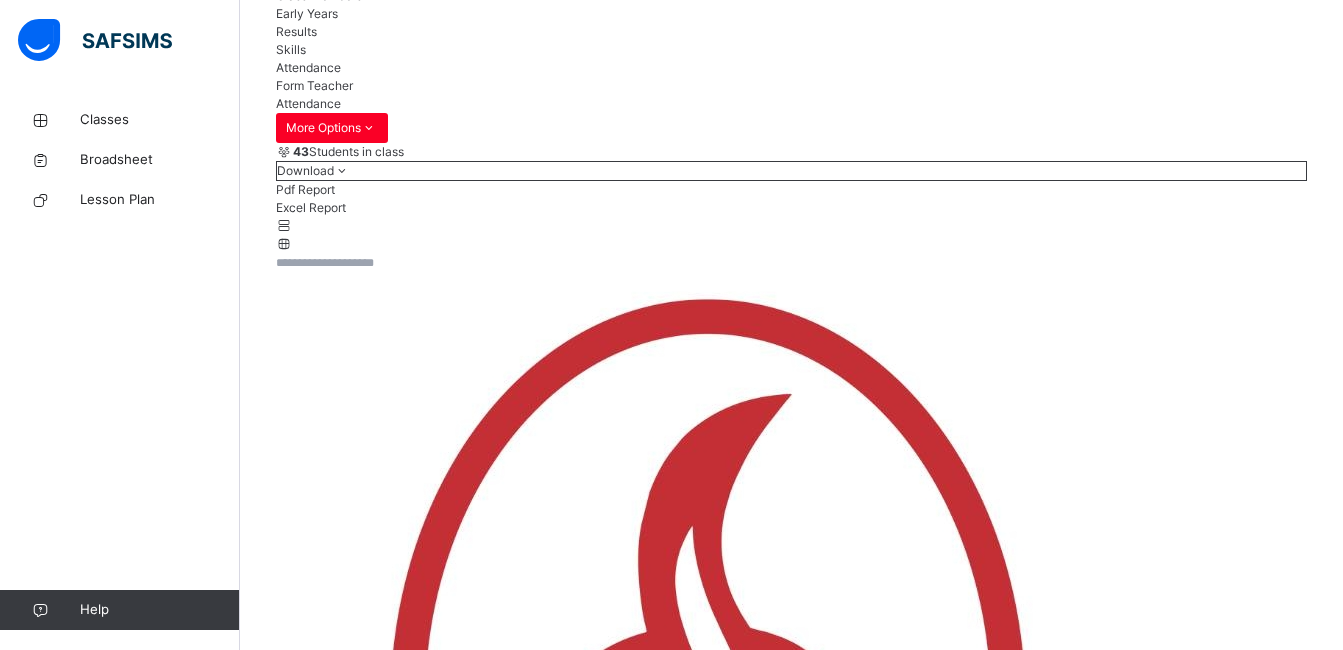 scroll, scrollTop: 485, scrollLeft: 0, axis: vertical 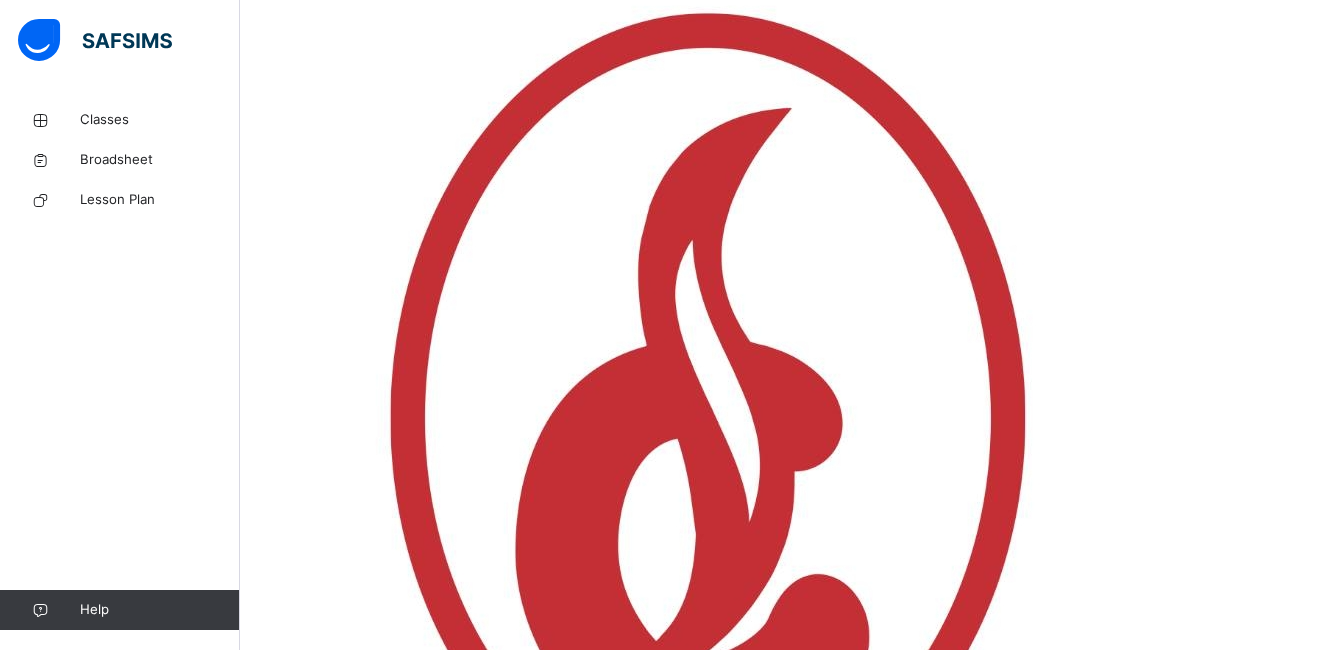 click on "**********" at bounding box center (336, 7980) 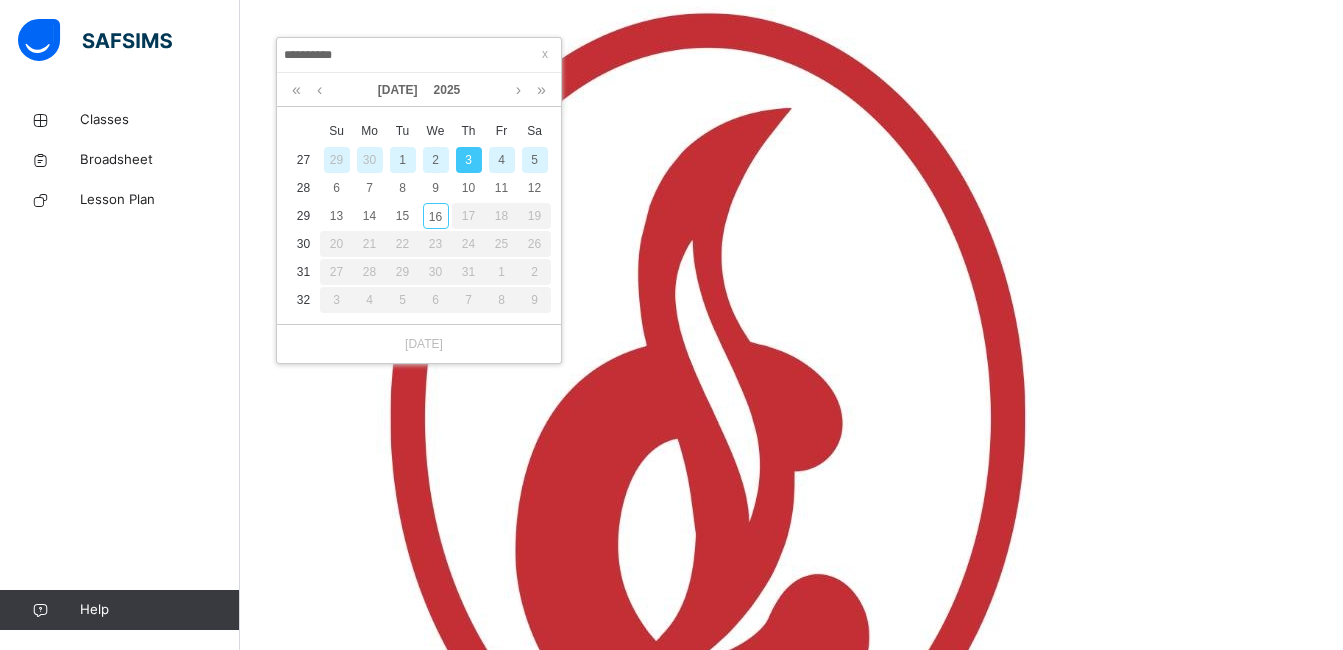 click on "4" at bounding box center [502, 160] 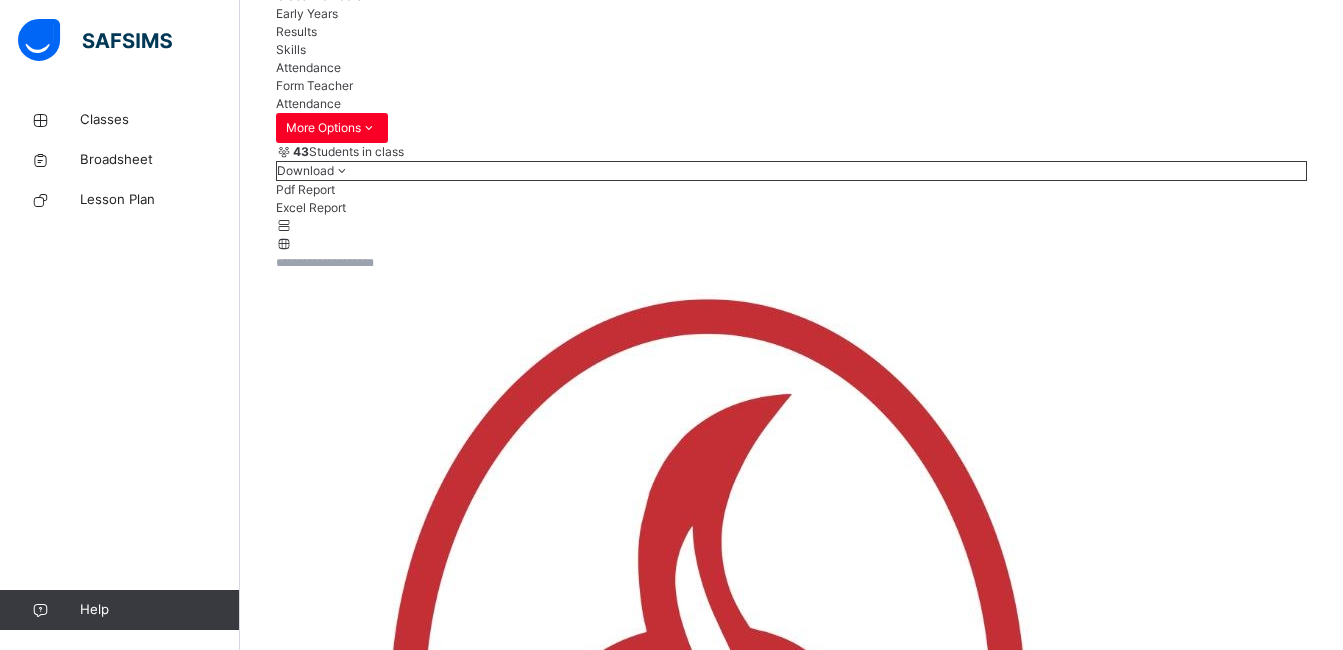 scroll, scrollTop: 485, scrollLeft: 0, axis: vertical 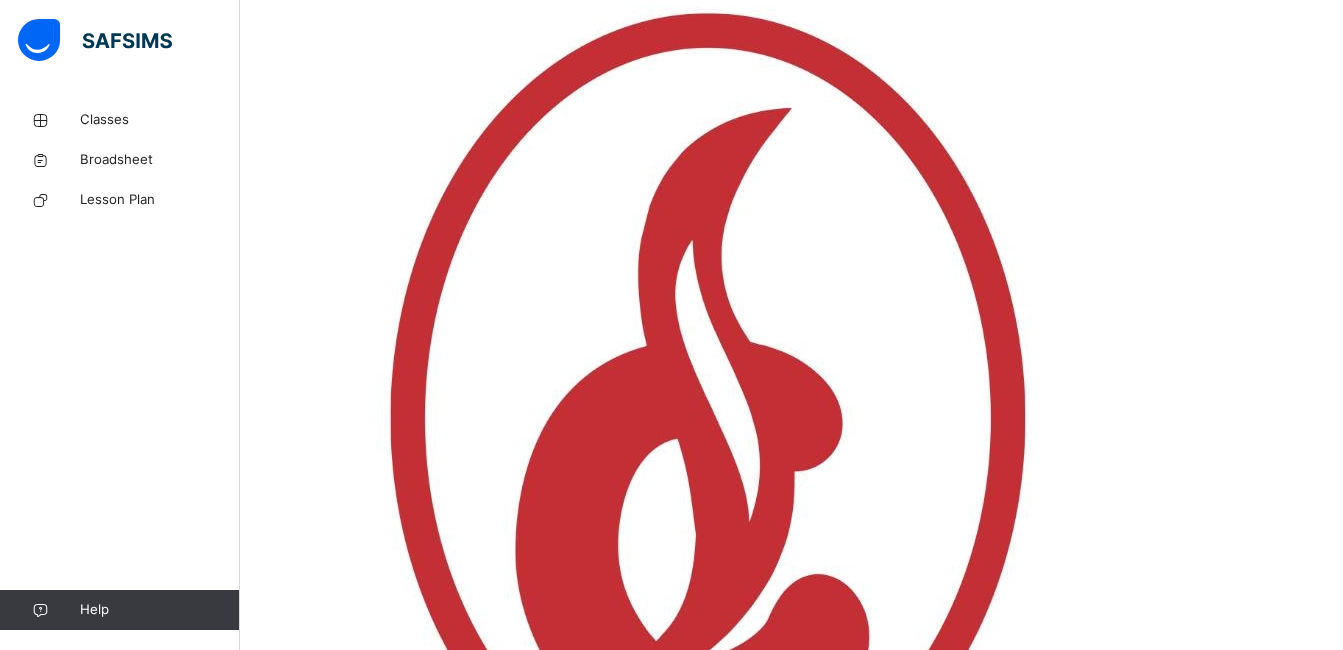 click on "**********" at bounding box center (336, 7980) 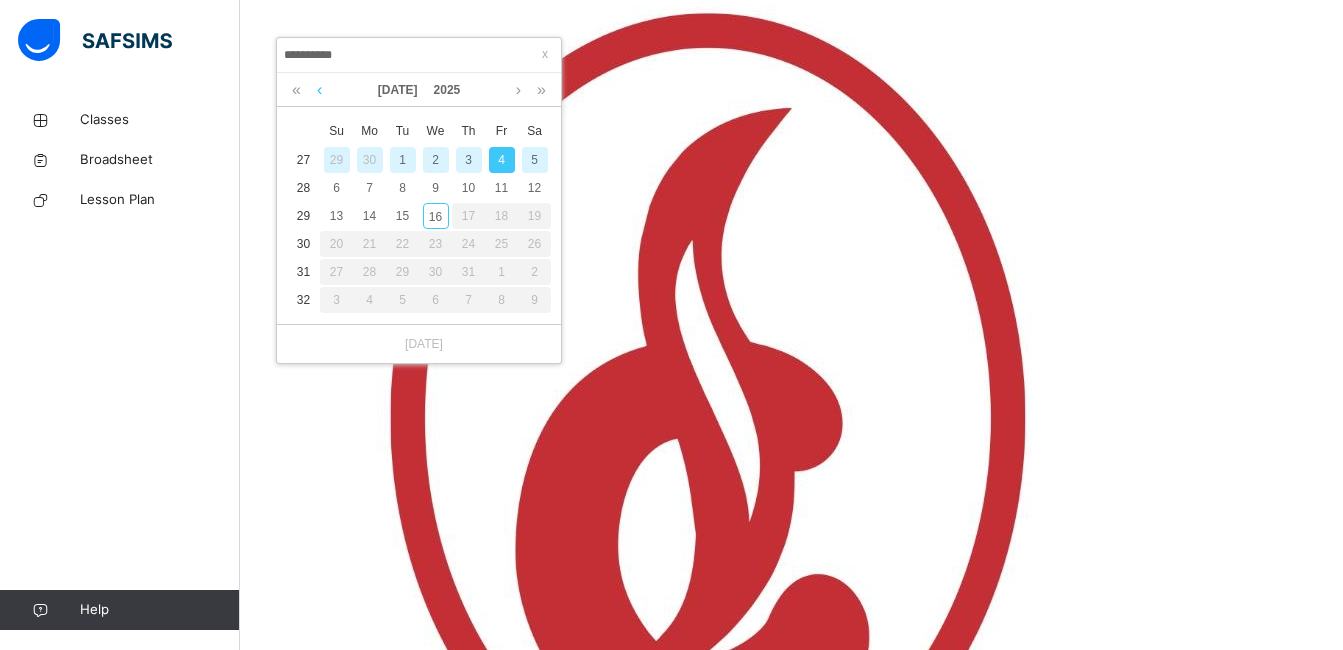 click at bounding box center (319, 90) 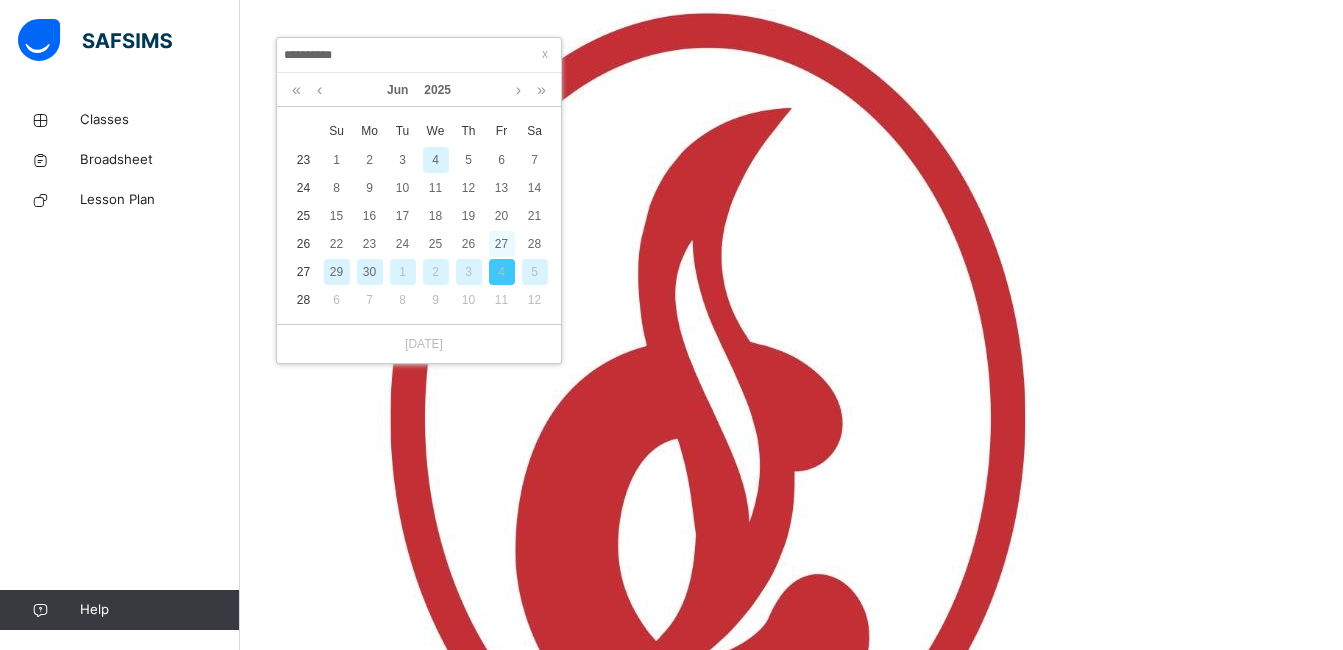 click on "27" at bounding box center [502, 244] 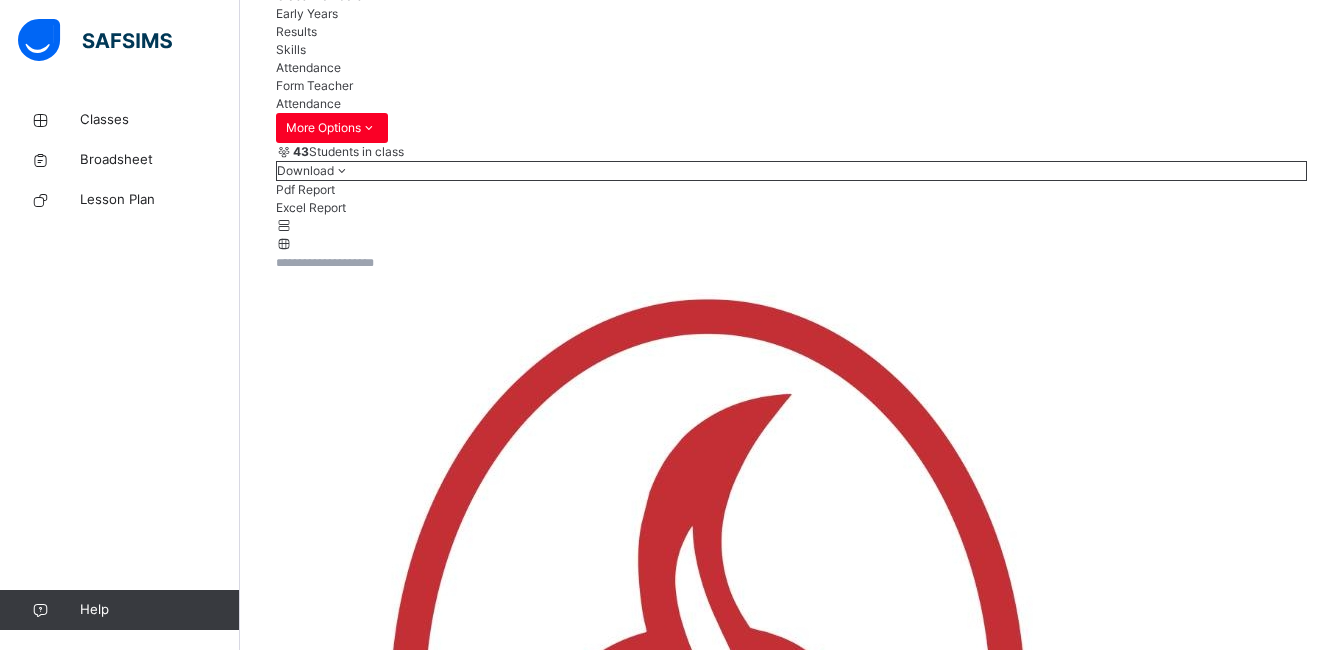scroll, scrollTop: 485, scrollLeft: 0, axis: vertical 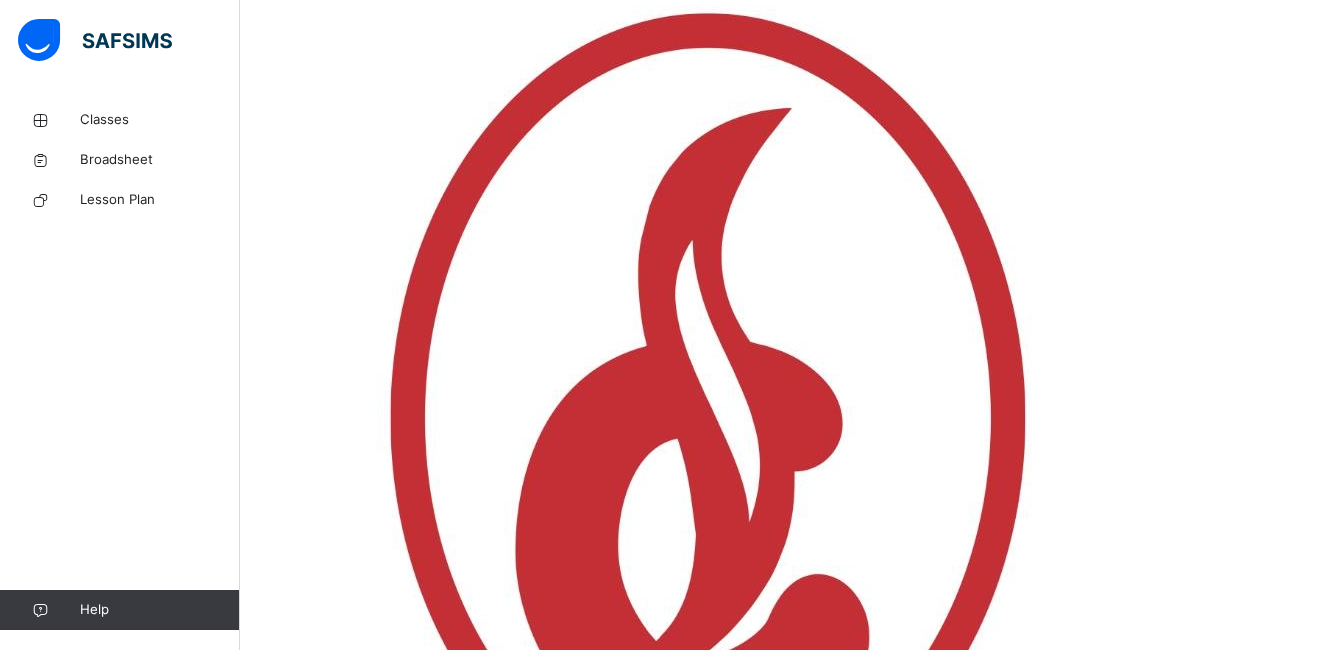 click on "**********" at bounding box center (336, 7980) 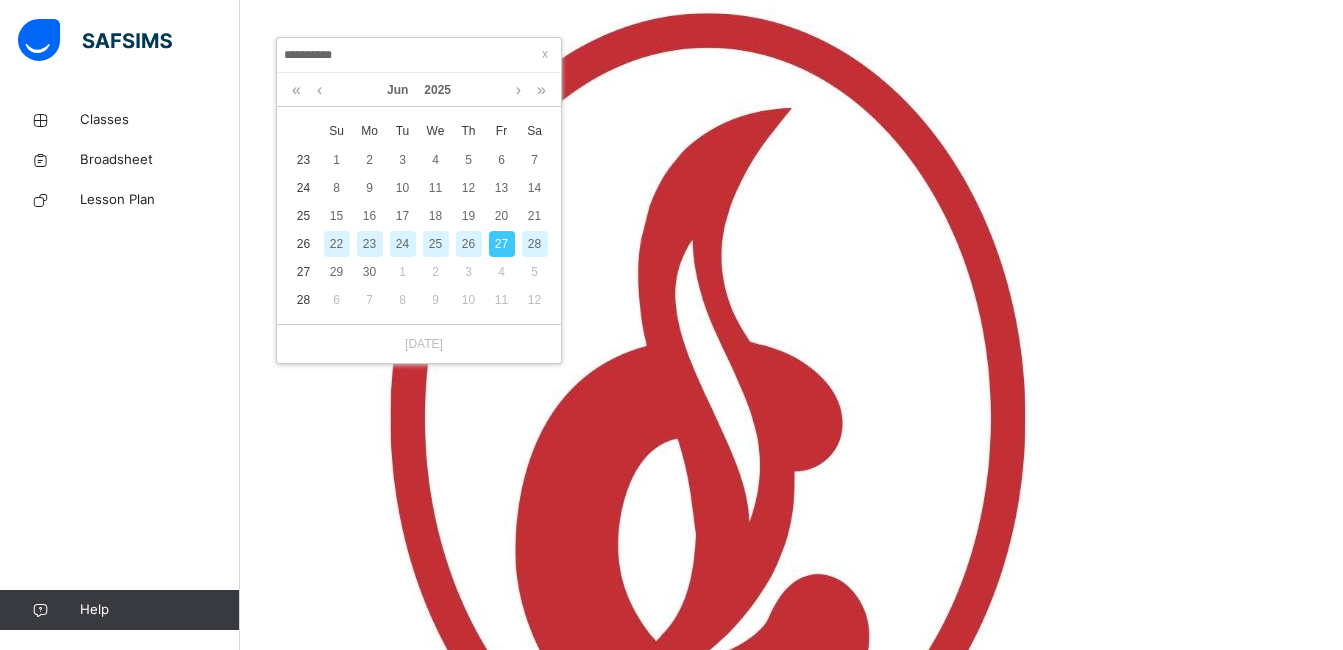 click on "26" at bounding box center (469, 244) 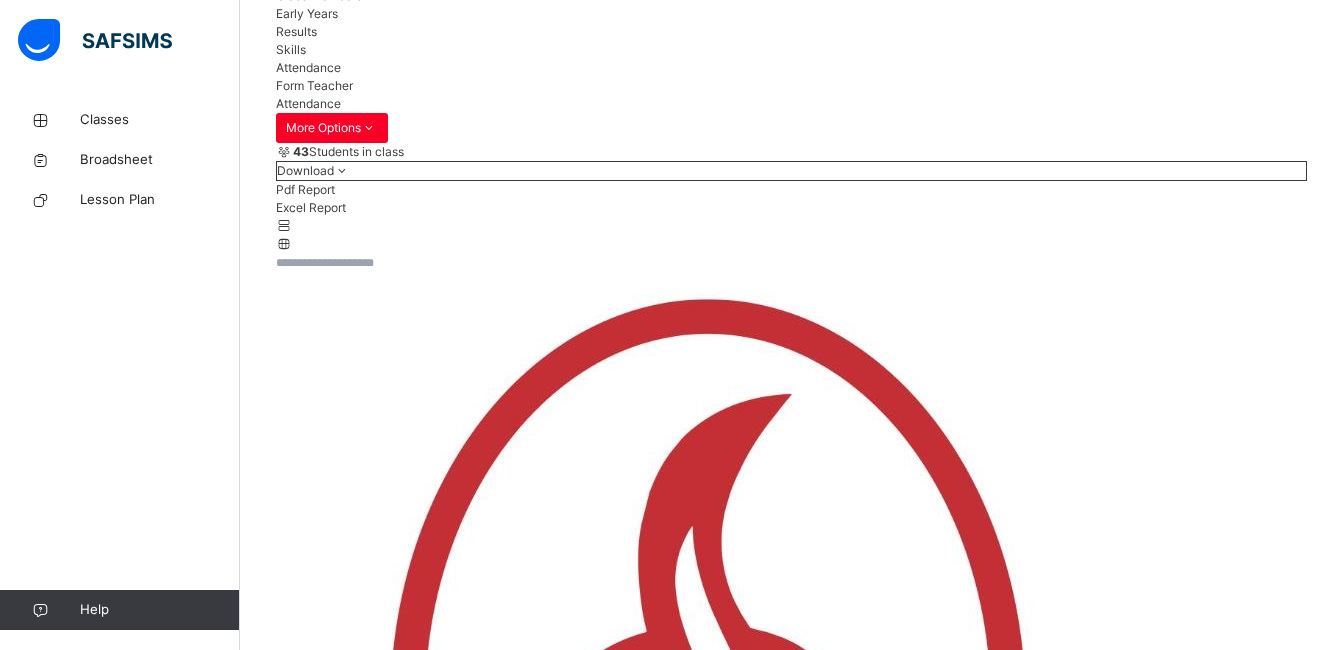 scroll, scrollTop: 485, scrollLeft: 0, axis: vertical 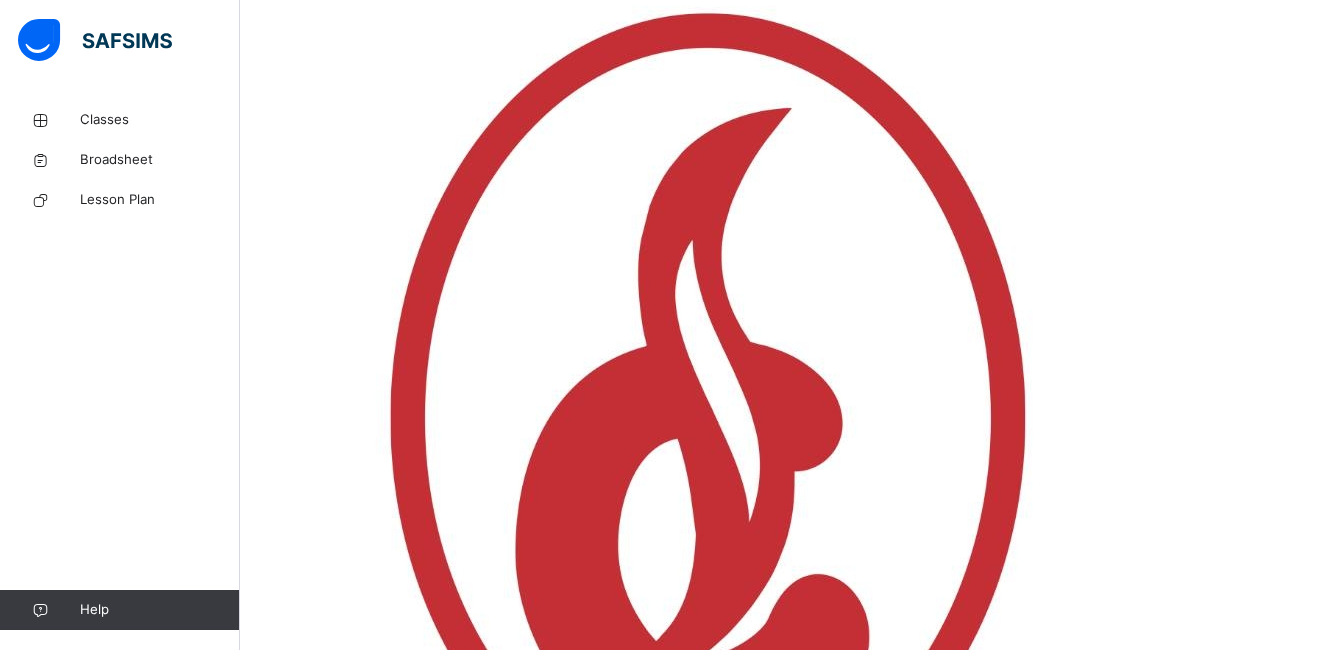 click on "**********" at bounding box center [336, 7980] 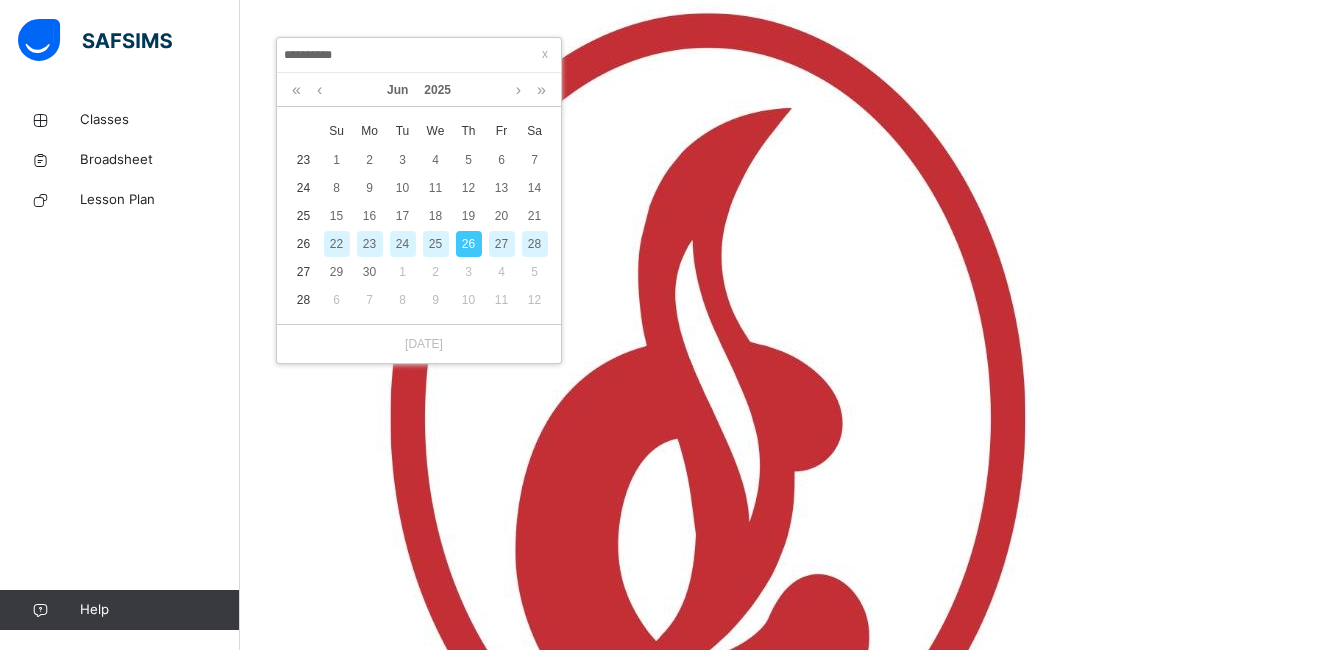 click on "25" at bounding box center [436, 244] 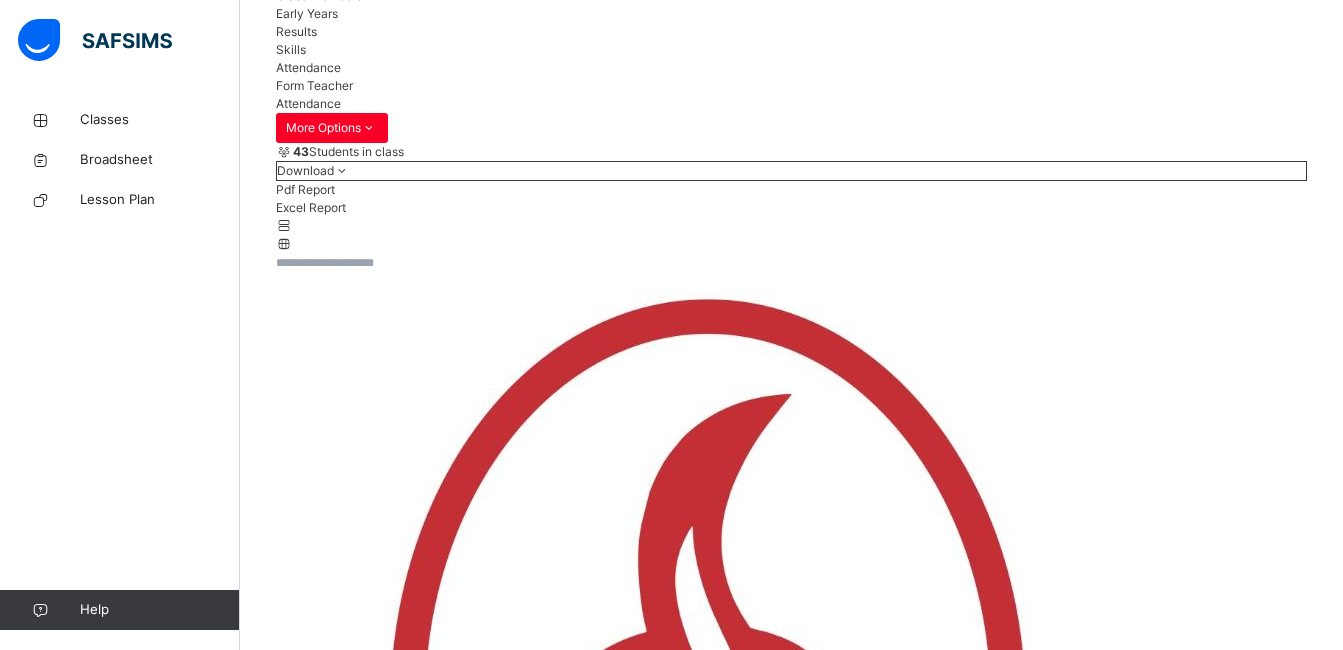 scroll, scrollTop: 485, scrollLeft: 0, axis: vertical 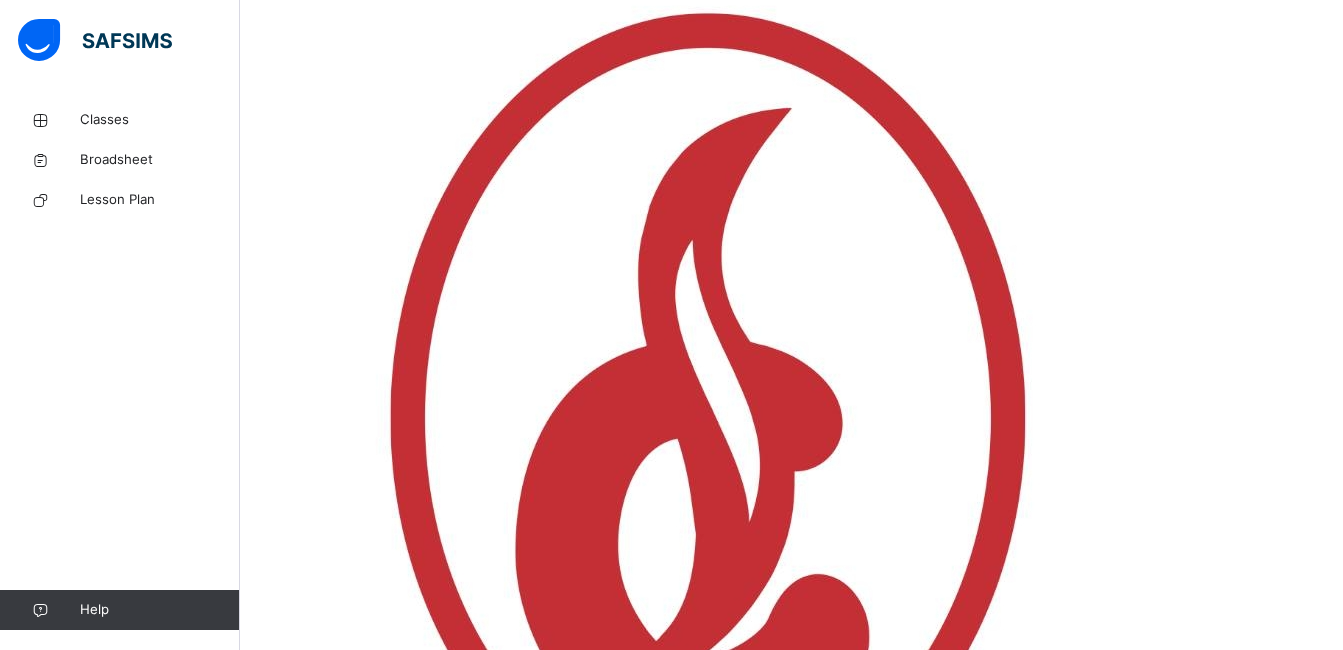 click on "**********" at bounding box center [336, 7980] 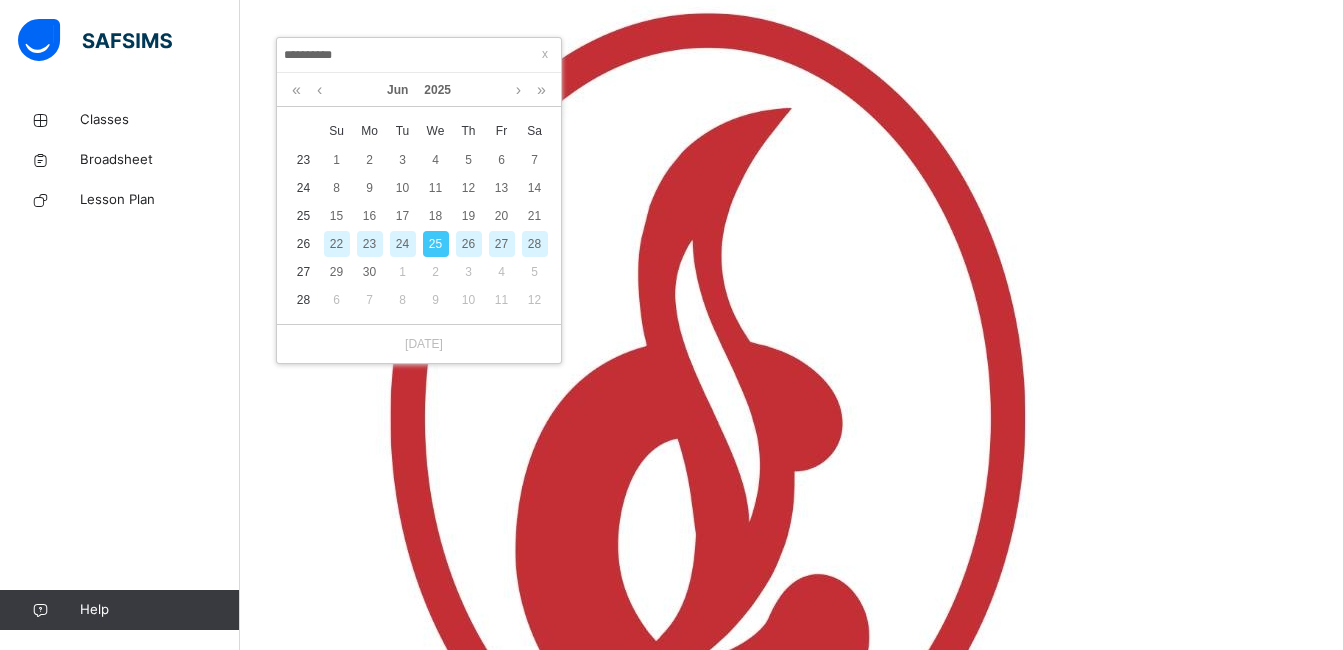 click on "24" at bounding box center [403, 244] 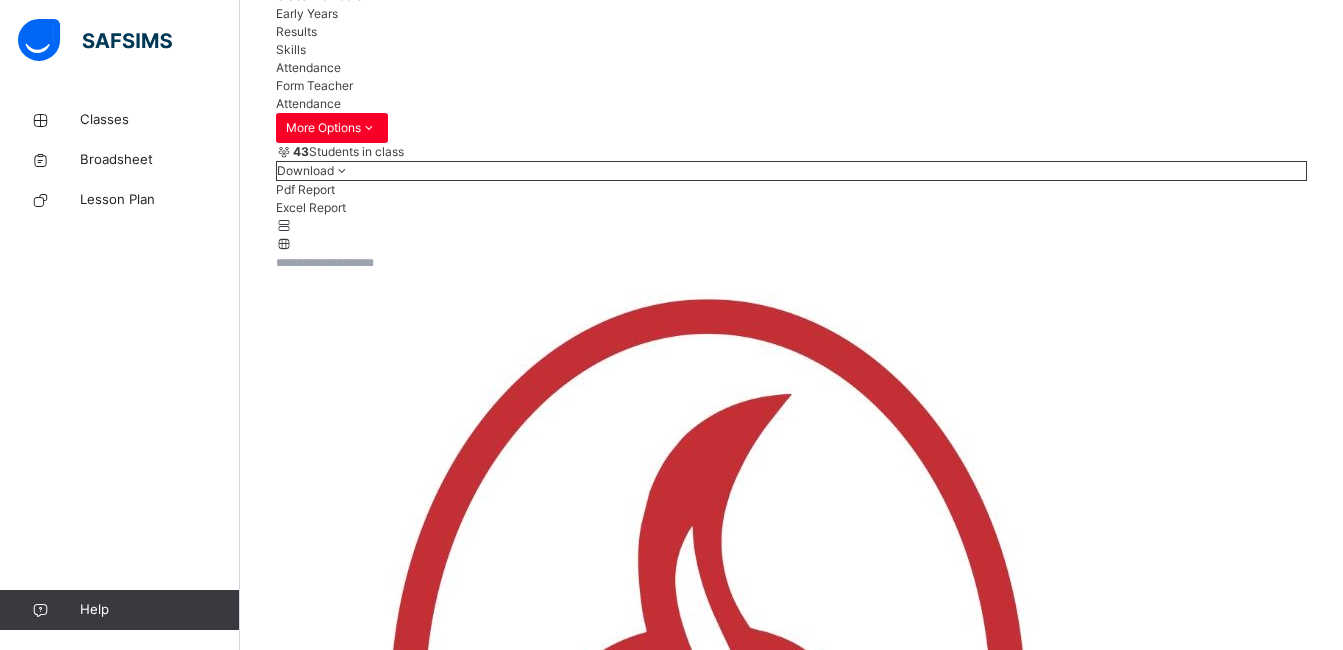 scroll, scrollTop: 485, scrollLeft: 0, axis: vertical 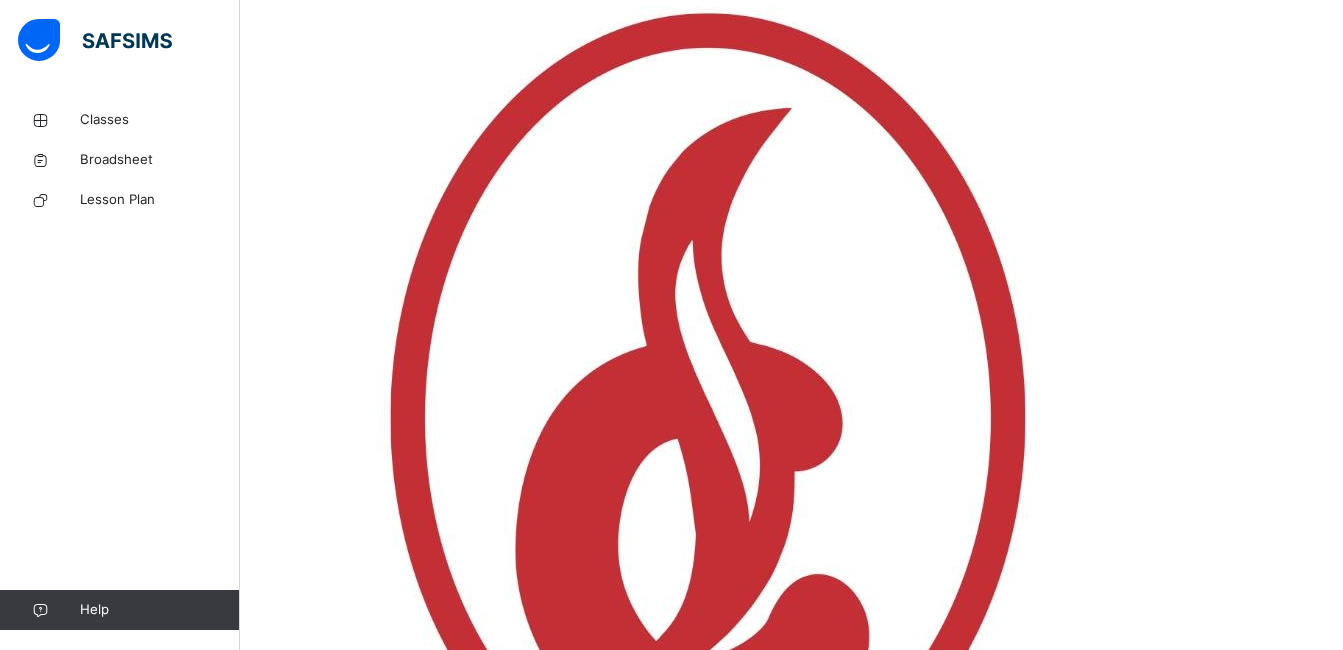 click on "**********" at bounding box center [336, 7980] 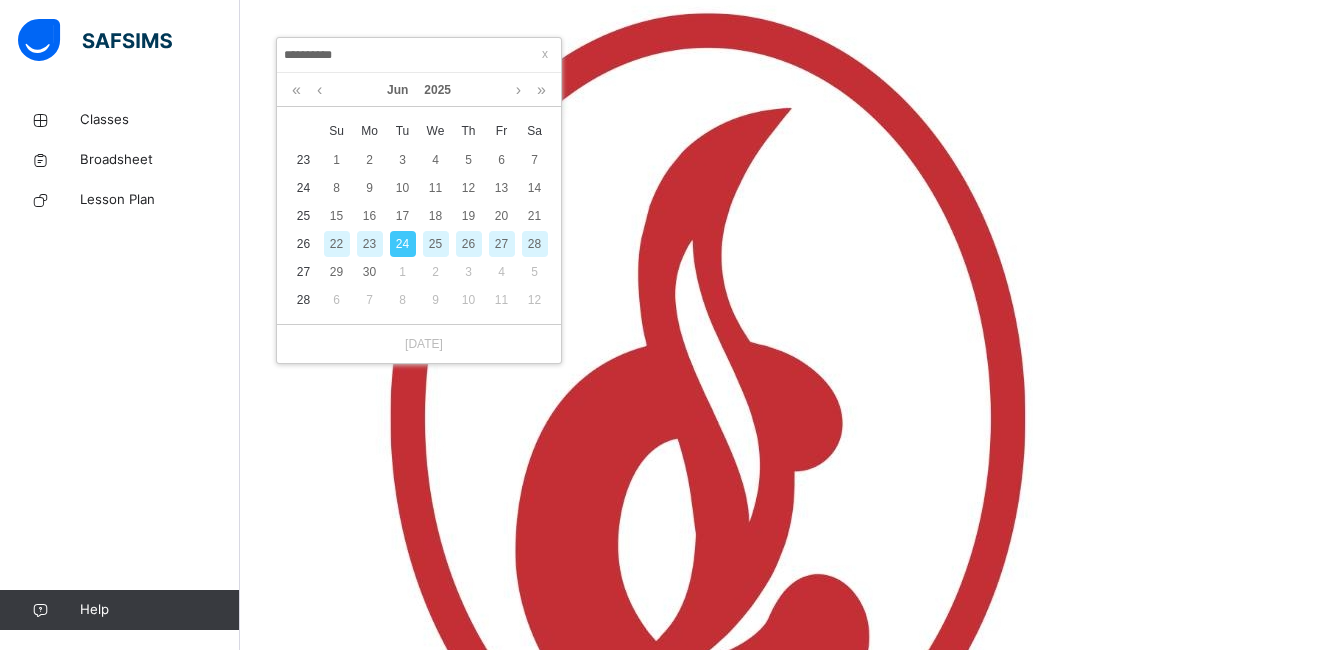 click on "23" at bounding box center (370, 244) 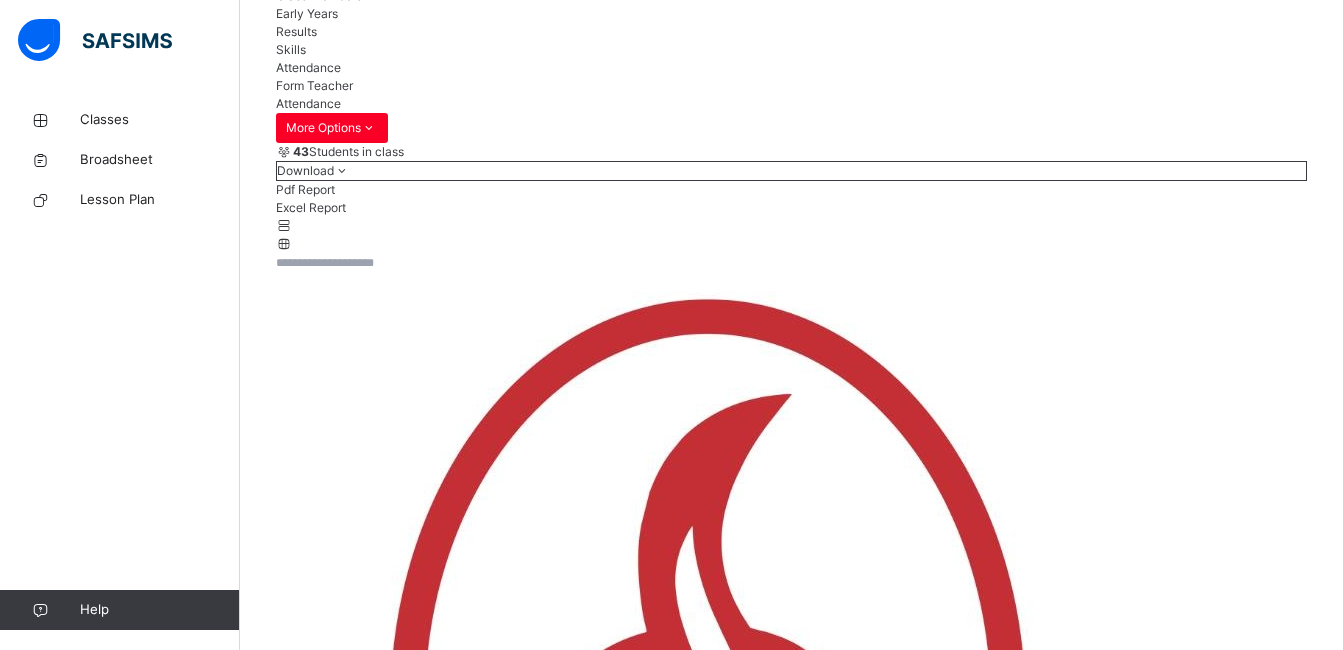 scroll, scrollTop: 485, scrollLeft: 0, axis: vertical 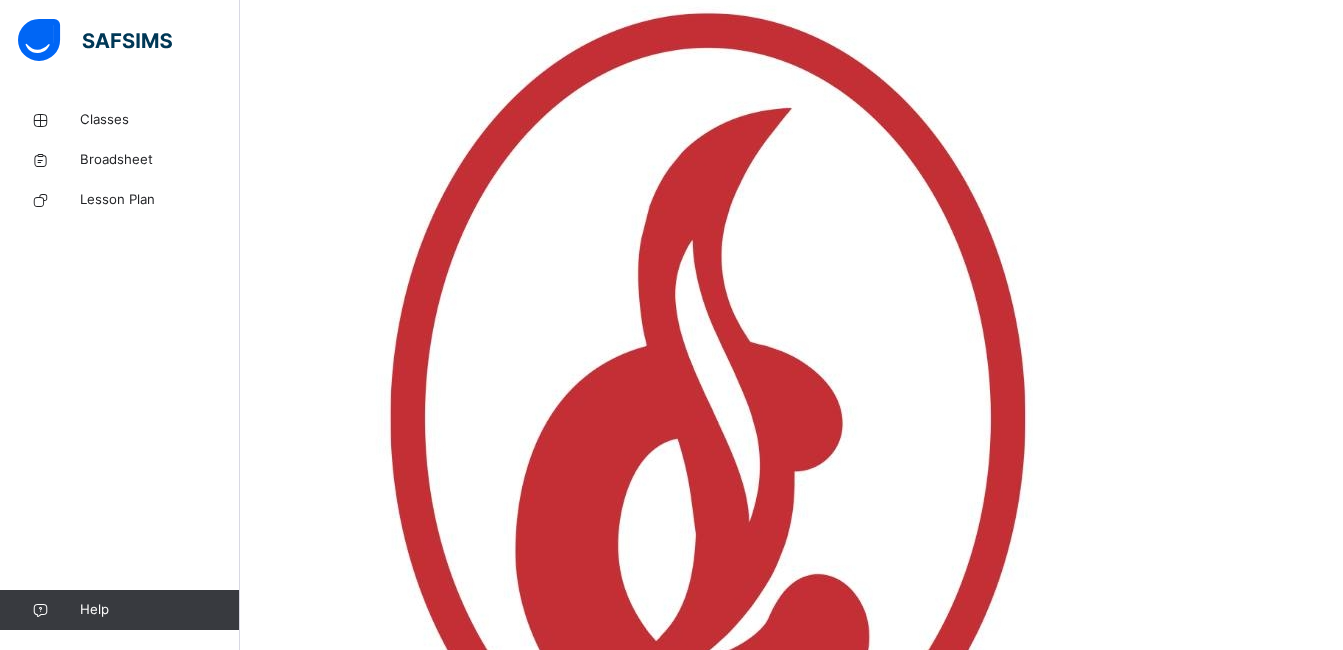 click on "**********" at bounding box center [336, 7980] 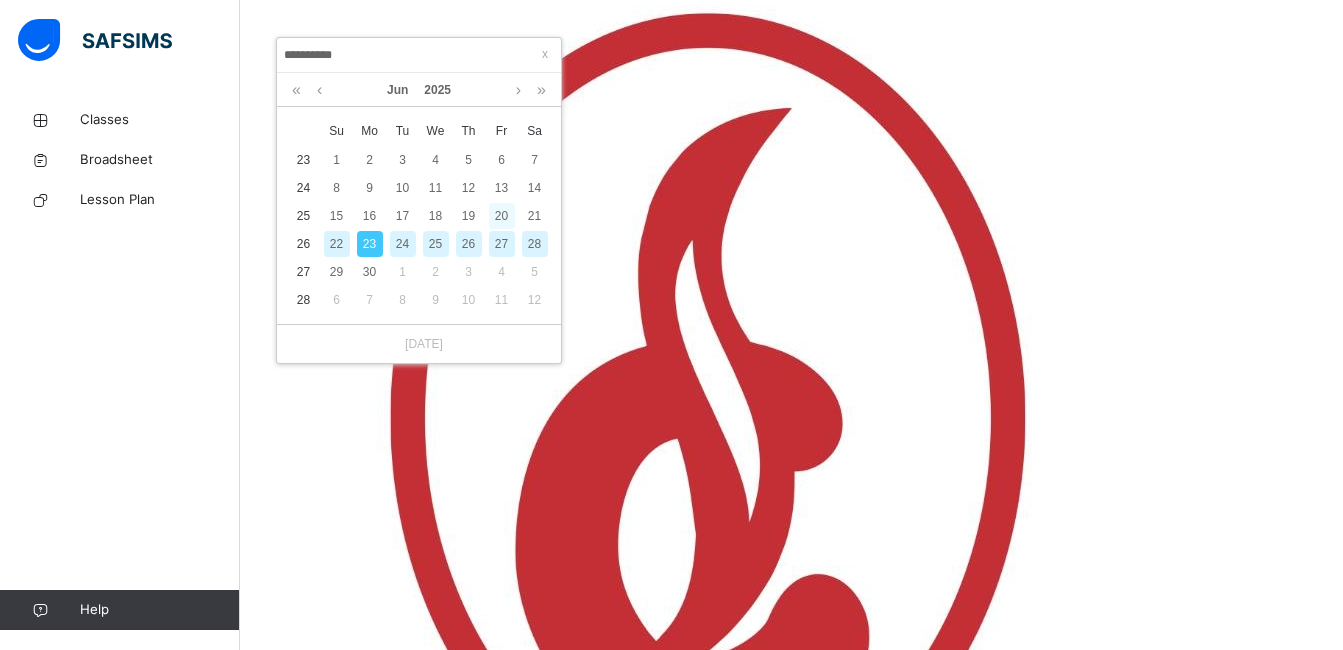 click on "20" at bounding box center (502, 216) 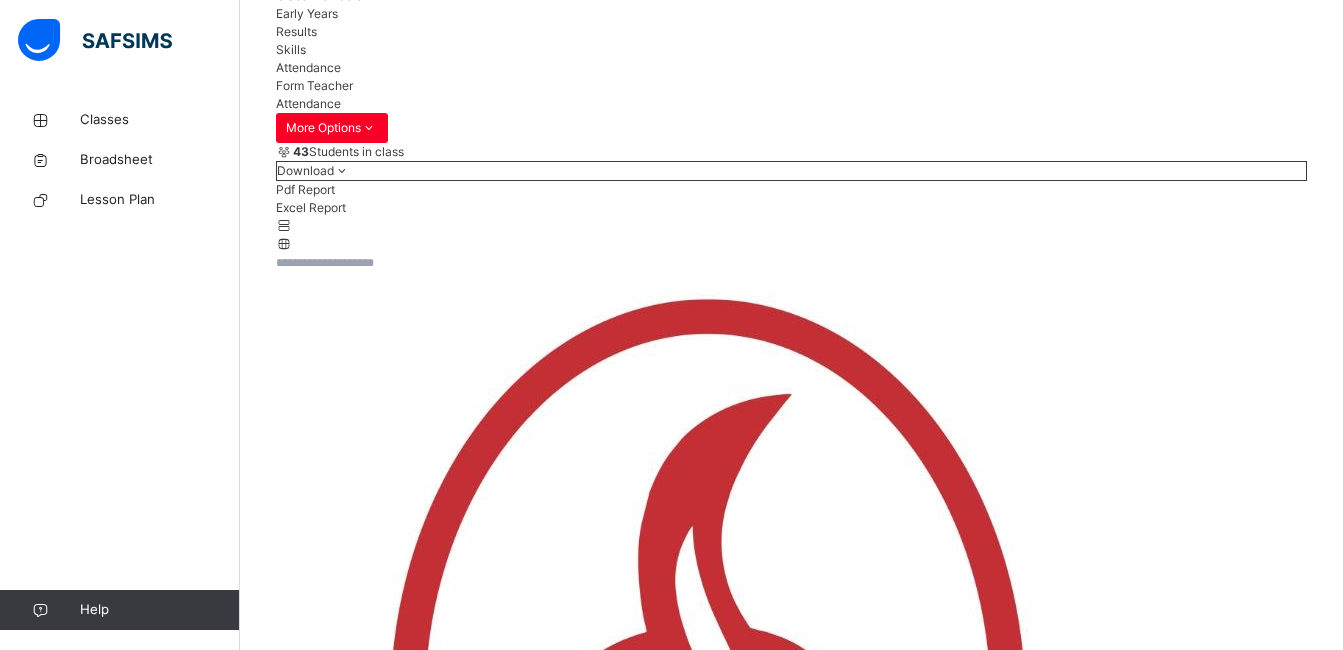 scroll, scrollTop: 485, scrollLeft: 0, axis: vertical 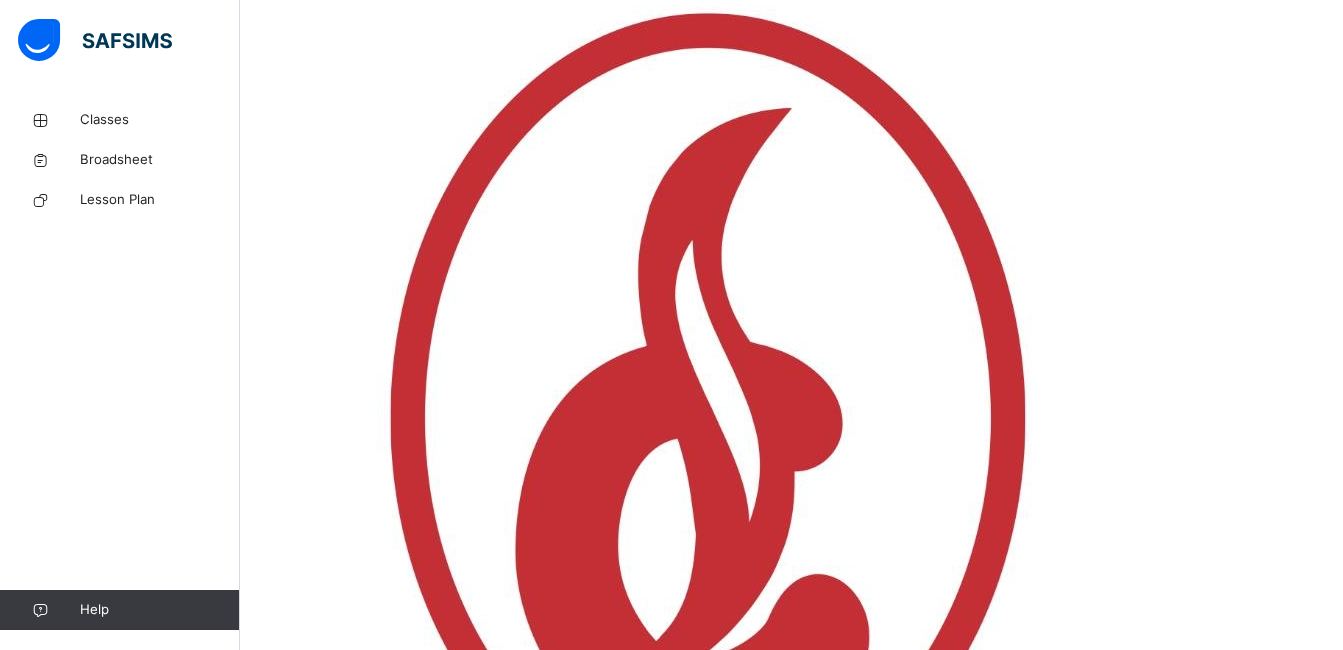 click on "**********" at bounding box center (336, 7980) 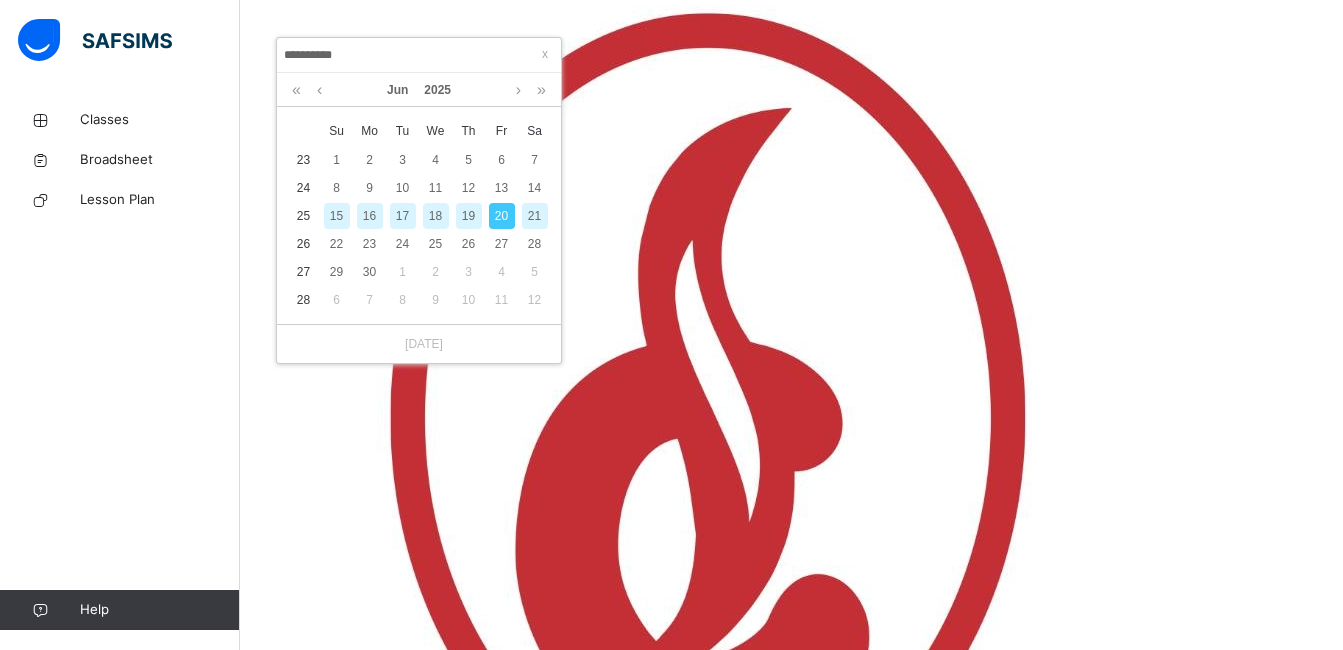 click on "19" at bounding box center (469, 216) 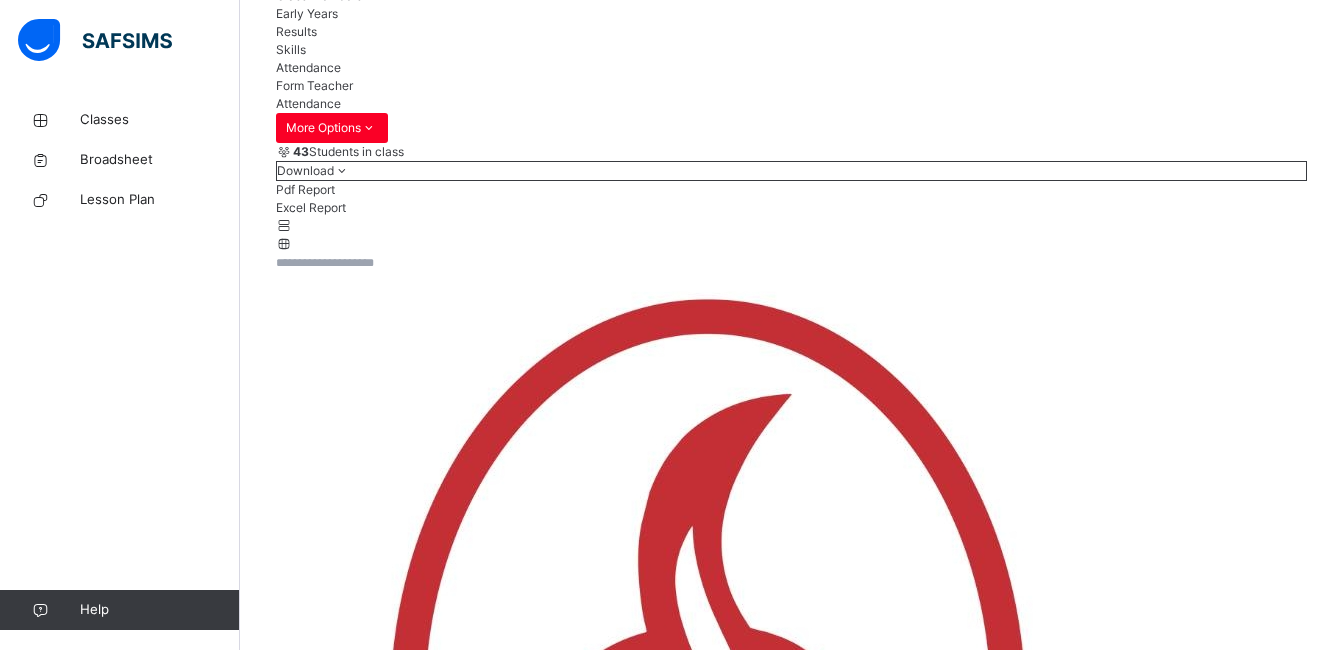 scroll, scrollTop: 485, scrollLeft: 0, axis: vertical 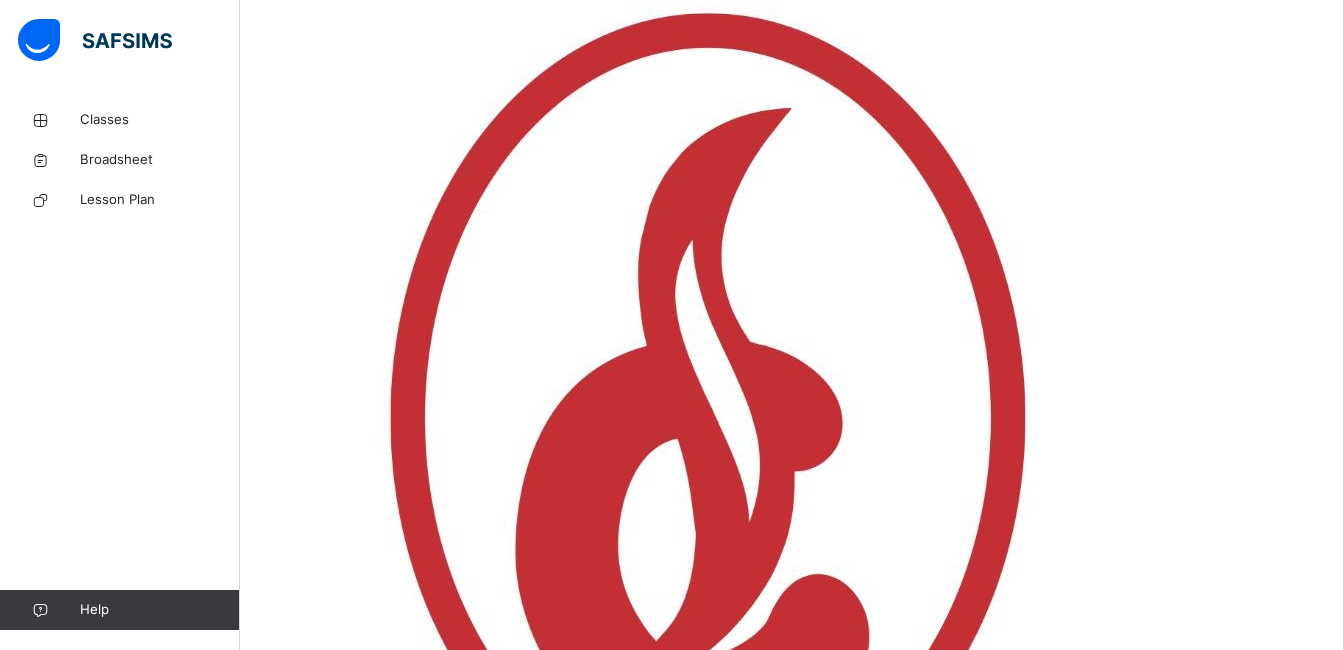 click on "**********" at bounding box center (336, 7980) 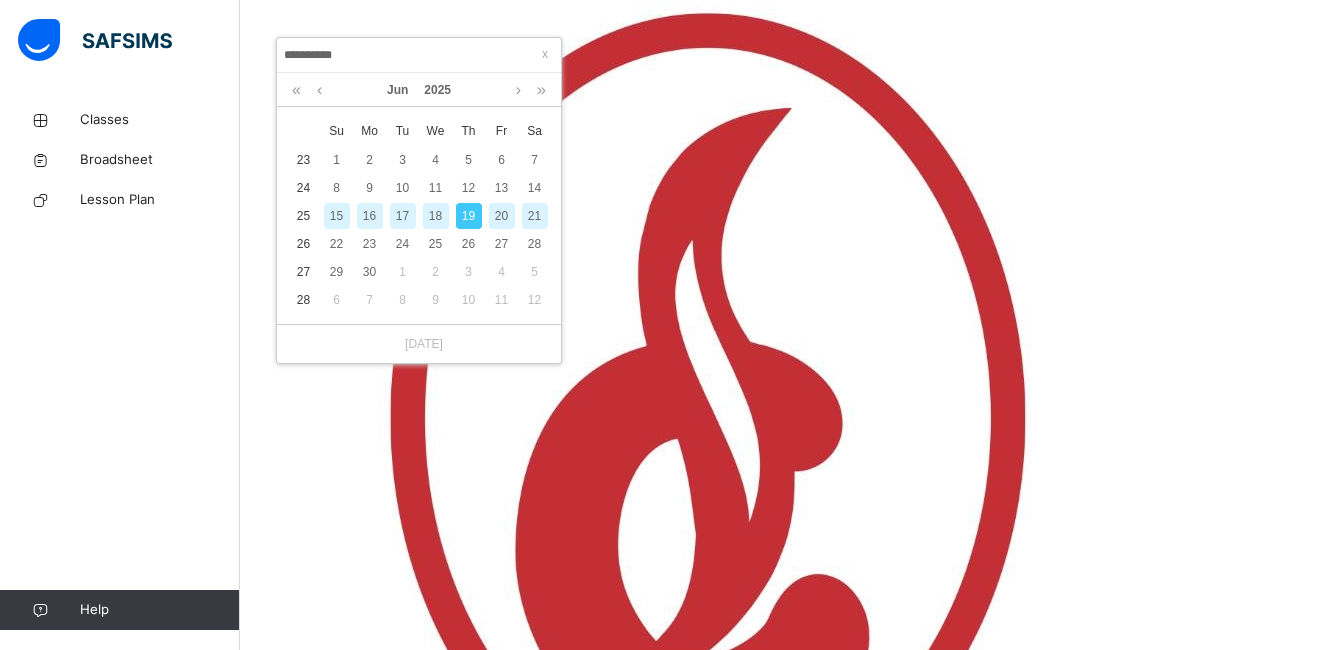 click on "18" at bounding box center (436, 216) 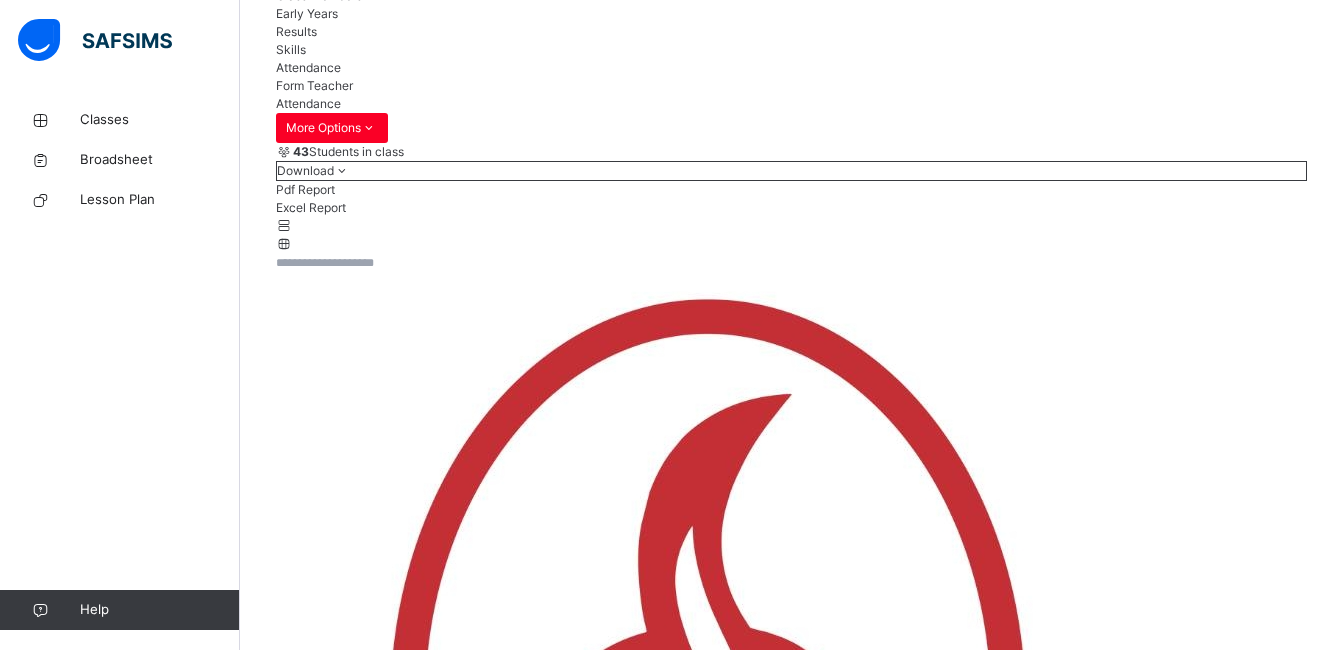 scroll, scrollTop: 485, scrollLeft: 0, axis: vertical 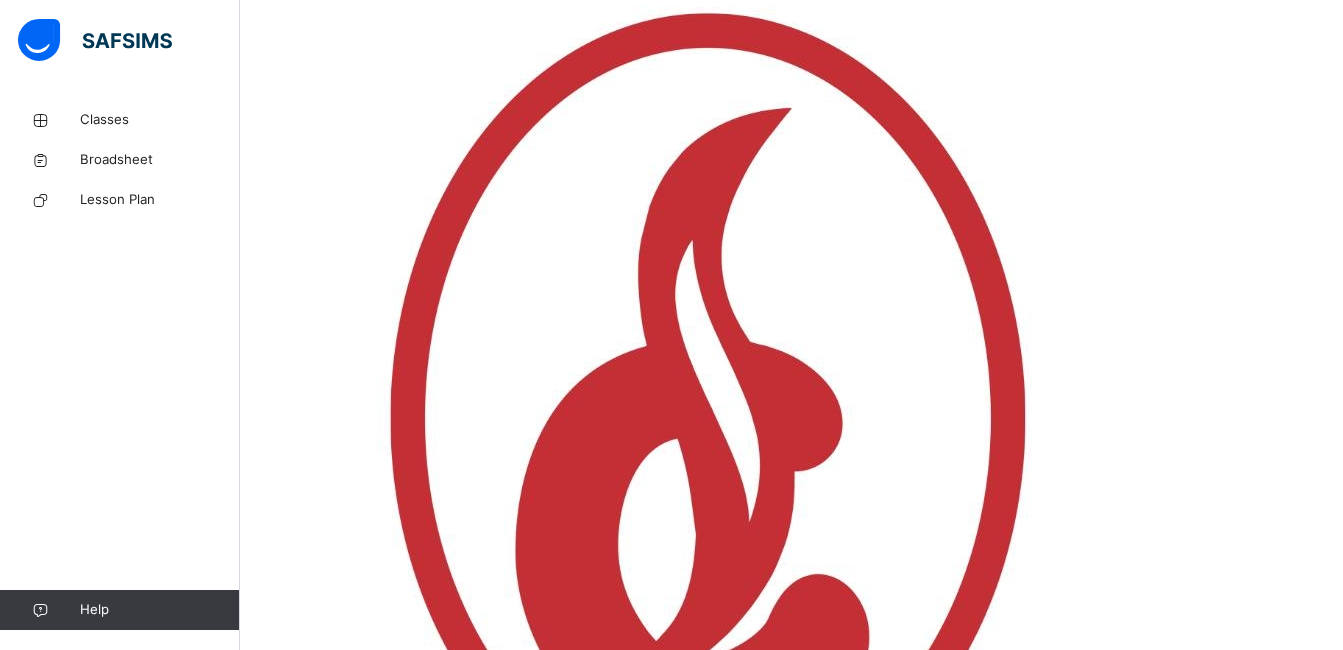 click on "**********" at bounding box center (336, 7980) 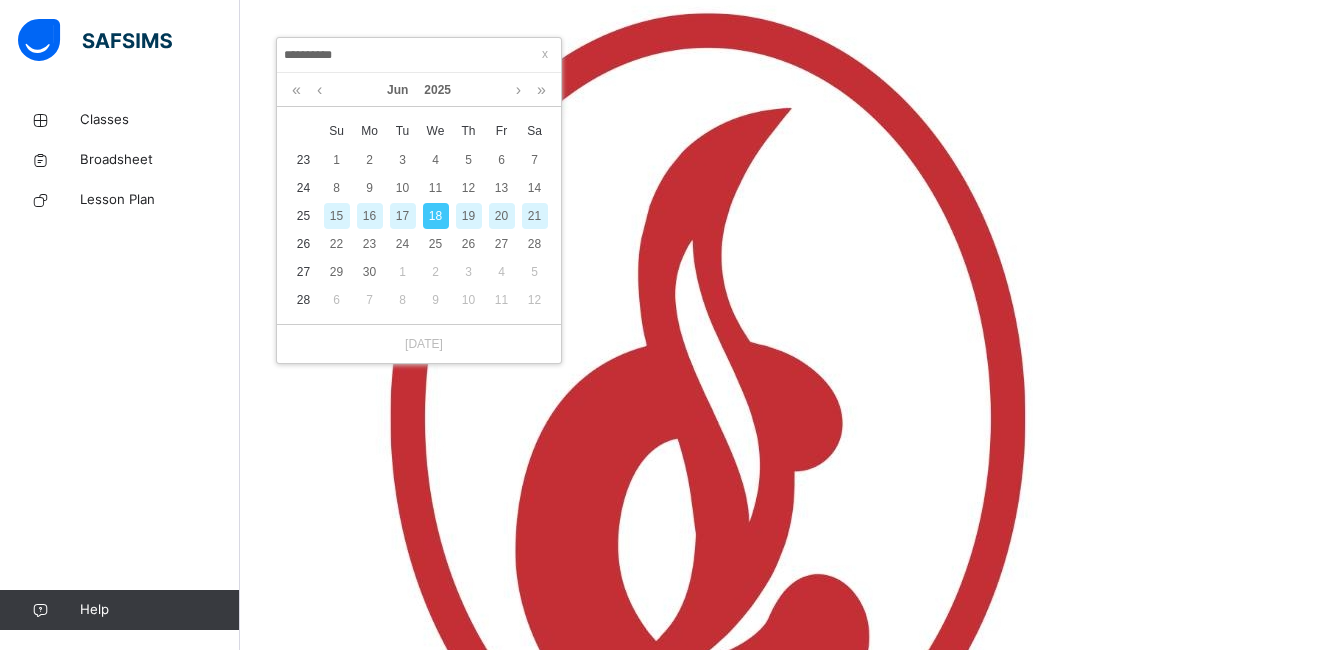 click on "17" at bounding box center [403, 216] 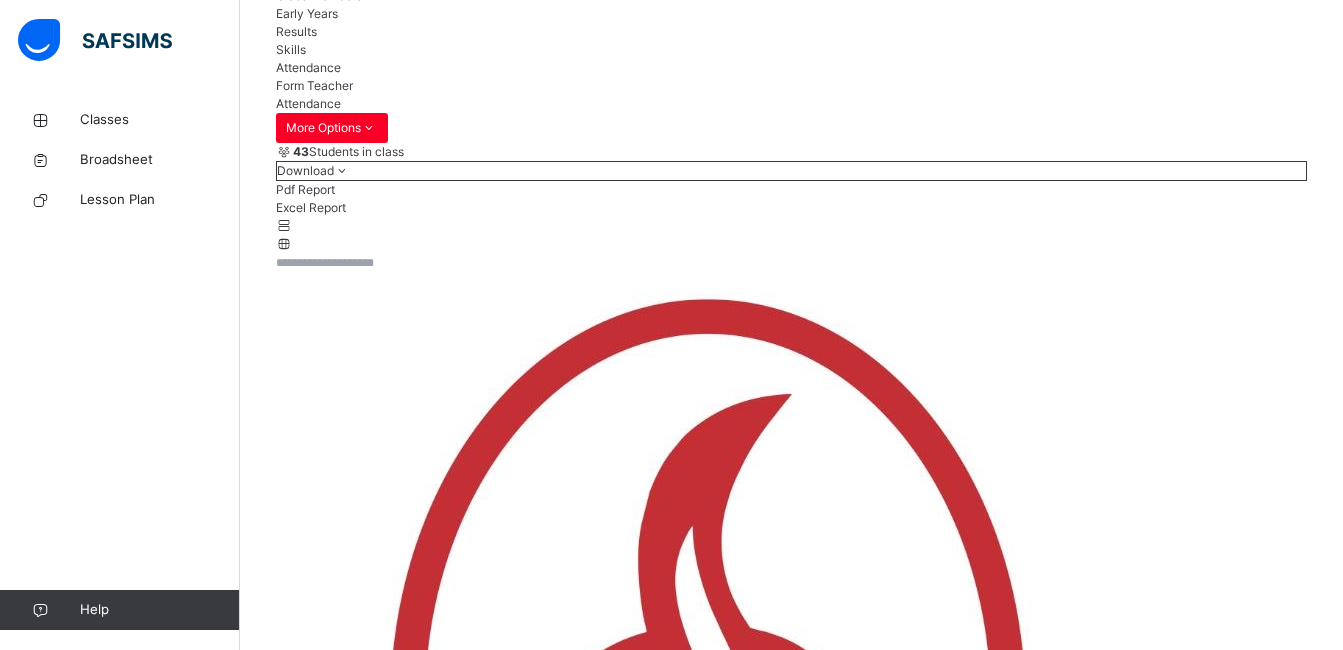 scroll, scrollTop: 485, scrollLeft: 0, axis: vertical 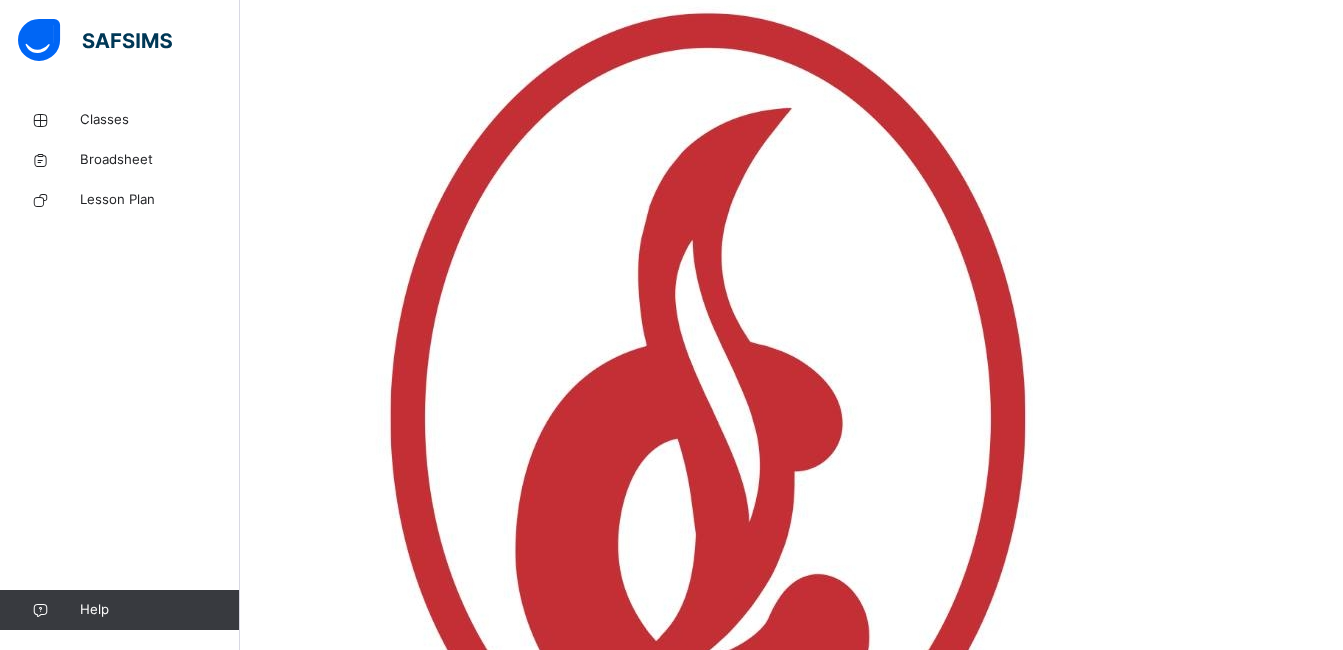 click on "**********" at bounding box center (336, 7980) 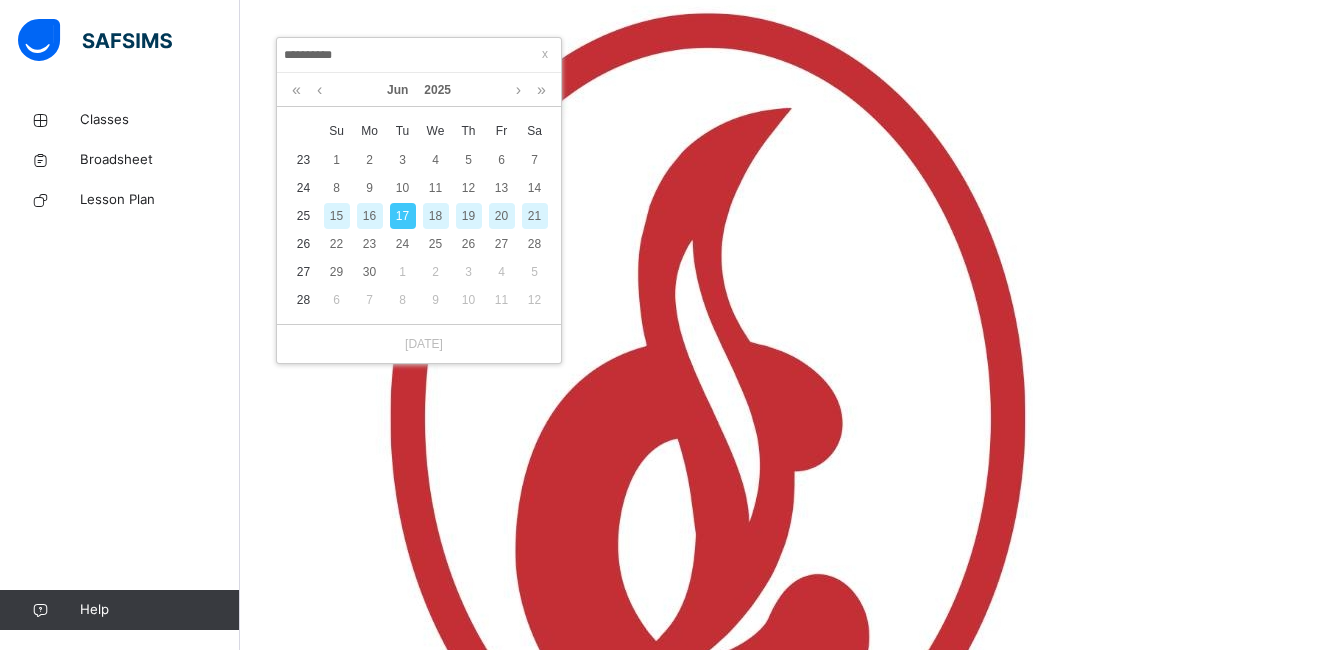 click on "16" at bounding box center (370, 216) 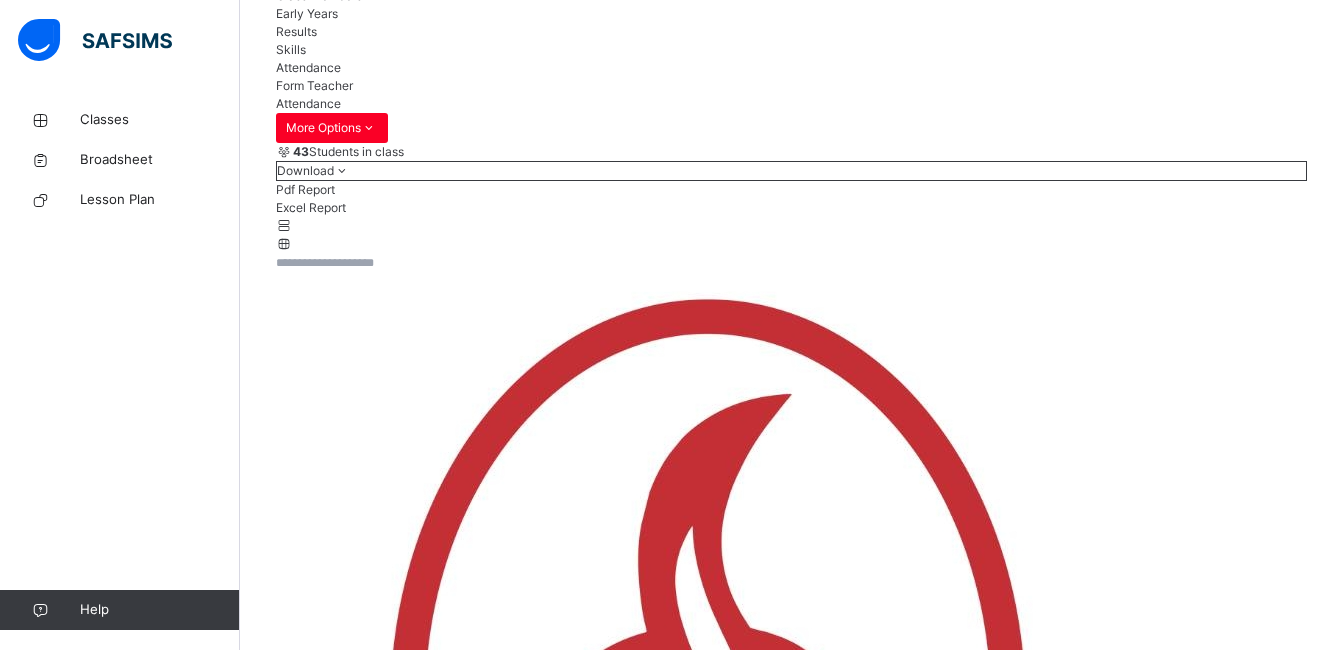 scroll, scrollTop: 485, scrollLeft: 0, axis: vertical 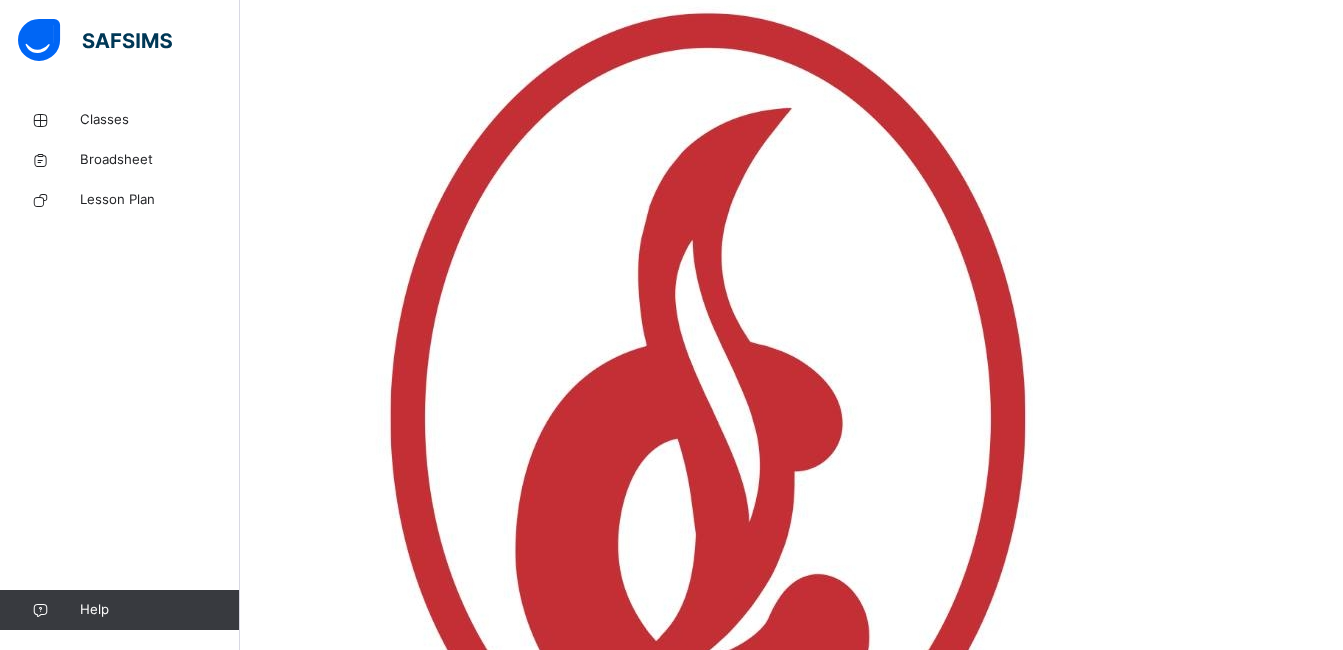 click on "**********" at bounding box center [336, 7980] 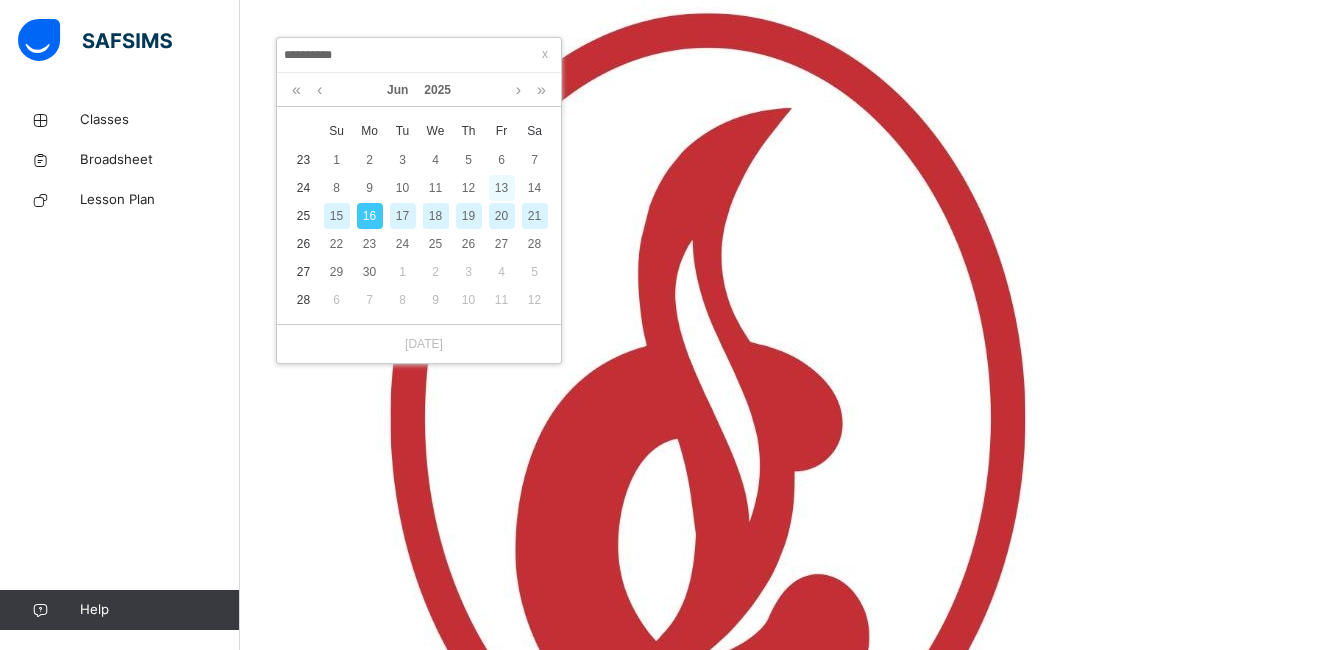 click on "13" at bounding box center (502, 188) 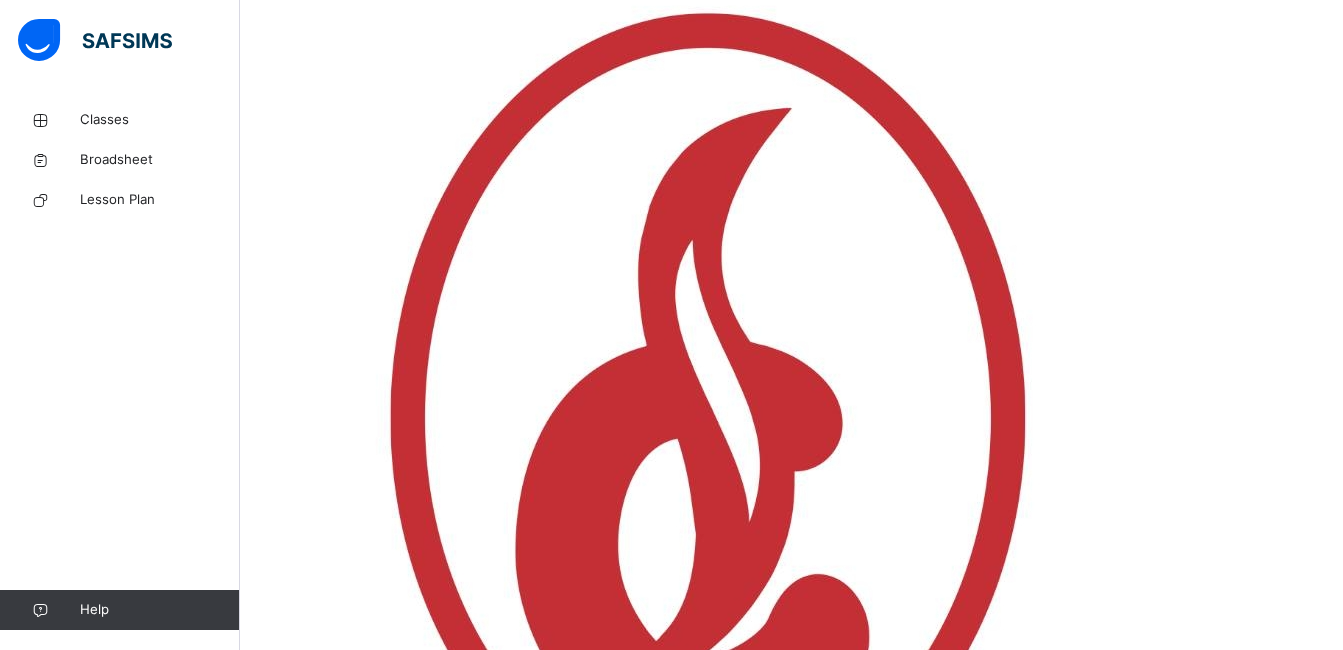 click on "**********" at bounding box center [336, 7980] 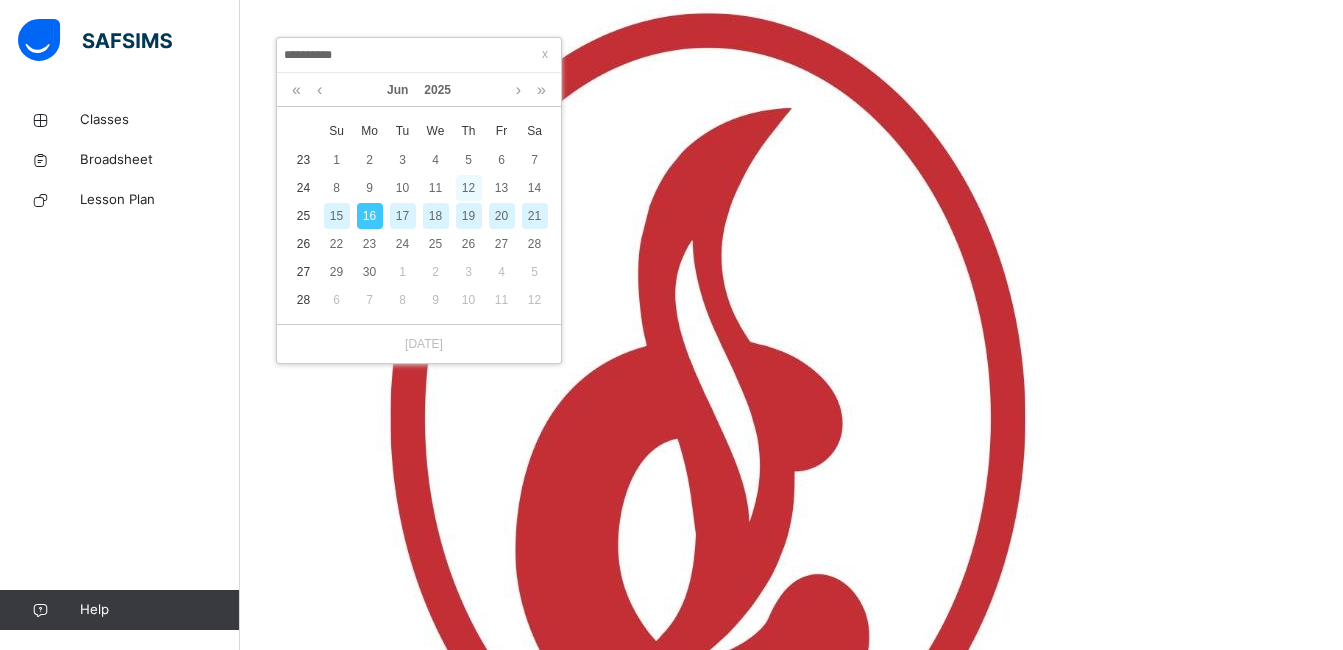 click on "12" at bounding box center (469, 188) 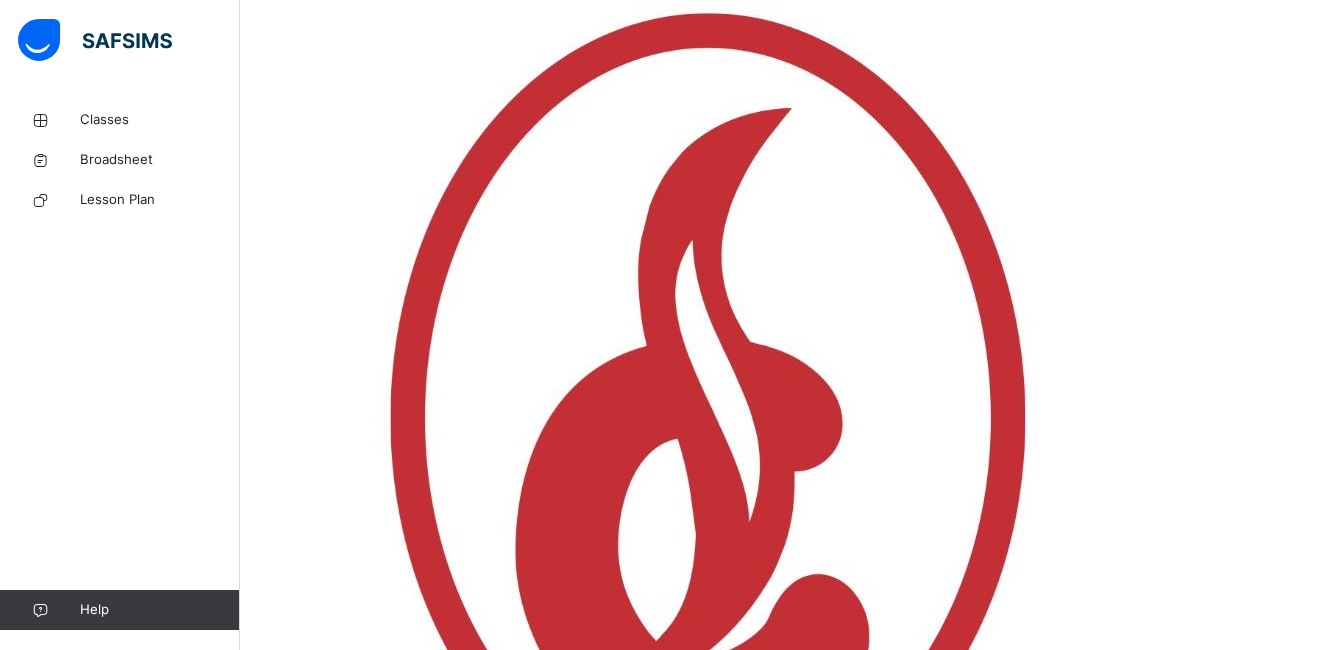 click on "**********" at bounding box center (336, 7980) 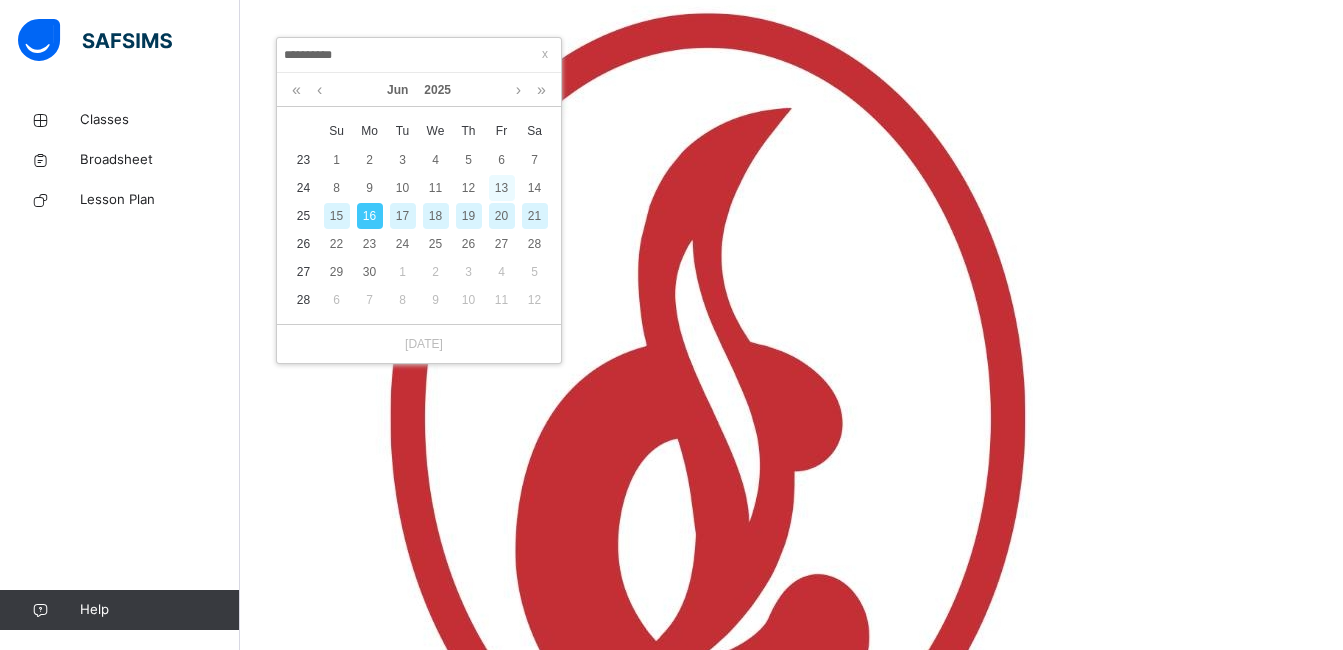 click on "13" at bounding box center [502, 188] 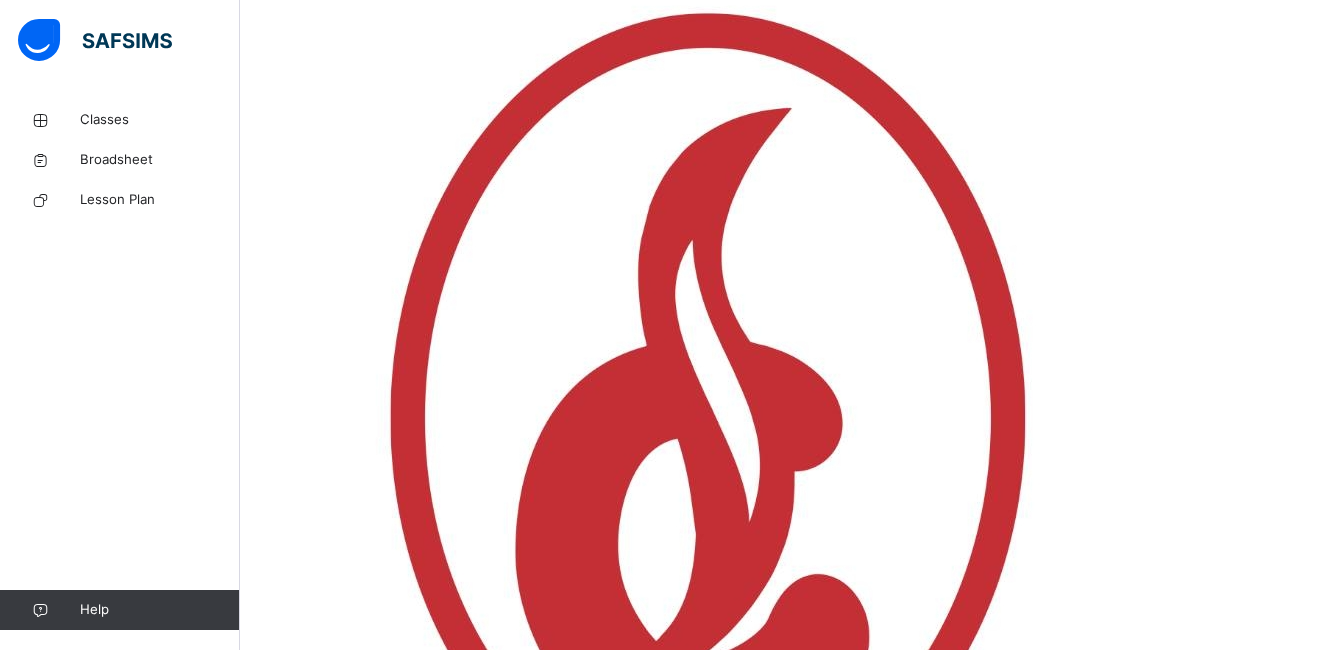 click on "**********" at bounding box center [336, 7980] 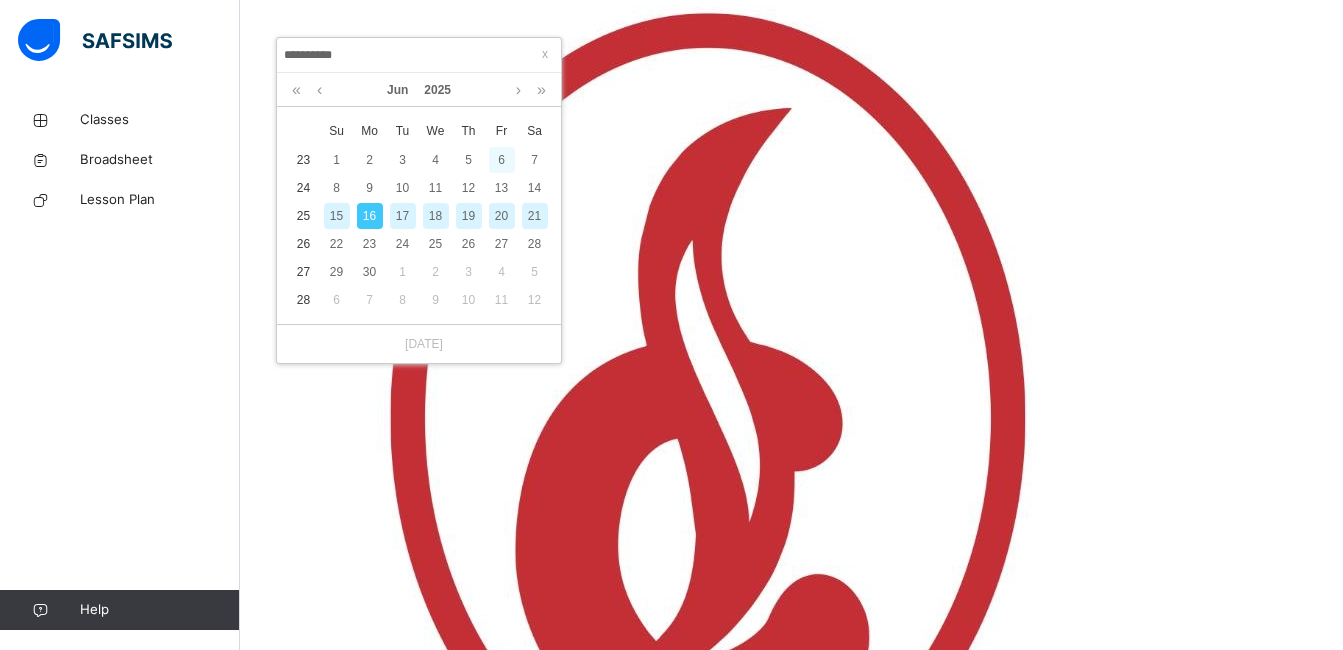 click on "6" at bounding box center [502, 160] 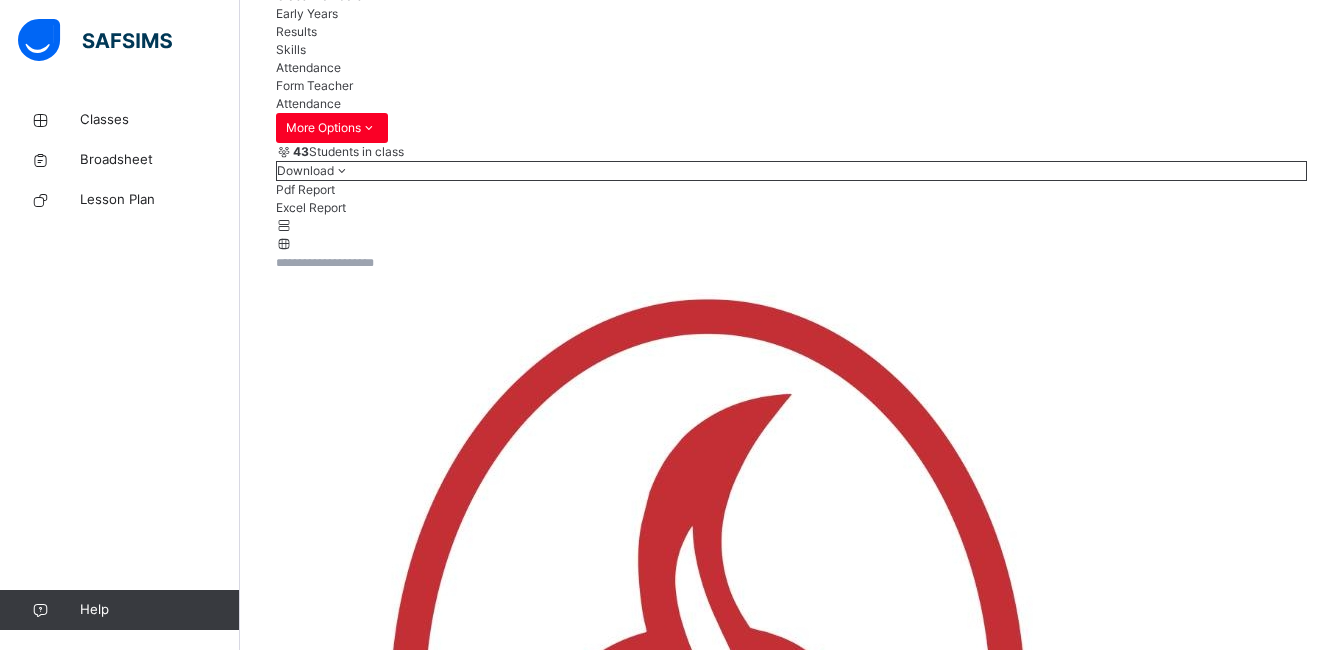 scroll, scrollTop: 485, scrollLeft: 0, axis: vertical 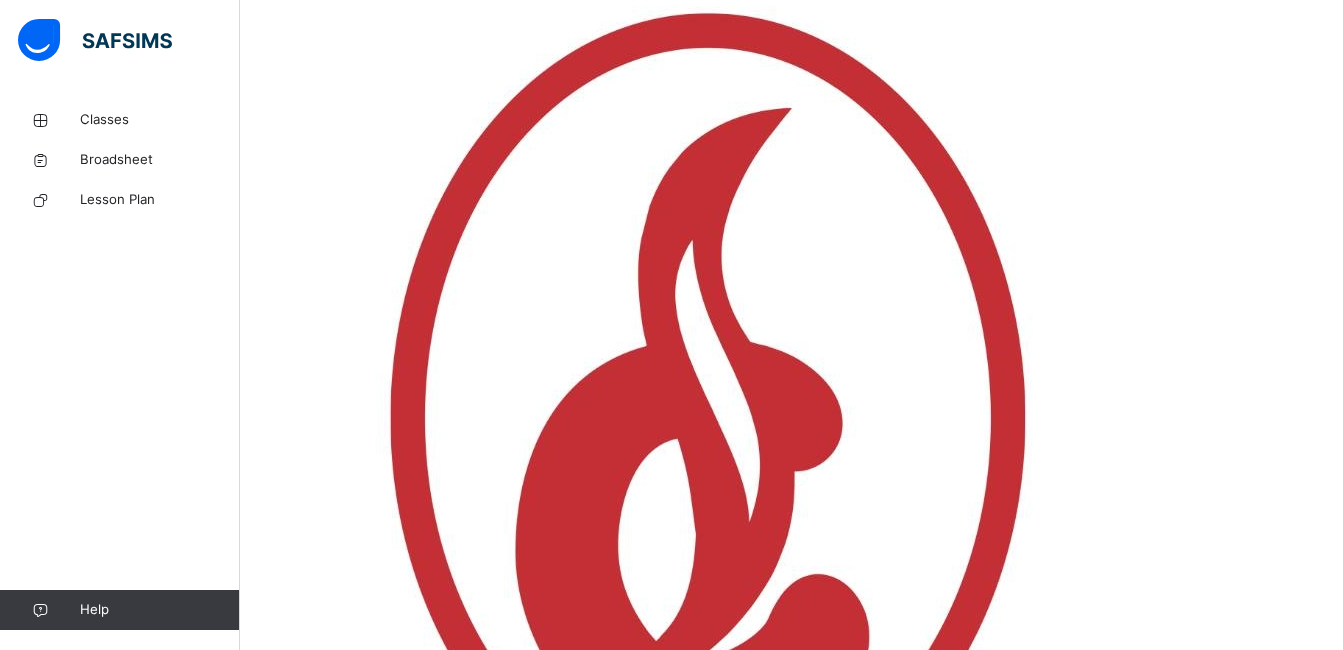 click on "**********" at bounding box center (336, 7980) 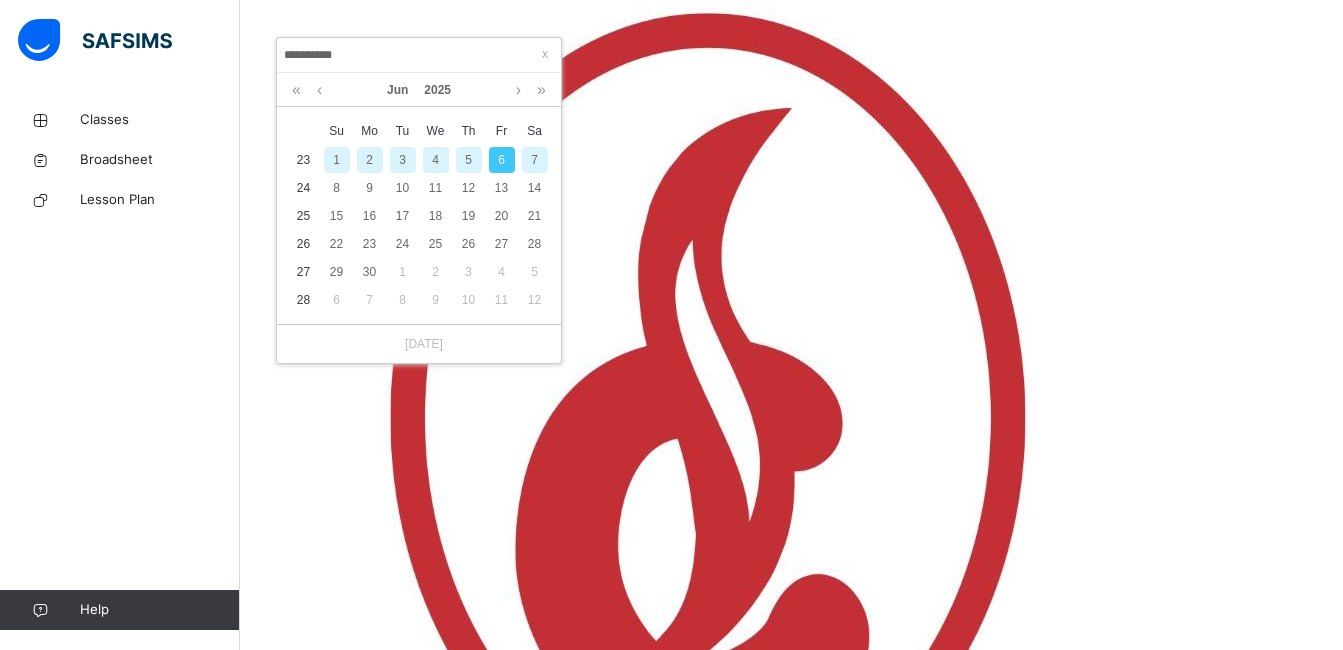 click on "5" at bounding box center (469, 160) 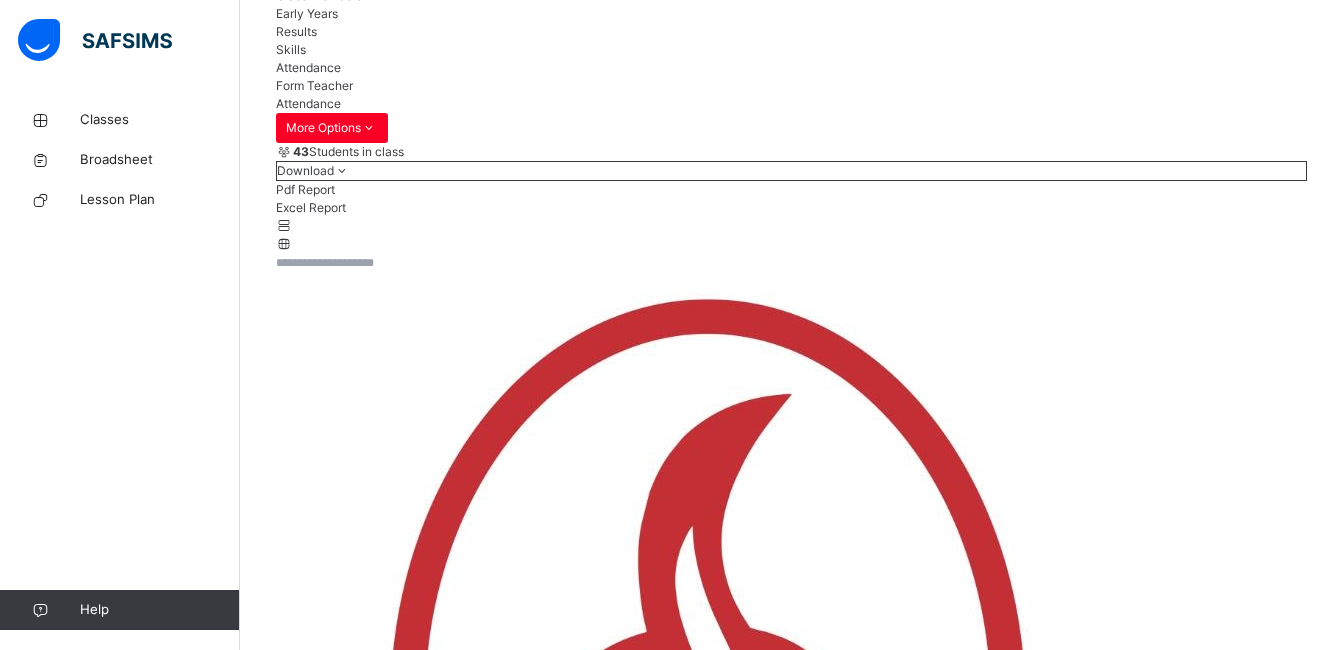 scroll, scrollTop: 485, scrollLeft: 0, axis: vertical 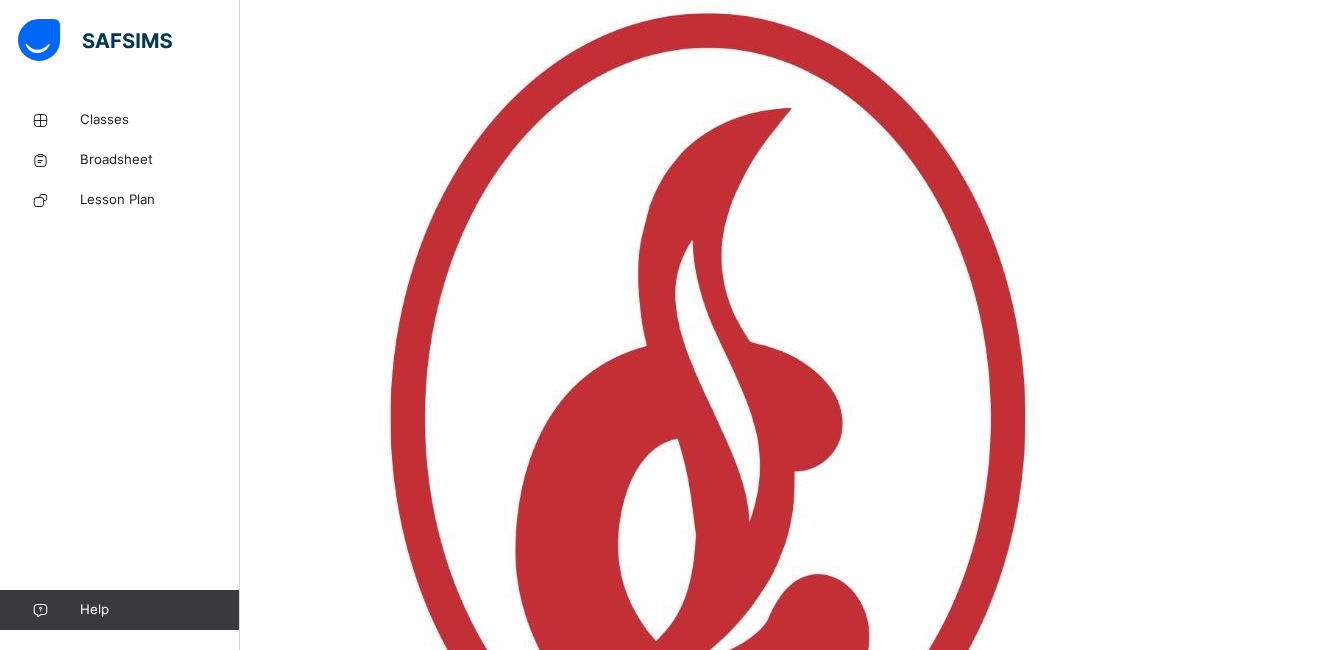 click on "**********" at bounding box center [336, 7980] 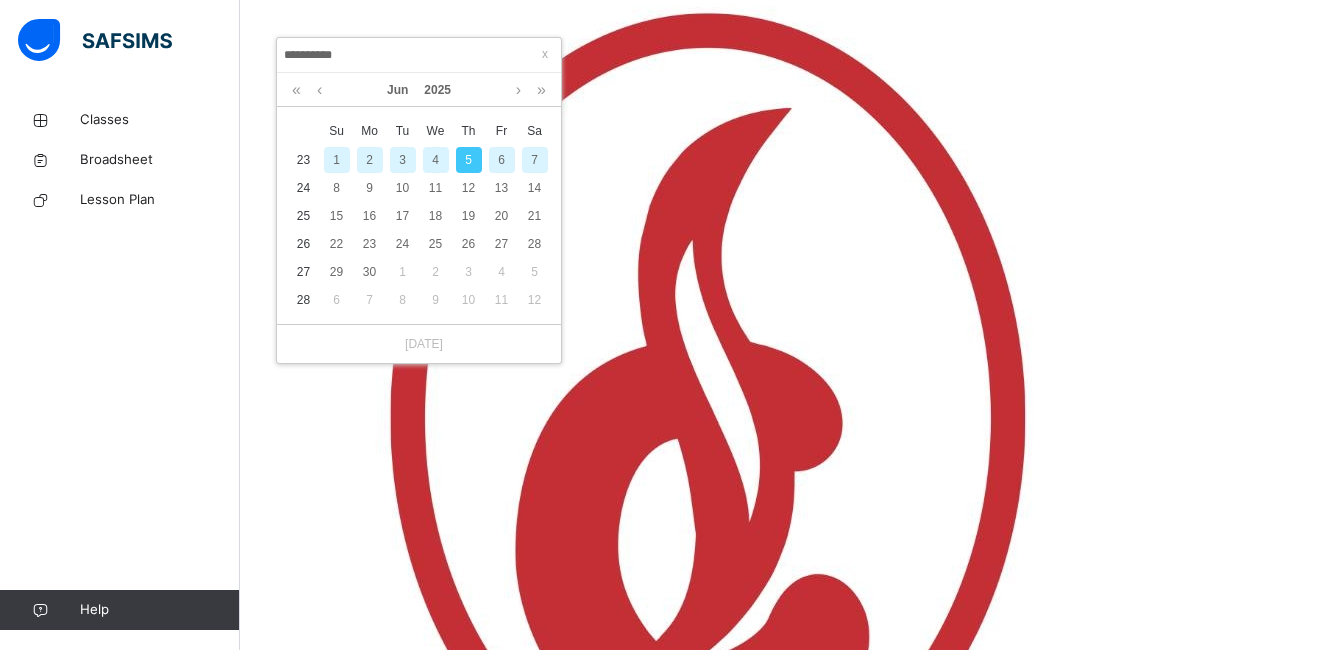 click on "4" at bounding box center [436, 160] 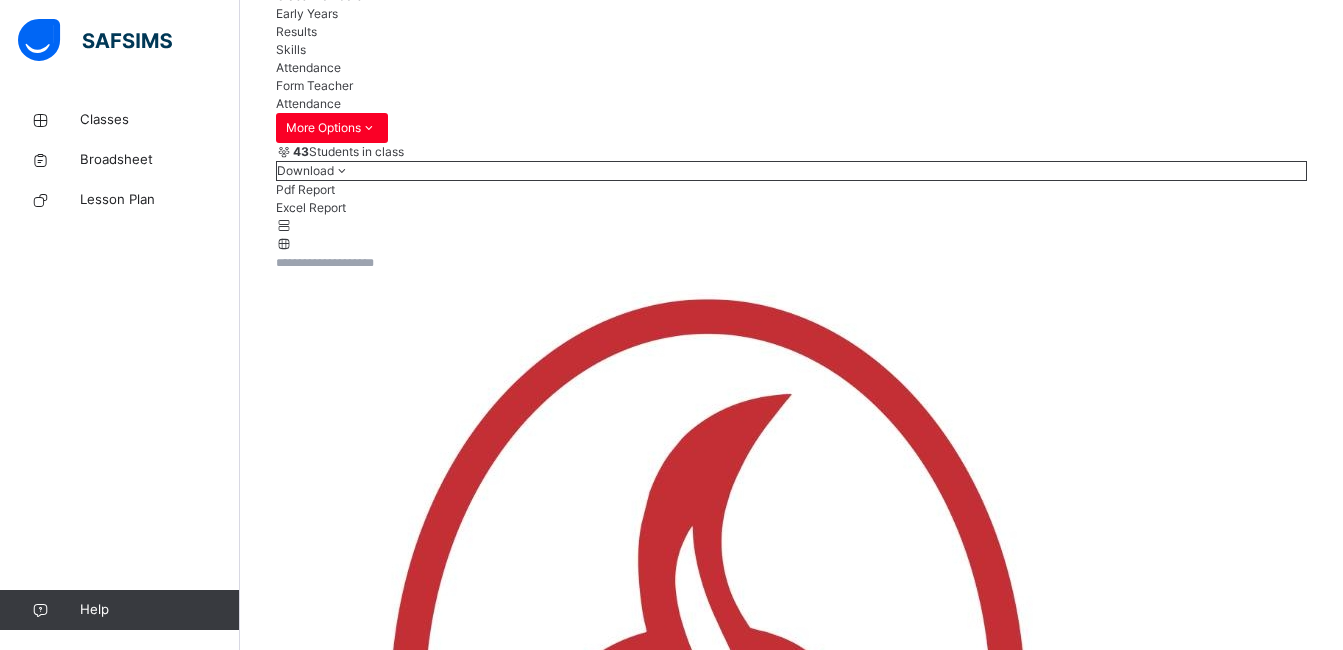 scroll, scrollTop: 485, scrollLeft: 0, axis: vertical 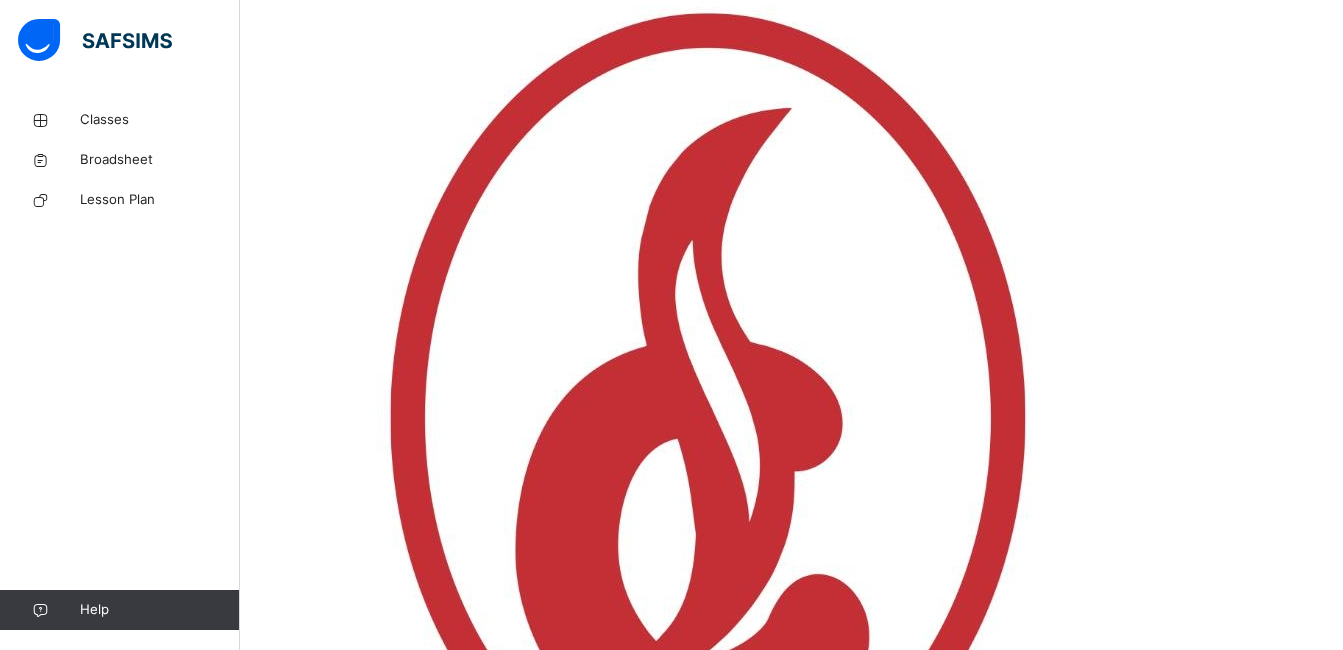 click on "**********" at bounding box center [336, 7980] 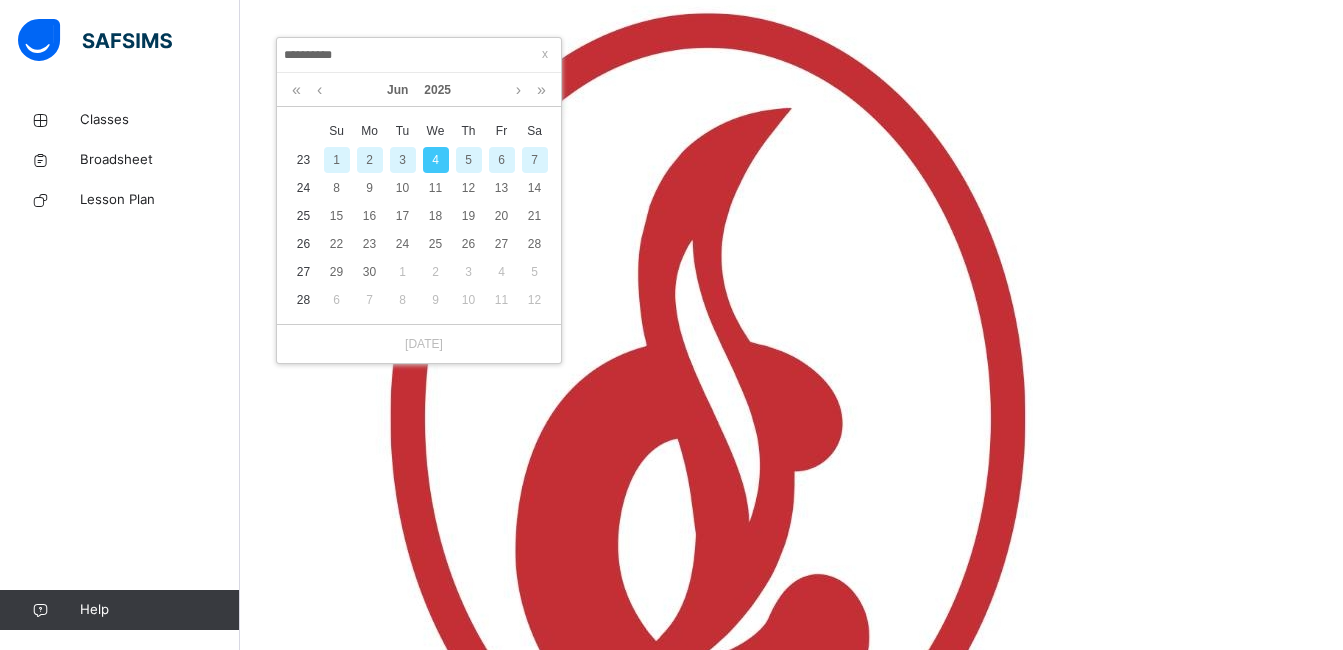 click on "3" at bounding box center [403, 160] 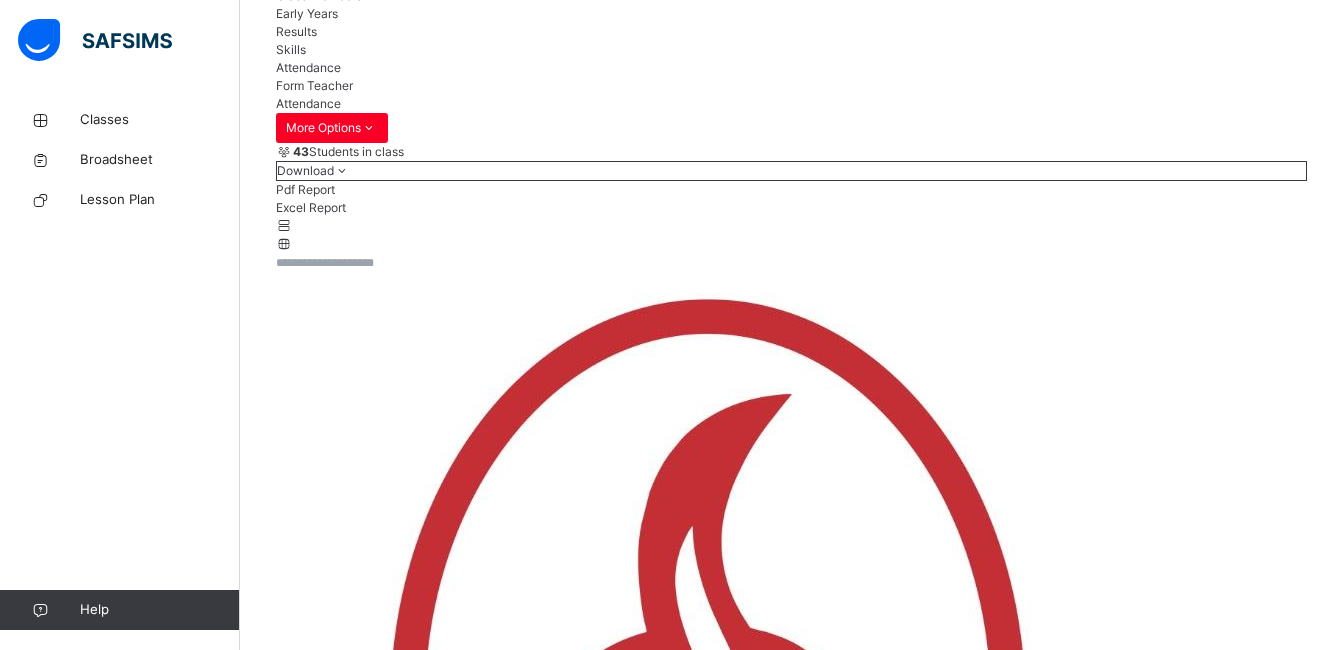 scroll, scrollTop: 485, scrollLeft: 0, axis: vertical 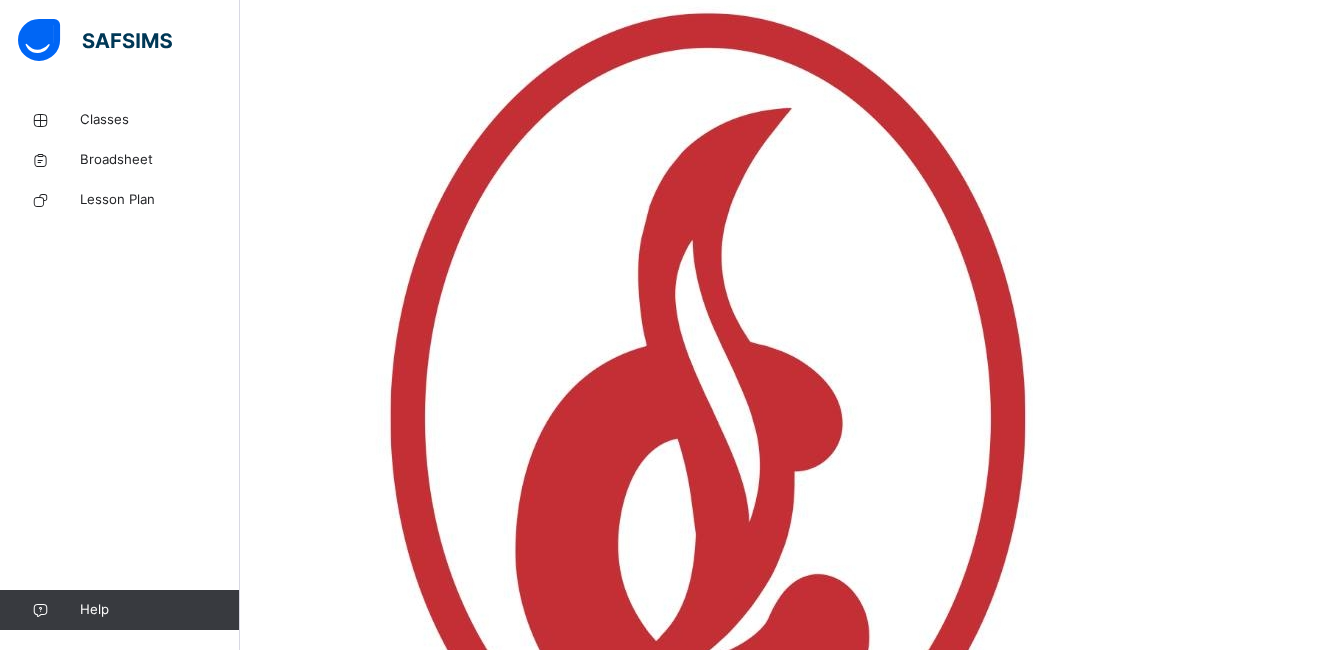 click on "**********" at bounding box center (336, 7980) 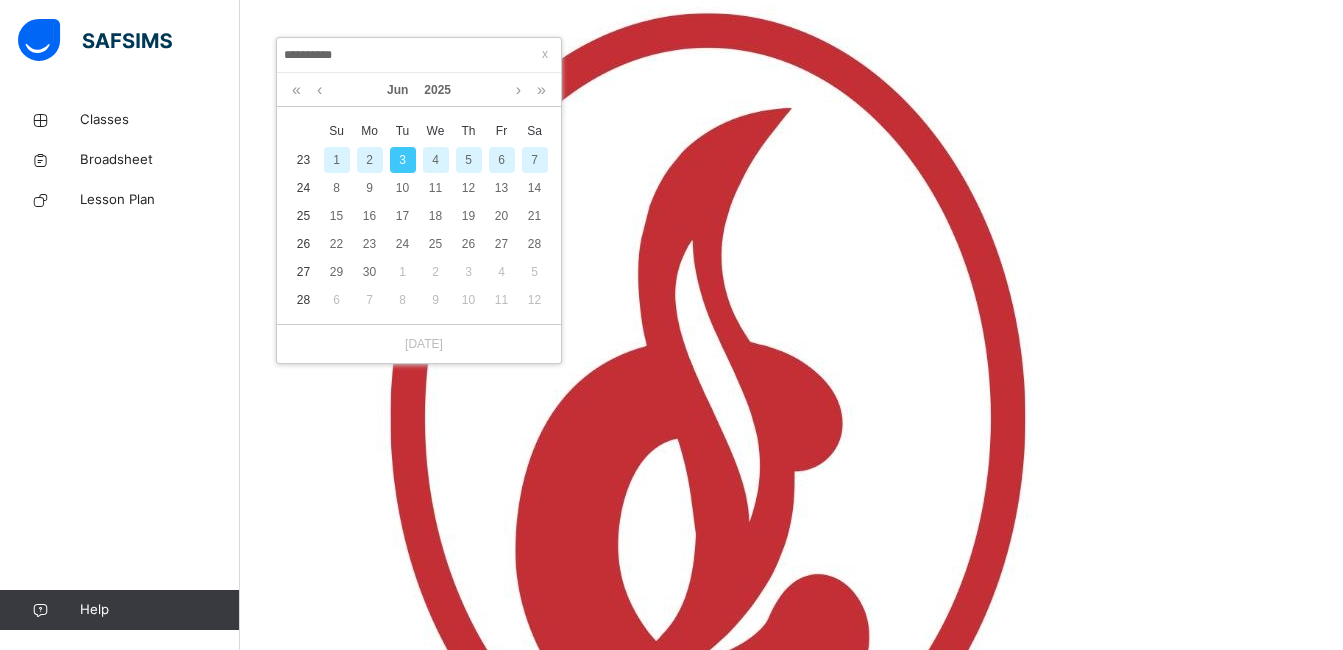 click on "2" at bounding box center [370, 160] 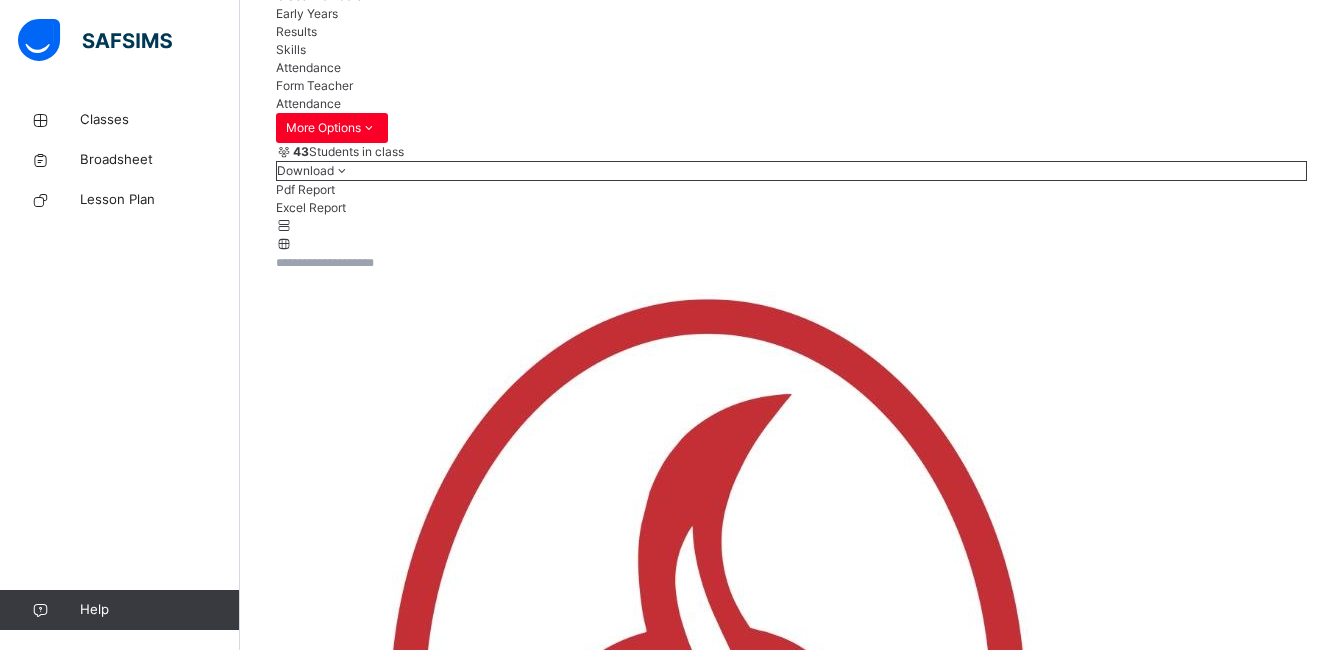 scroll, scrollTop: 485, scrollLeft: 0, axis: vertical 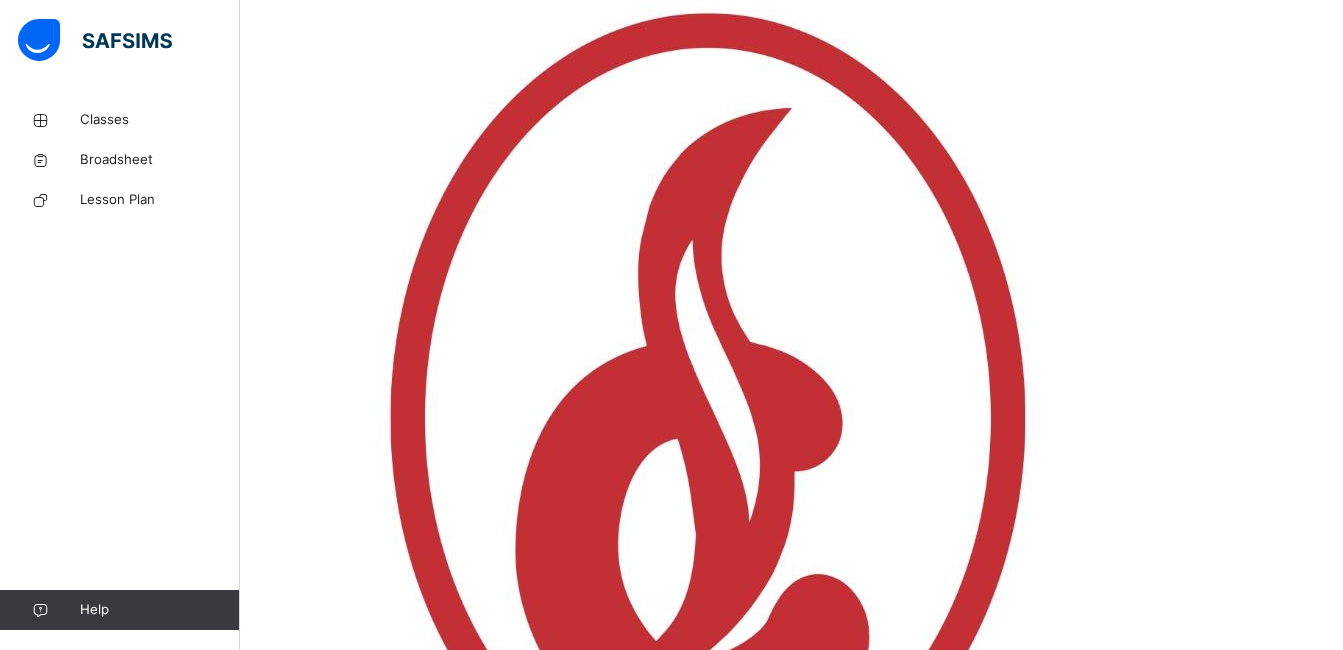 click on "**********" at bounding box center [336, 7980] 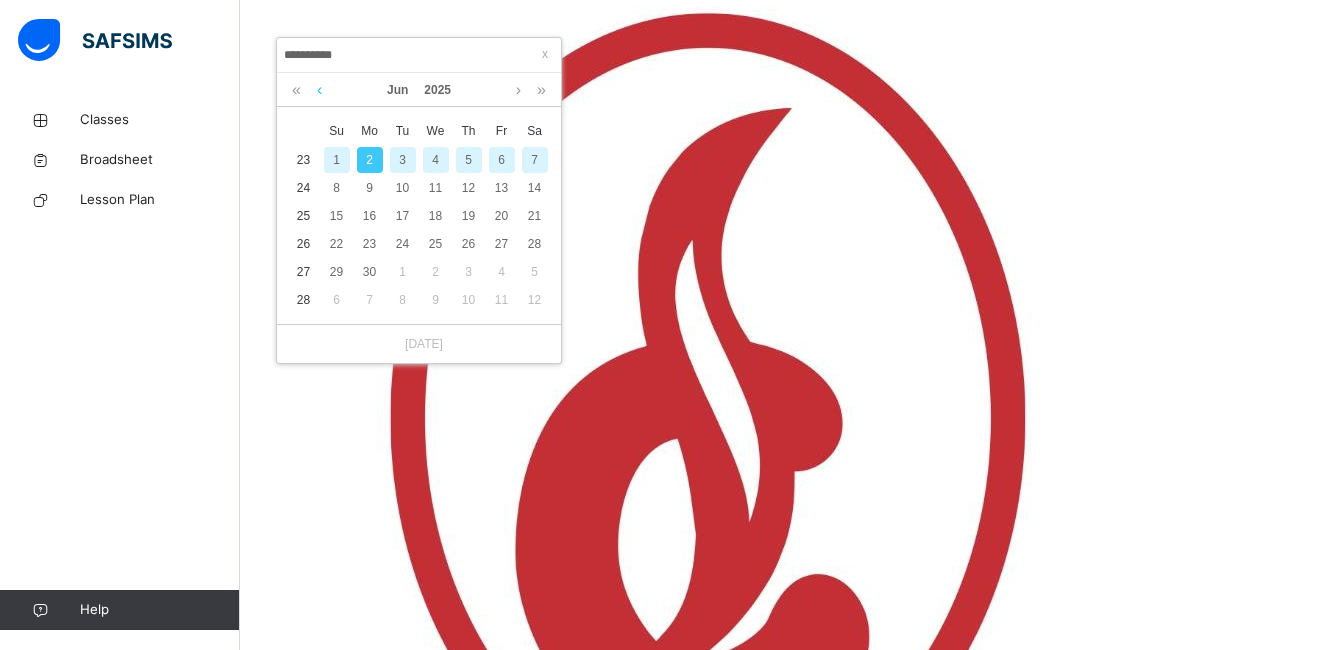 click at bounding box center (319, 90) 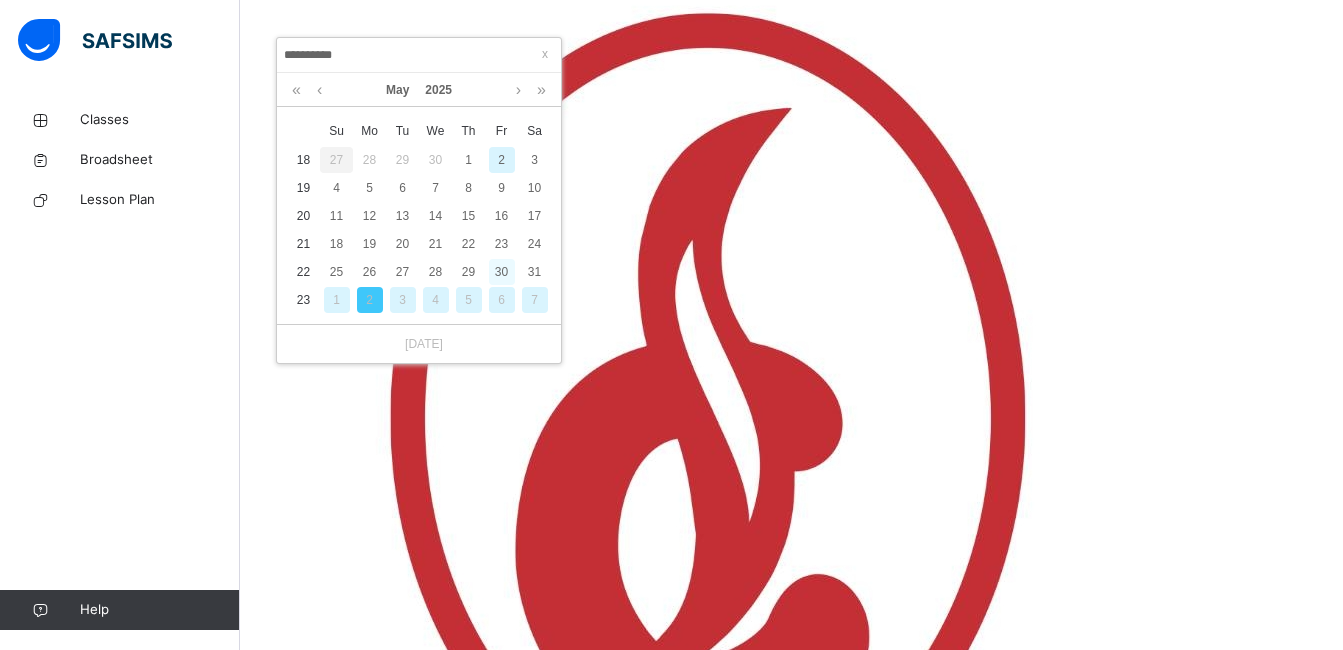click on "30" at bounding box center [502, 272] 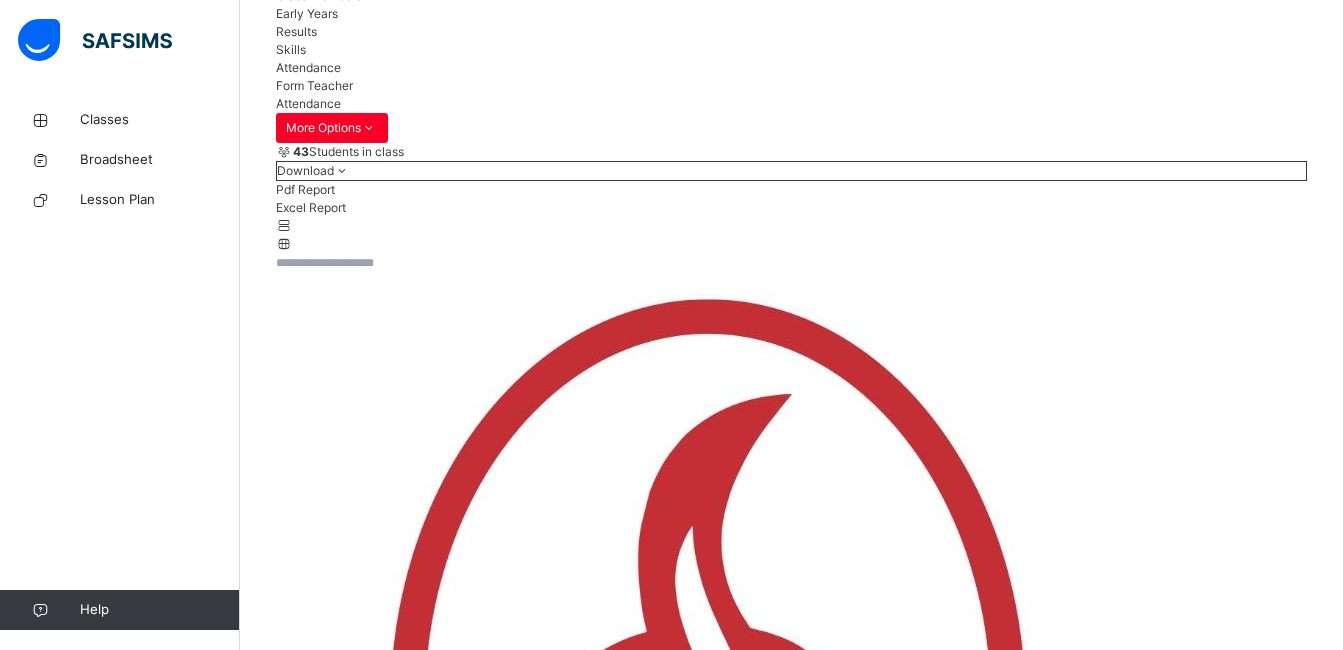 scroll, scrollTop: 485, scrollLeft: 0, axis: vertical 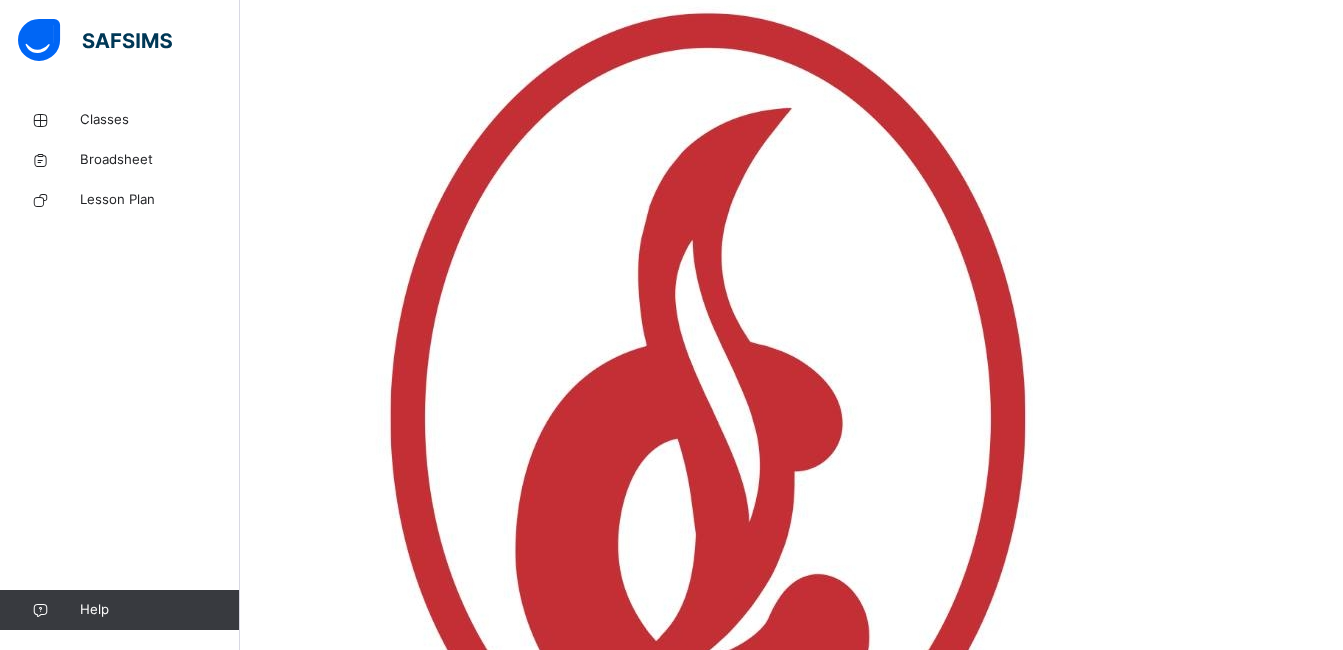 click on "**********" at bounding box center [336, 7980] 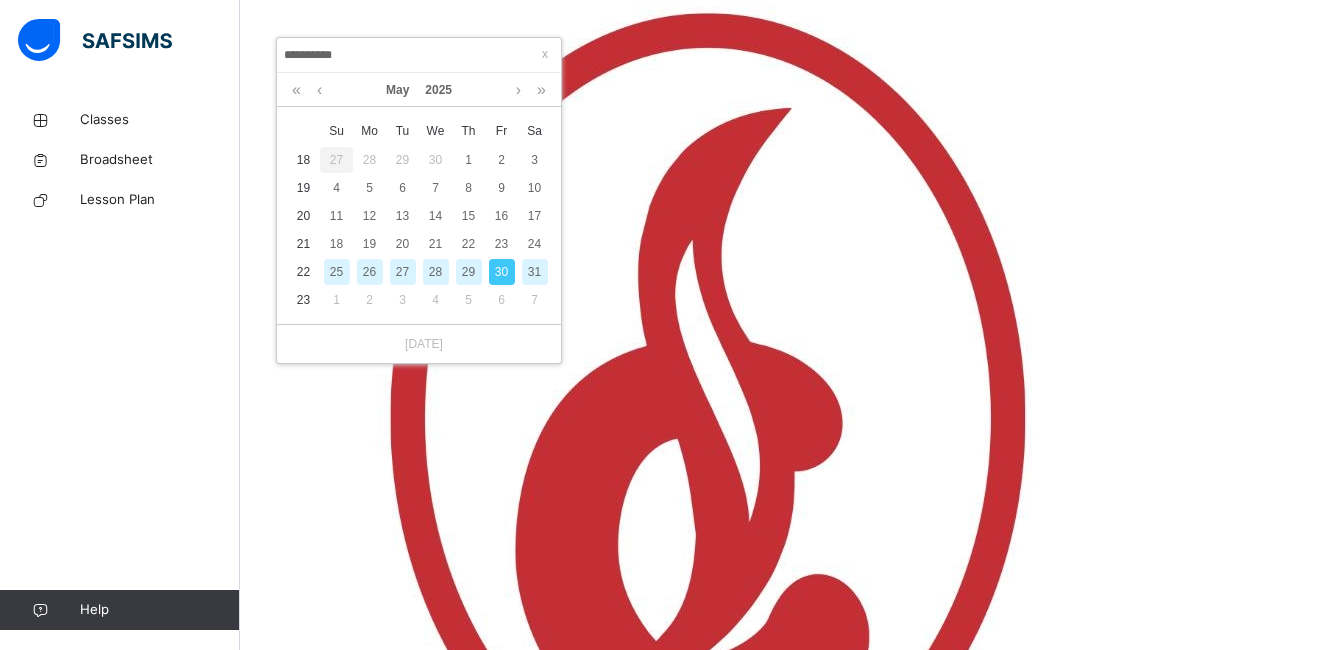 click on "29" at bounding box center (469, 272) 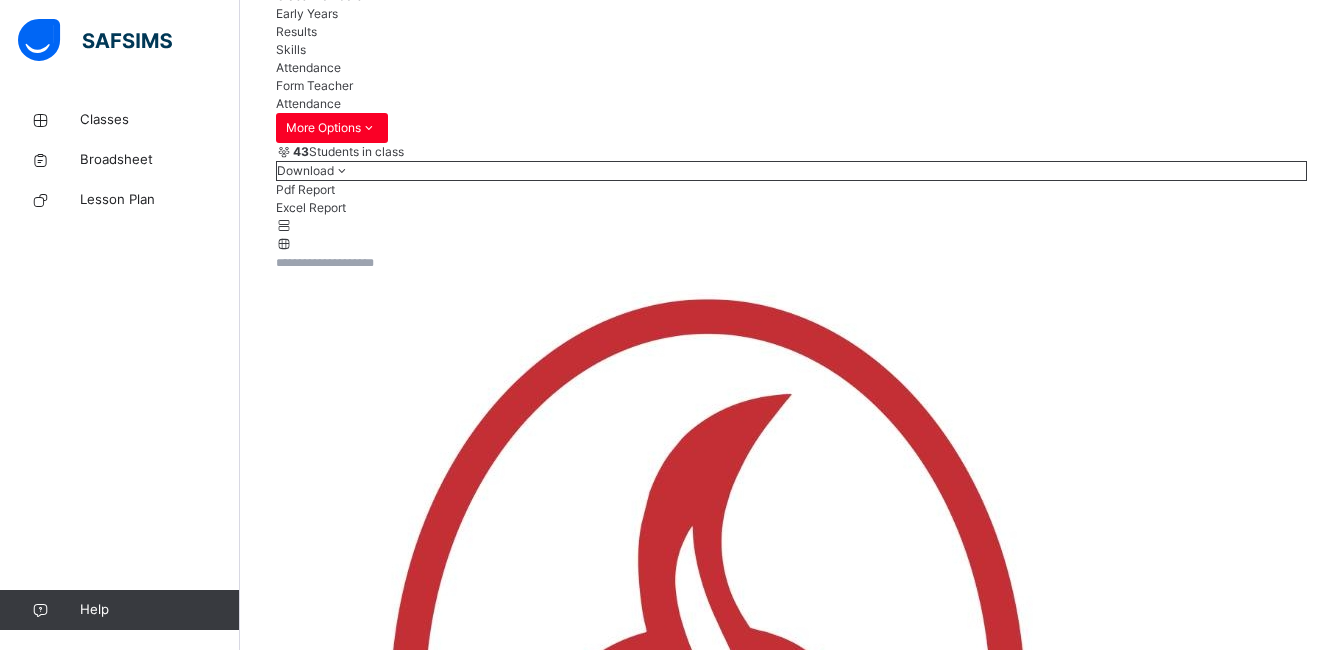 scroll, scrollTop: 485, scrollLeft: 0, axis: vertical 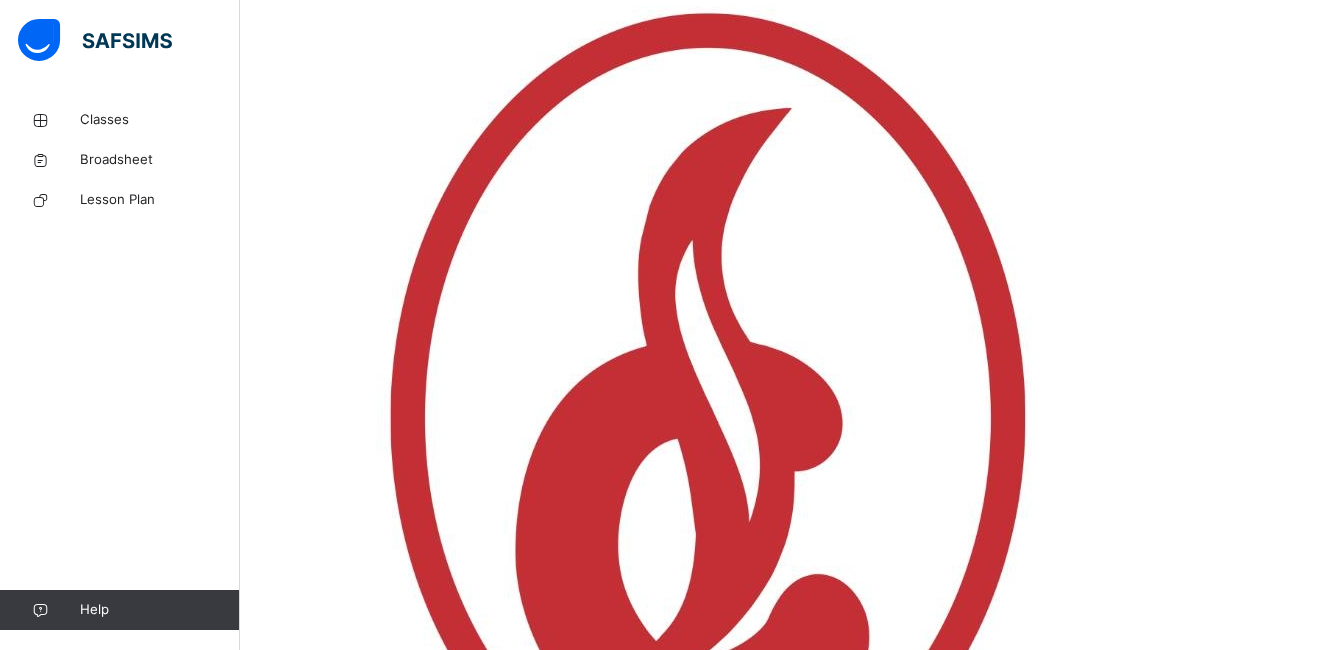 click on "**********" at bounding box center (336, 7980) 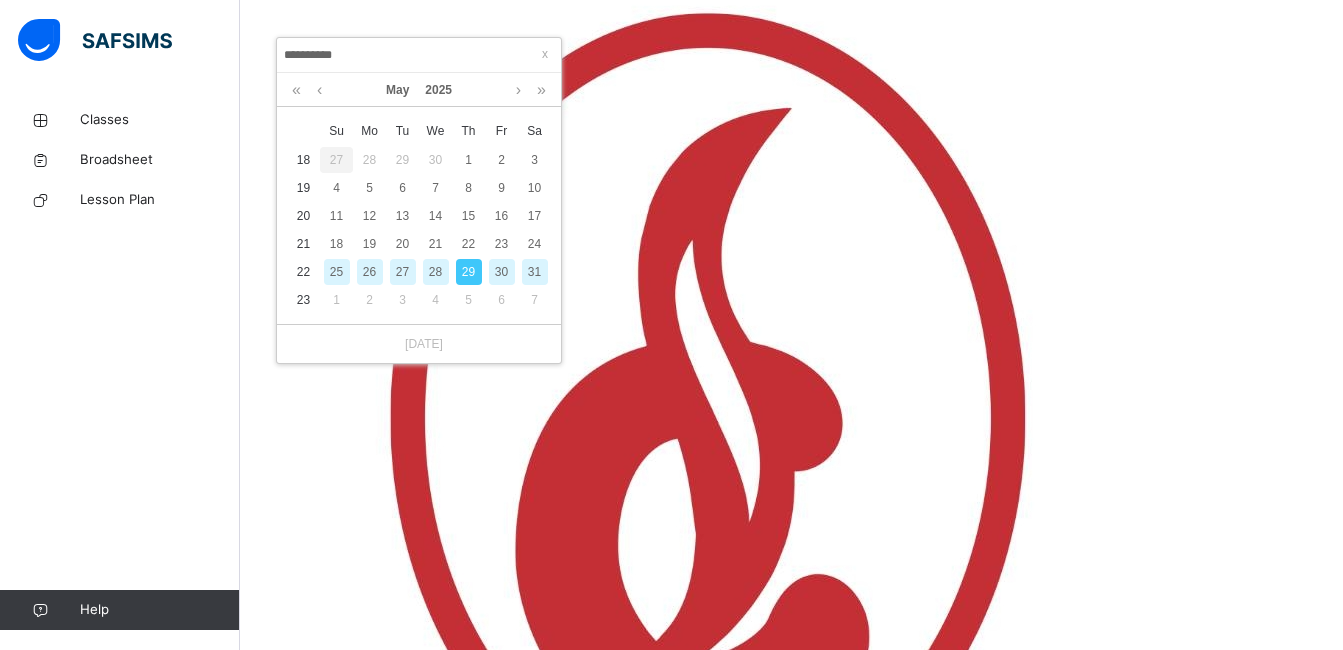 click on "28" at bounding box center (436, 272) 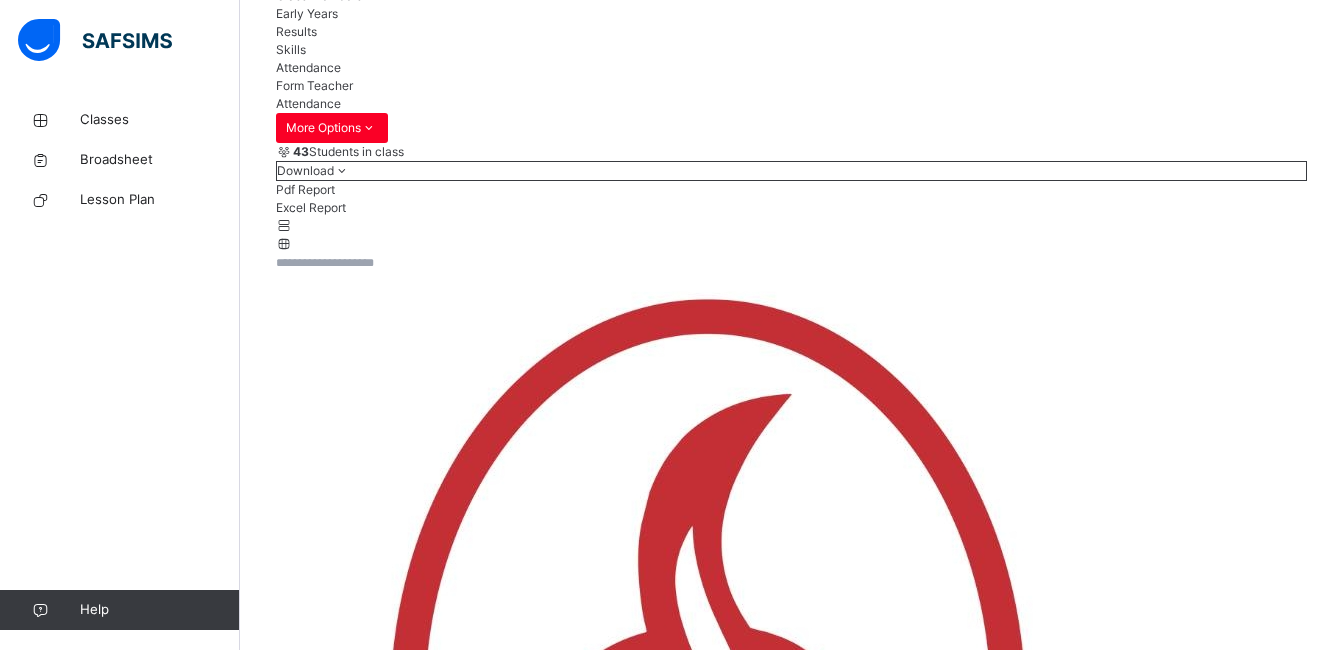 scroll, scrollTop: 485, scrollLeft: 0, axis: vertical 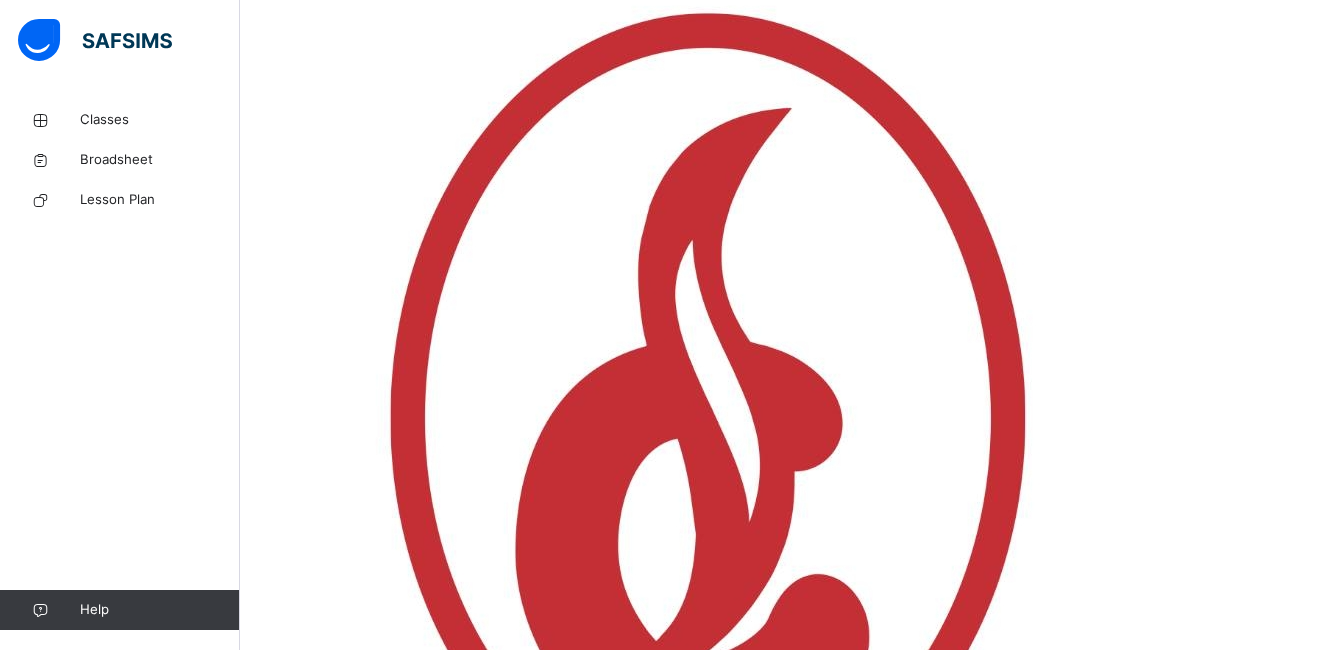 click on "**********" at bounding box center (336, 7980) 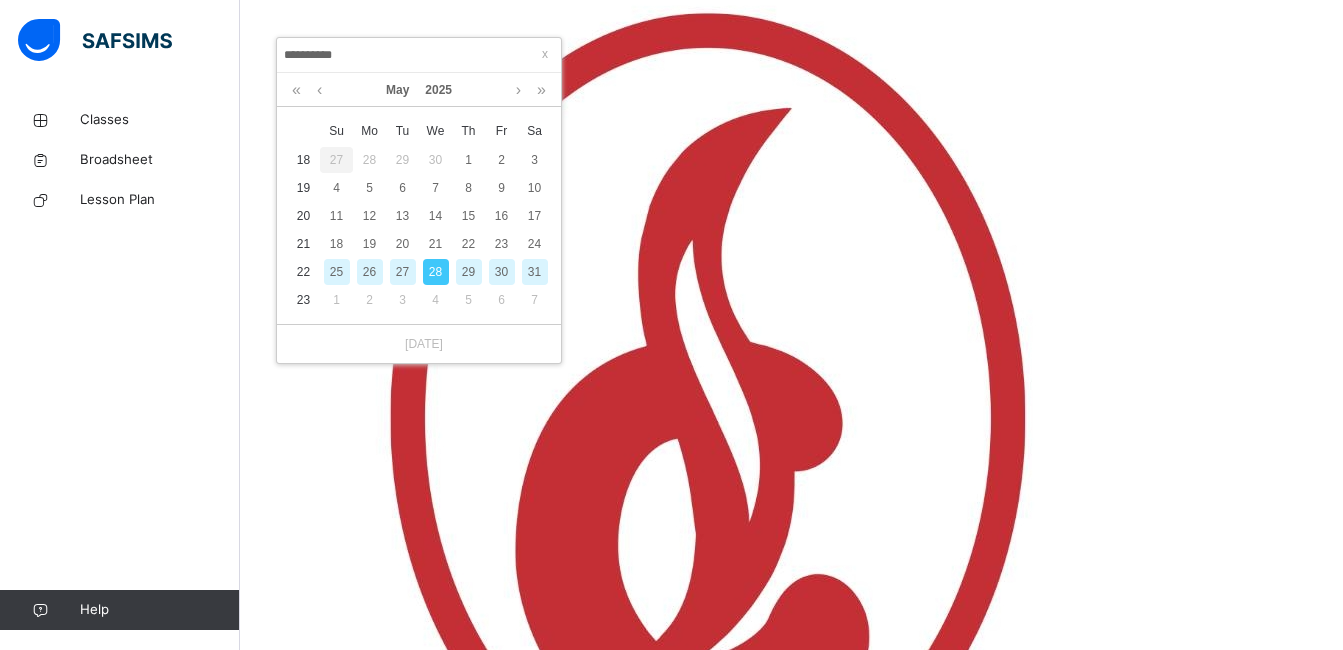 click on "27" at bounding box center [403, 272] 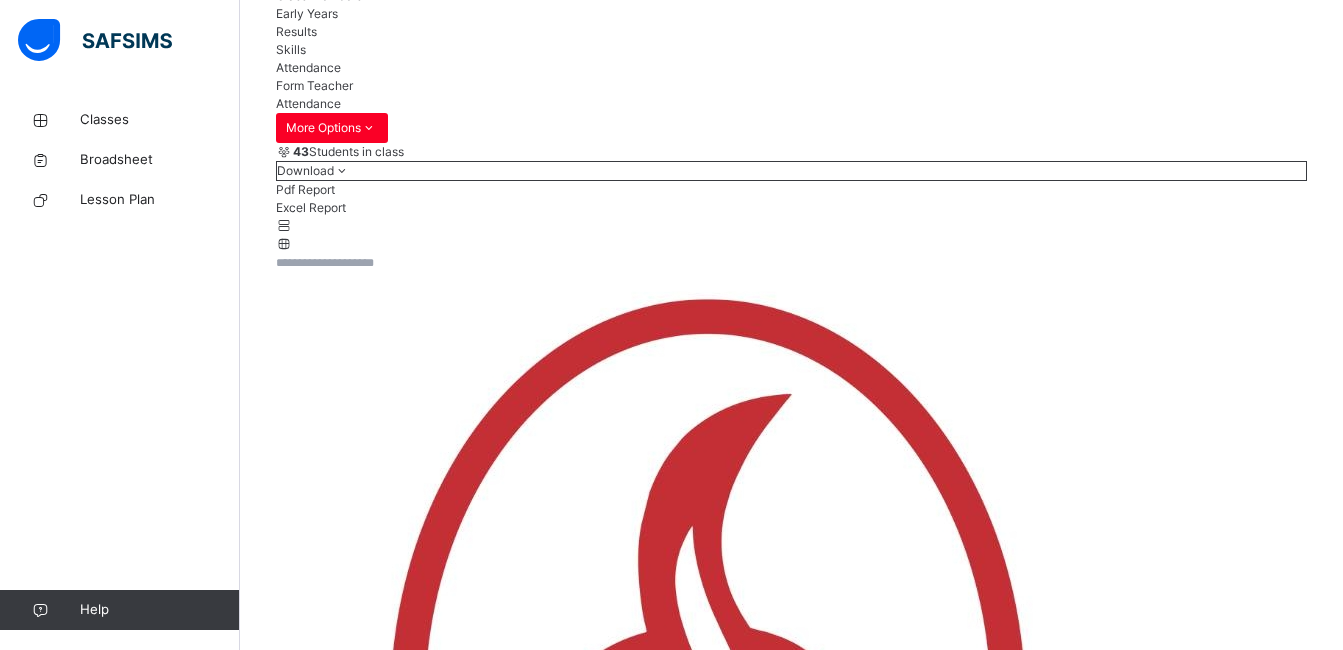scroll, scrollTop: 485, scrollLeft: 0, axis: vertical 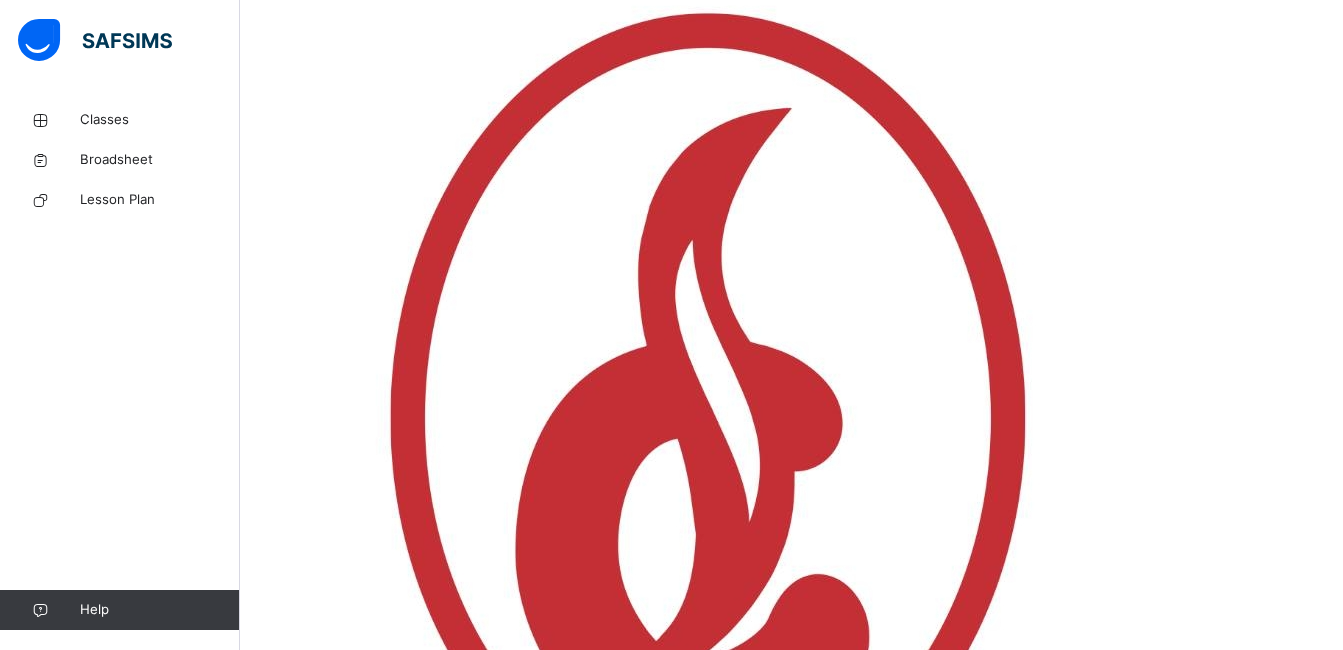 click on "**********" at bounding box center [336, 7980] 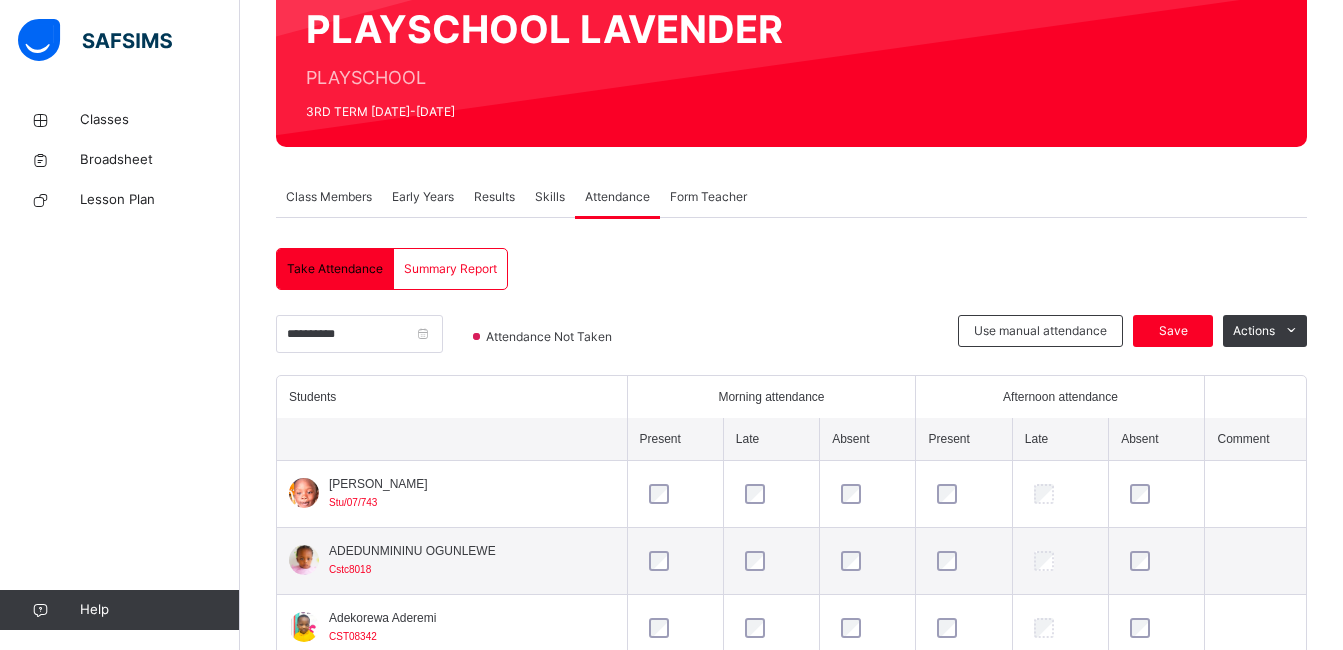 scroll, scrollTop: 485, scrollLeft: 0, axis: vertical 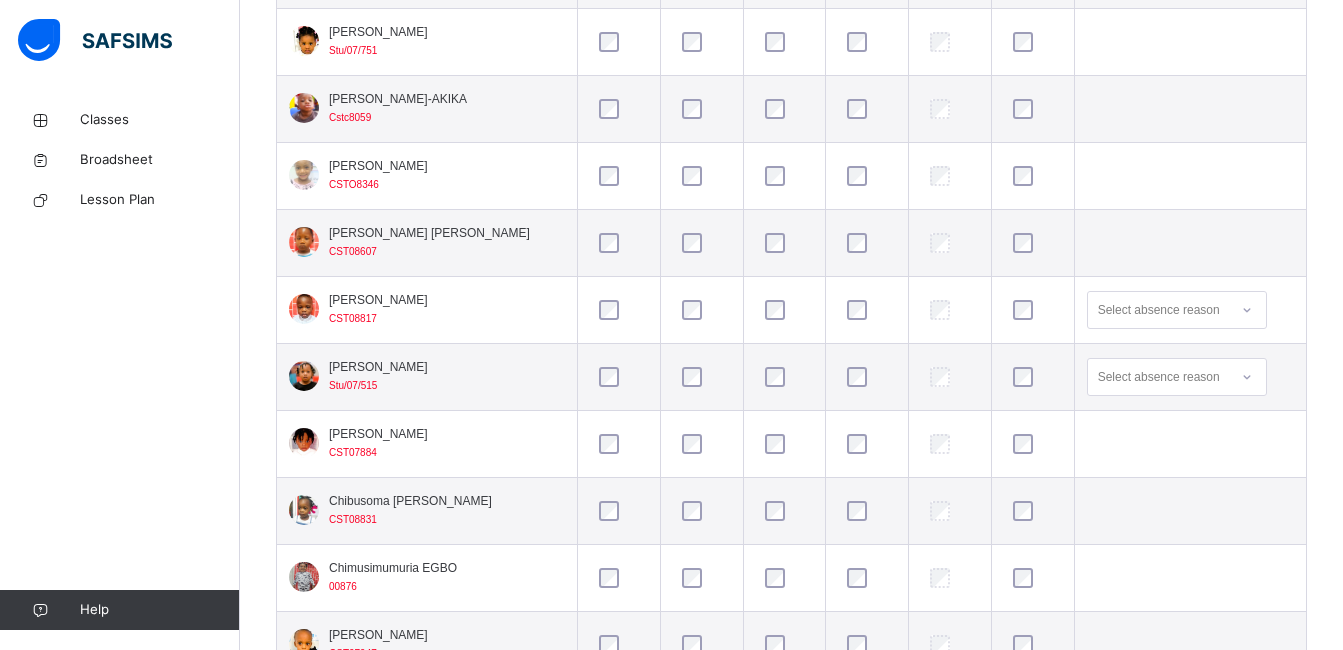 click at bounding box center [619, 377] 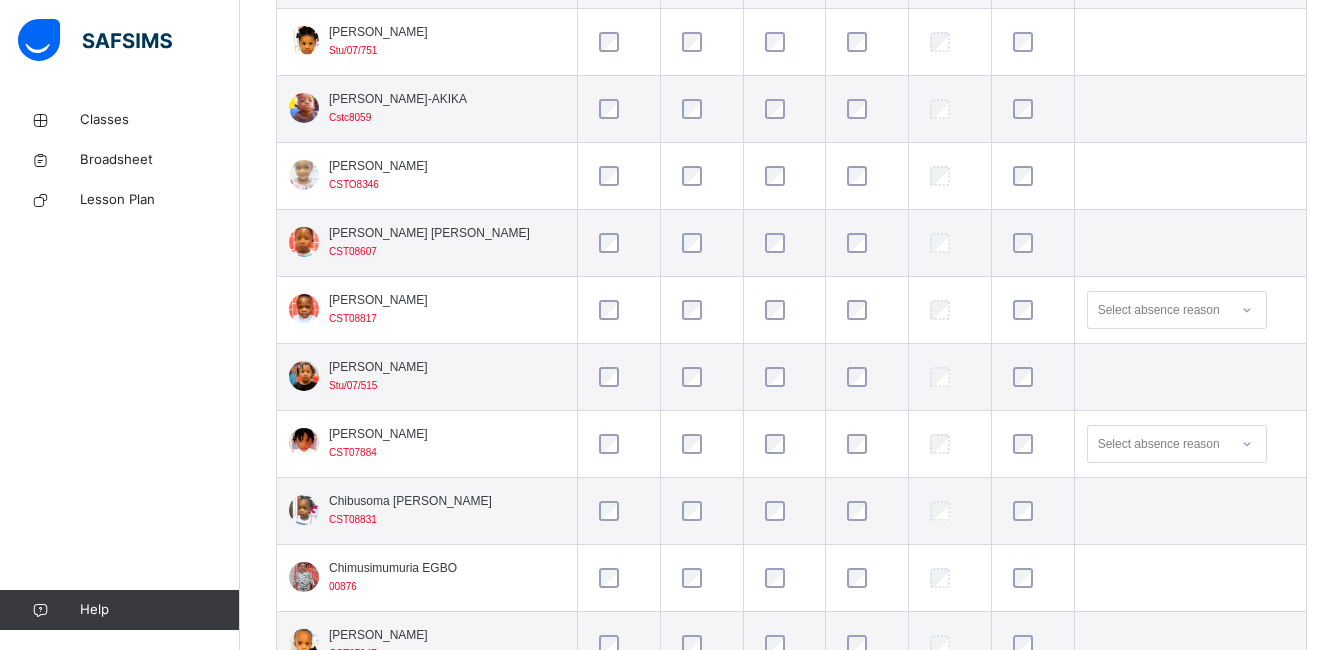 scroll, scrollTop: 1621, scrollLeft: 0, axis: vertical 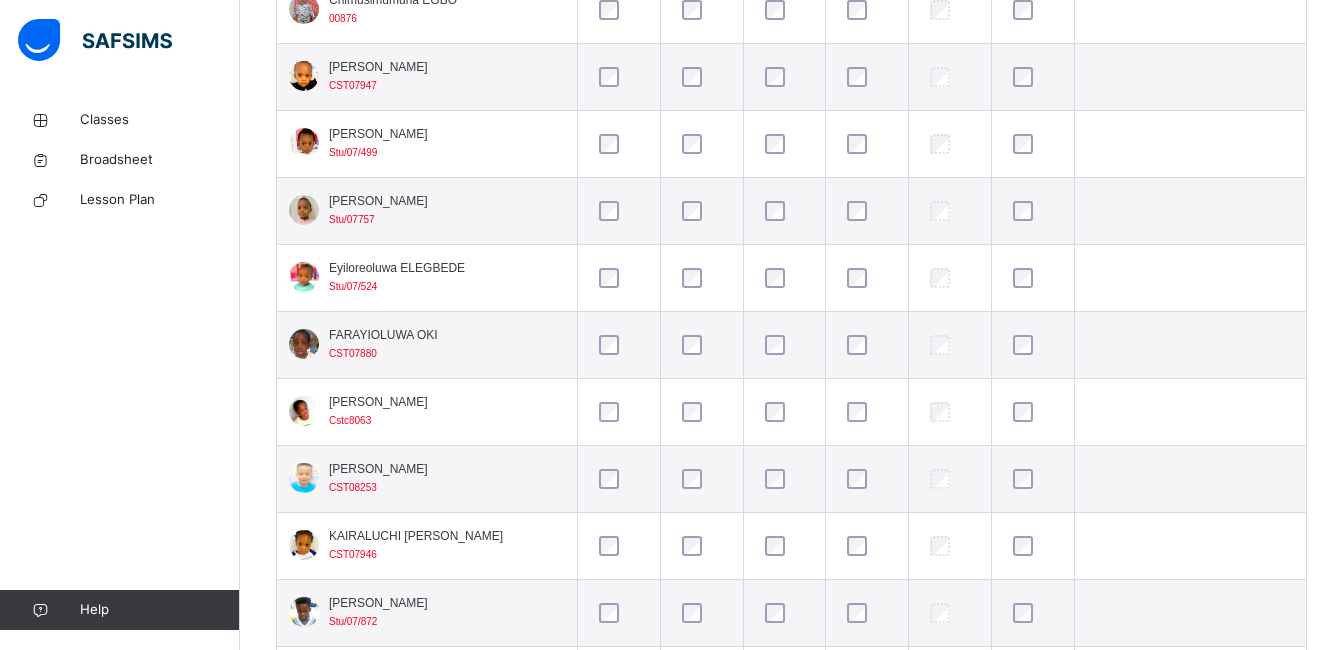 click at bounding box center (785, 278) 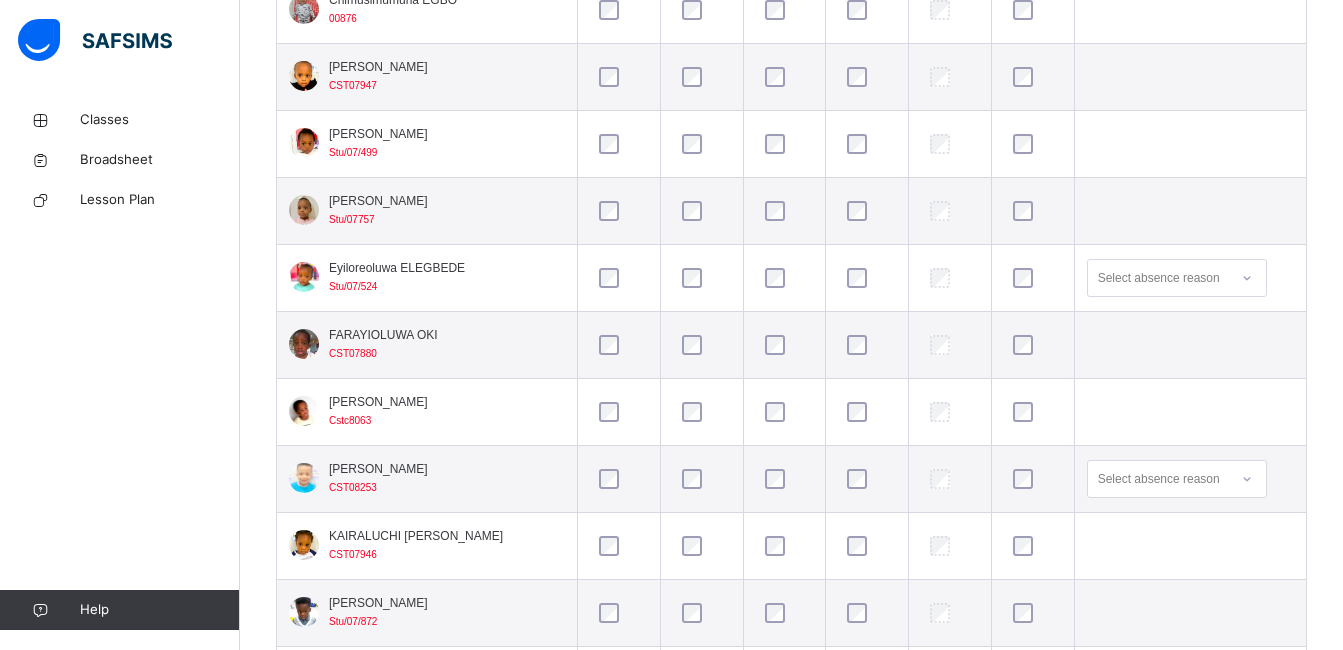 click at bounding box center (785, 613) 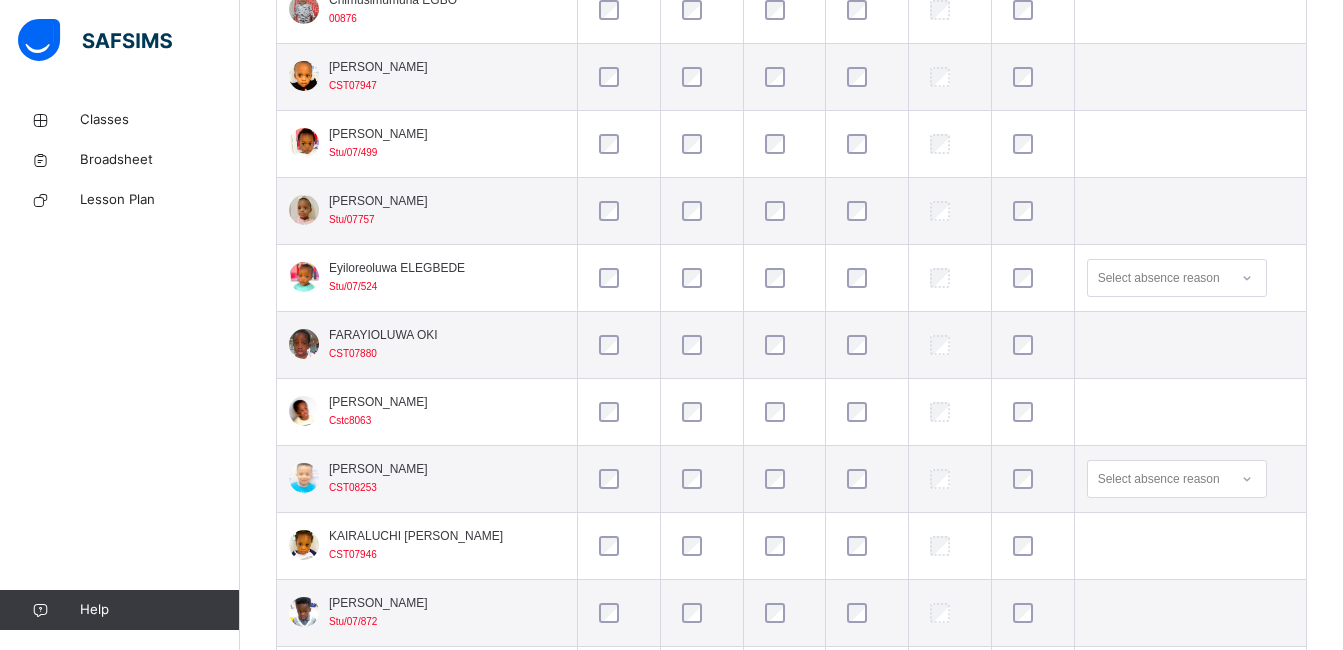 click on "Keyaan  Olaniyan Stu/07/872" at bounding box center [791, 613] 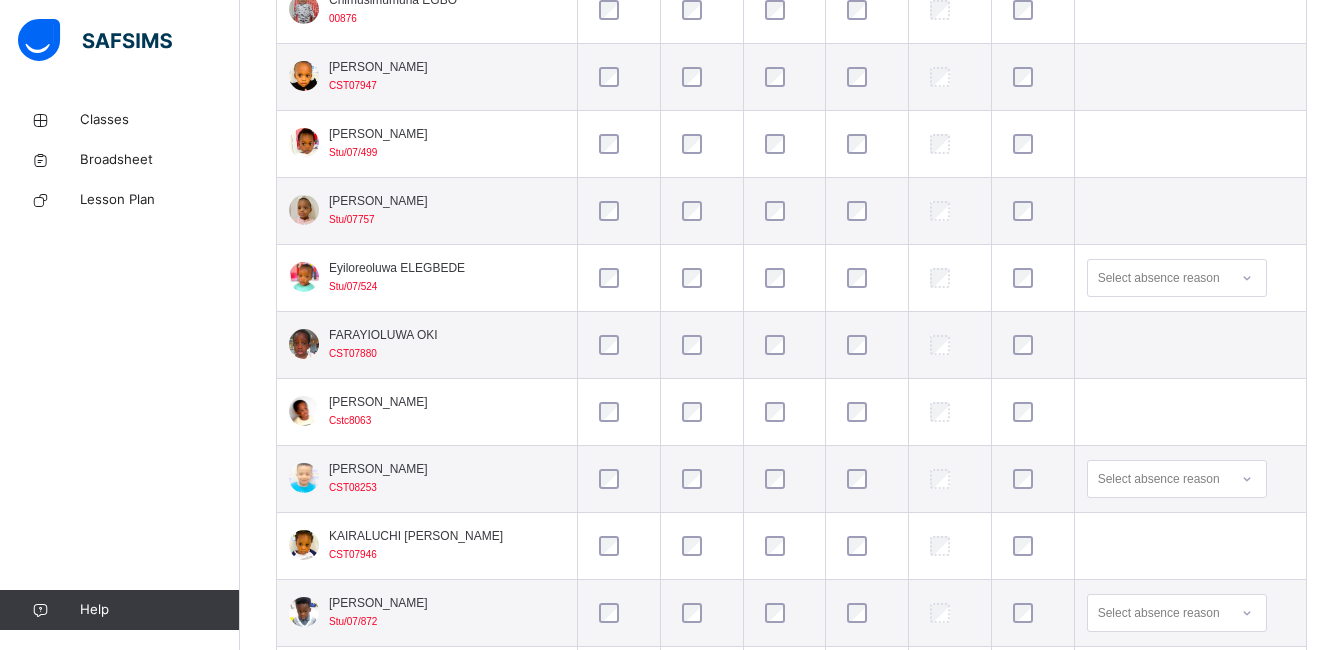 scroll, scrollTop: 2189, scrollLeft: 0, axis: vertical 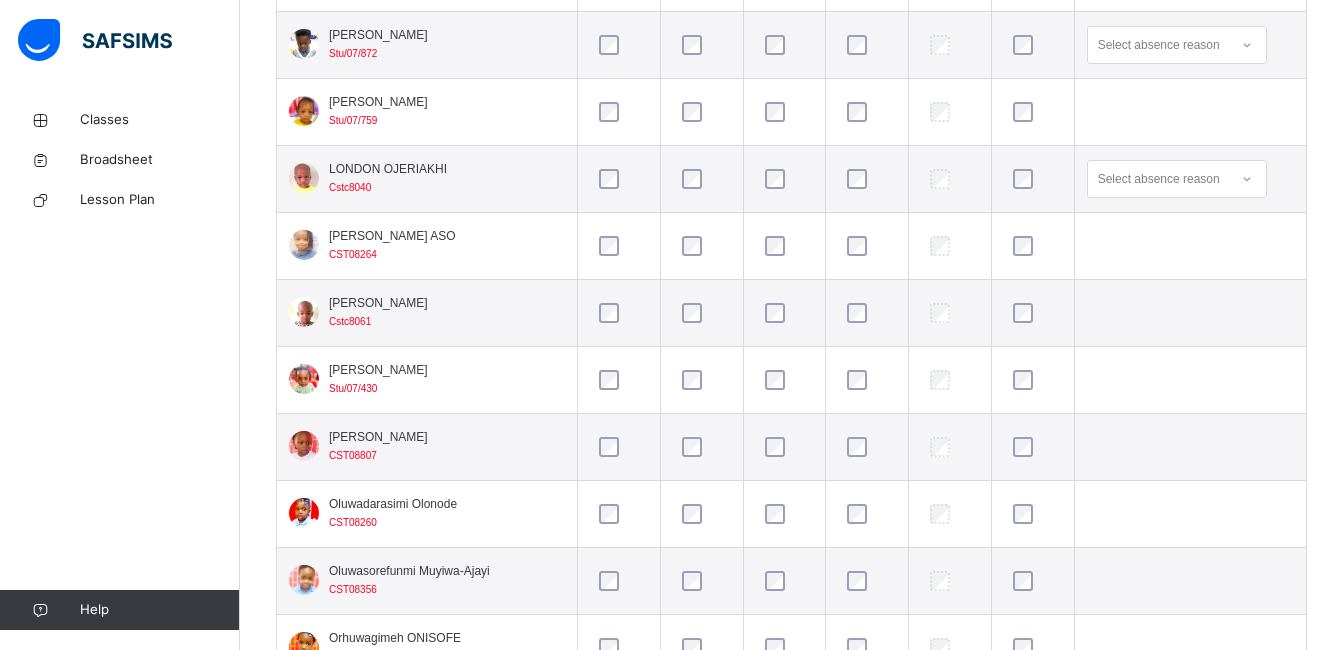 click at bounding box center [785, 246] 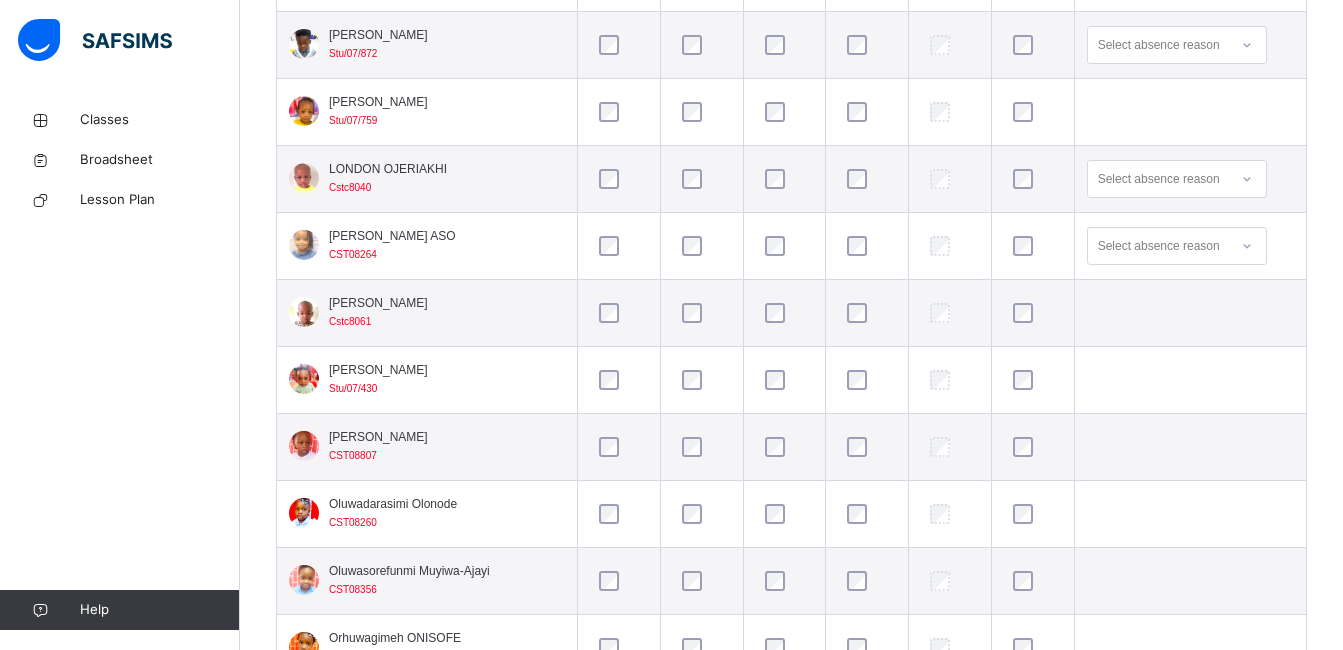 scroll, scrollTop: 2757, scrollLeft: 0, axis: vertical 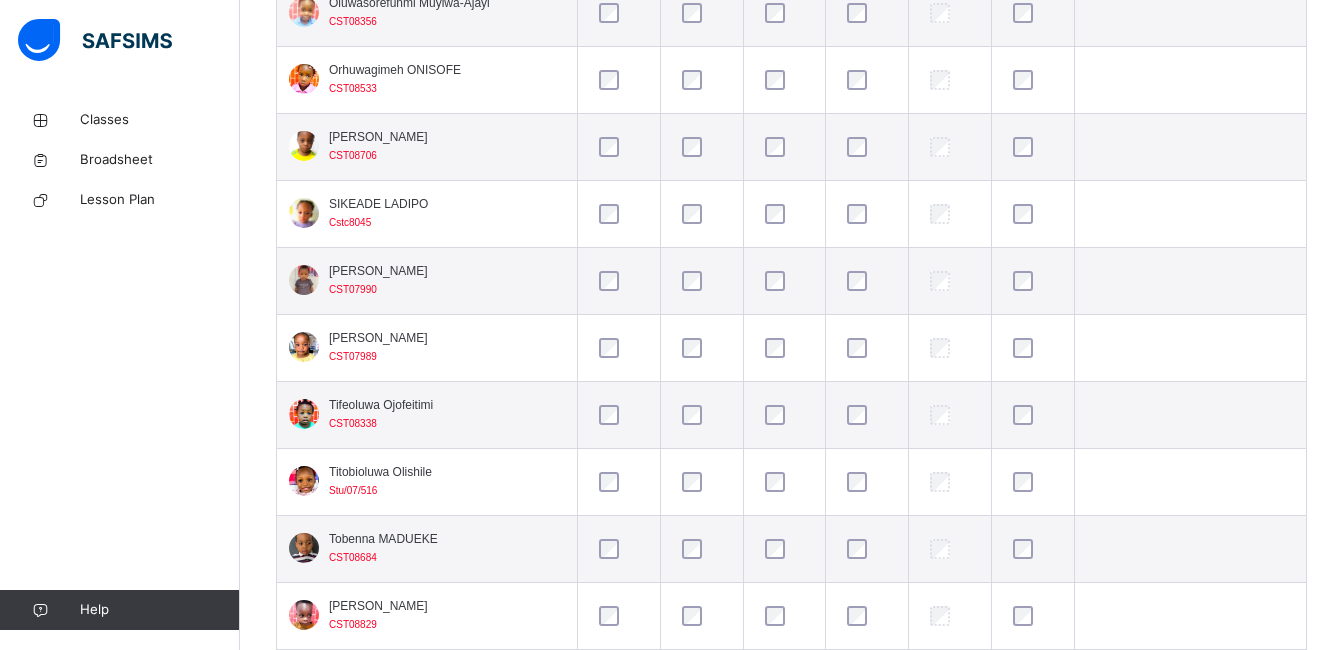 click on "Back  / [PERSON_NAME] PLAYSCHOOL [PERSON_NAME] PLAYSCHOOL 3RD TERM [DATE]-[DATE] Class Members Early Years Results Skills Attendance Form Teacher Attendance More Options   43  Students in class Download Pdf Report Excel Report Corona Day Nursery Ikoyi Date: [DATE] 11:15:41 am Class Members Class:  PLAYSCHOOL LAVENDER Total no. of Students:  43 Term:  3RD TERM Session:  [DATE]-[DATE] S/NO Admission No. Last Name First Name Other Name 1 Stu/07/743 [PERSON_NAME] 2 Cstc8018 OGUNLEWE ADEDUNMININU 3 CST08342 Aderemi Adekorewa  4 Stu/07/747 Adesiyan Ademurewa 5 CST08911 Aderigbigbe Adeyinka  6 CST08884 [PERSON_NAME] 7 Stu/07/751 Luccianno-[PERSON_NAME]  8 Cstc8059 PRINCEWILL-[PERSON_NAME]  9 CSTO8346 Ogundolapo Araoluwanimi 10 CST08607 [PERSON_NAME] 11 CST08817 [PERSON_NAME] 12 Stu/07/515 [PERSON_NAME] 13 CST07884 [PERSON_NAME]  14 CST08831 [PERSON_NAME] 15 00876 EGBO Chimusimumuria 16 CST07947 [PERSON_NAME] CHIZARAM  17 Stu/07/499 [PERSON_NAME] 18 Stu/07757  De kenworgu [PERSON_NAME] 19 Stu/07/524  ELEGBEDE Eyiloreoluwa 20" at bounding box center (791, -909) 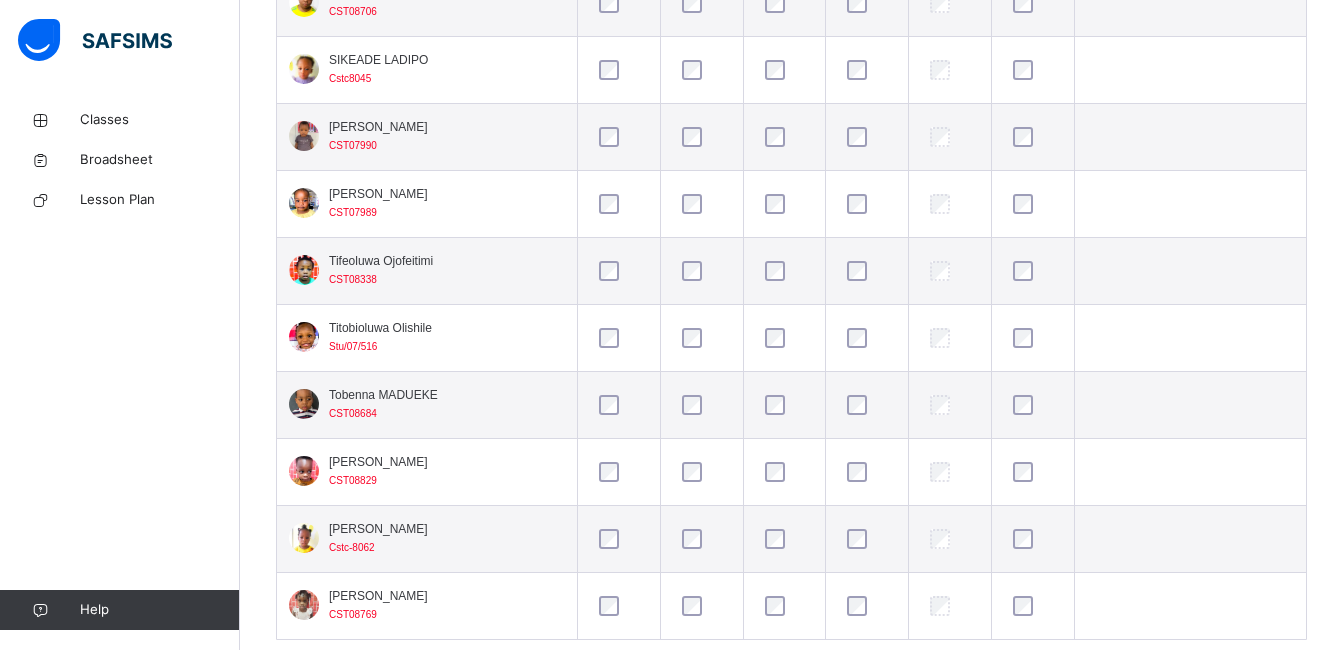 scroll, scrollTop: 2946, scrollLeft: 0, axis: vertical 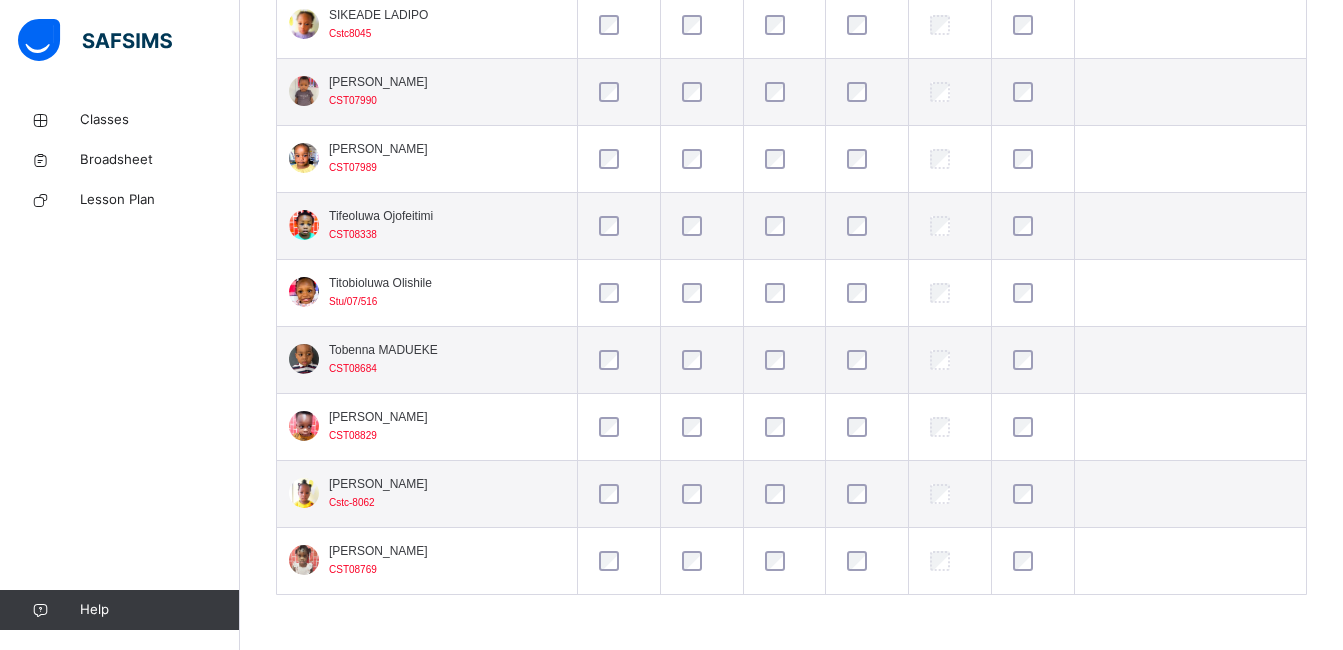 click at bounding box center (785, 561) 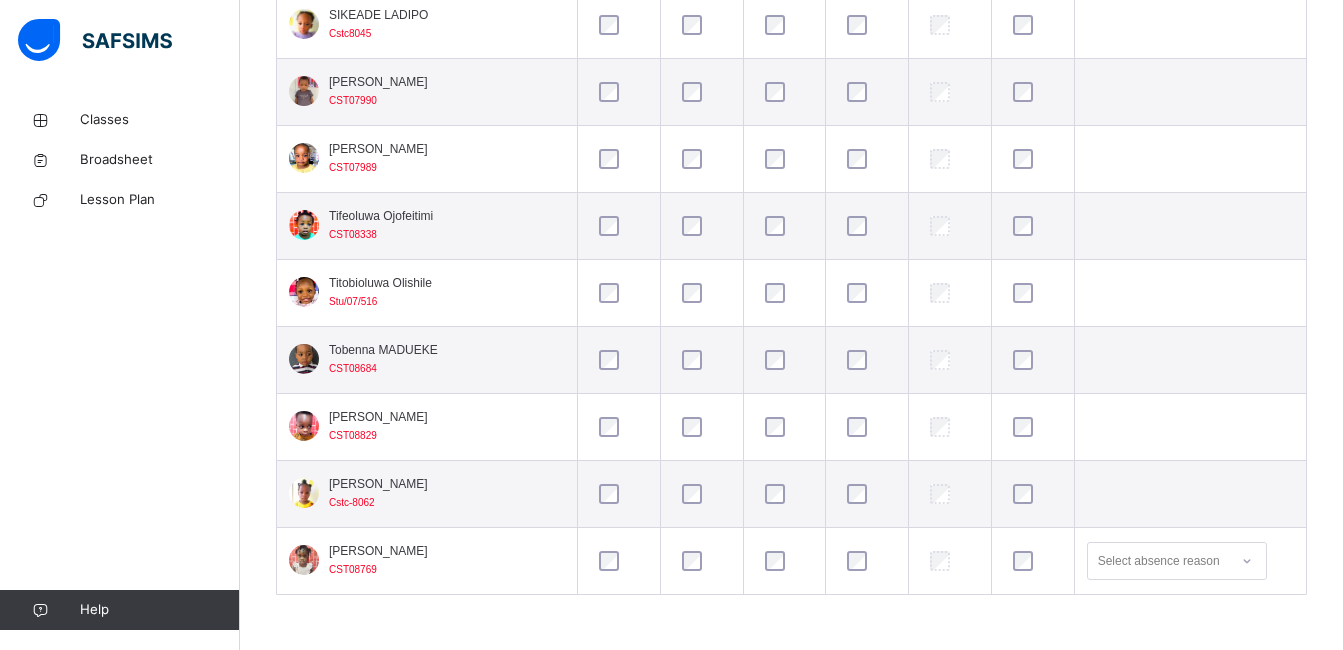 click at bounding box center [1033, 561] 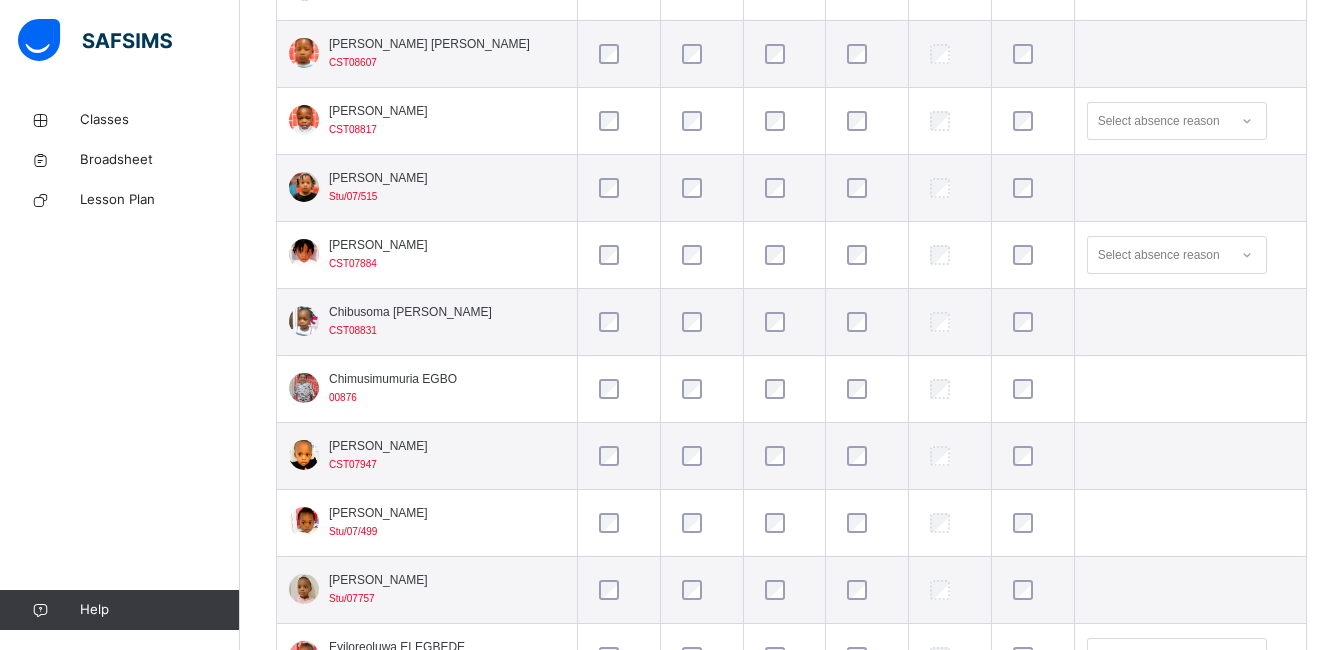 scroll, scrollTop: 674, scrollLeft: 0, axis: vertical 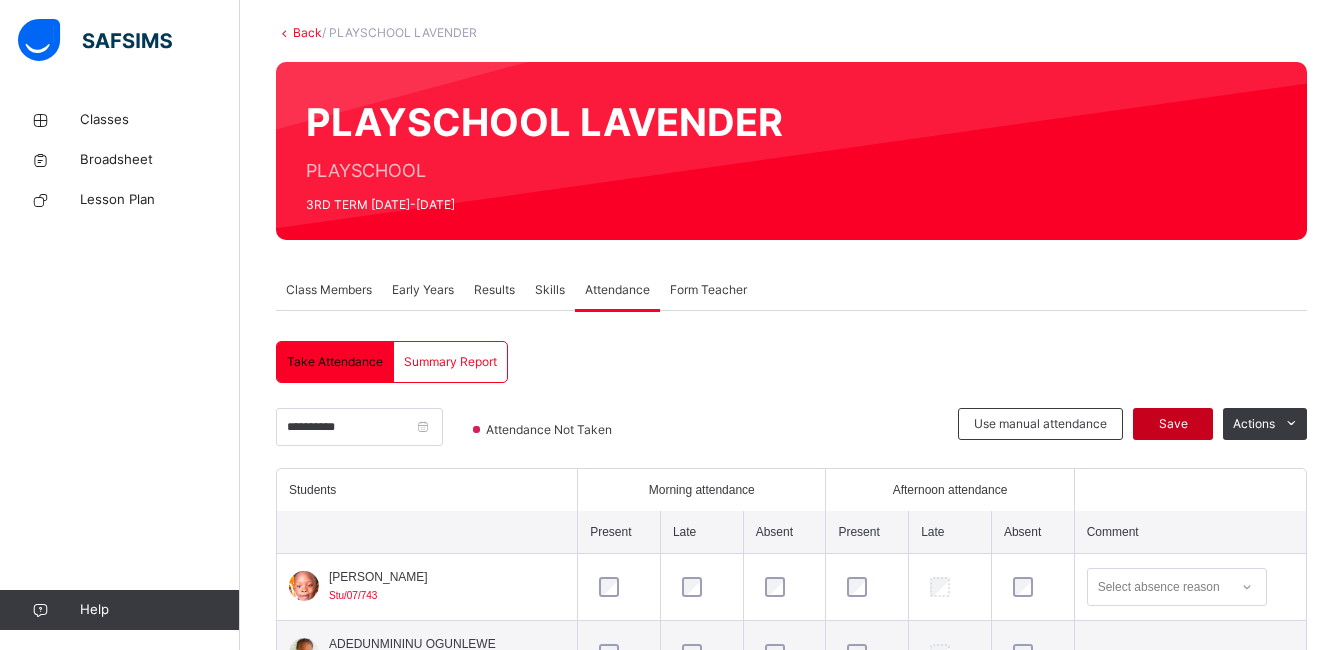 click on "Save" at bounding box center (1173, 424) 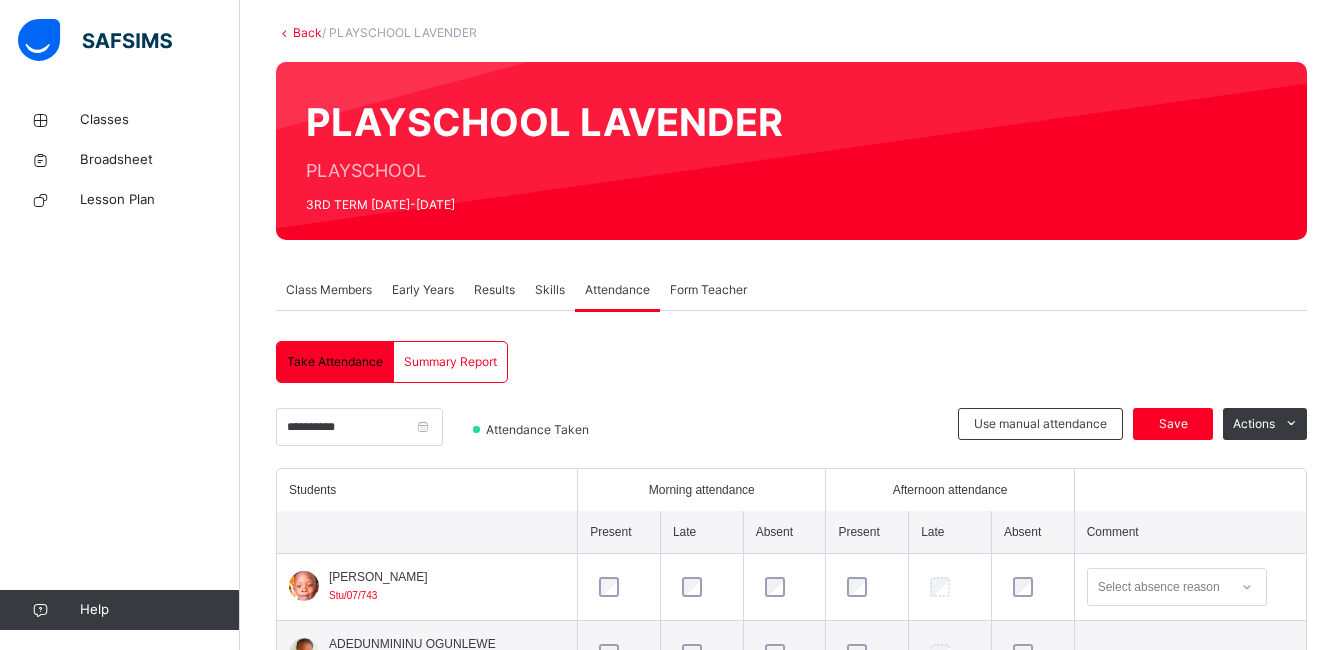 scroll, scrollTop: 674, scrollLeft: 0, axis: vertical 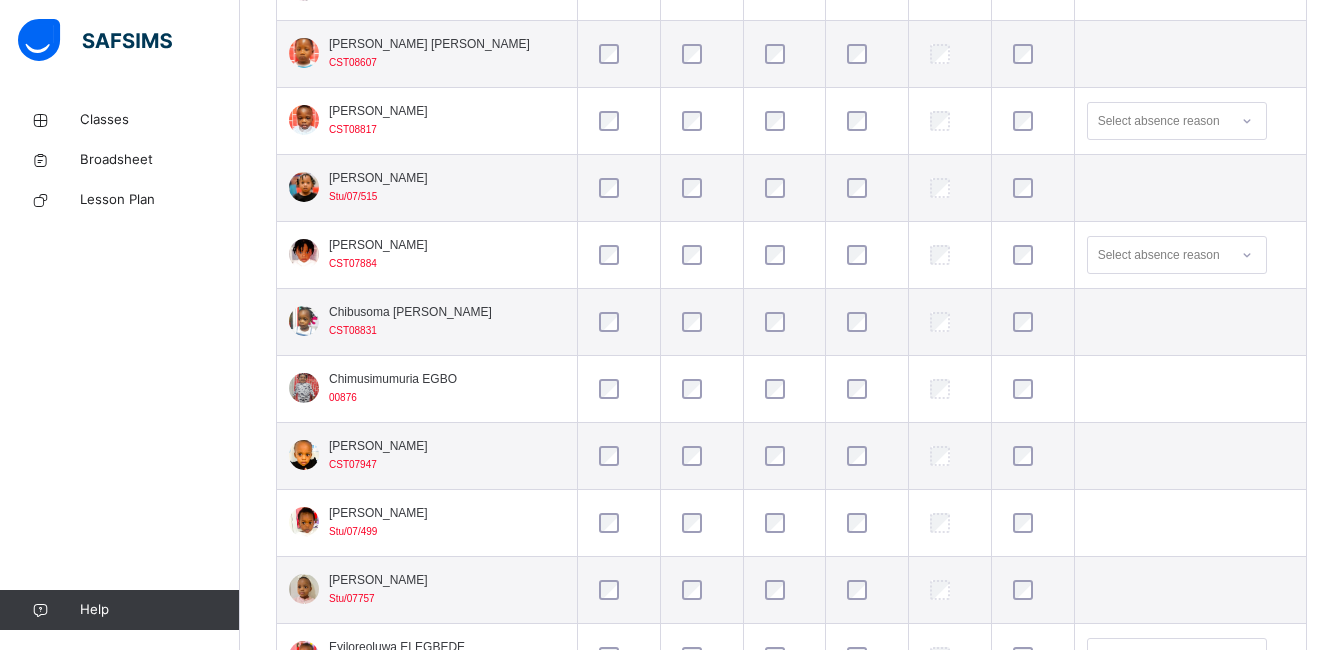 click on "Back  / [PERSON_NAME] PLAYSCHOOL [PERSON_NAME] PLAYSCHOOL 3RD TERM [DATE]-[DATE] Class Members Early Years Results Skills Attendance Form Teacher Attendance More Options   43  Students in class Download Pdf Report Excel Report Corona Day Nursery Ikoyi Date: [DATE] 11:15:41 am Class Members Class:  PLAYSCHOOL LAVENDER Total no. of Students:  43 Term:  3RD TERM Session:  [DATE]-[DATE] S/NO Admission No. Last Name First Name Other Name 1 Stu/07/743 [PERSON_NAME] 2 Cstc8018 OGUNLEWE ADEDUNMININU 3 CST08342 Aderemi Adekorewa  4 Stu/07/747 Adesiyan Ademurewa 5 CST08911 Aderigbigbe Adeyinka  6 CST08884 [PERSON_NAME] 7 Stu/07/751 Luccianno-[PERSON_NAME]  8 Cstc8059 PRINCEWILL-[PERSON_NAME]  9 CSTO8346 Ogundolapo Araoluwanimi 10 CST08607 [PERSON_NAME] 11 CST08817 [PERSON_NAME] 12 Stu/07/515 [PERSON_NAME] 13 CST07884 [PERSON_NAME]  14 CST08831 [PERSON_NAME] 15 00876 EGBO Chimusimumuria 16 CST07947 [PERSON_NAME] CHIZARAM  17 Stu/07/499 [PERSON_NAME] 18 Stu/07757  De kenworgu [PERSON_NAME] 19 Stu/07/524  ELEGBEDE Eyiloreoluwa 20" at bounding box center (791, 606) 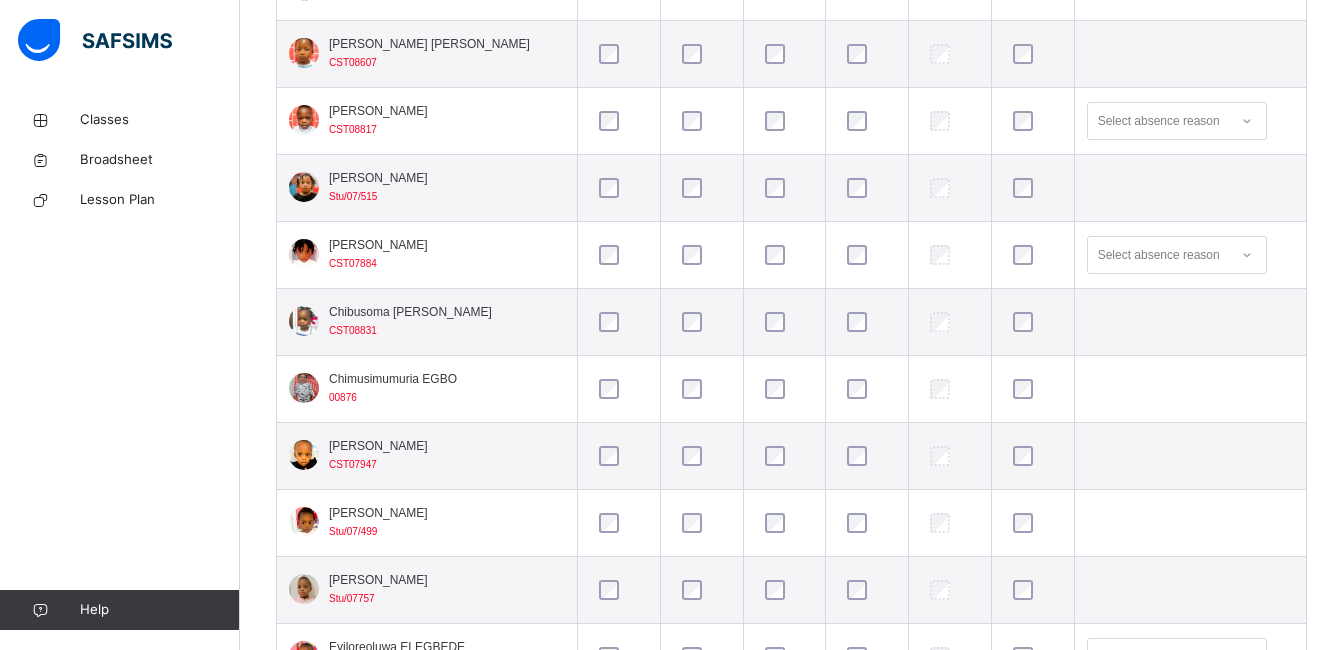 click on "Back  / [PERSON_NAME] PLAYSCHOOL [PERSON_NAME] PLAYSCHOOL 3RD TERM [DATE]-[DATE] Class Members Early Years Results Skills Attendance Form Teacher Attendance More Options   43  Students in class Download Pdf Report Excel Report Corona Day Nursery Ikoyi Date: [DATE] 11:15:41 am Class Members Class:  PLAYSCHOOL LAVENDER Total no. of Students:  43 Term:  3RD TERM Session:  [DATE]-[DATE] S/NO Admission No. Last Name First Name Other Name 1 Stu/07/743 [PERSON_NAME] 2 Cstc8018 OGUNLEWE ADEDUNMININU 3 CST08342 Aderemi Adekorewa  4 Stu/07/747 Adesiyan Ademurewa 5 CST08911 Aderigbigbe Adeyinka  6 CST08884 [PERSON_NAME] 7 Stu/07/751 Luccianno-[PERSON_NAME]  8 Cstc8059 PRINCEWILL-[PERSON_NAME]  9 CSTO8346 Ogundolapo Araoluwanimi 10 CST08607 [PERSON_NAME] 11 CST08817 [PERSON_NAME] 12 Stu/07/515 [PERSON_NAME] 13 CST07884 [PERSON_NAME]  14 CST08831 [PERSON_NAME] 15 00876 EGBO Chimusimumuria 16 CST07947 [PERSON_NAME] CHIZARAM  17 Stu/07/499 [PERSON_NAME] 18 Stu/07757  De kenworgu [PERSON_NAME] 19 Stu/07/524  ELEGBEDE Eyiloreoluwa 20" at bounding box center (791, 606) 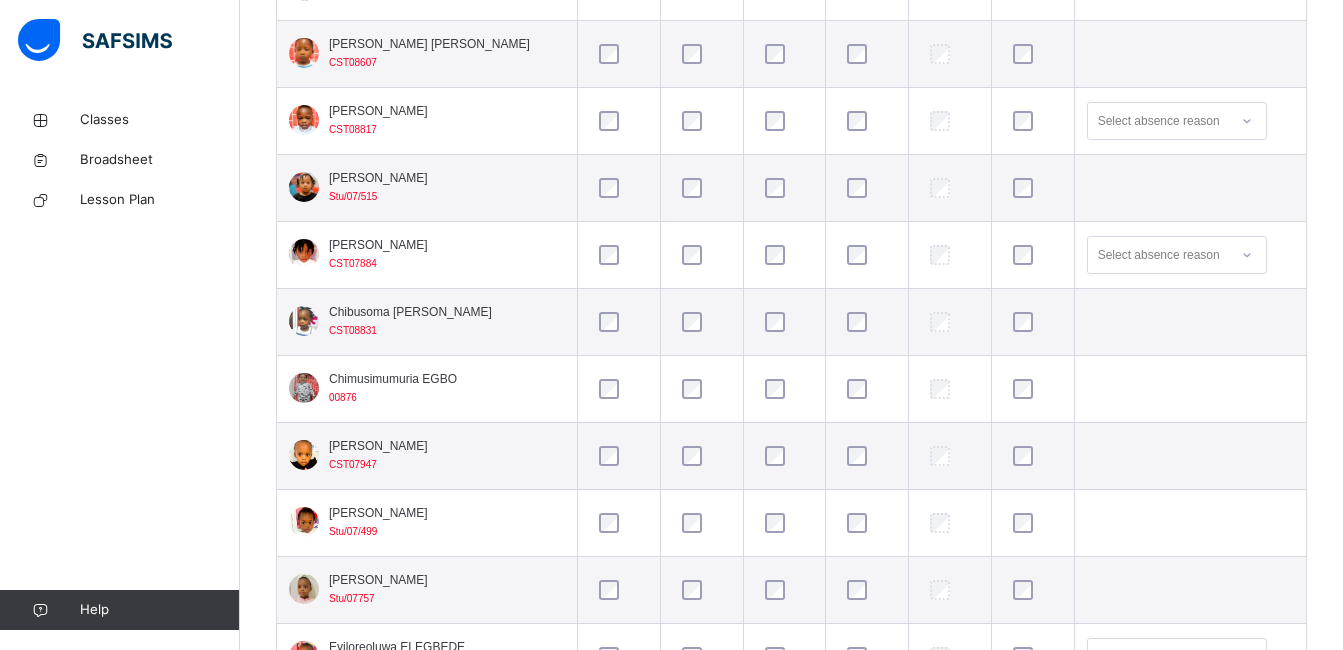 scroll, scrollTop: 1810, scrollLeft: 0, axis: vertical 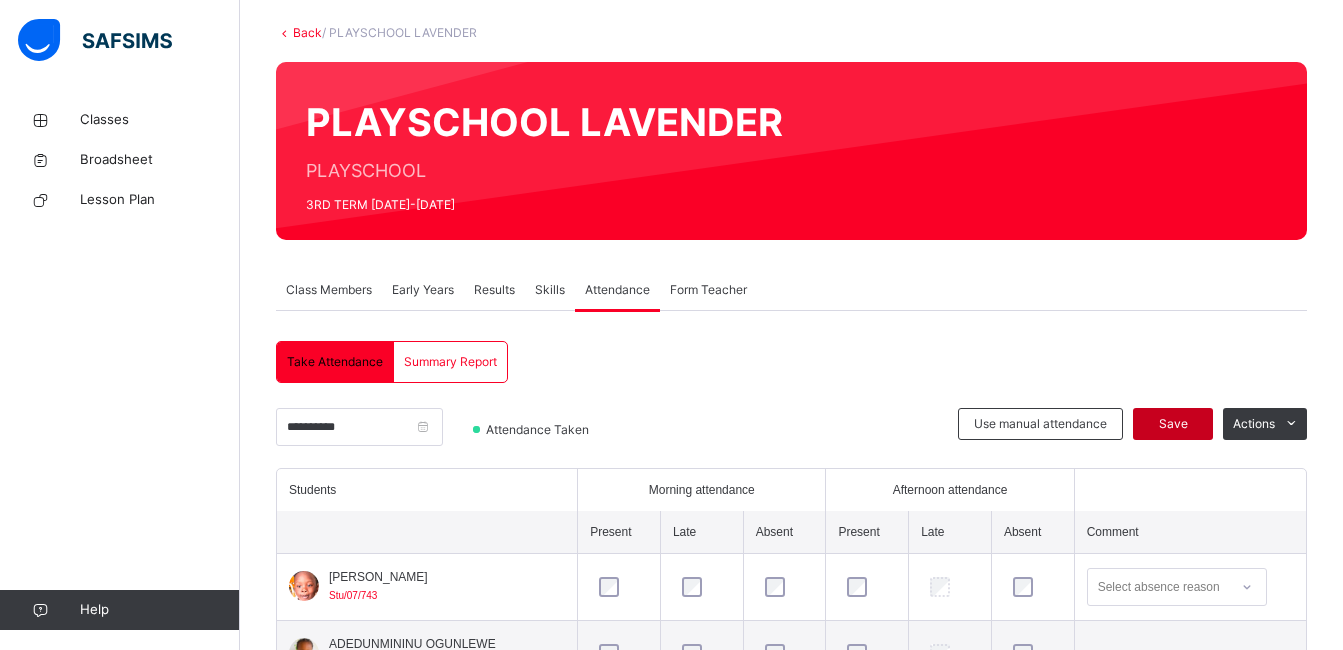 click on "Save" at bounding box center [1173, 424] 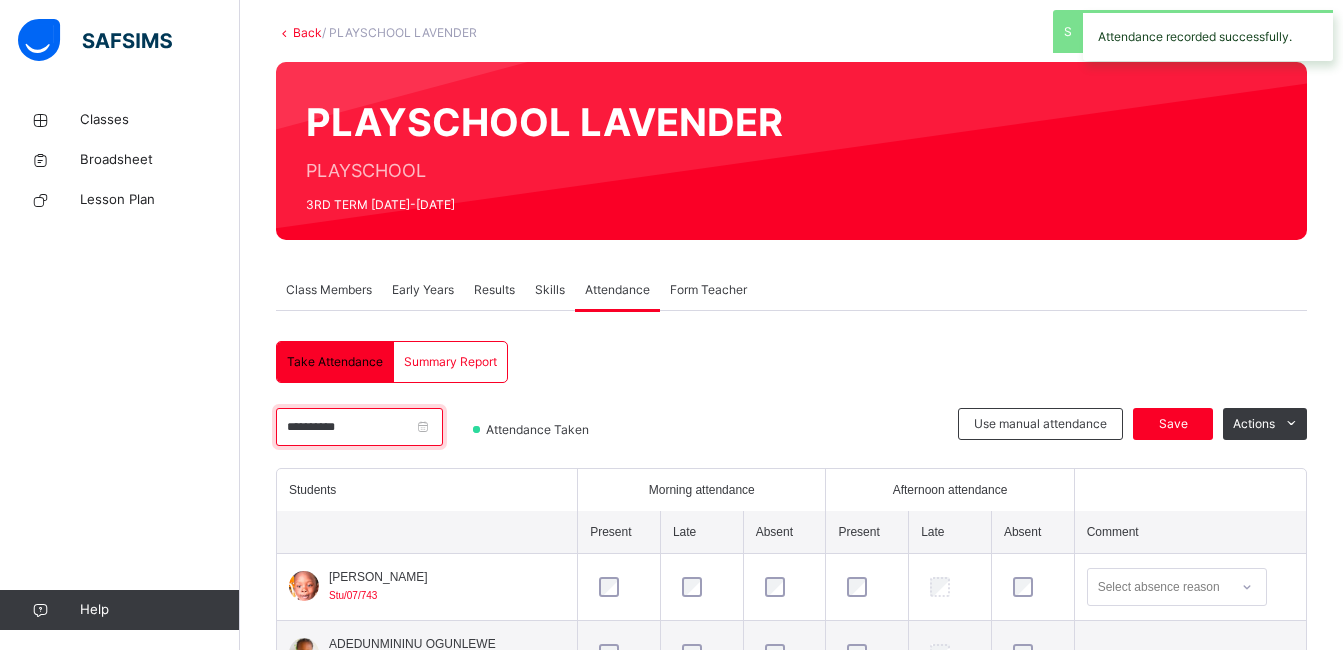 click on "**********" at bounding box center (359, 427) 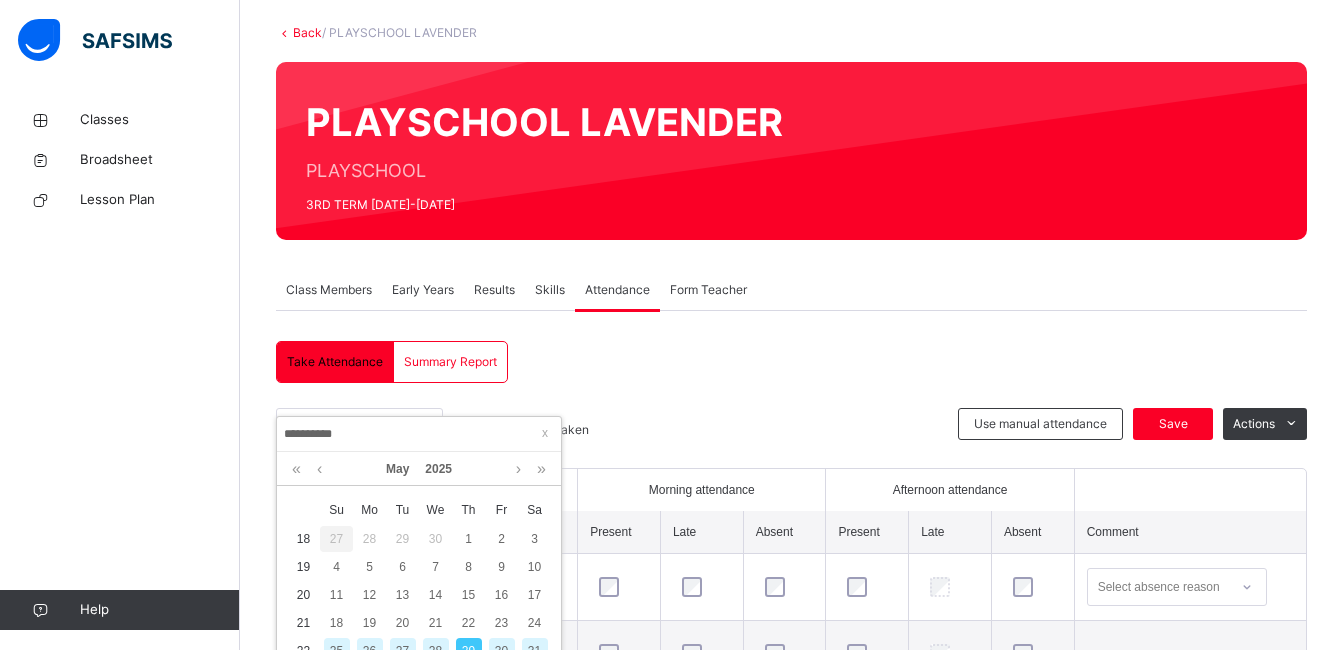 click on "28" at bounding box center (436, 651) 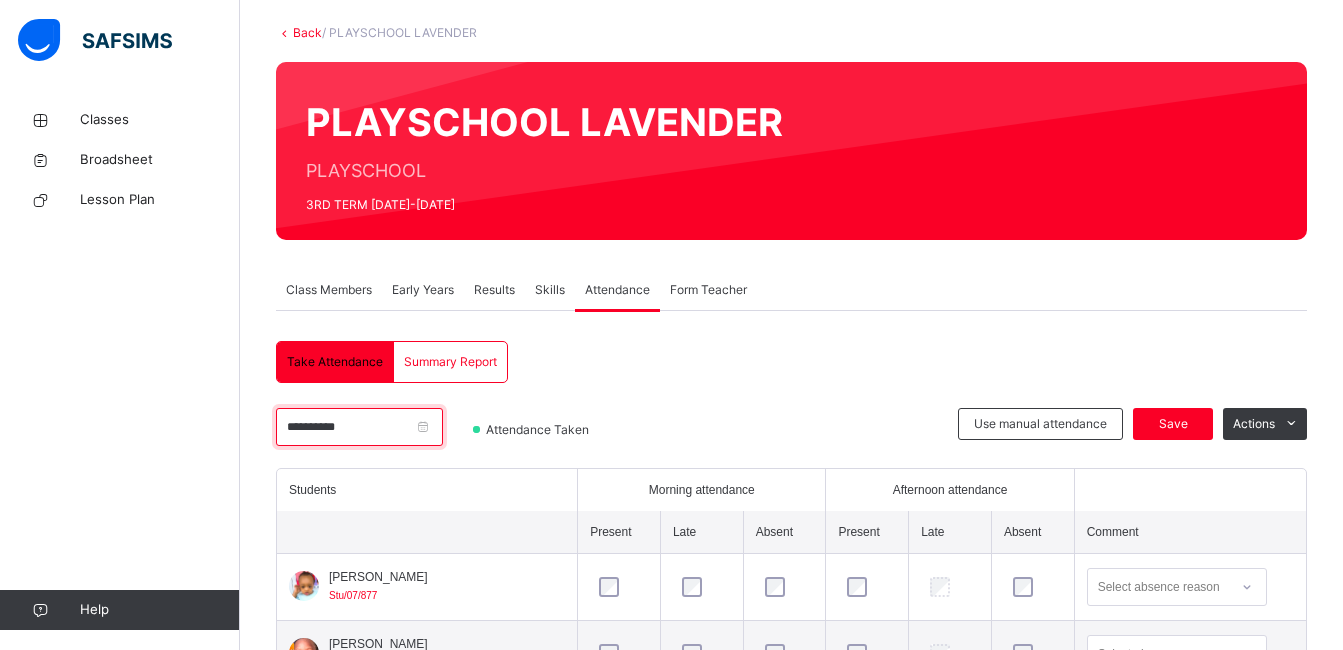 click on "**********" at bounding box center (359, 427) 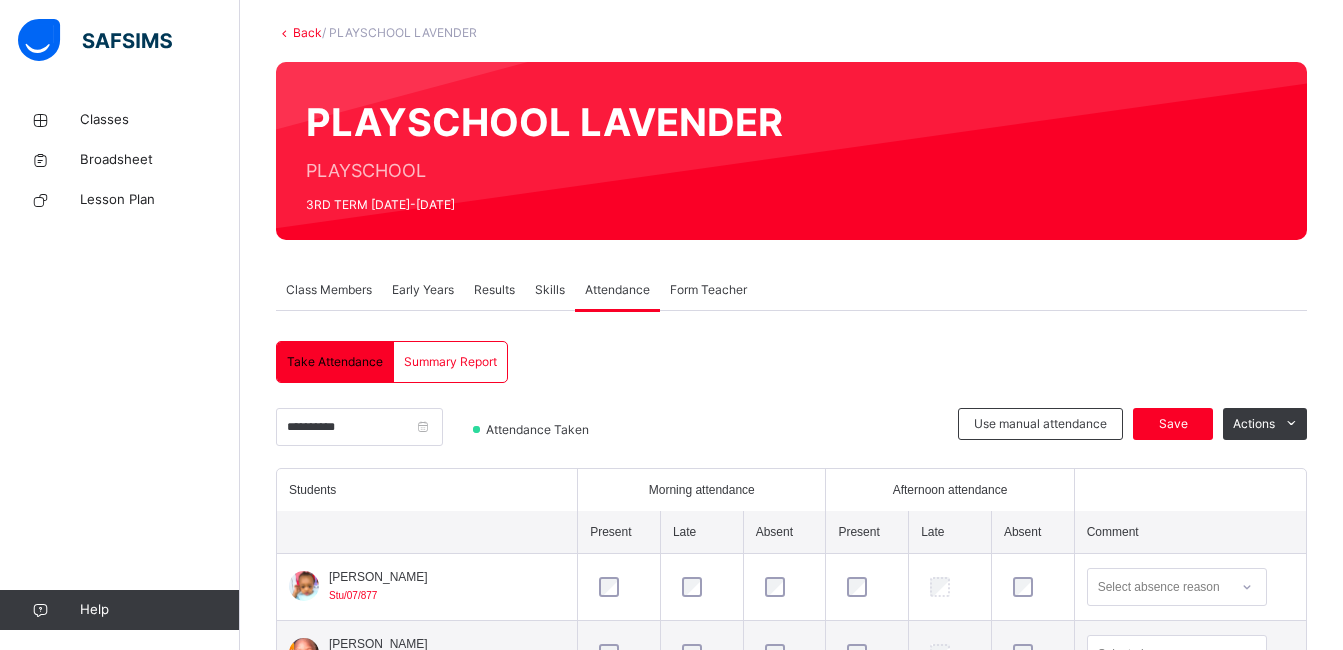 click on "**********" at bounding box center [791, 1942] 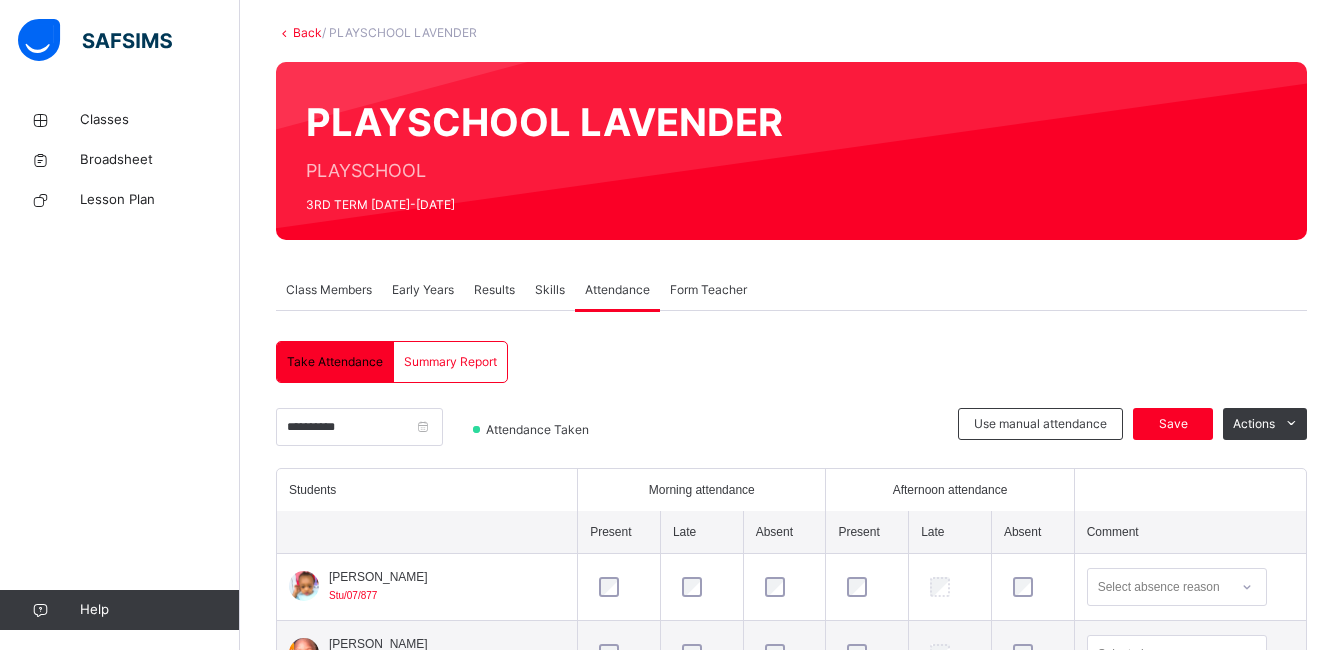 click on "**********" at bounding box center [359, 438] 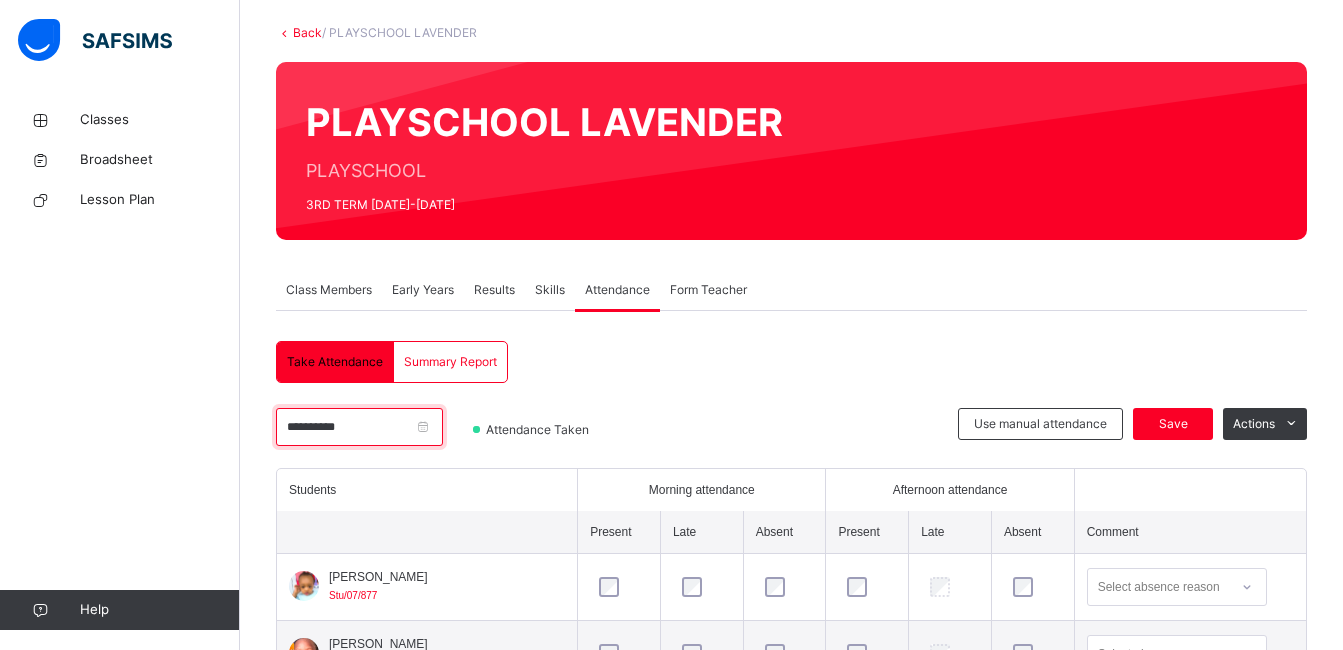 click on "**********" at bounding box center (359, 427) 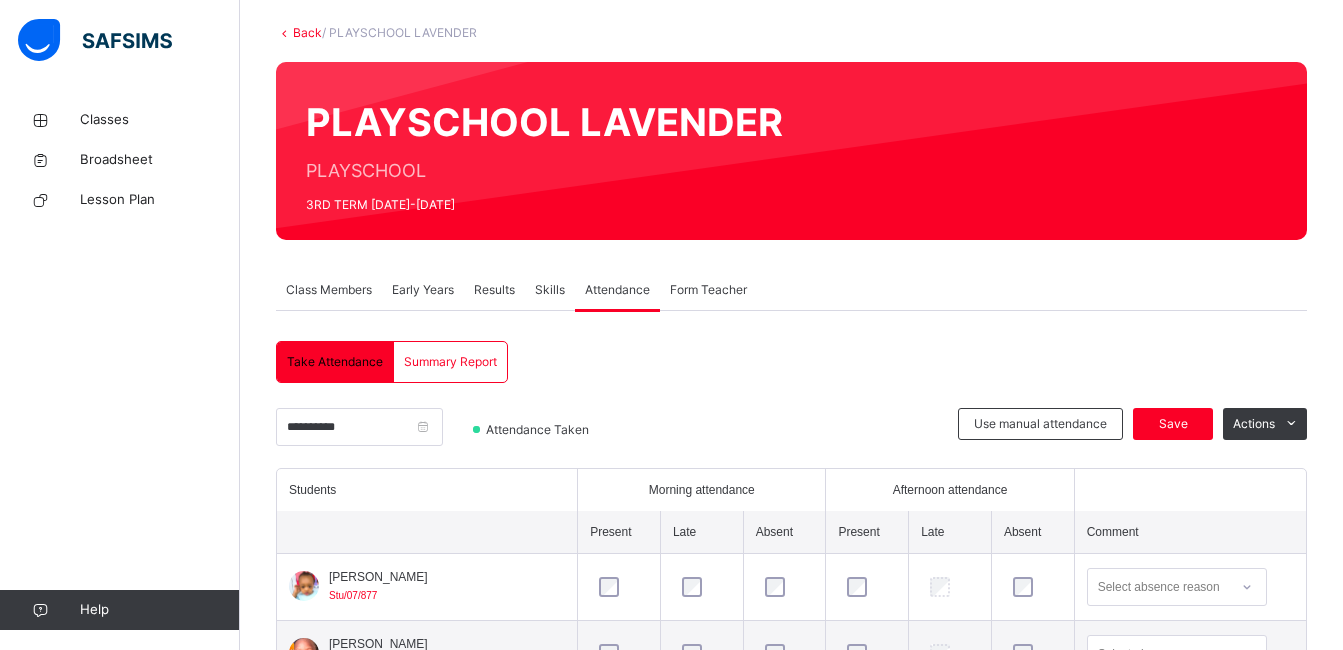 scroll, scrollTop: 674, scrollLeft: 0, axis: vertical 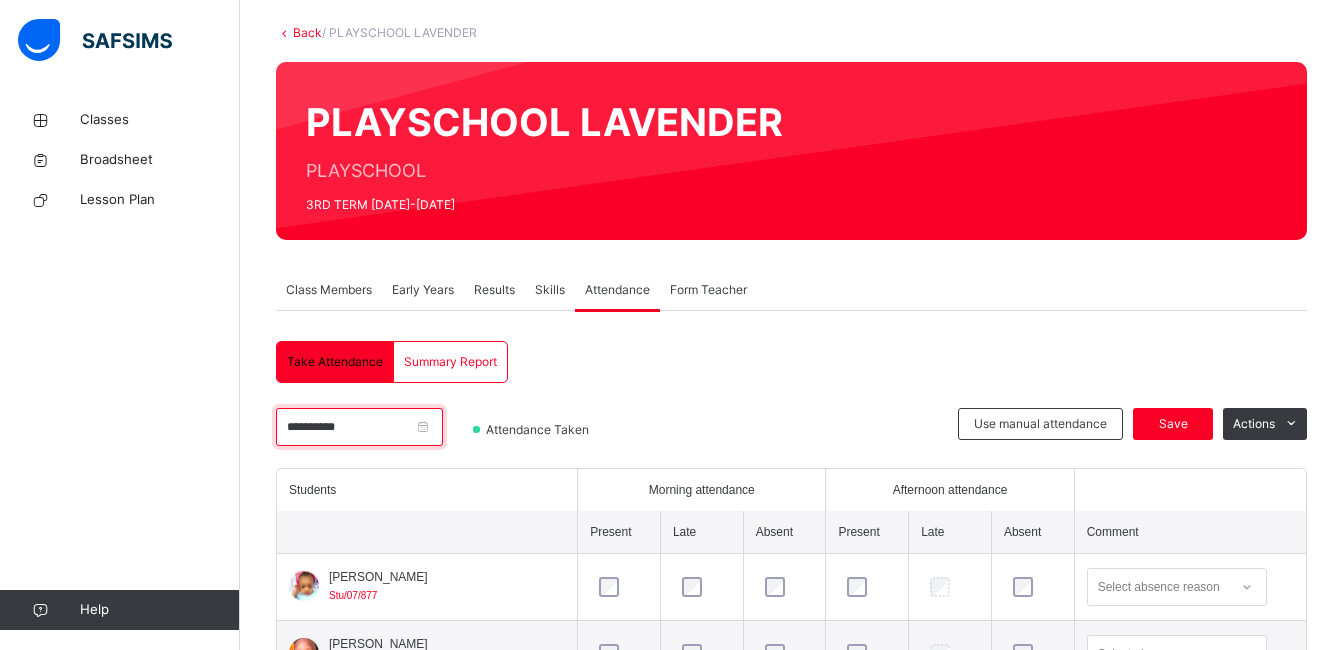 click on "**********" at bounding box center (359, 427) 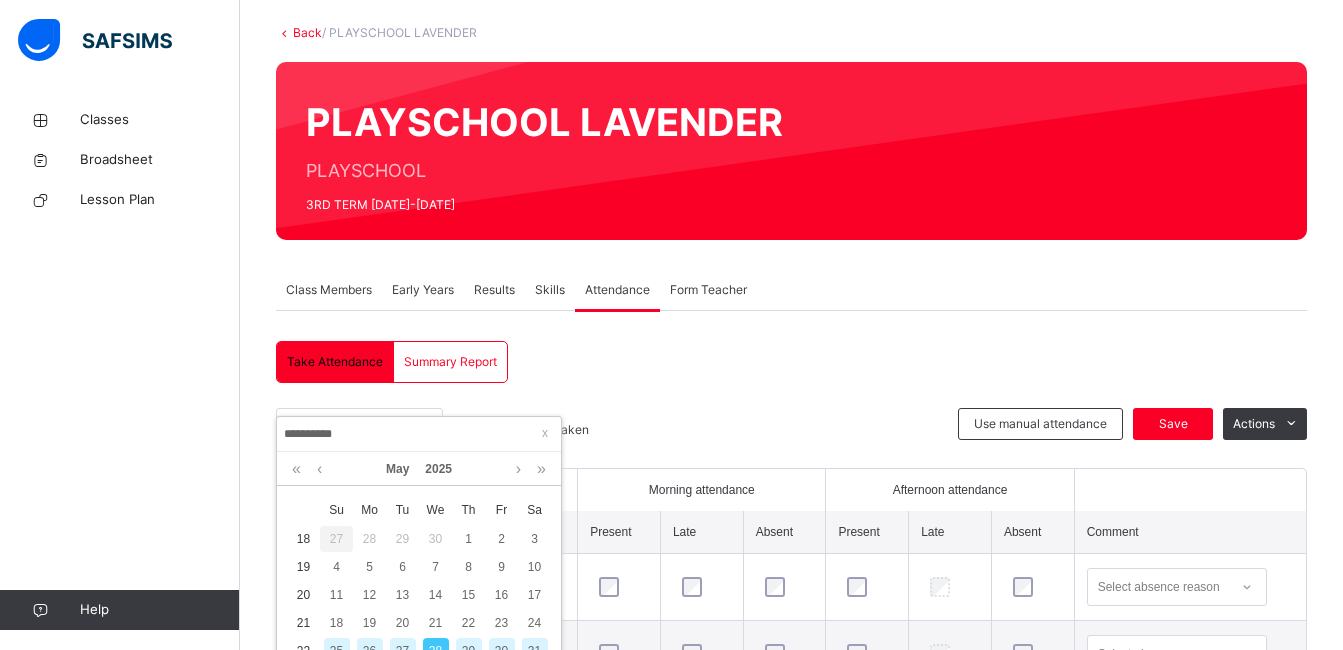 click on "26" at bounding box center [370, 651] 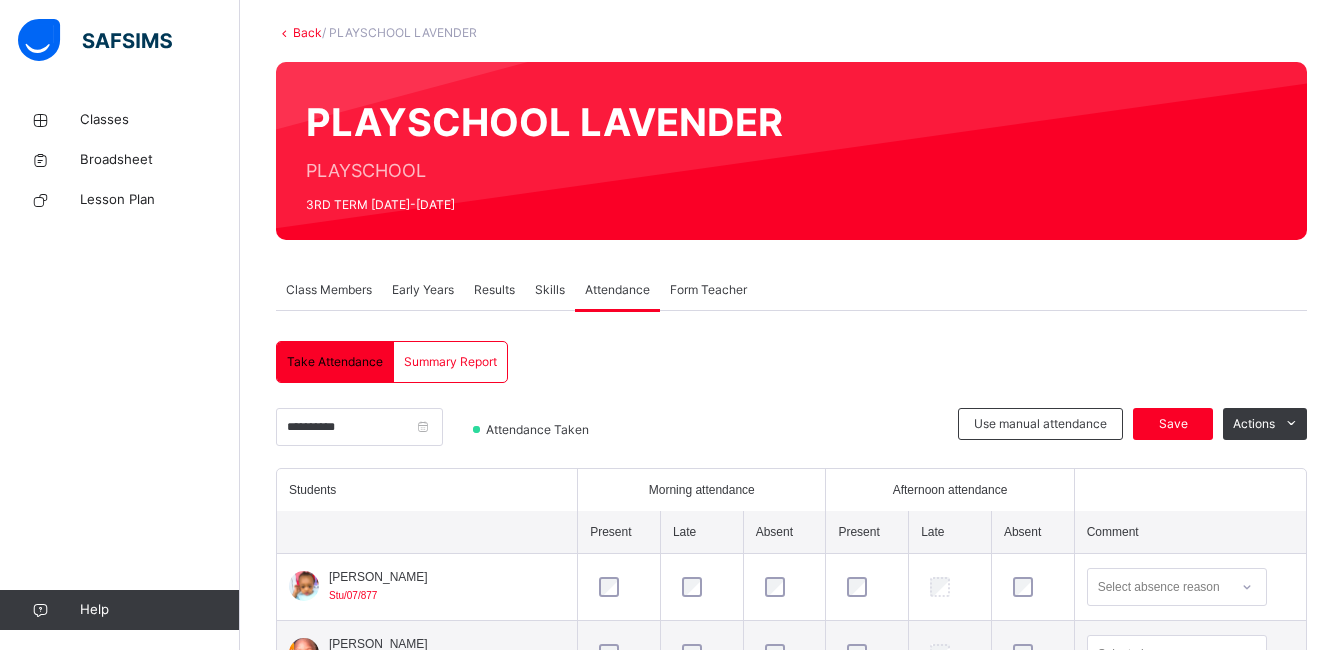 click on "**********" at bounding box center [791, 1957] 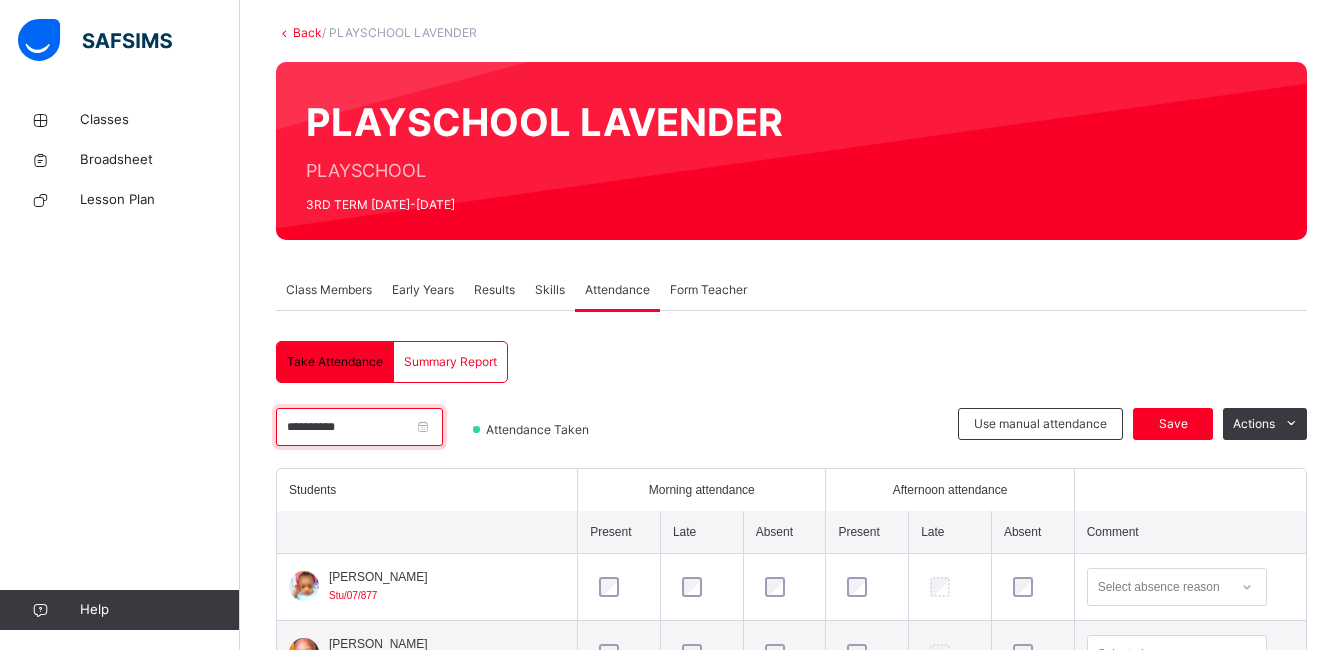 click on "**********" at bounding box center (359, 427) 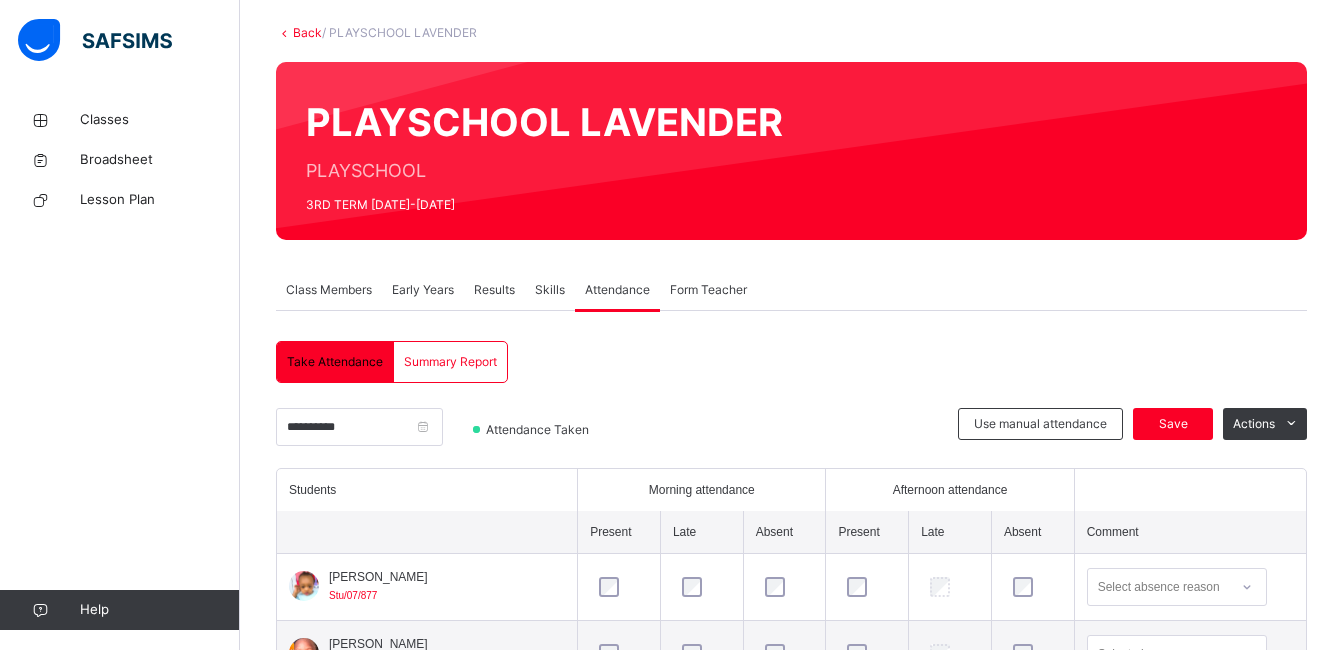 click on "**********" at bounding box center [791, 1988] 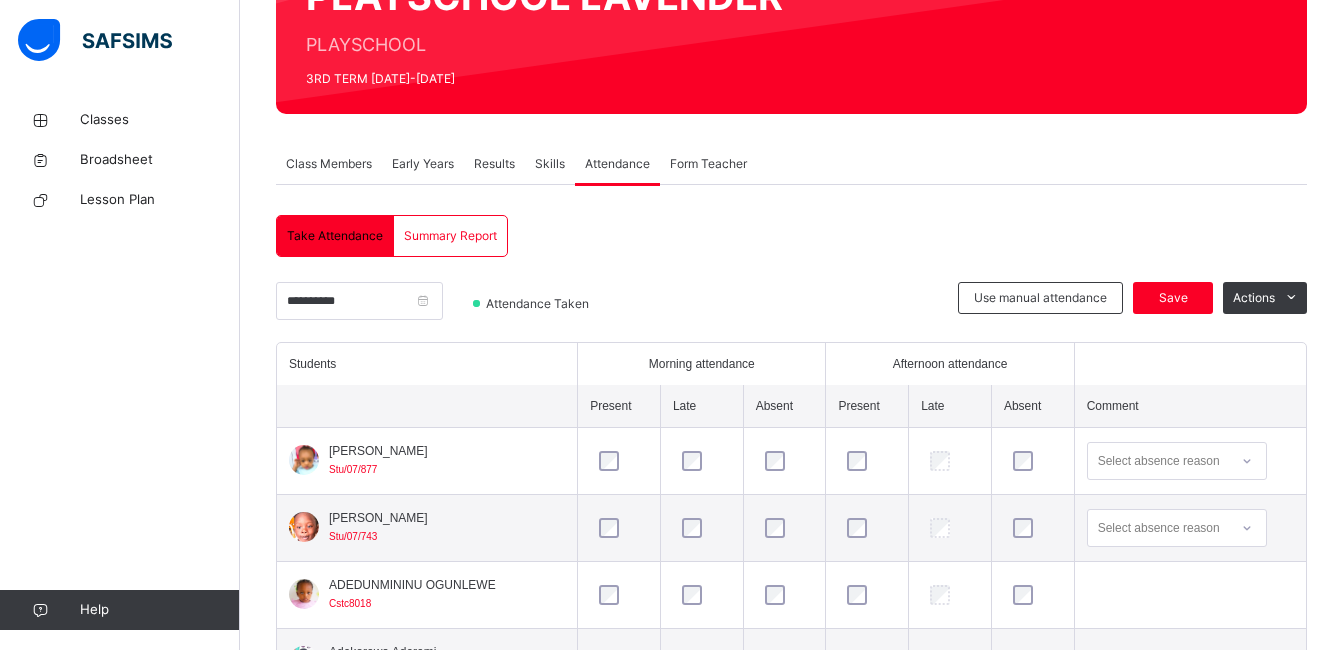 scroll, scrollTop: 266, scrollLeft: 0, axis: vertical 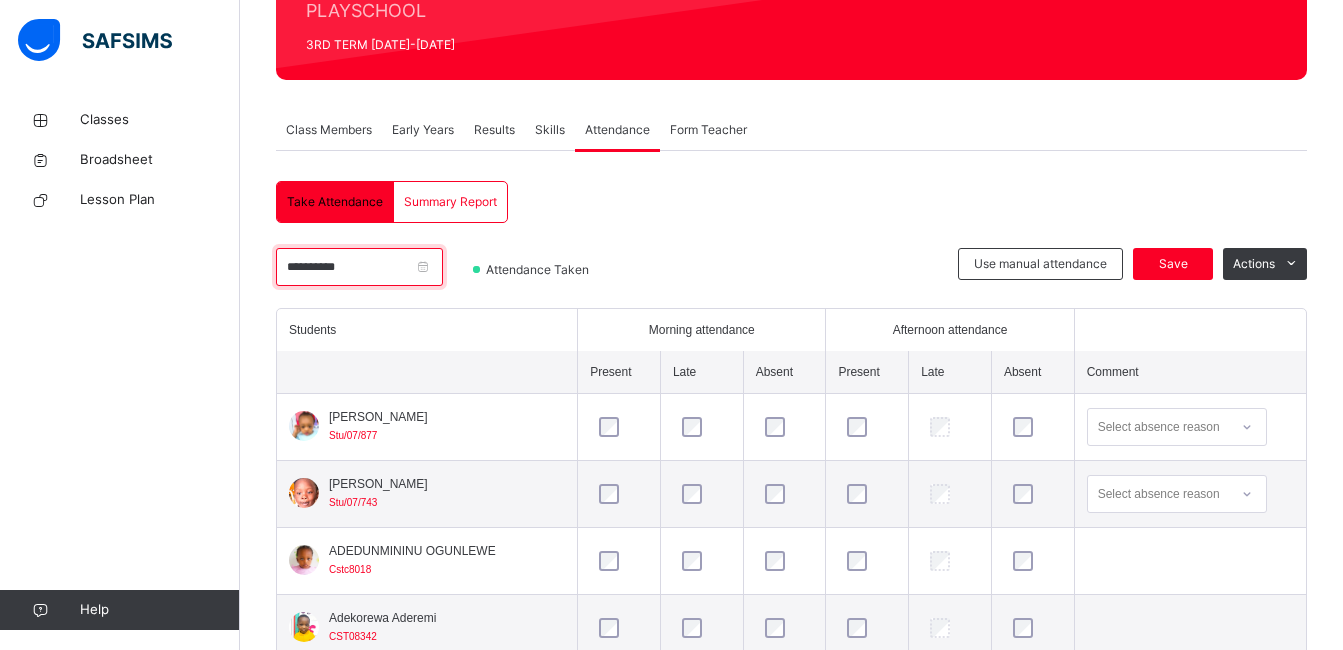 click on "**********" at bounding box center [359, 267] 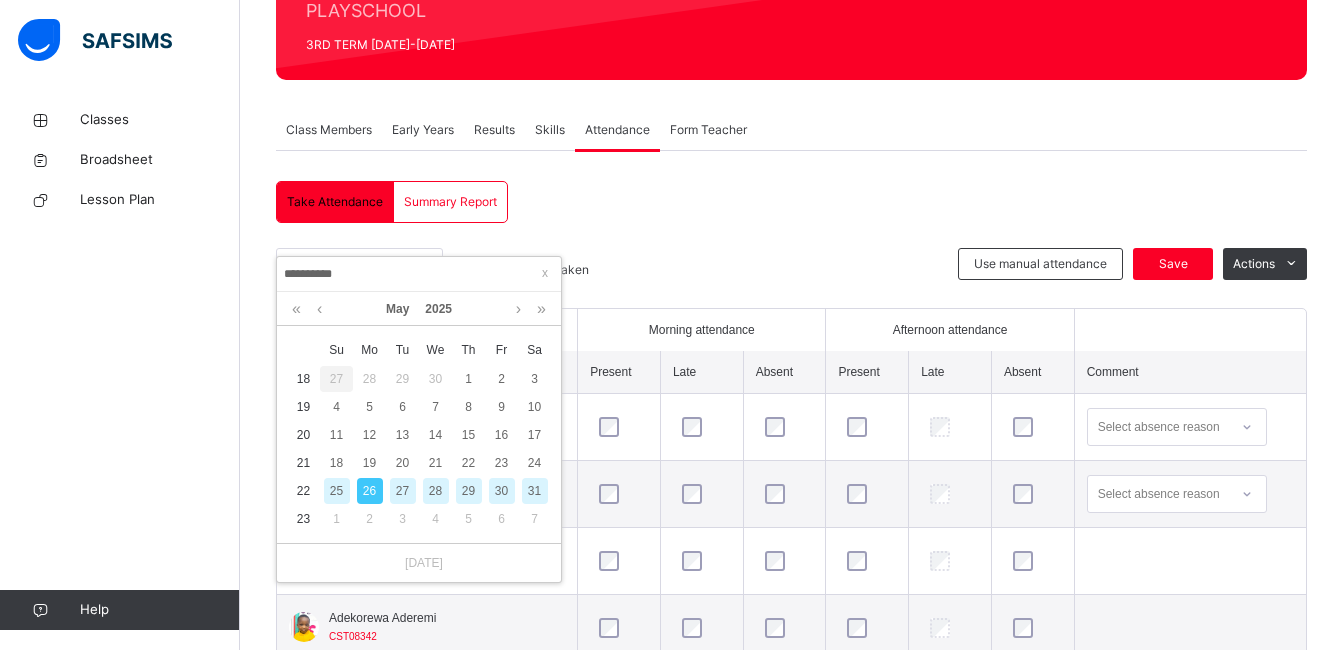click on "25" at bounding box center (337, 491) 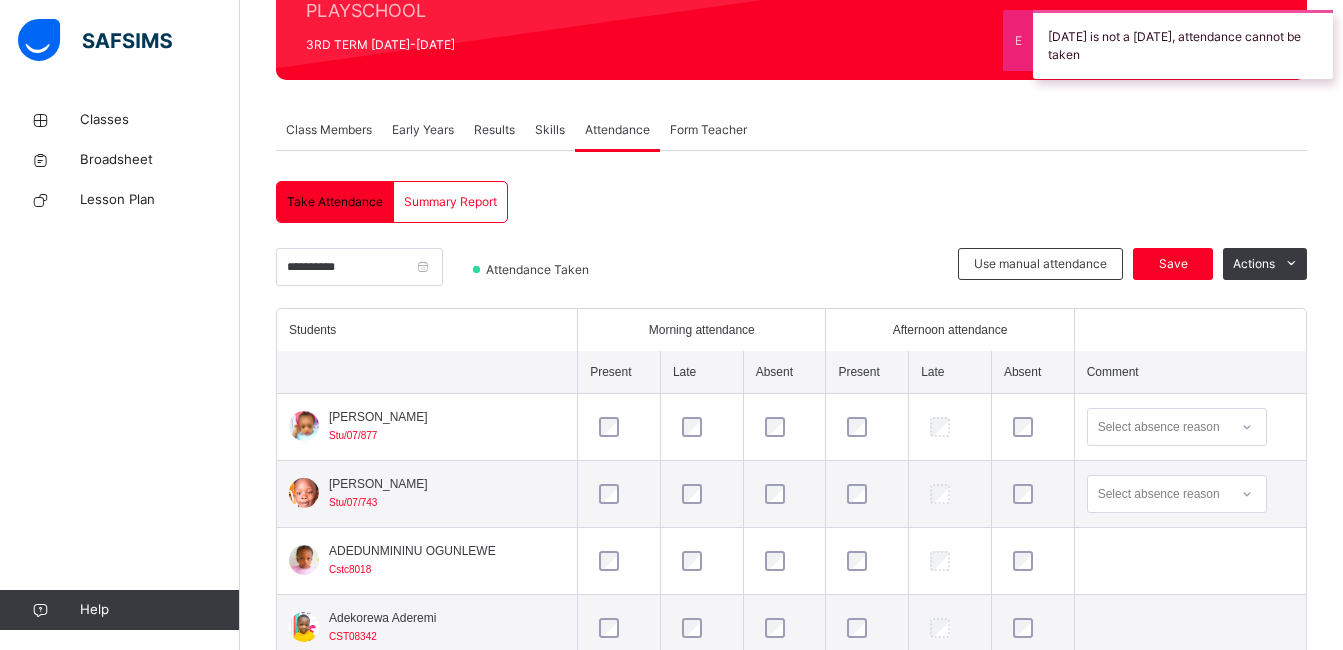 click on "**********" at bounding box center [359, 278] 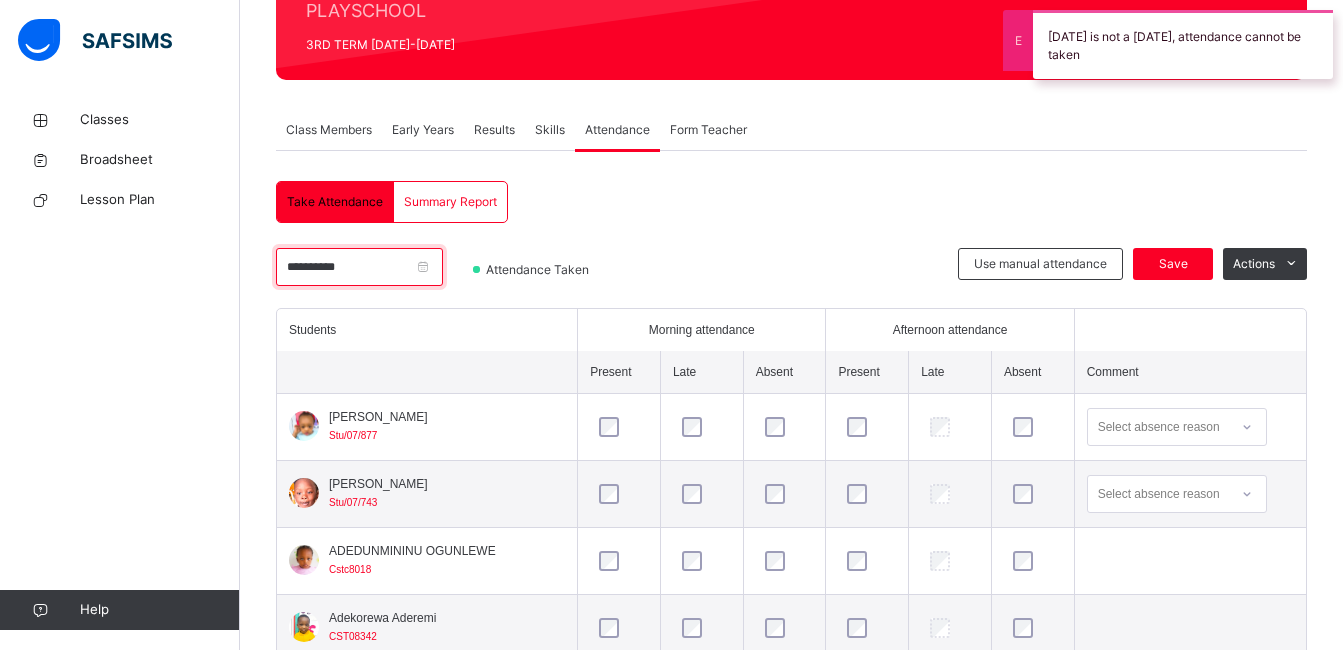 click on "**********" at bounding box center [359, 267] 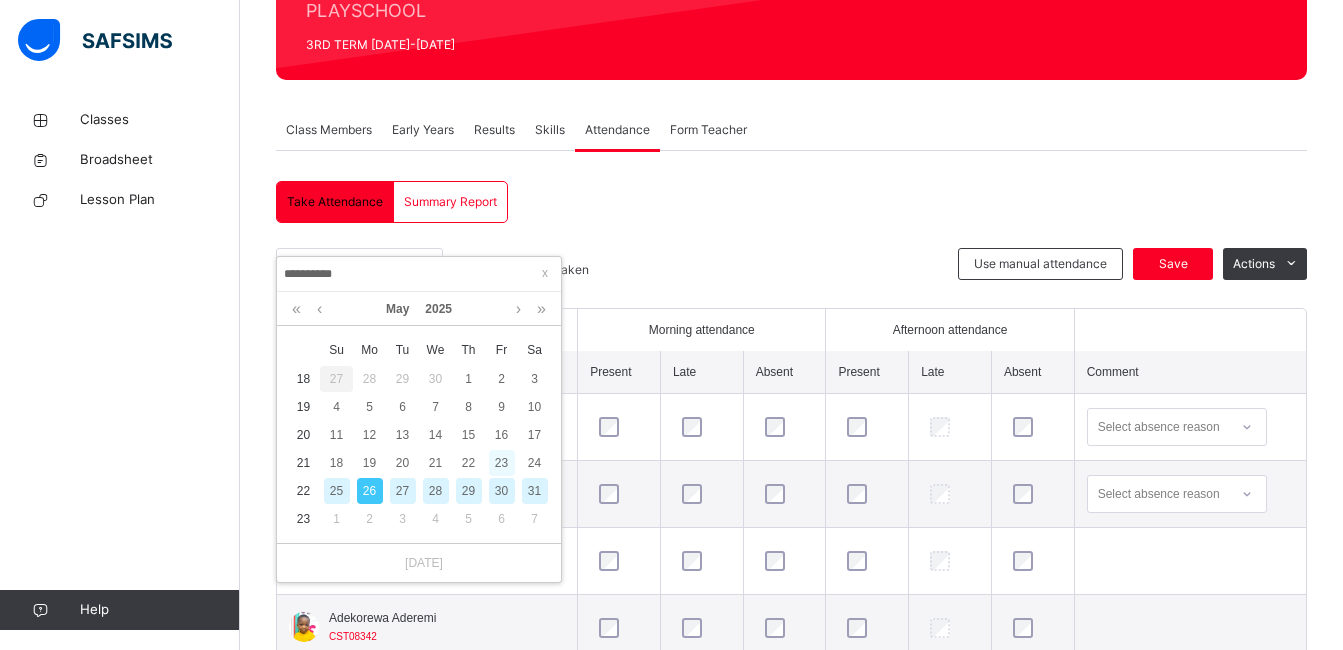 click on "23" at bounding box center (502, 463) 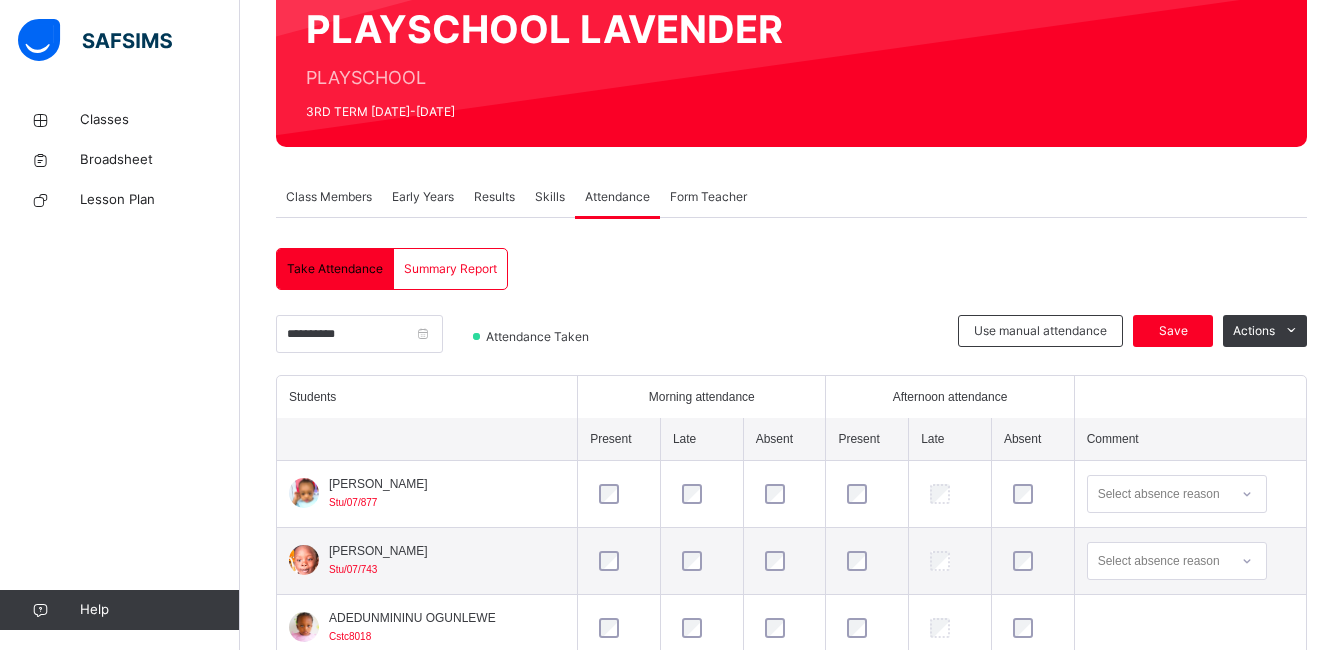 scroll, scrollTop: 266, scrollLeft: 0, axis: vertical 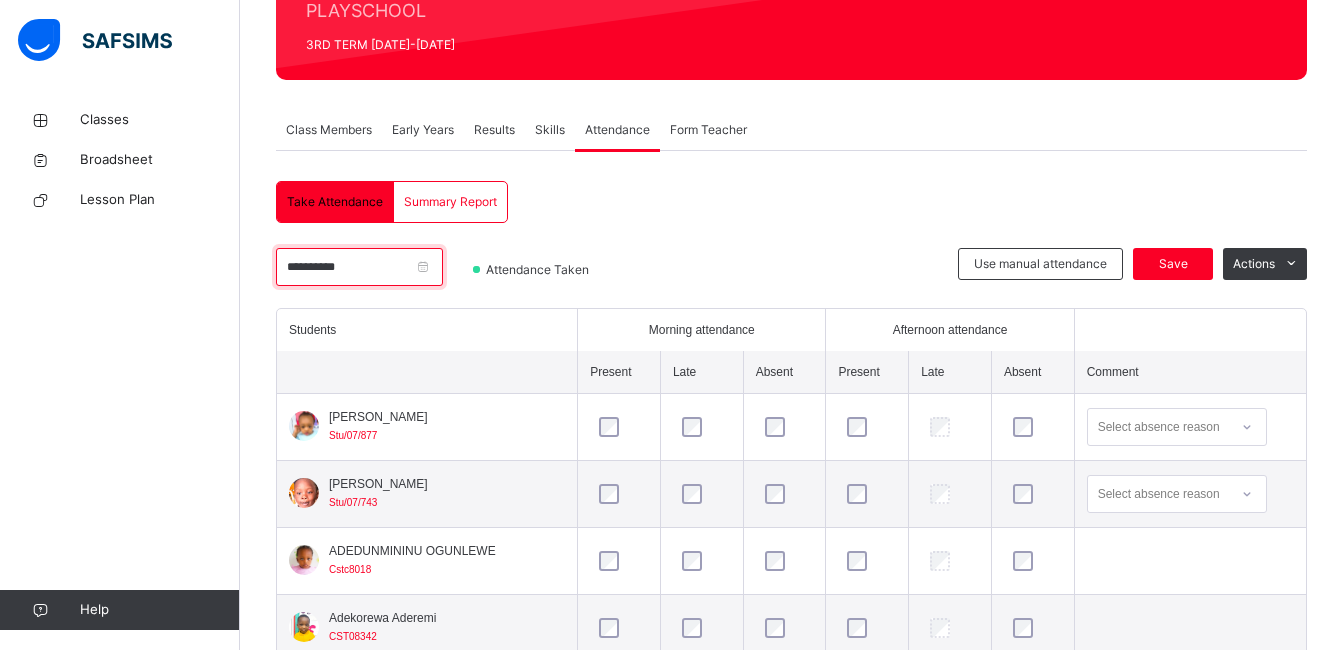 click on "**********" at bounding box center (359, 267) 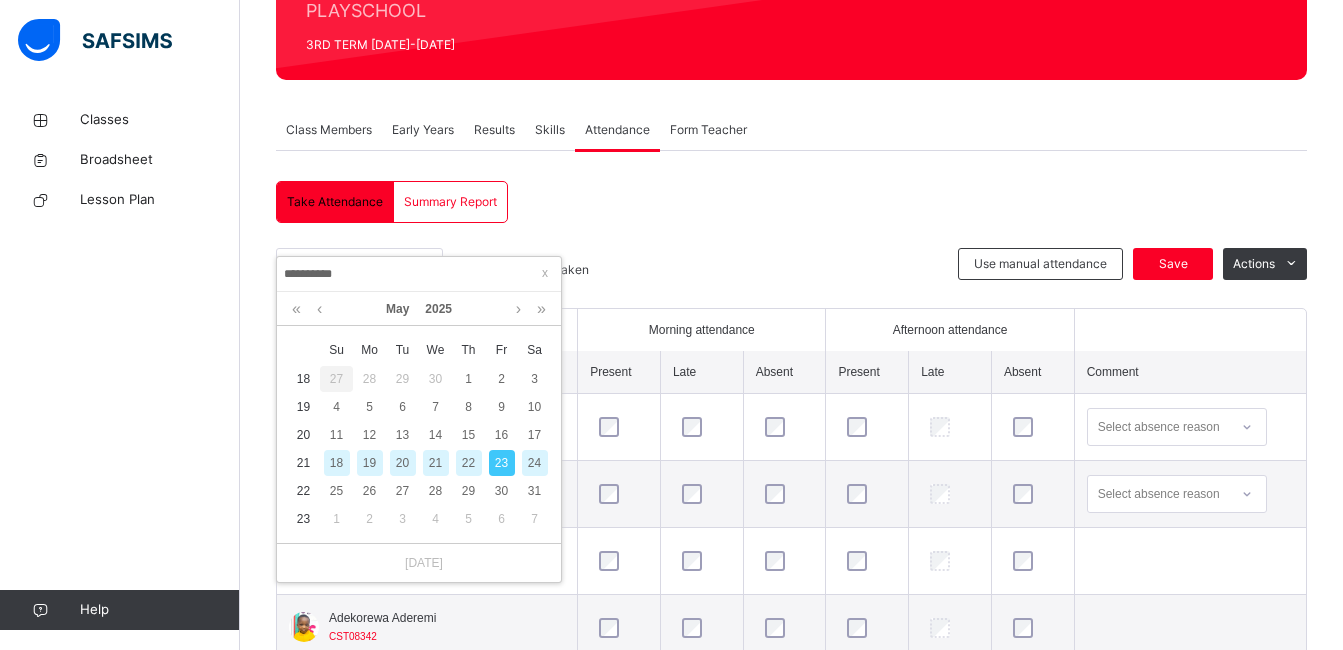 click on "22" at bounding box center [469, 463] 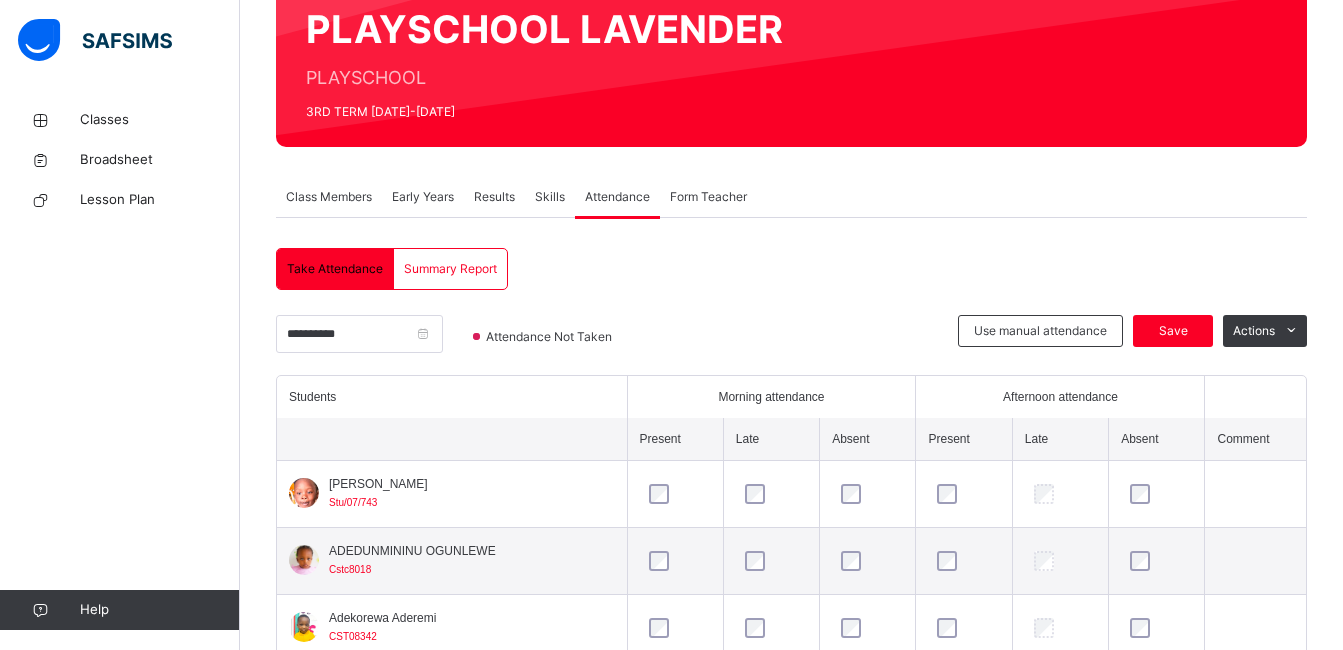 scroll, scrollTop: 266, scrollLeft: 0, axis: vertical 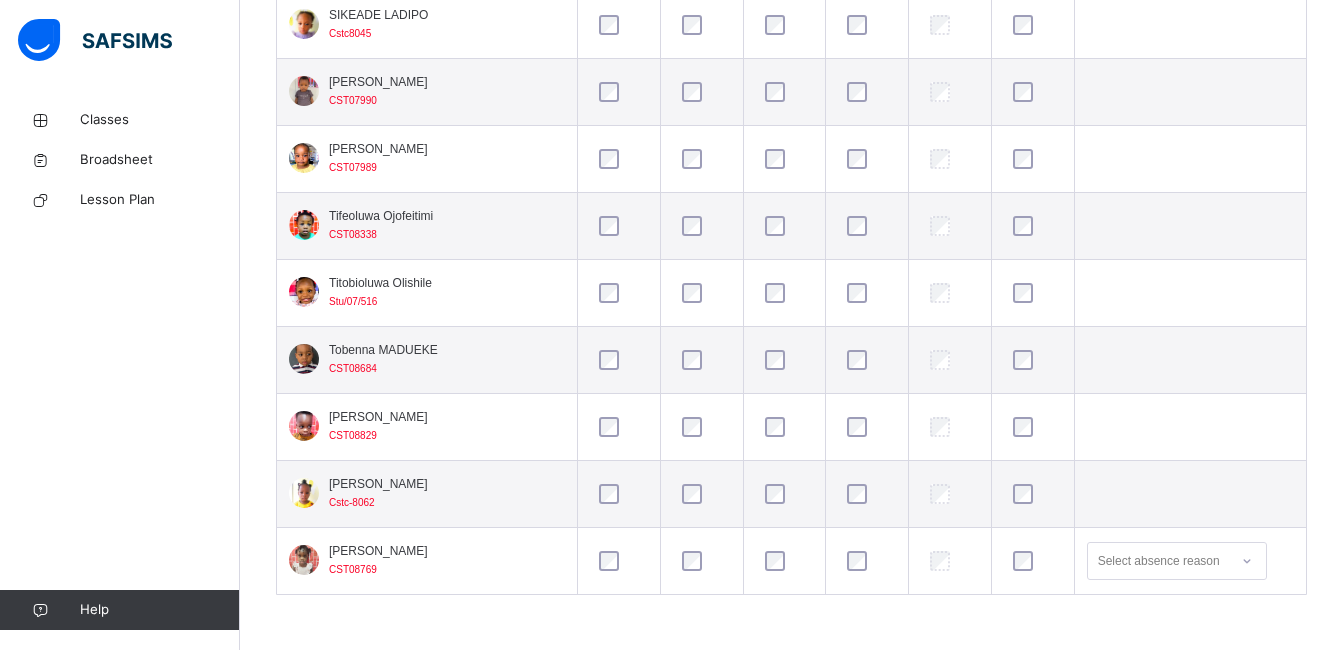 click at bounding box center (1033, 561) 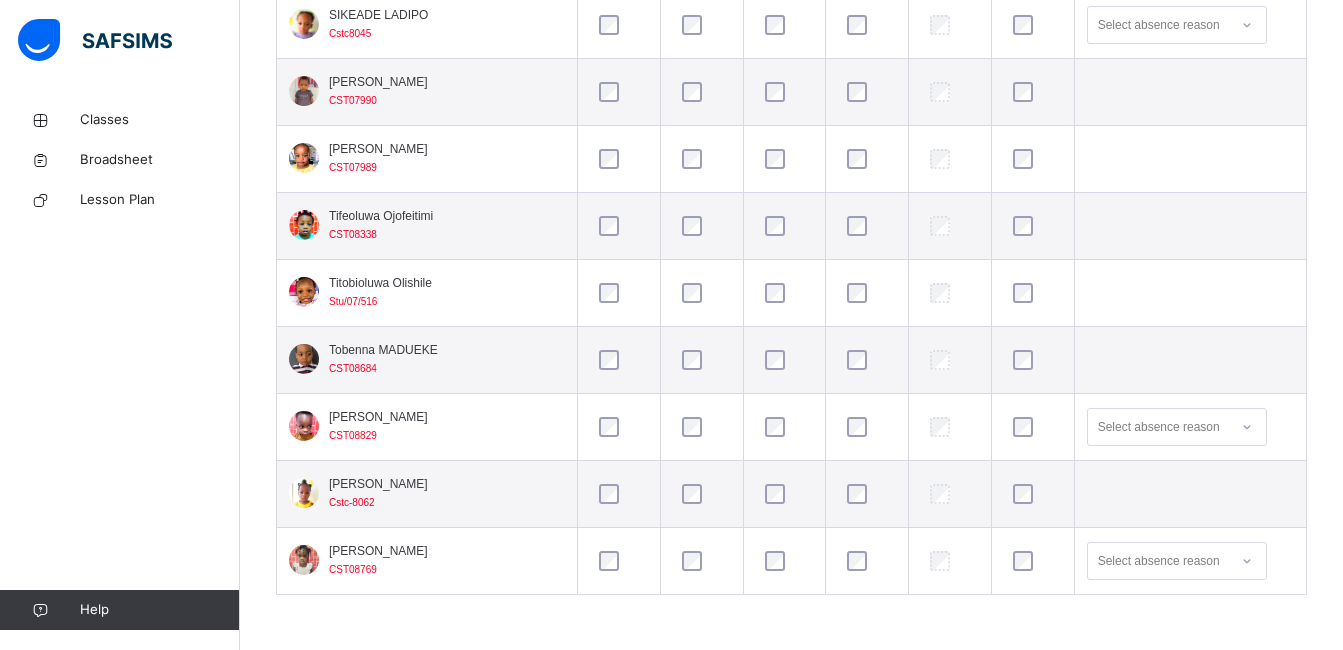 scroll, scrollTop: 2378, scrollLeft: 0, axis: vertical 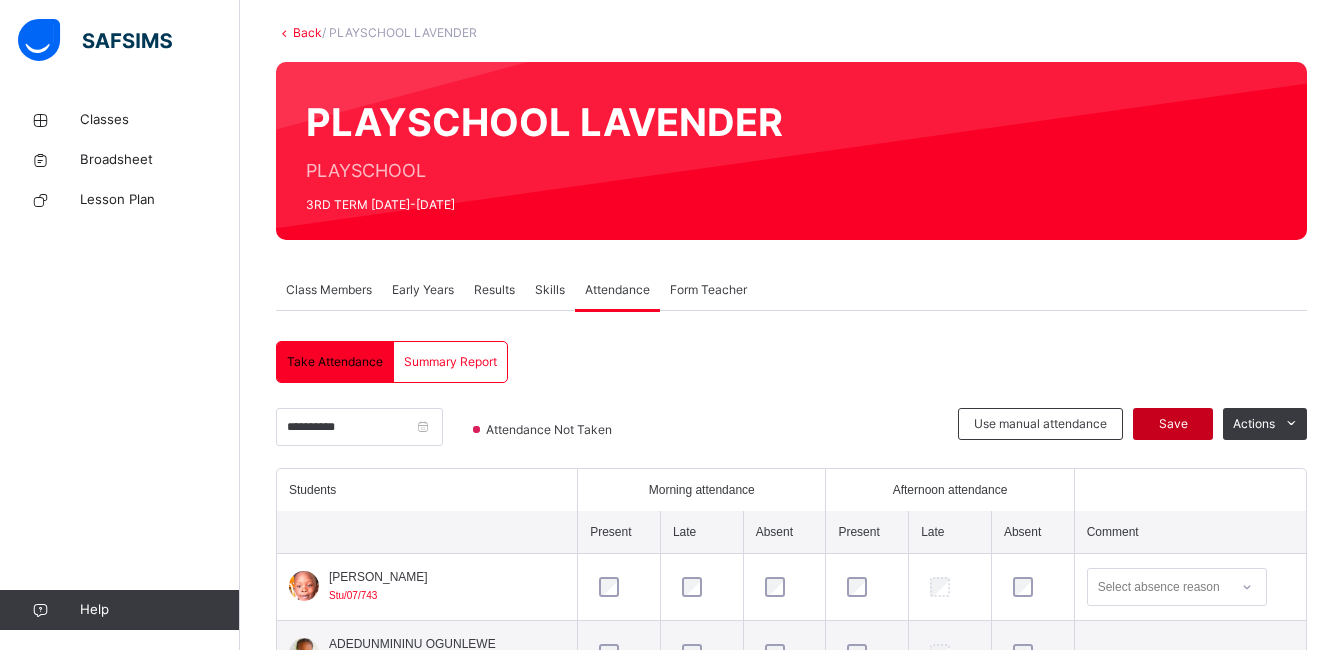 click on "Save" at bounding box center (1173, 424) 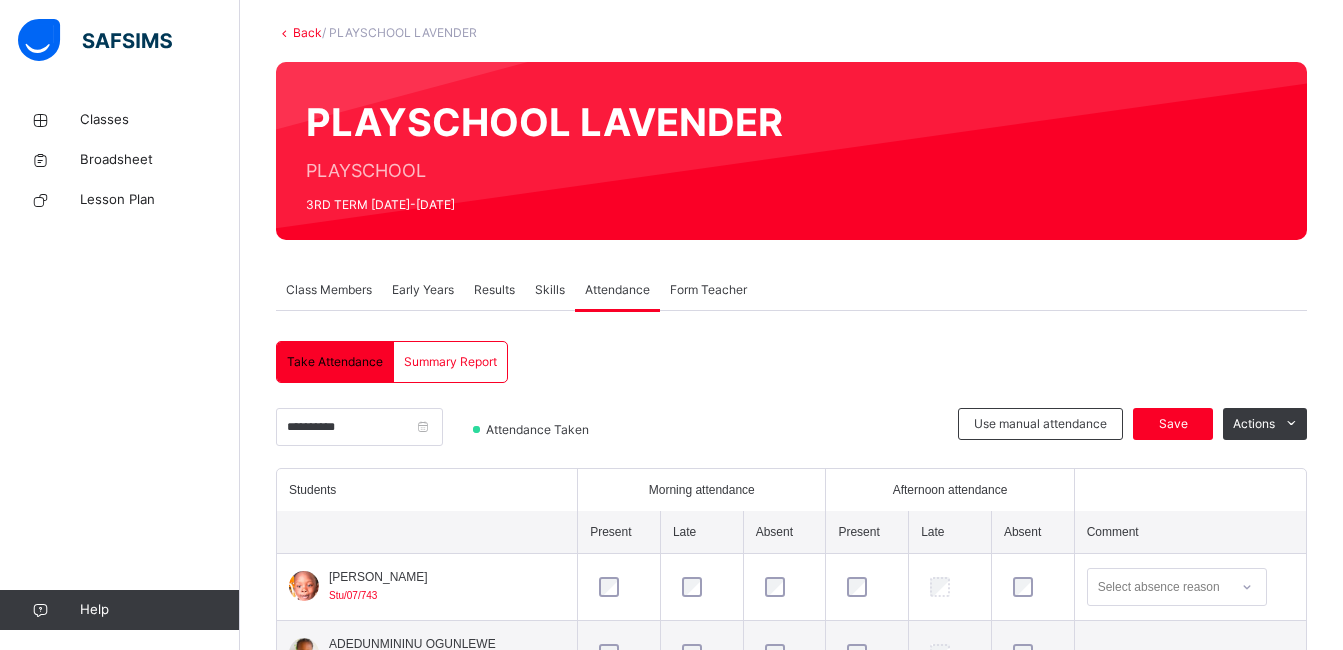 scroll, scrollTop: 674, scrollLeft: 0, axis: vertical 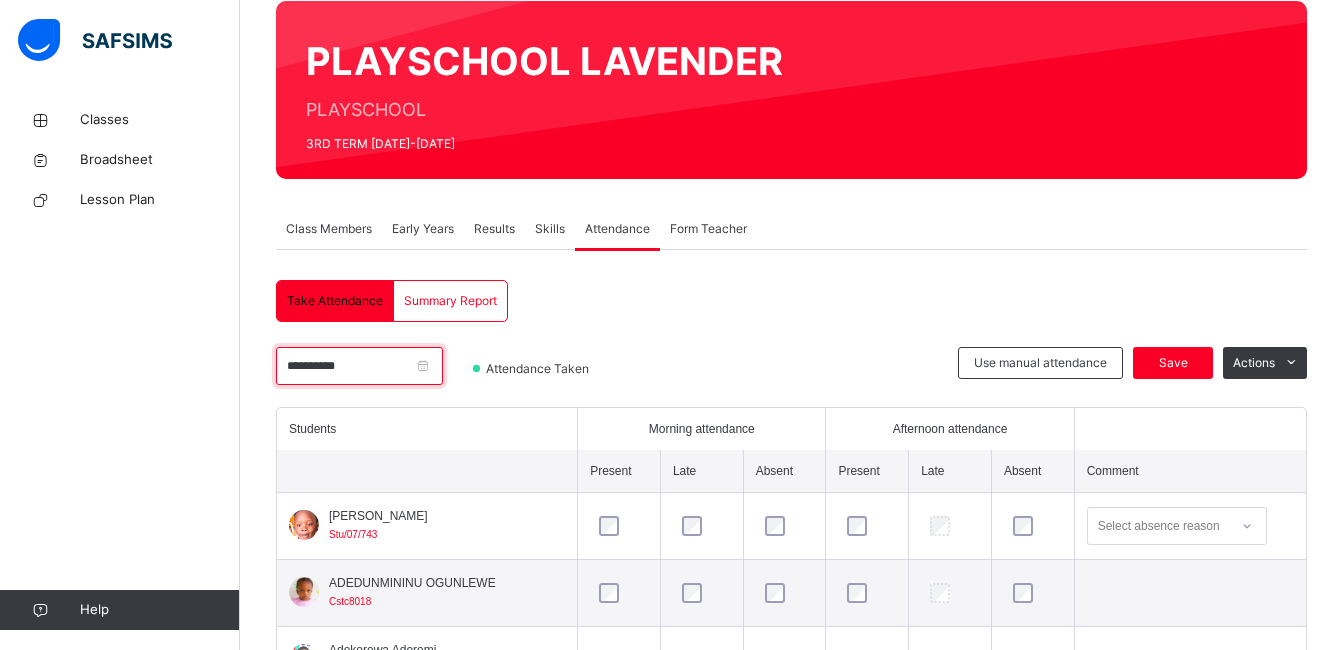 click on "**********" at bounding box center (359, 366) 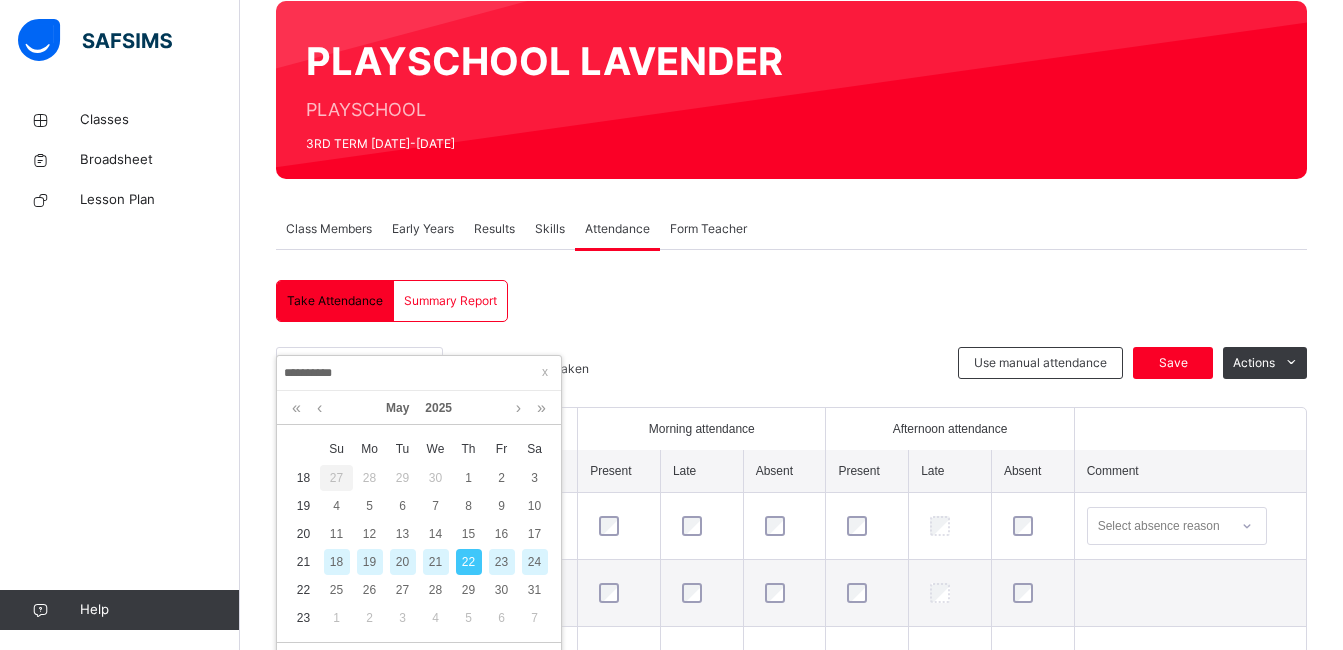 click on "**********" at bounding box center [419, 373] 